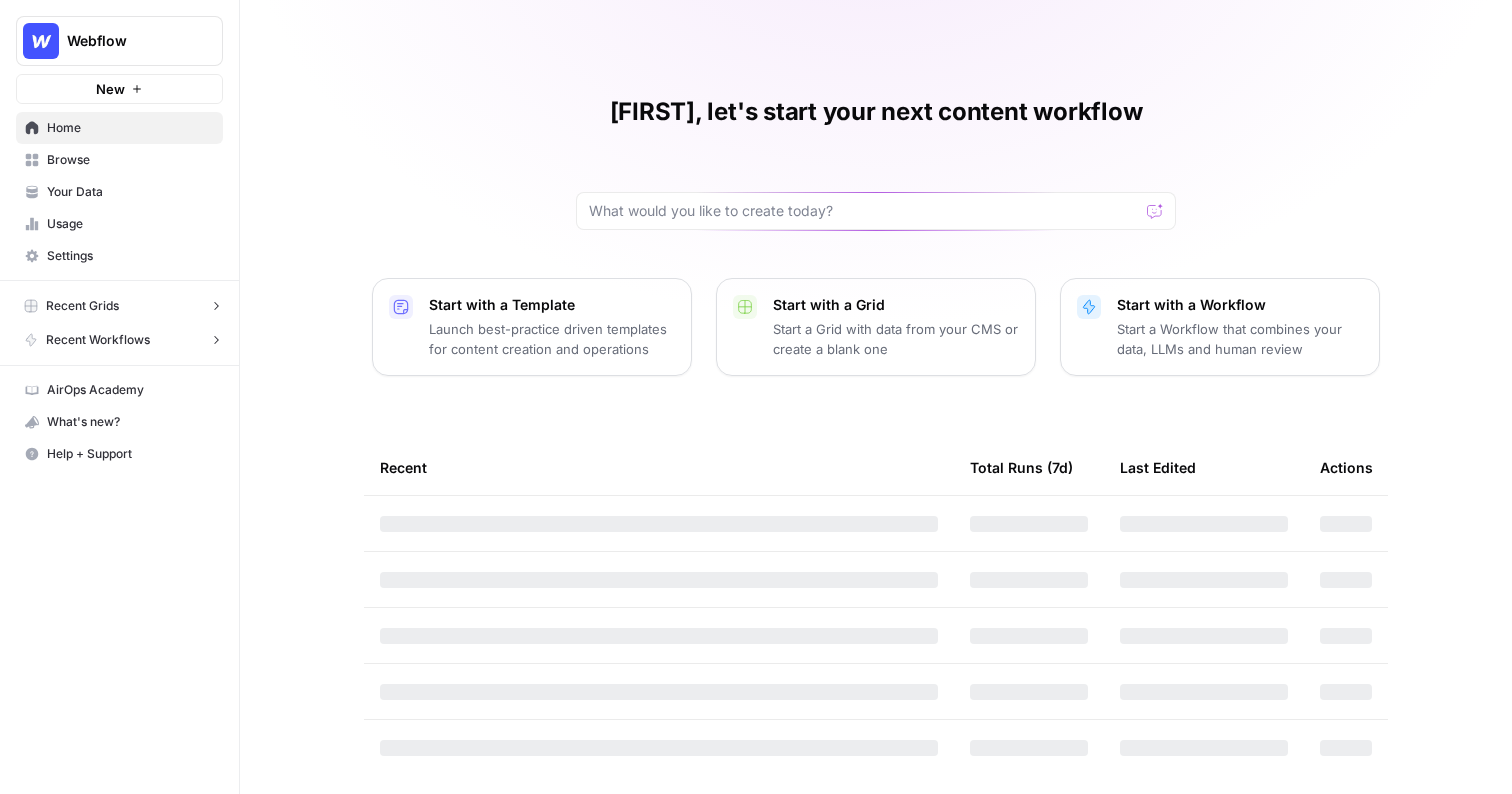 scroll, scrollTop: 0, scrollLeft: 0, axis: both 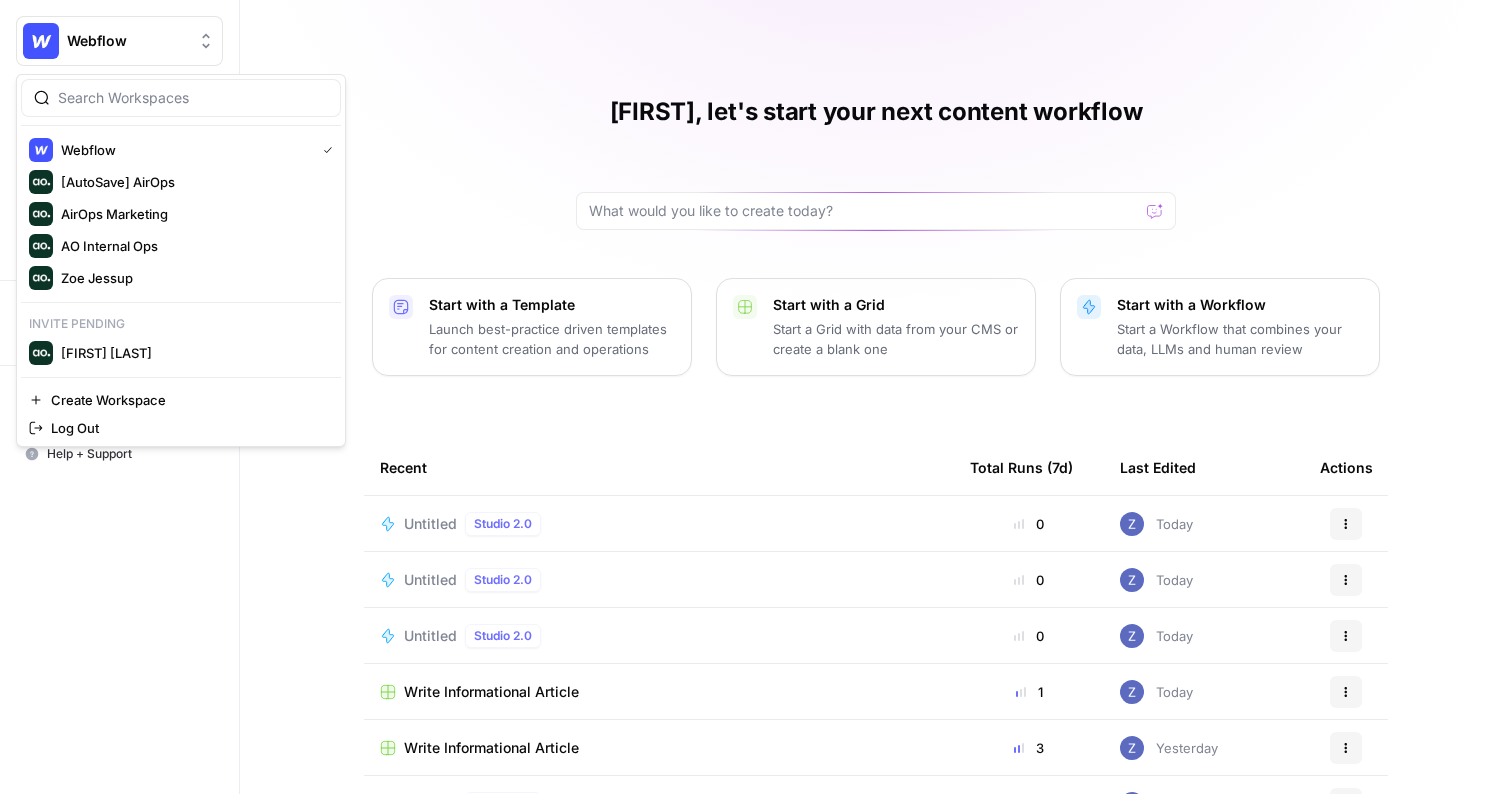 click on "Webflow" at bounding box center (119, 41) 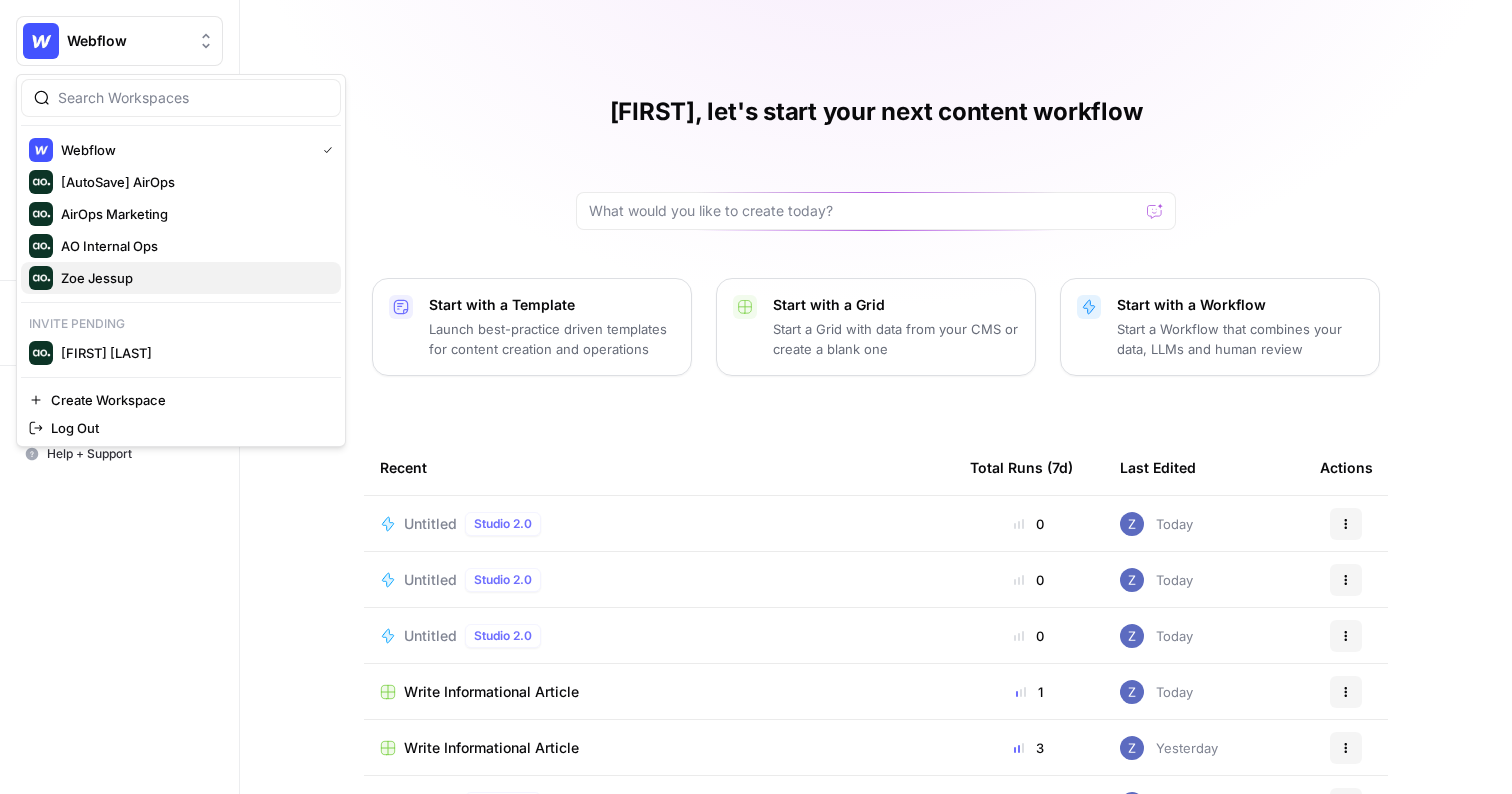 click on "Zoe Jessup" at bounding box center (193, 278) 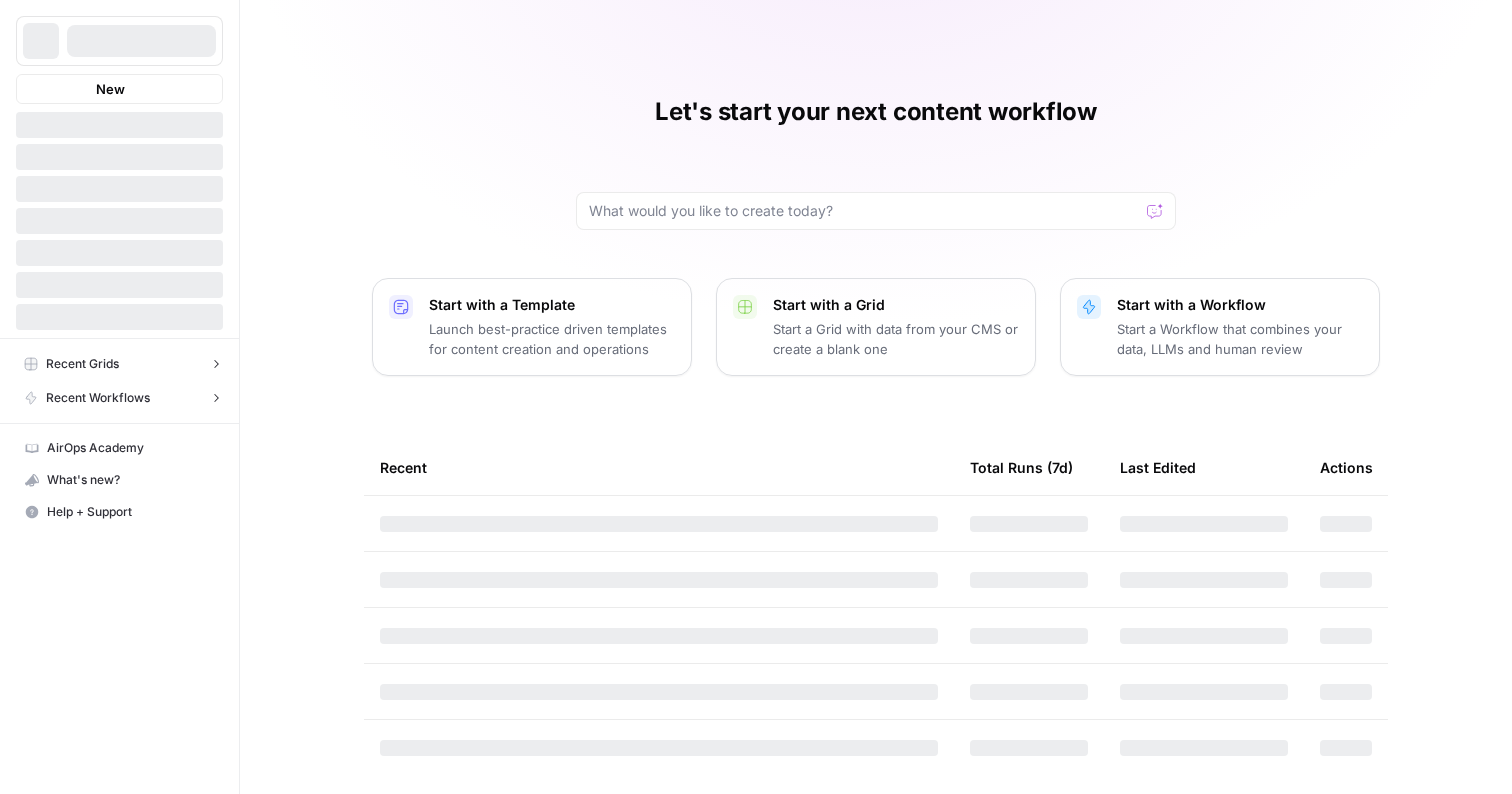 scroll, scrollTop: 0, scrollLeft: 0, axis: both 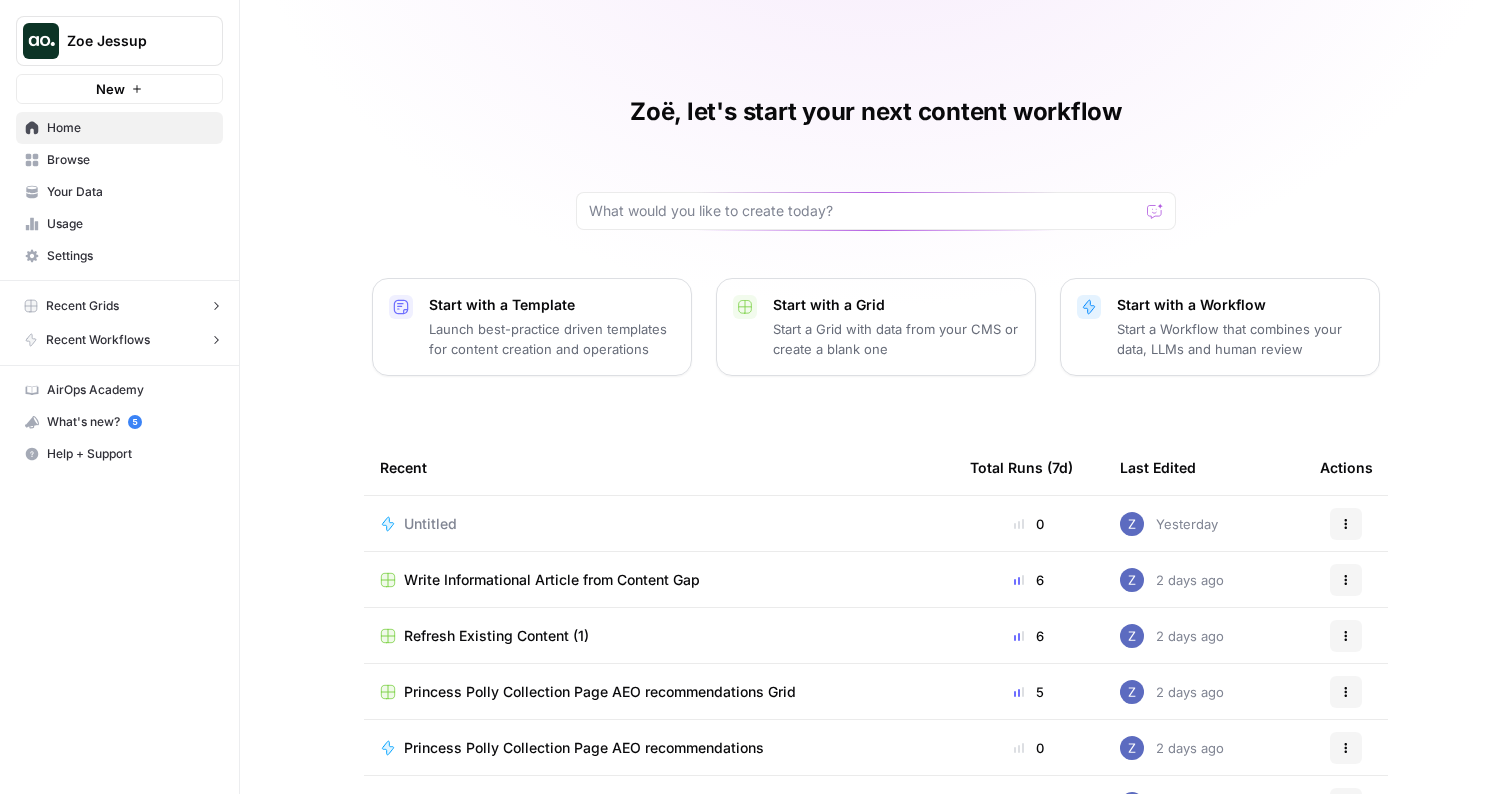 click on "New" at bounding box center (119, 89) 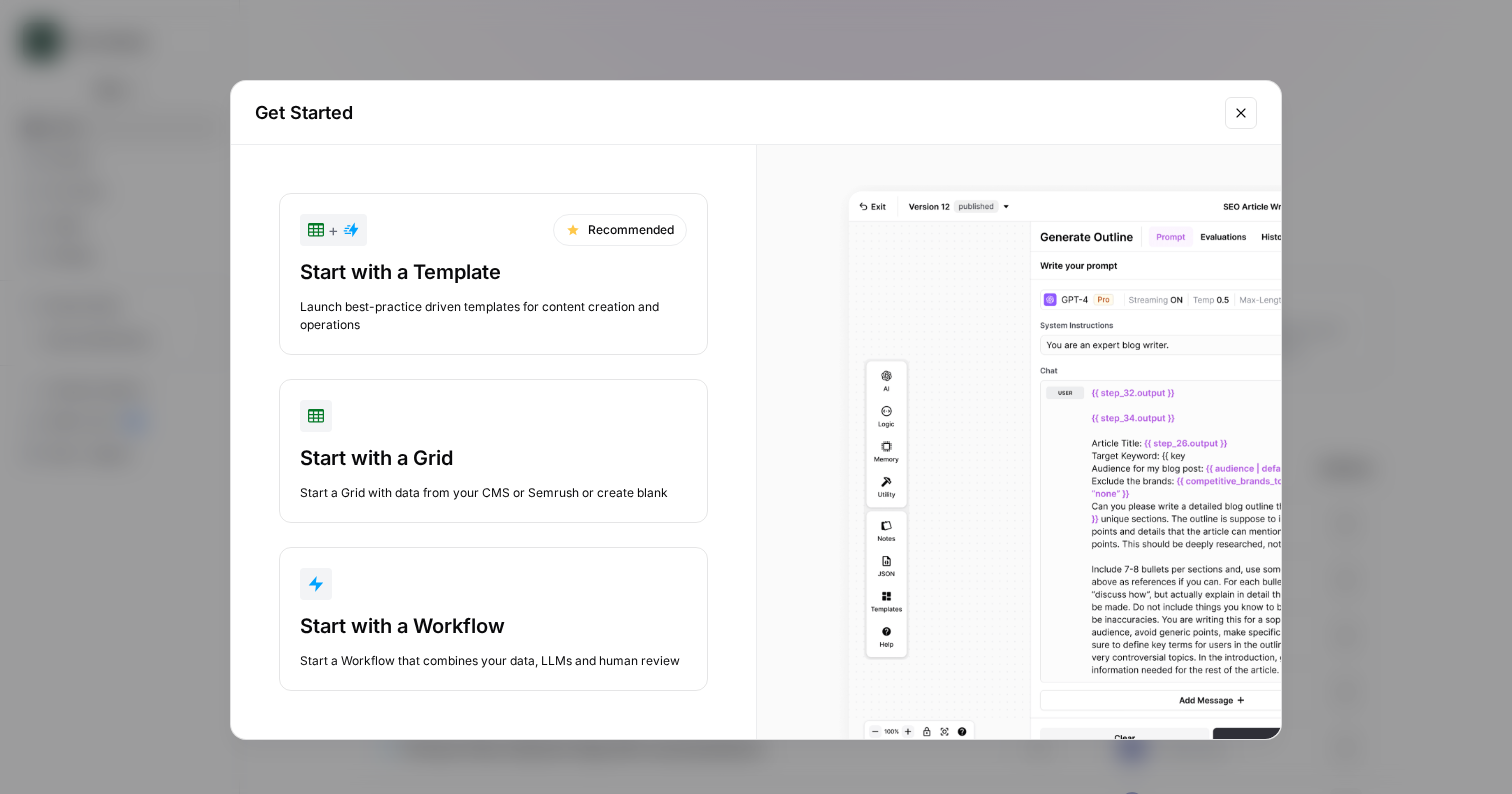 click on "Start with a Workflow Start a Workflow that combines your data, LLMs and human review" at bounding box center [493, 619] 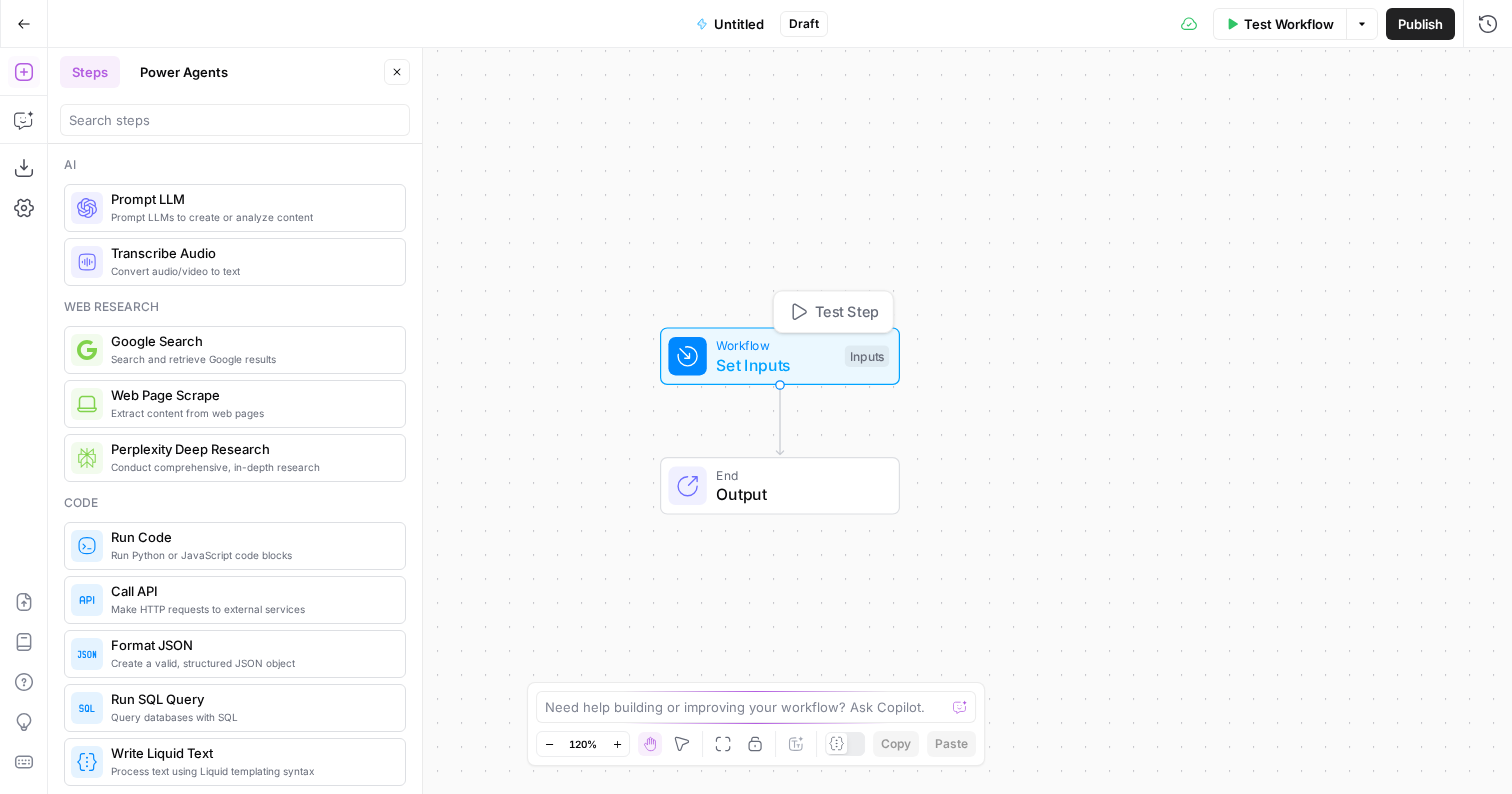 click on "Set Inputs" at bounding box center (775, 365) 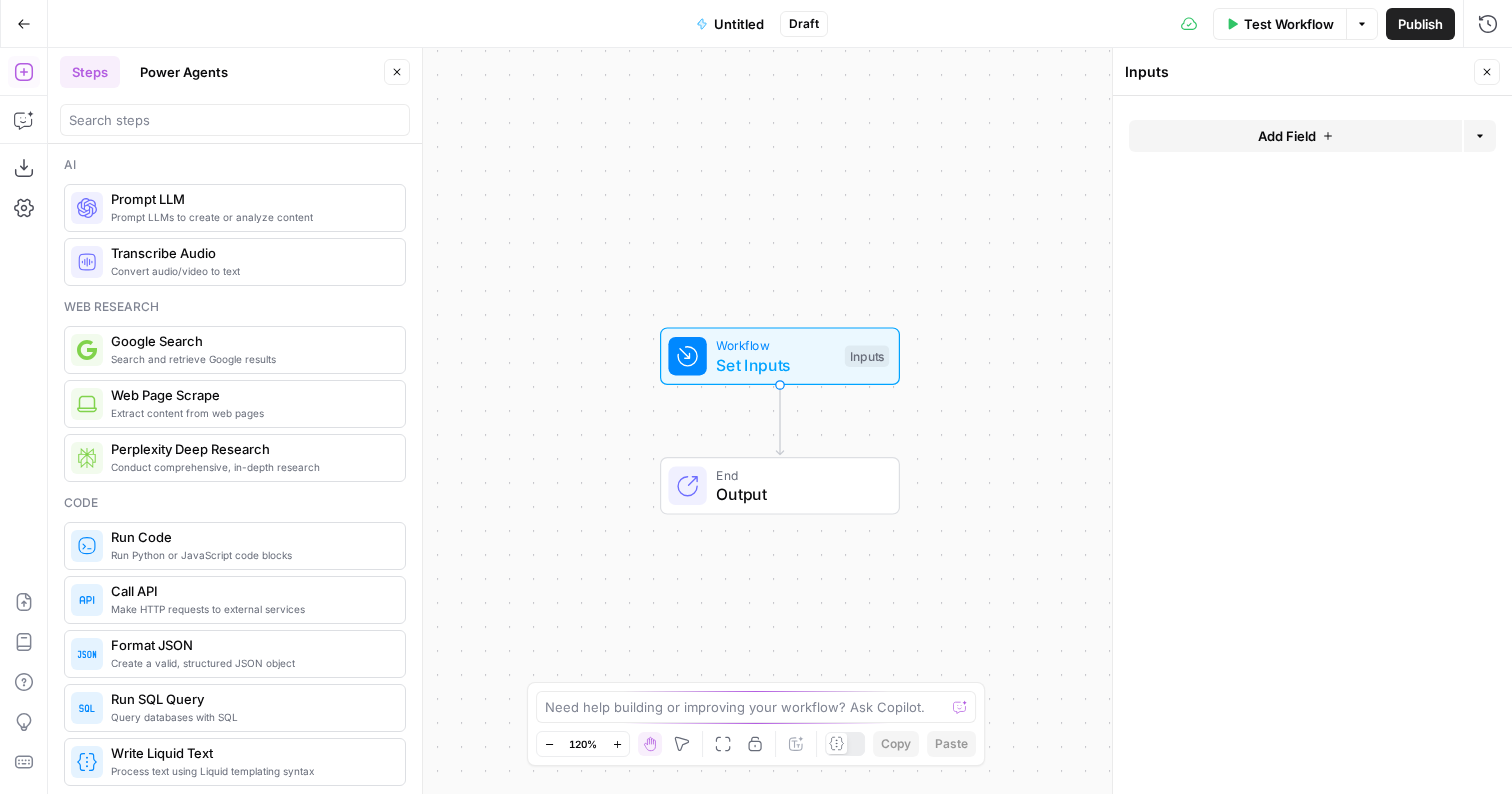 click on "Add Field" at bounding box center (1295, 136) 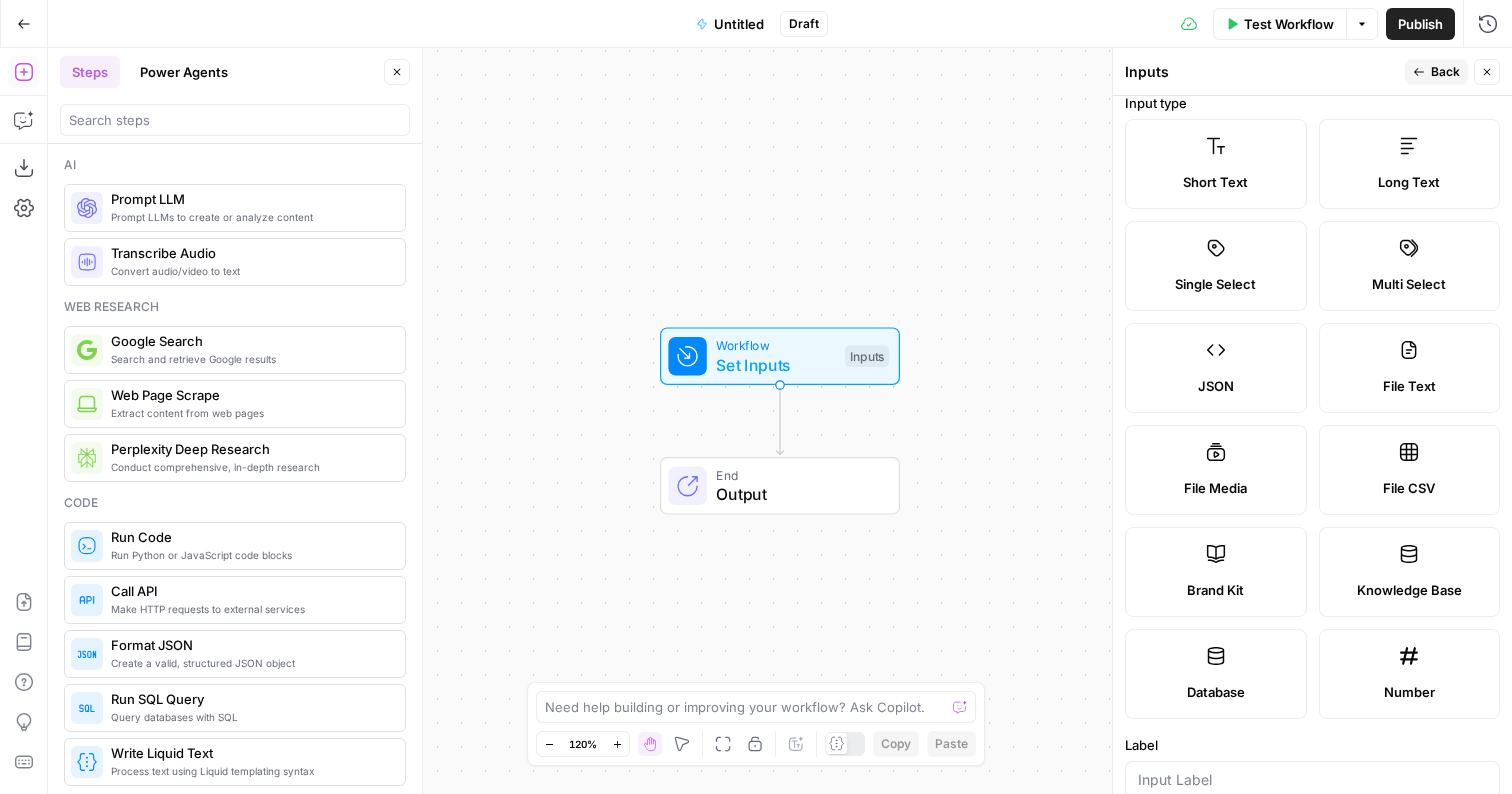 scroll, scrollTop: 0, scrollLeft: 0, axis: both 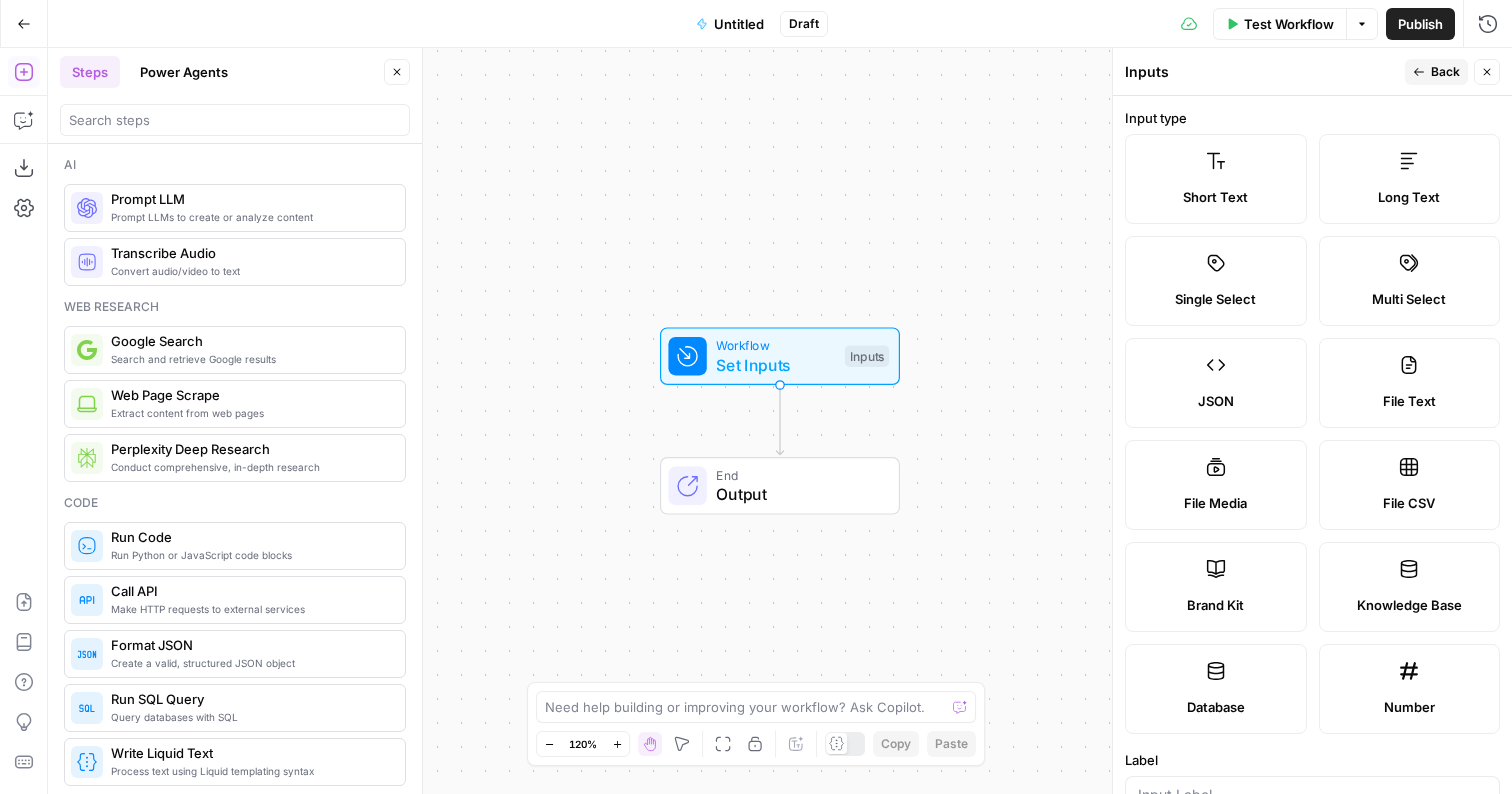 click on "Brand Kit" at bounding box center (1215, 605) 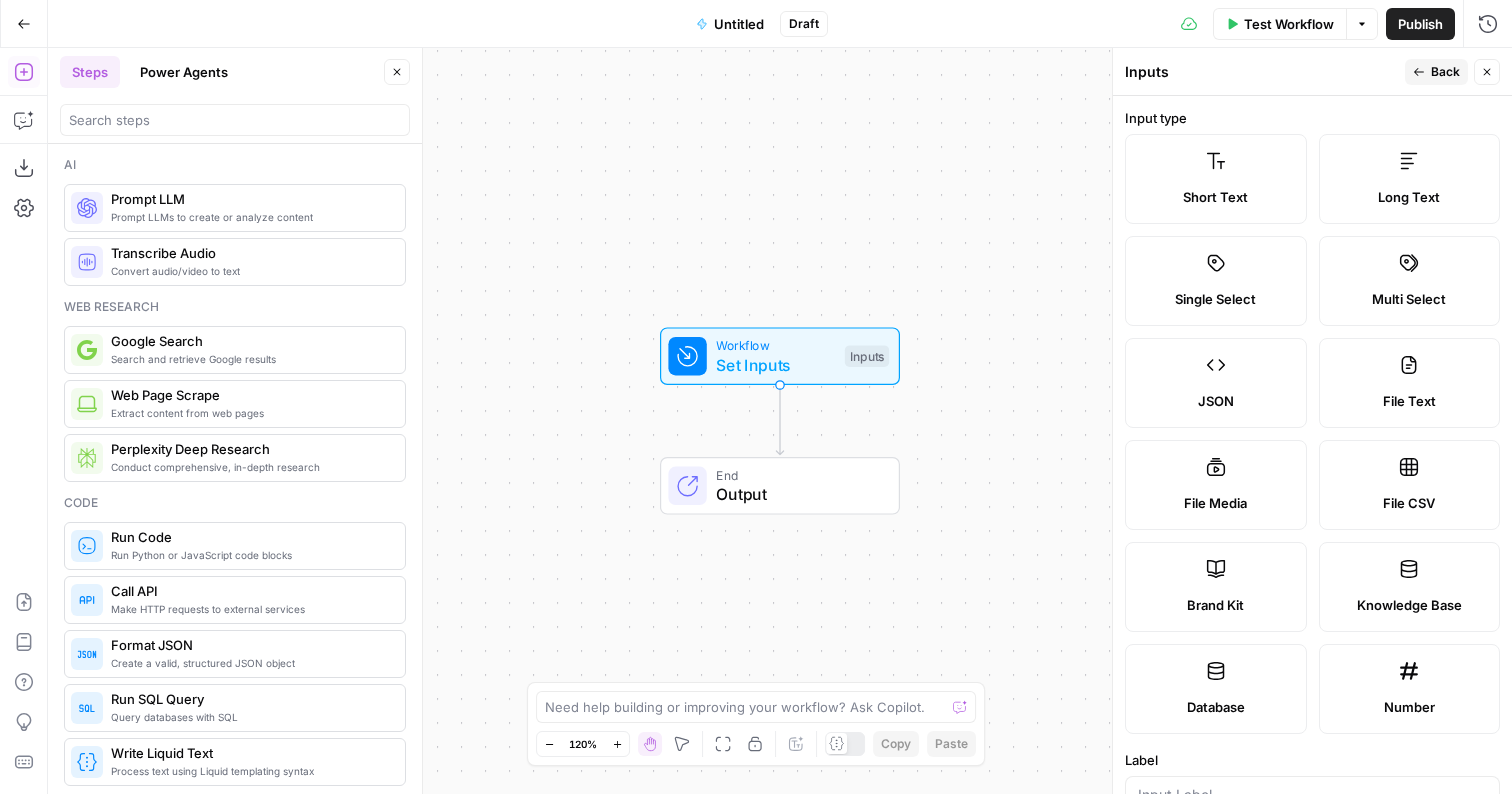 click on "Brand Kit" at bounding box center [1215, 605] 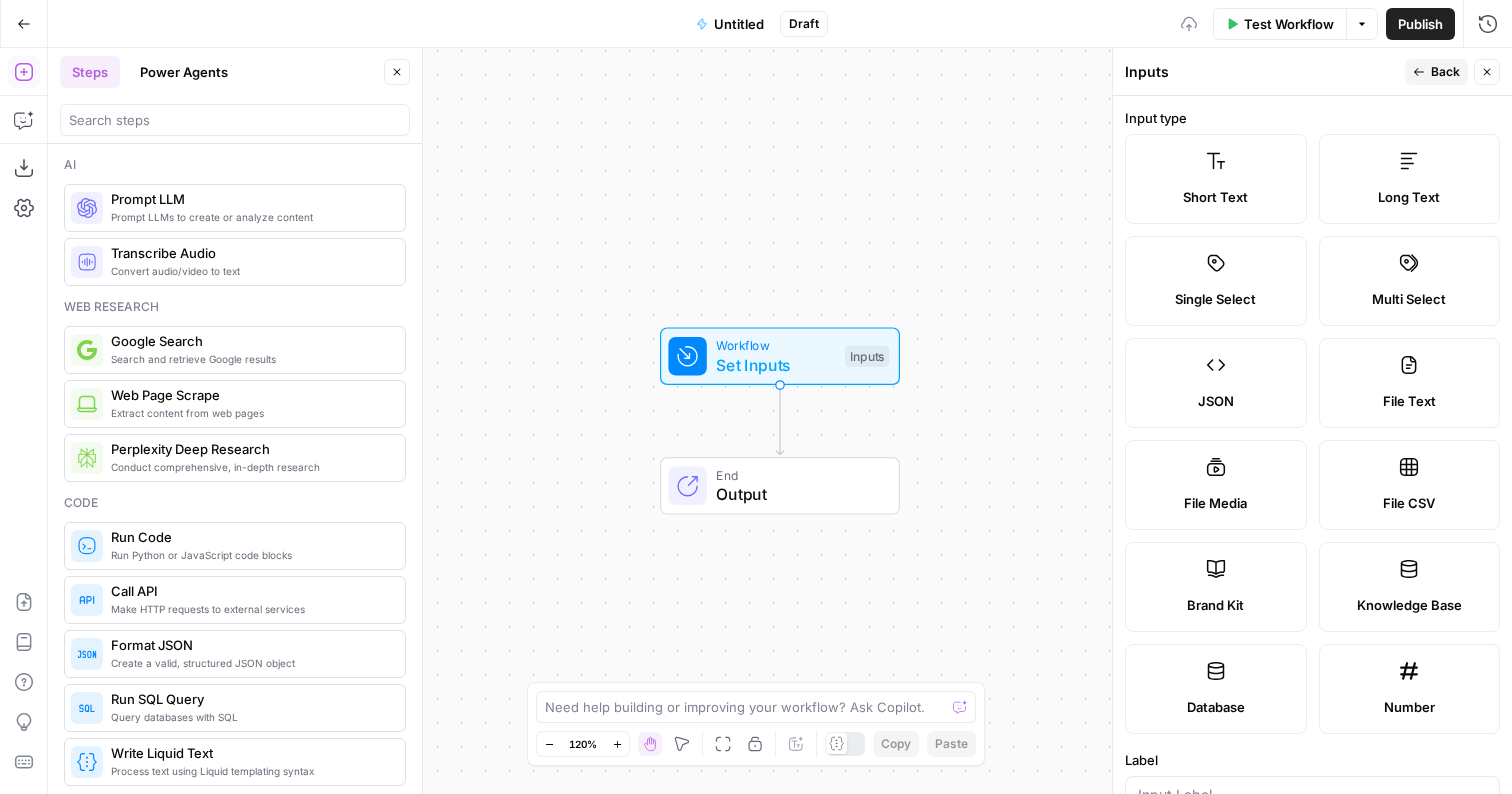 click on "Long Text" at bounding box center (1409, 197) 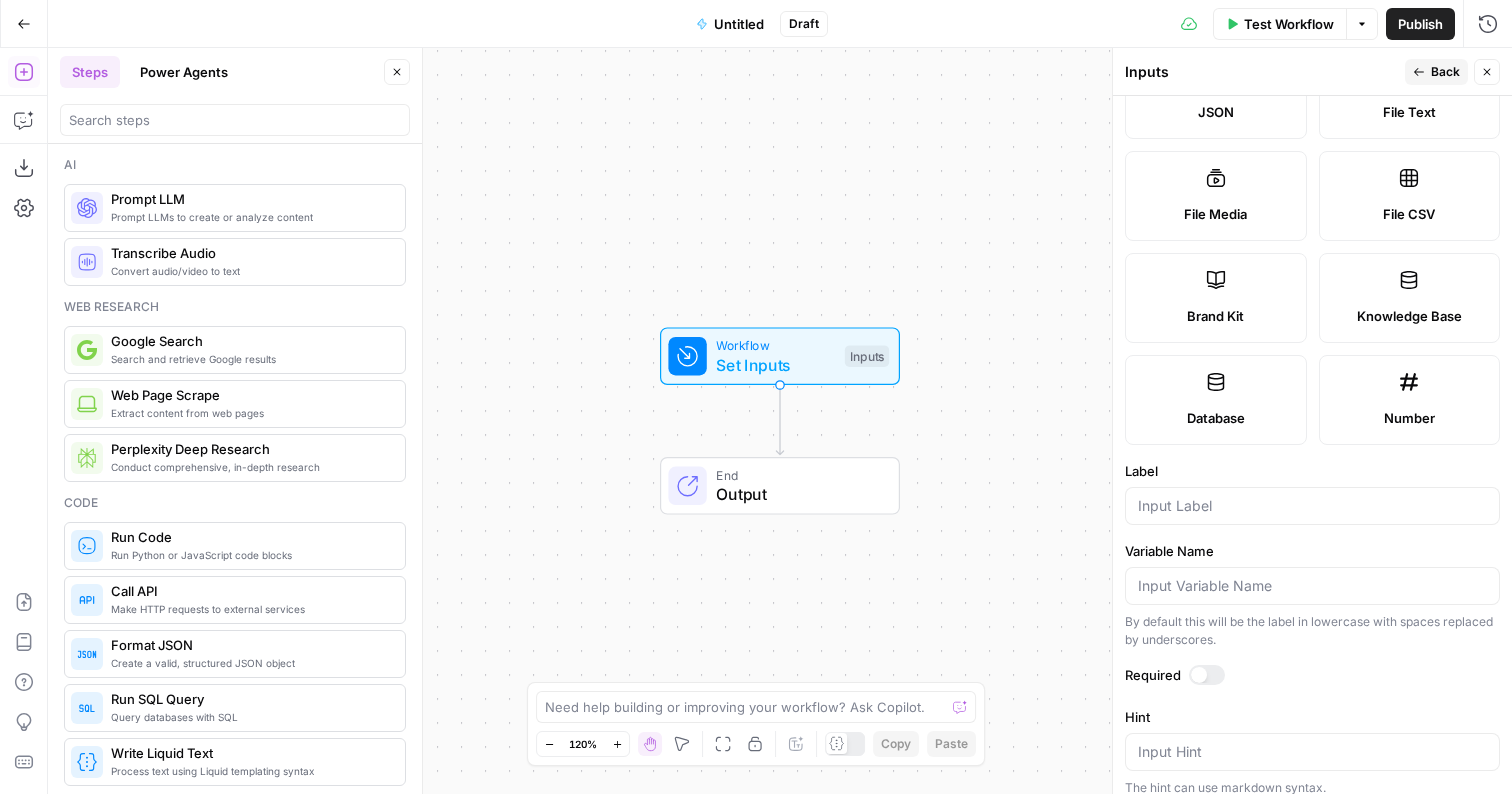 scroll, scrollTop: 290, scrollLeft: 0, axis: vertical 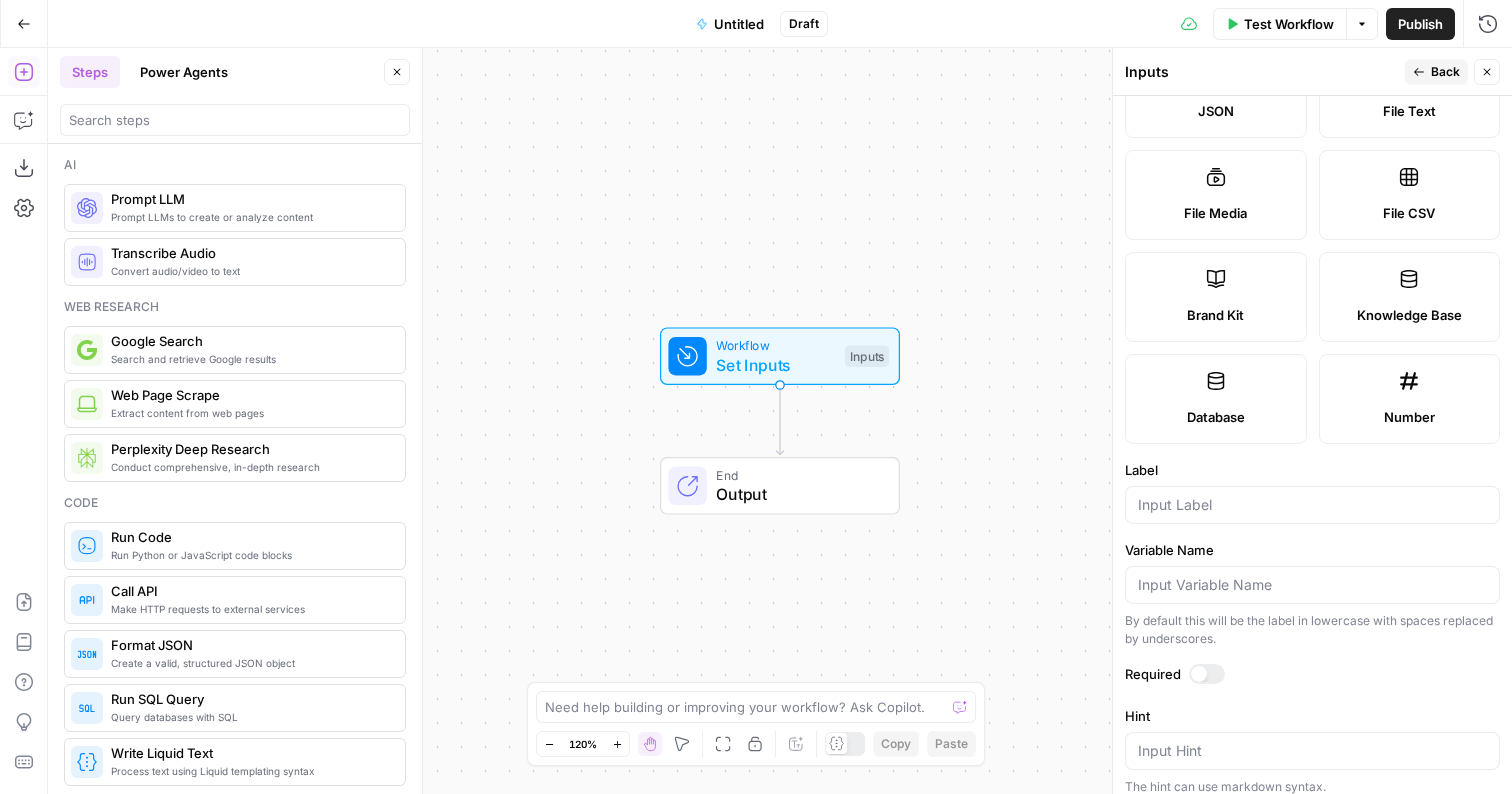 click on "Close" at bounding box center [1487, 72] 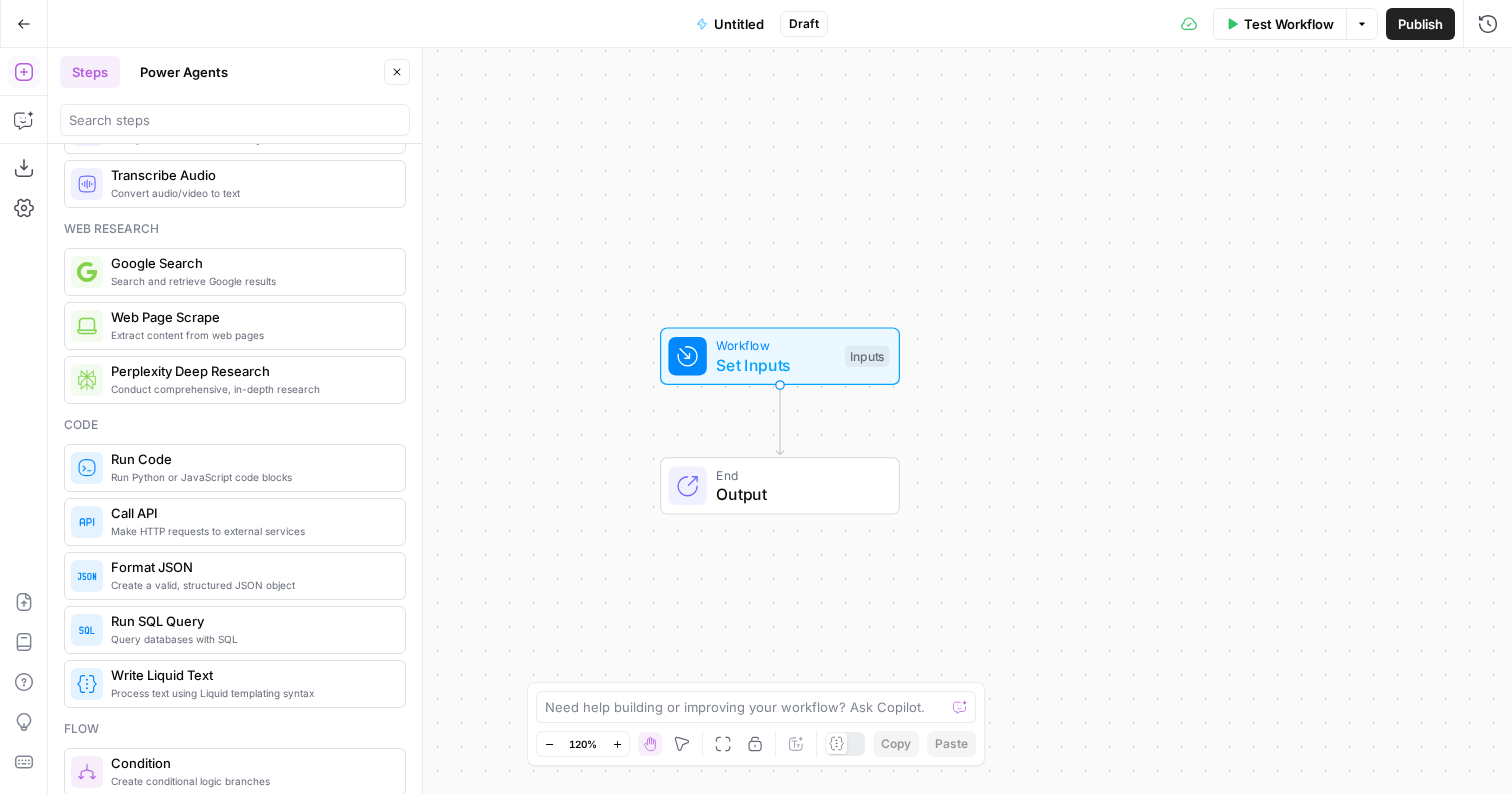 scroll, scrollTop: 0, scrollLeft: 0, axis: both 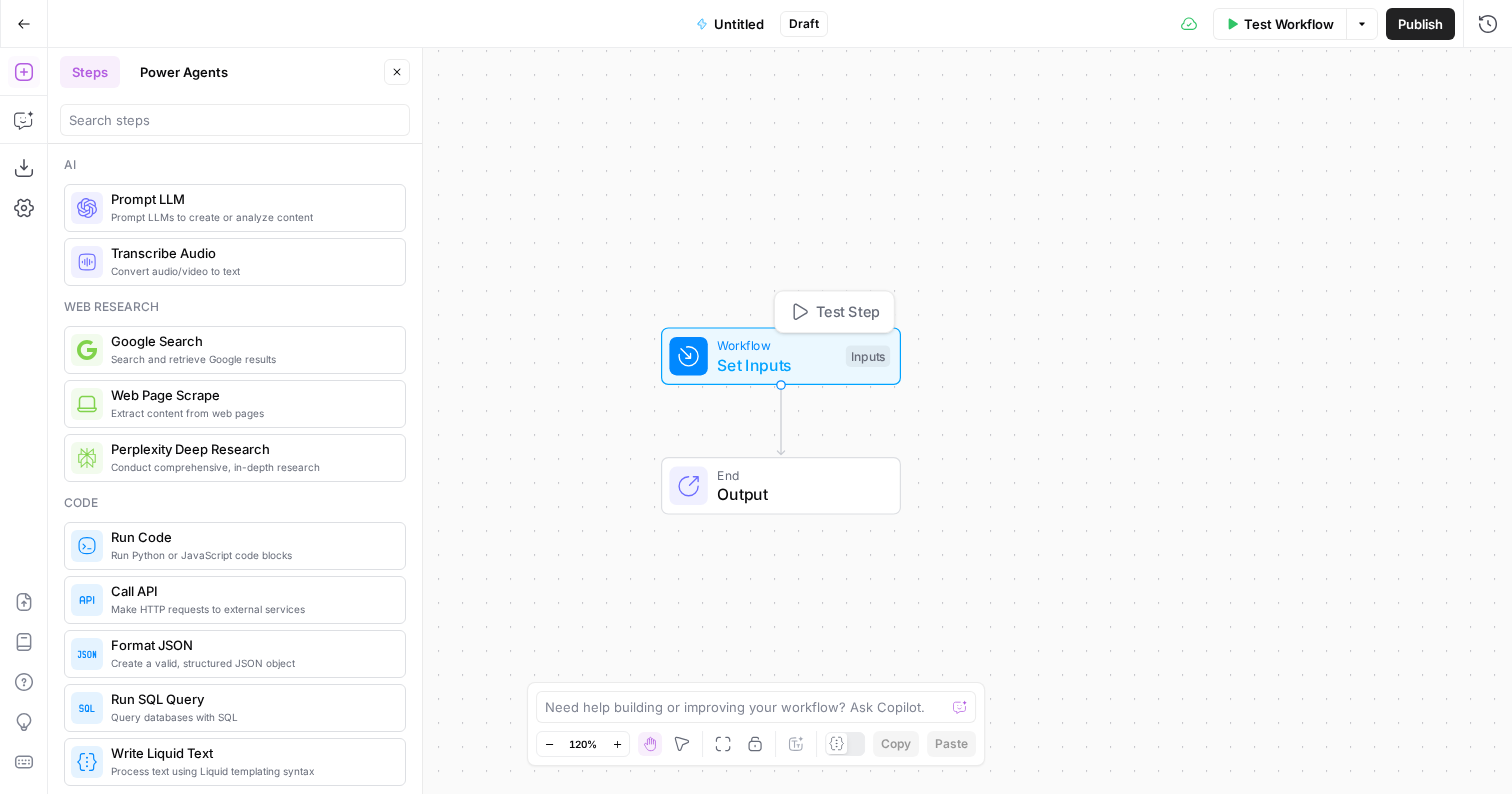 click on "Workflow" at bounding box center (776, 345) 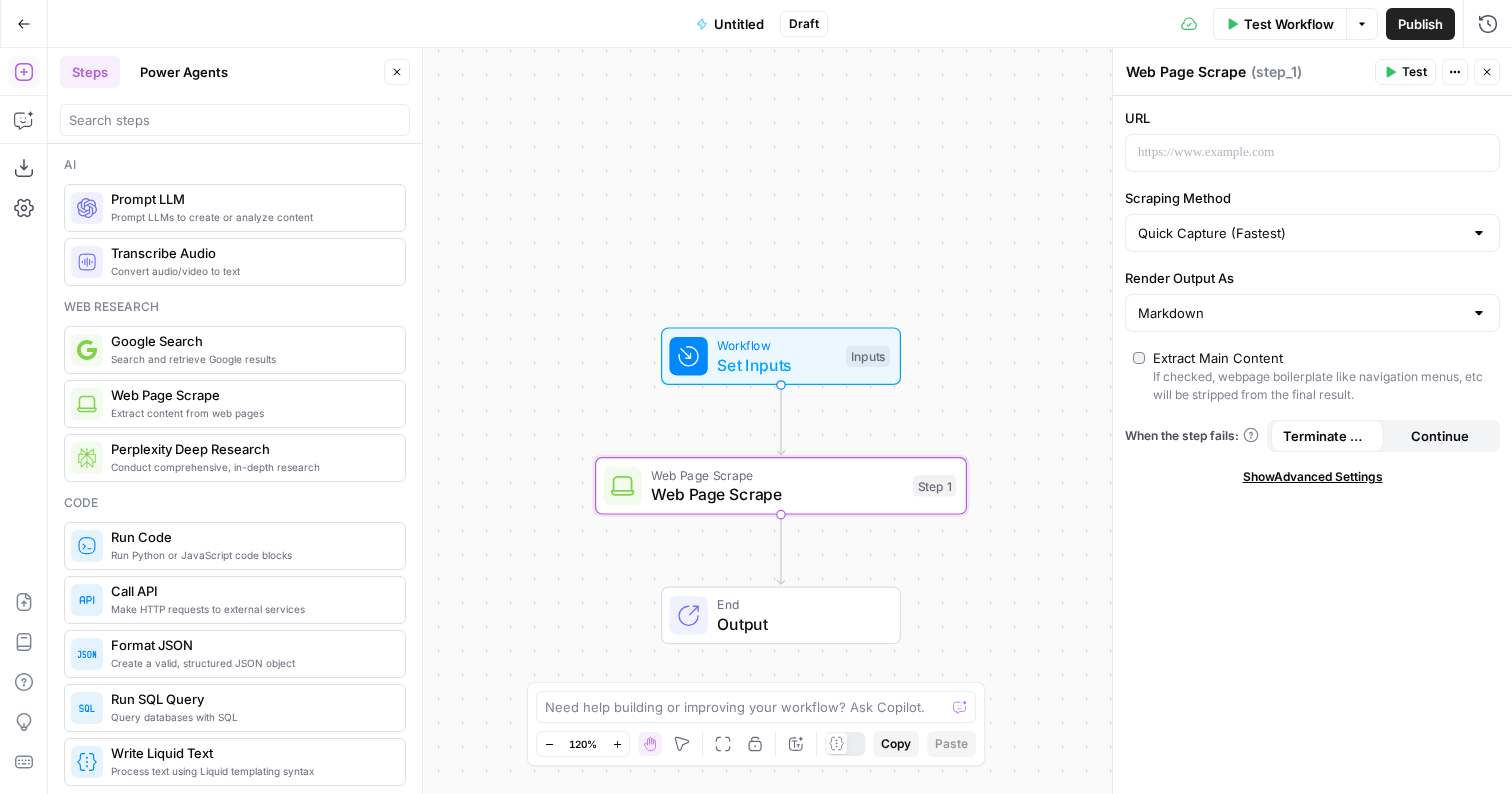 drag, startPoint x: 231, startPoint y: 405, endPoint x: 667, endPoint y: 21, distance: 580.99225 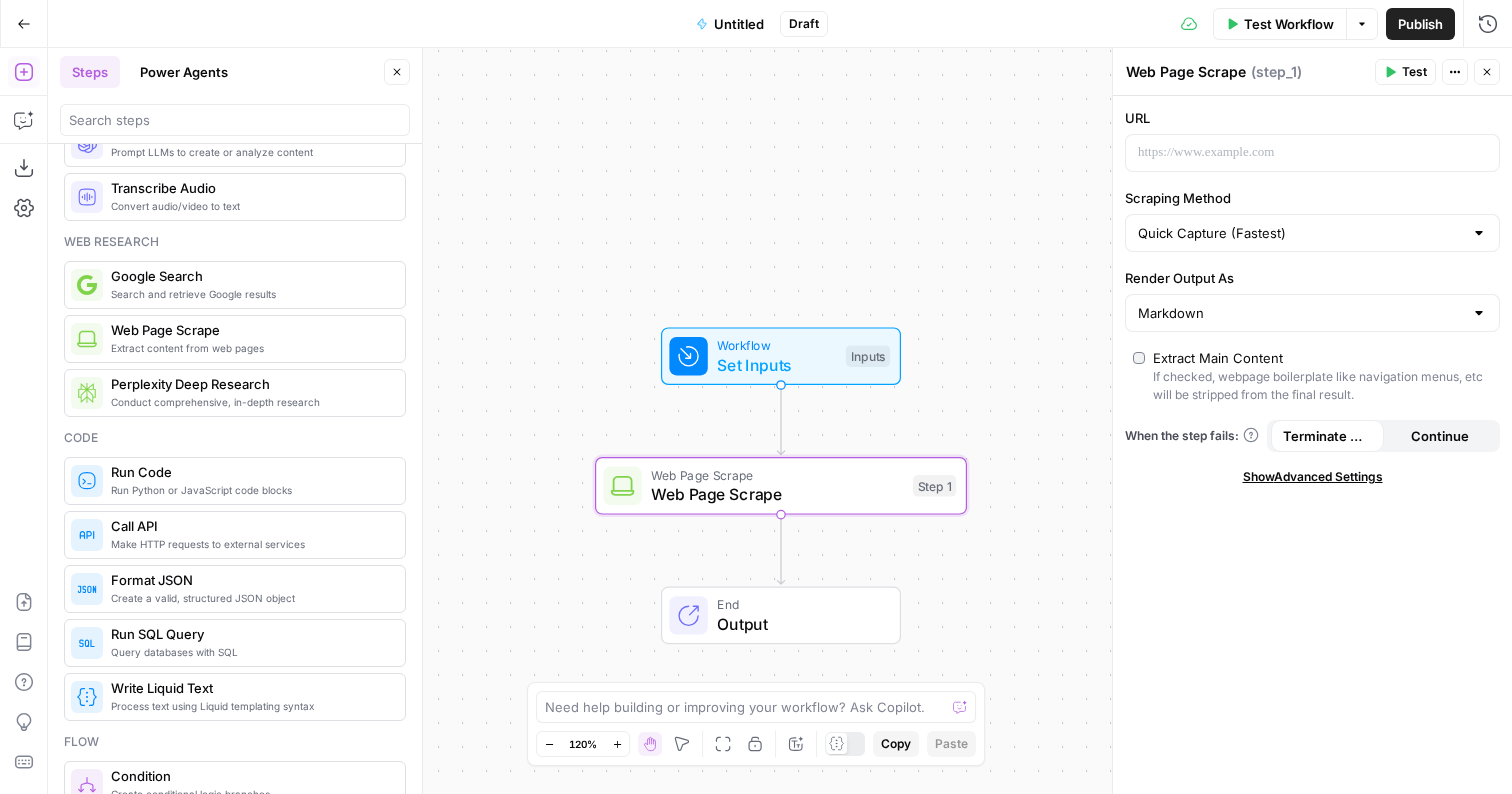 scroll, scrollTop: 0, scrollLeft: 0, axis: both 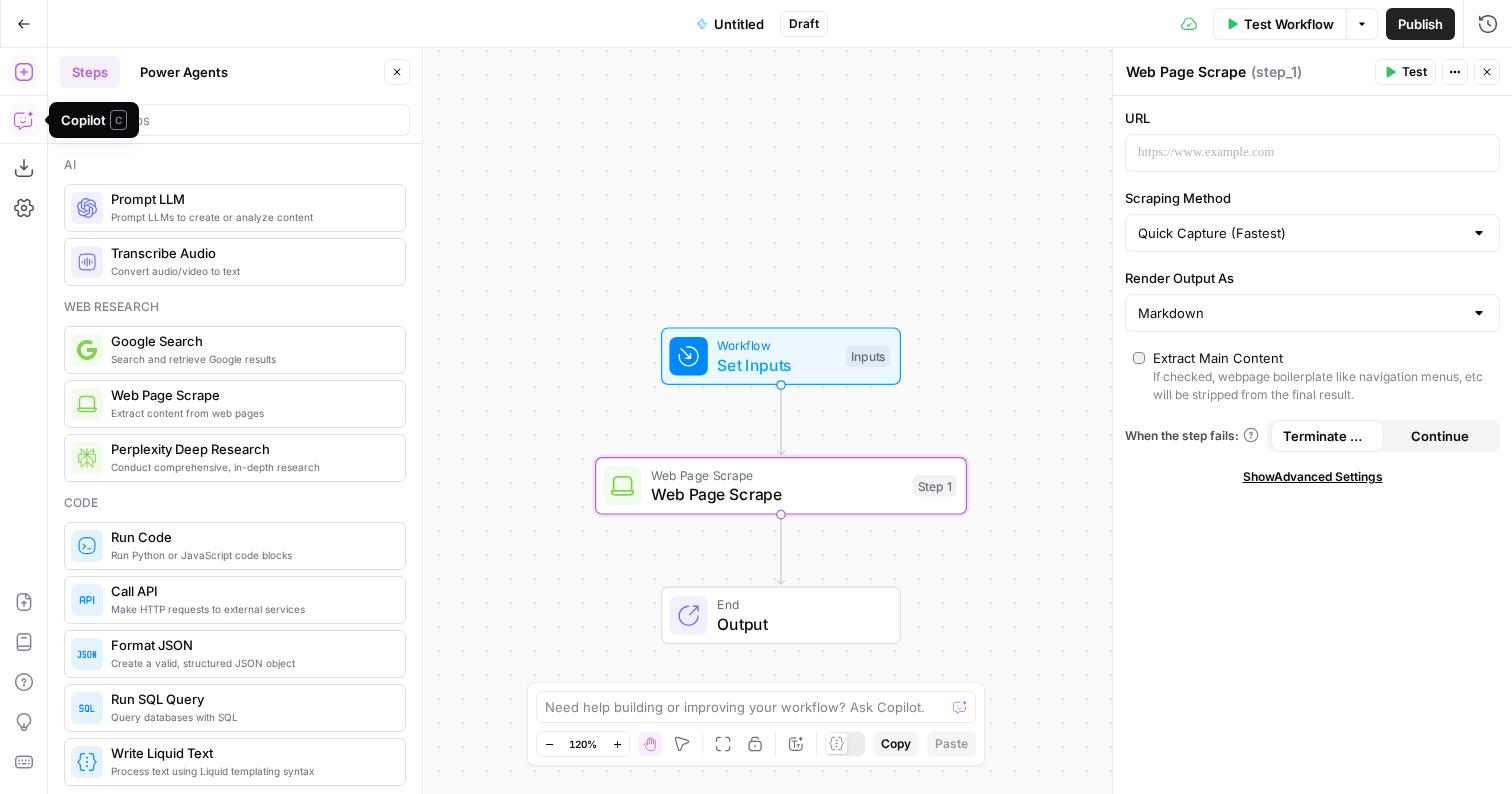 click 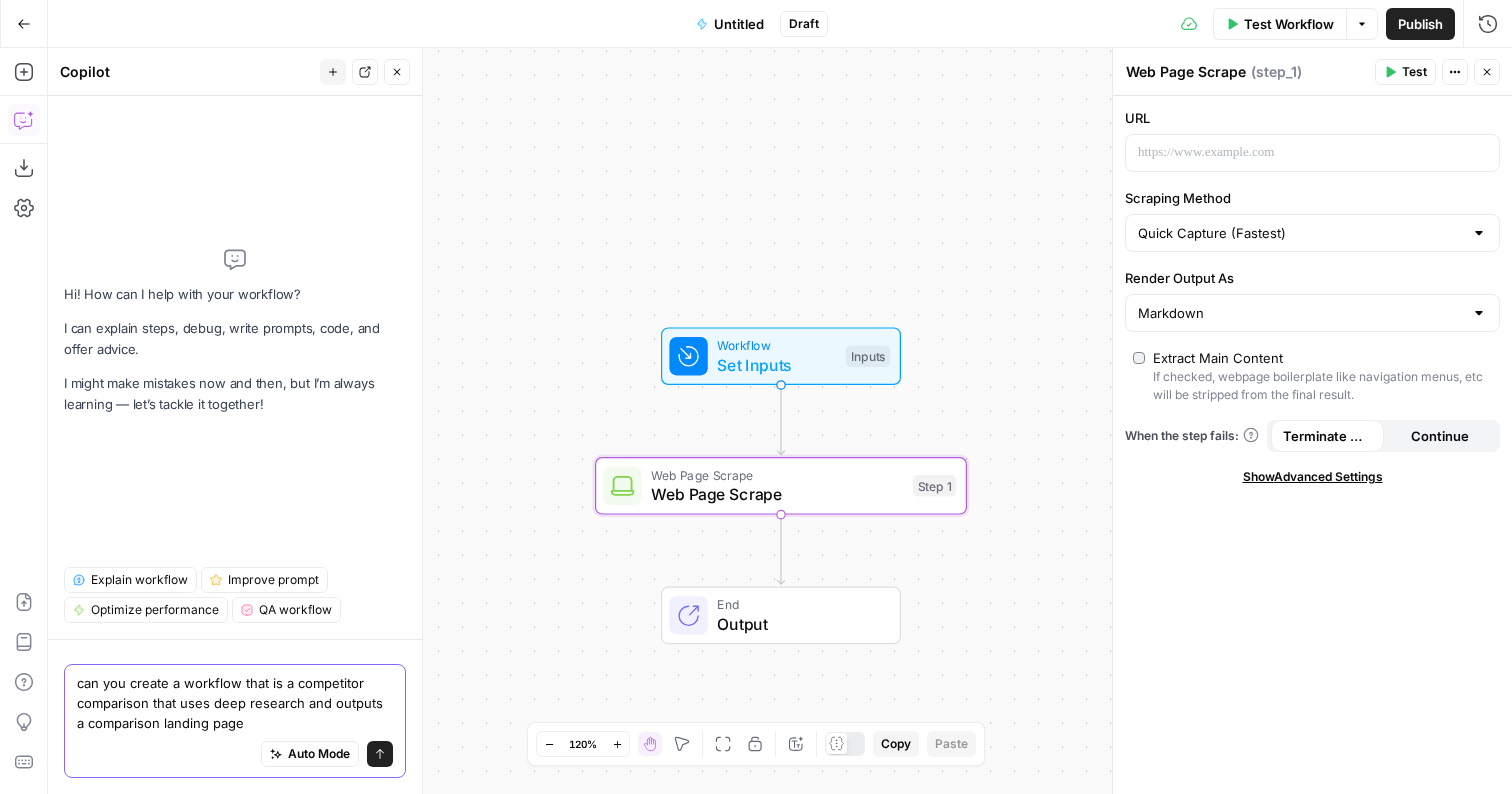 type on "can you create a workflow that is a competitor comparison that uses deep research and outputs a comparison landing page" 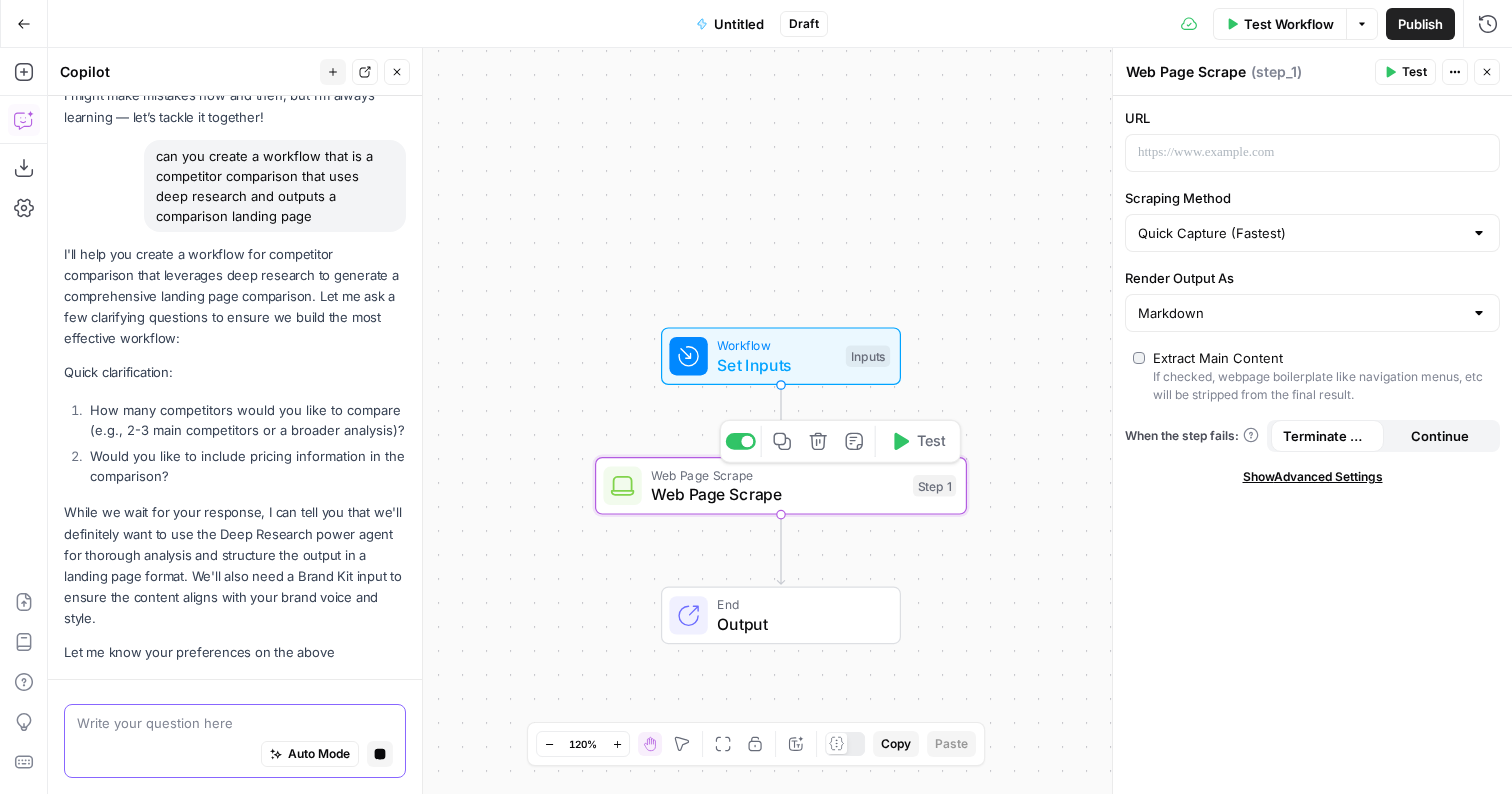 scroll, scrollTop: 157, scrollLeft: 0, axis: vertical 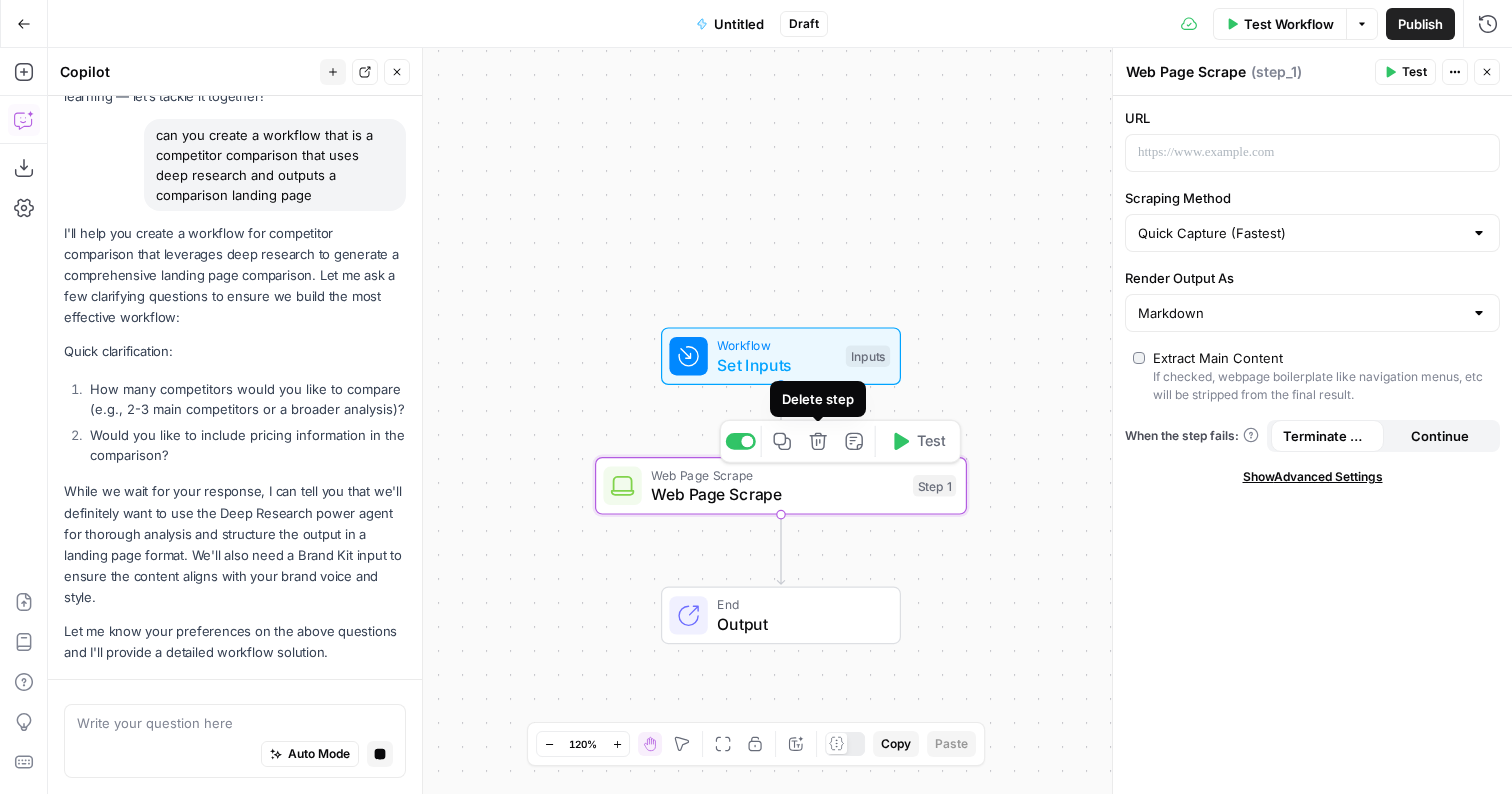 click 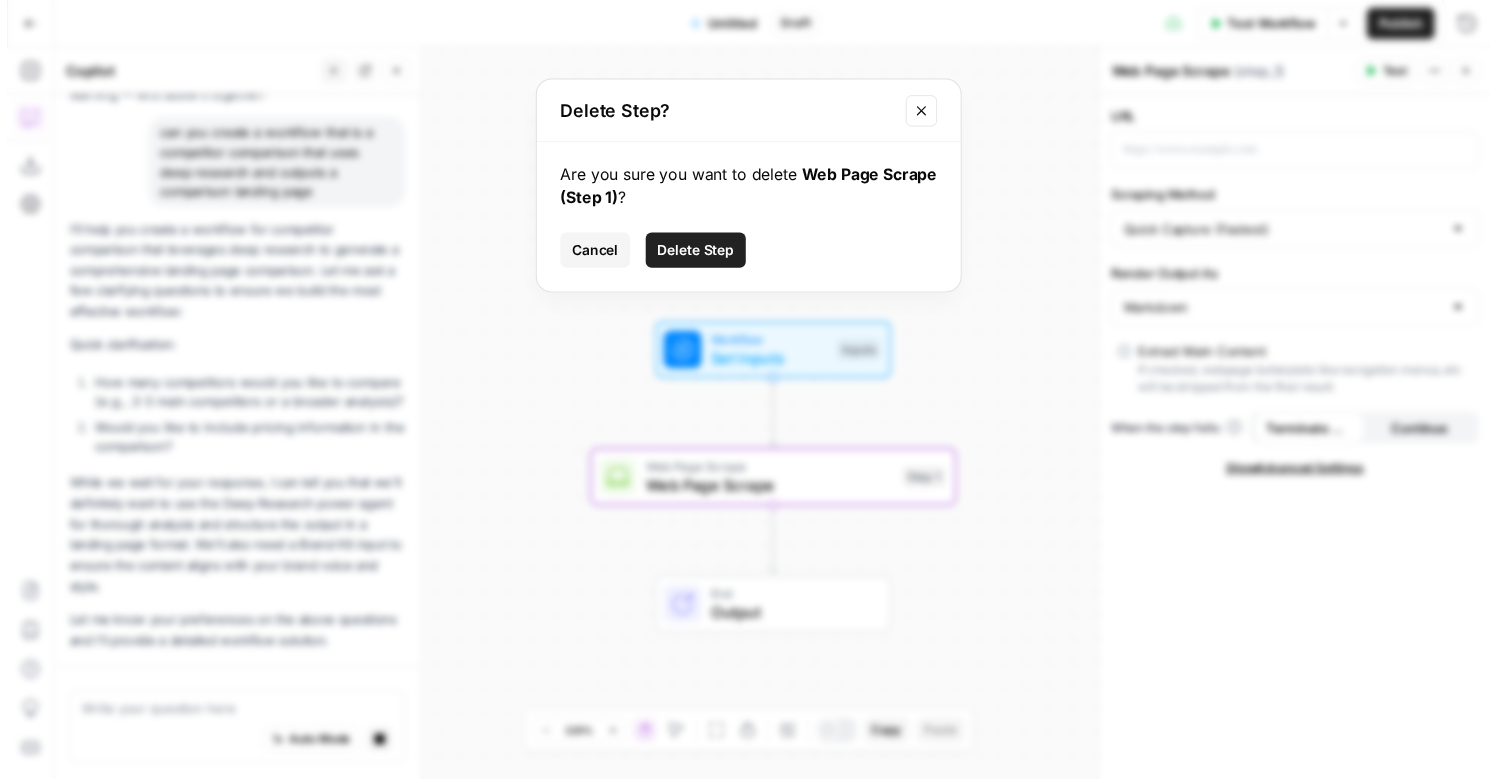 scroll, scrollTop: 189, scrollLeft: 0, axis: vertical 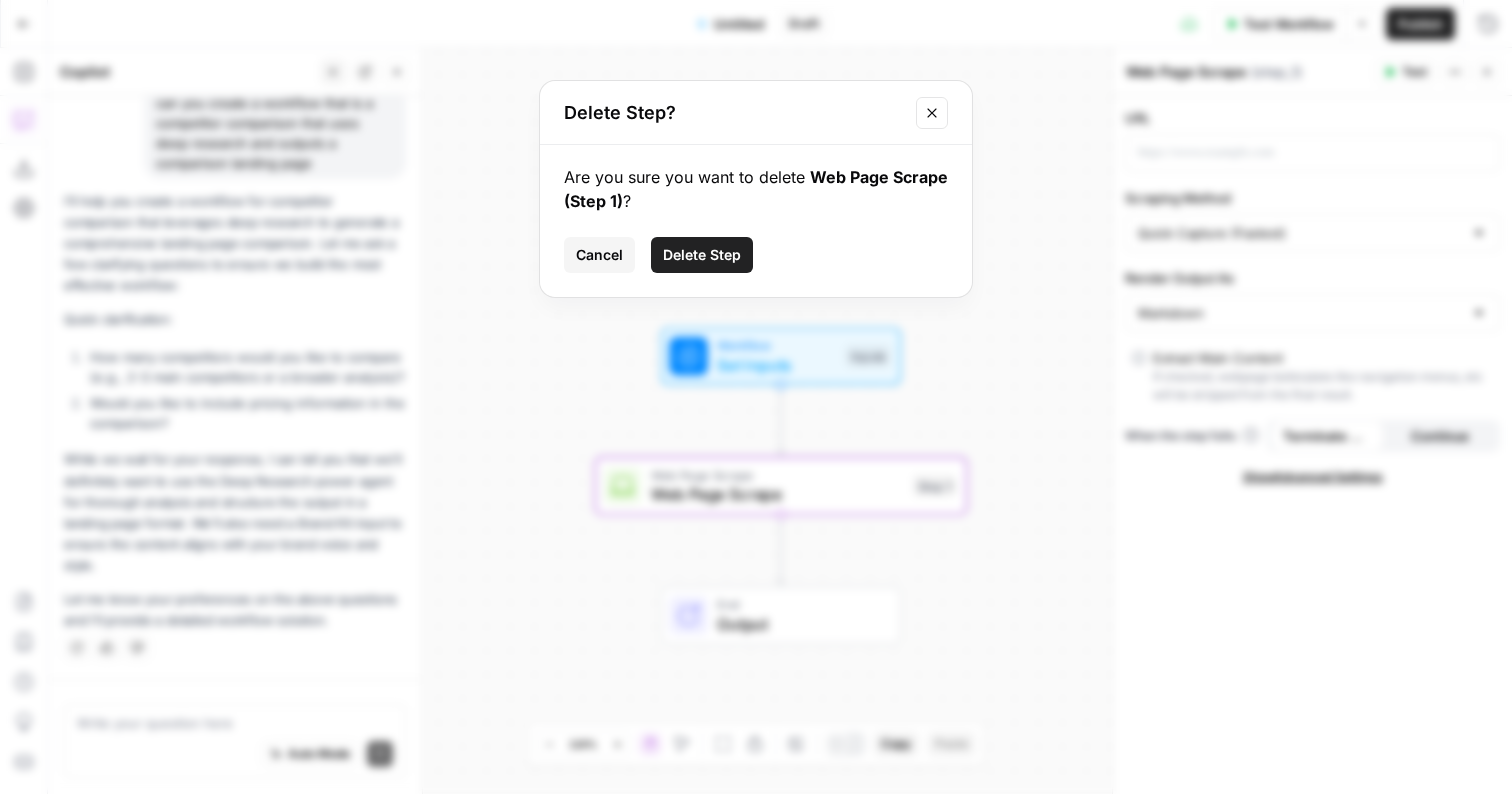 click on "Delete Step" at bounding box center (702, 255) 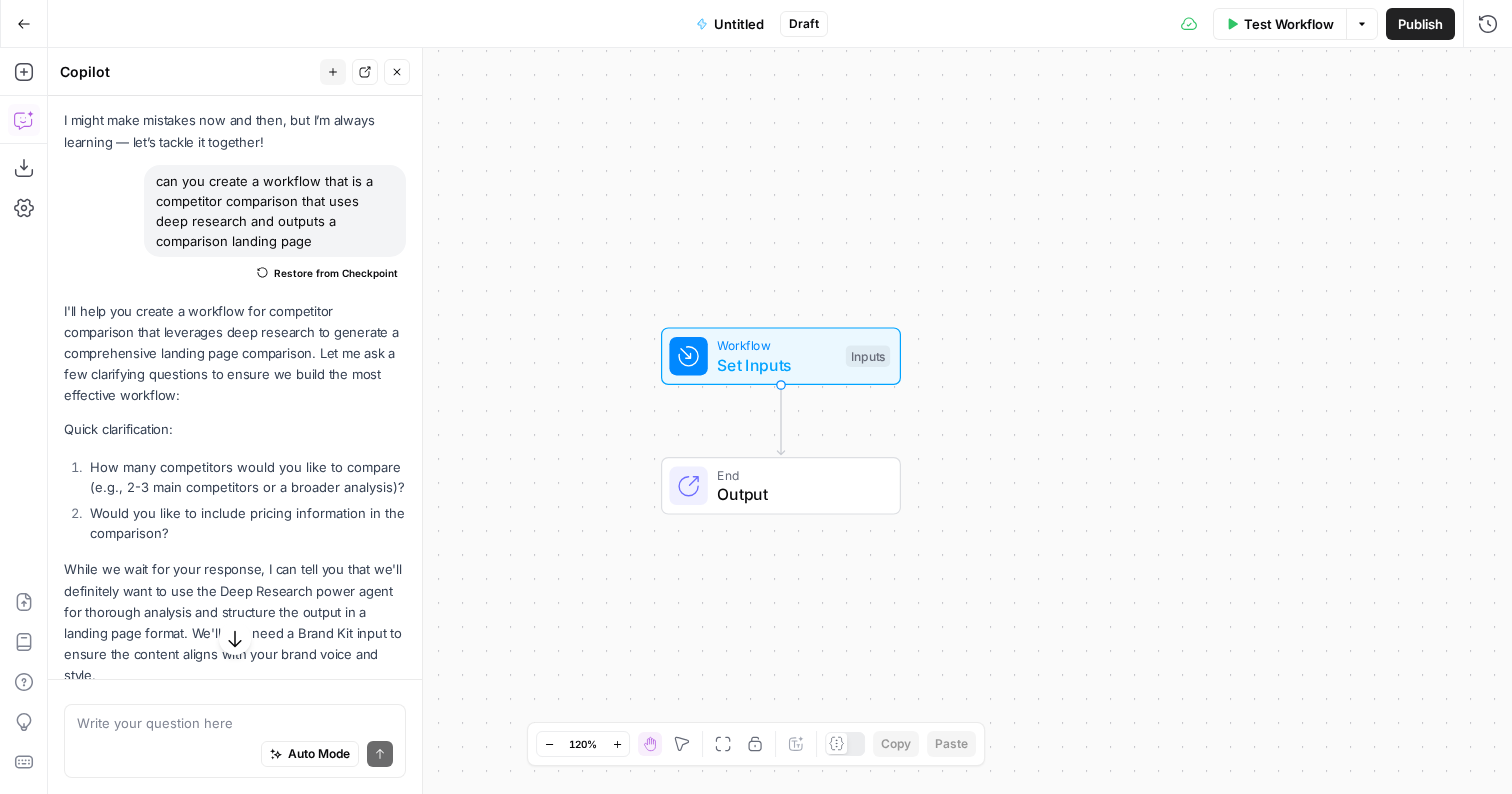 scroll, scrollTop: 94, scrollLeft: 0, axis: vertical 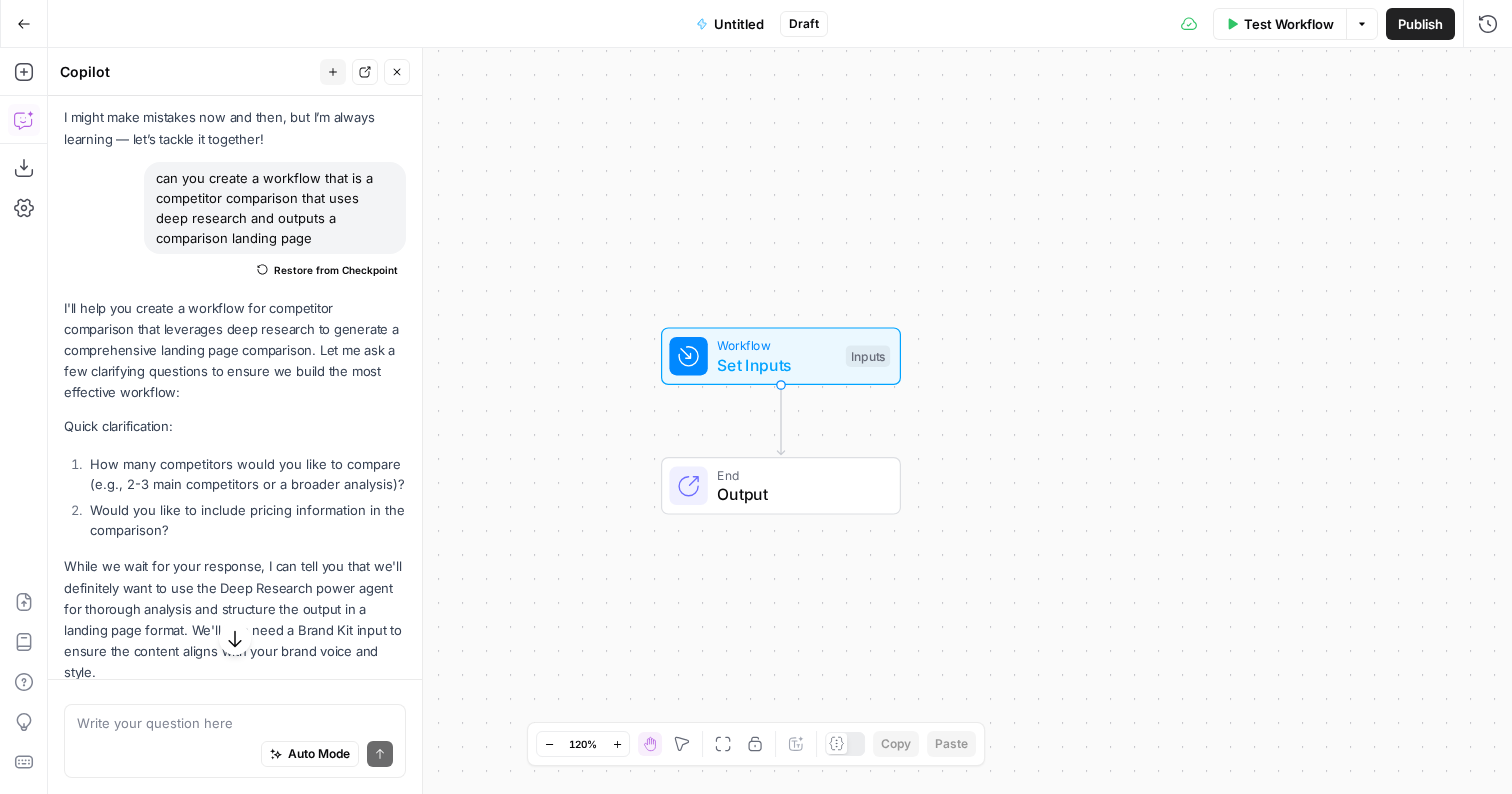 click on "Write your question here Auto Mode Send" at bounding box center (235, 741) 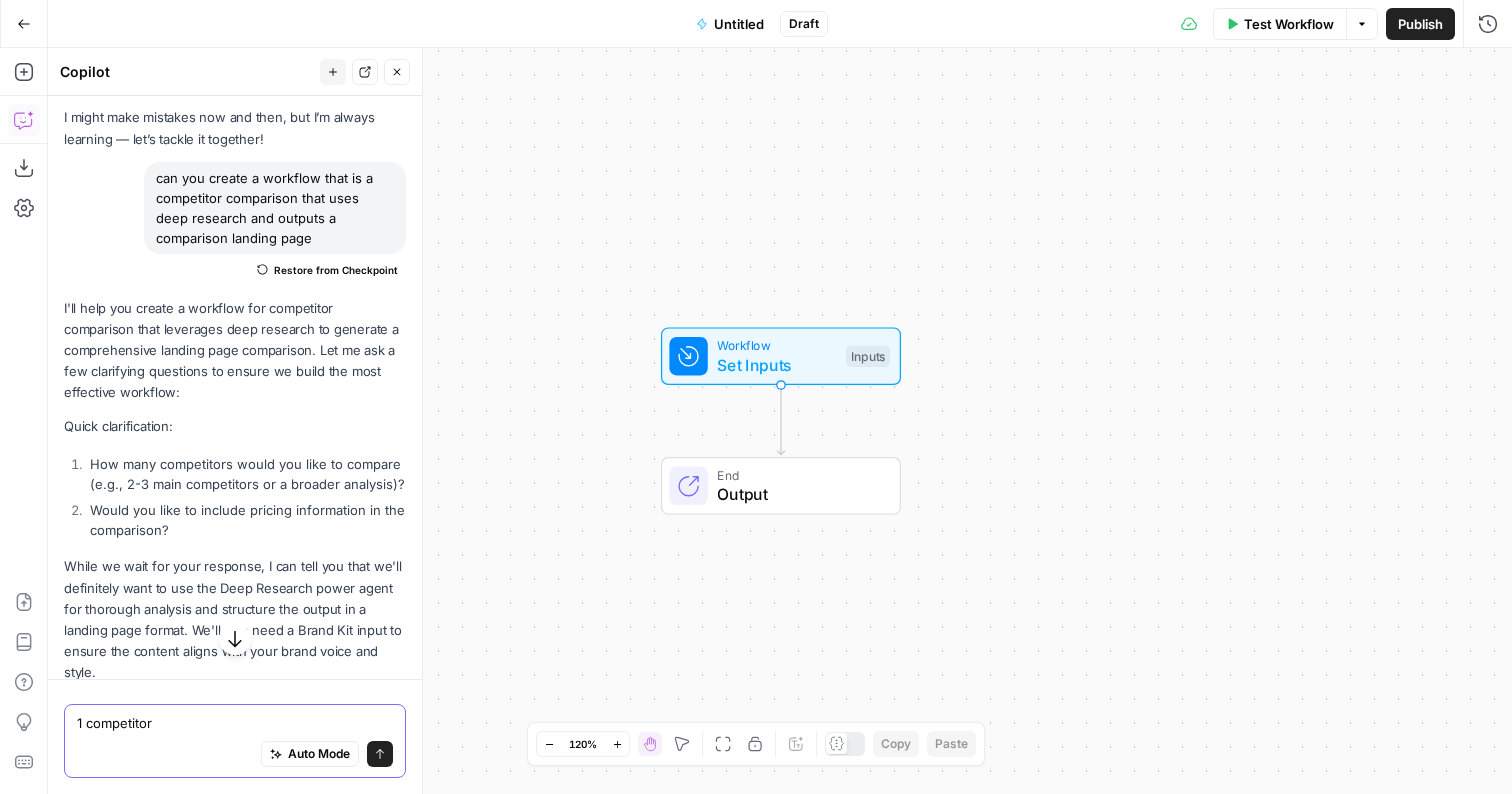 type on "1 competitor" 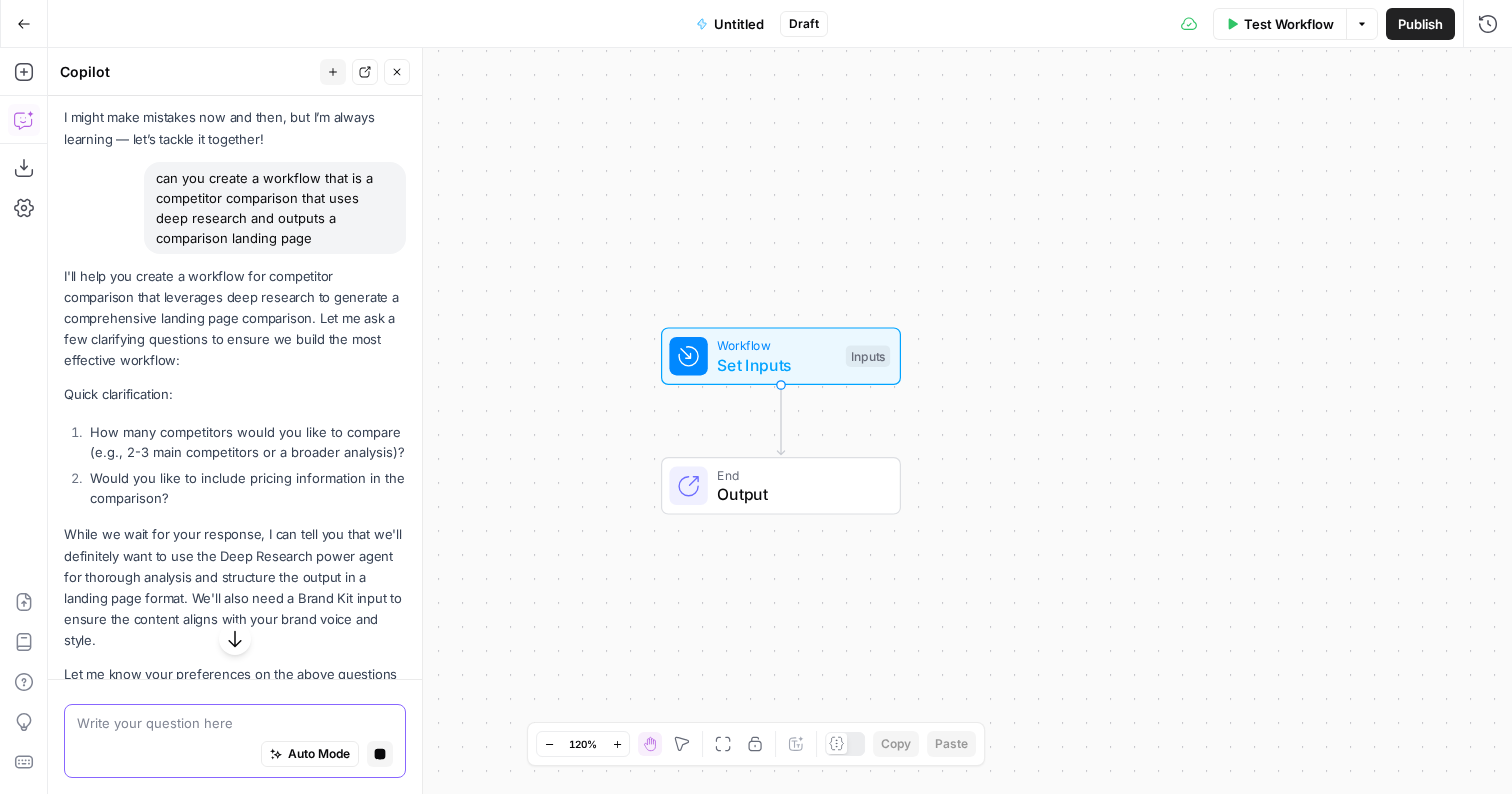 scroll, scrollTop: 233, scrollLeft: 0, axis: vertical 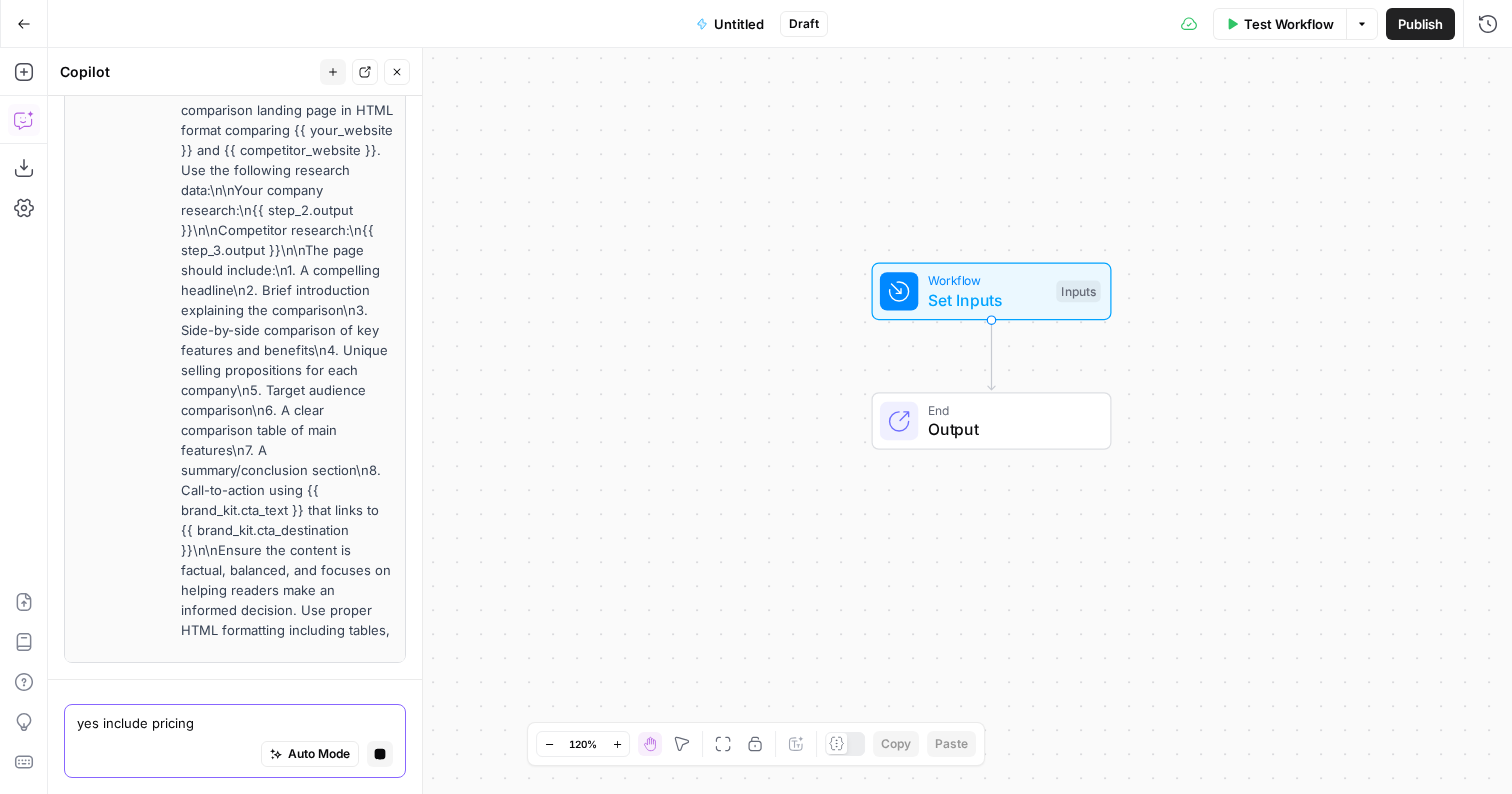 type on "yes include pricing" 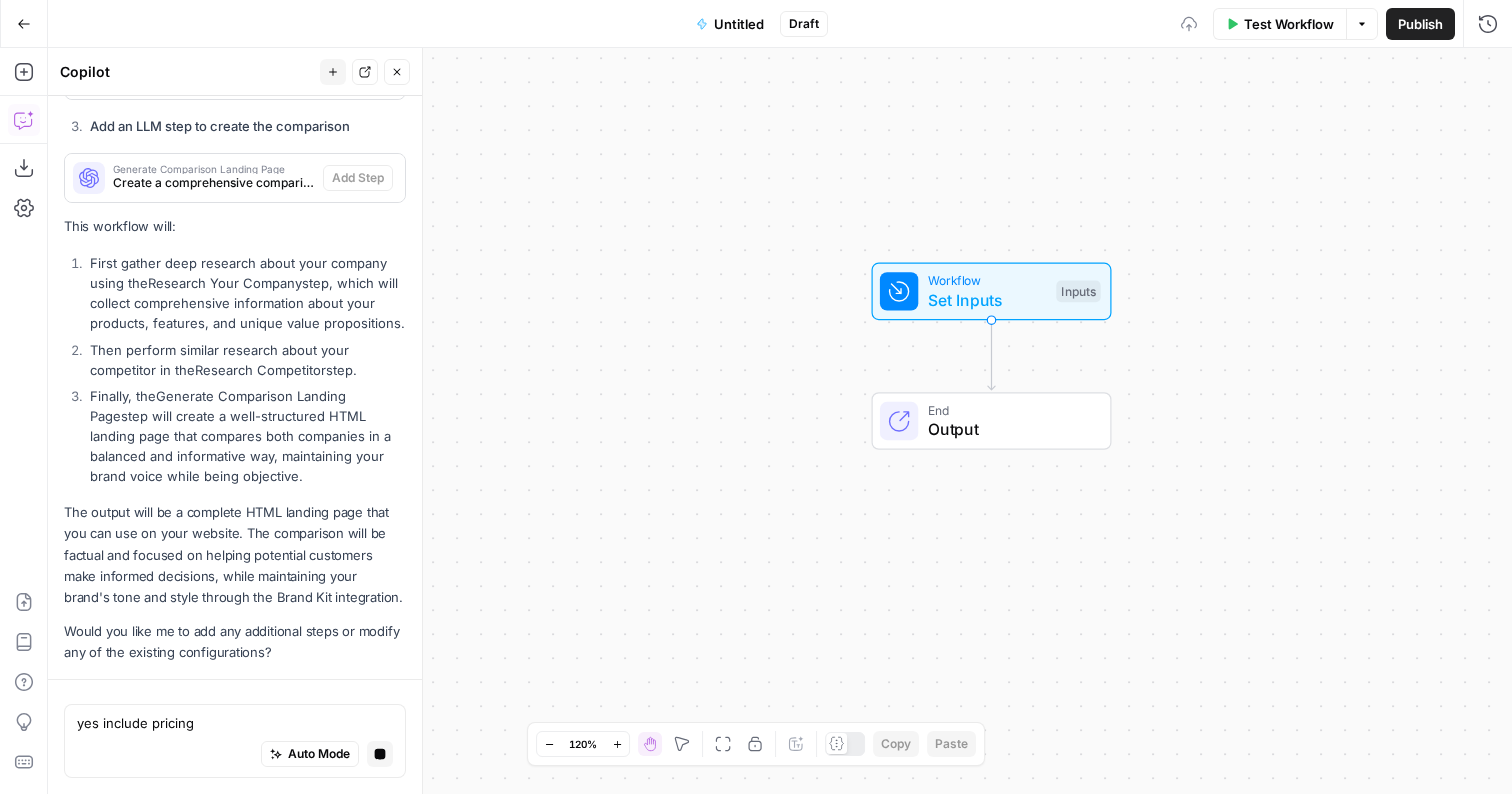 scroll, scrollTop: 1719, scrollLeft: 0, axis: vertical 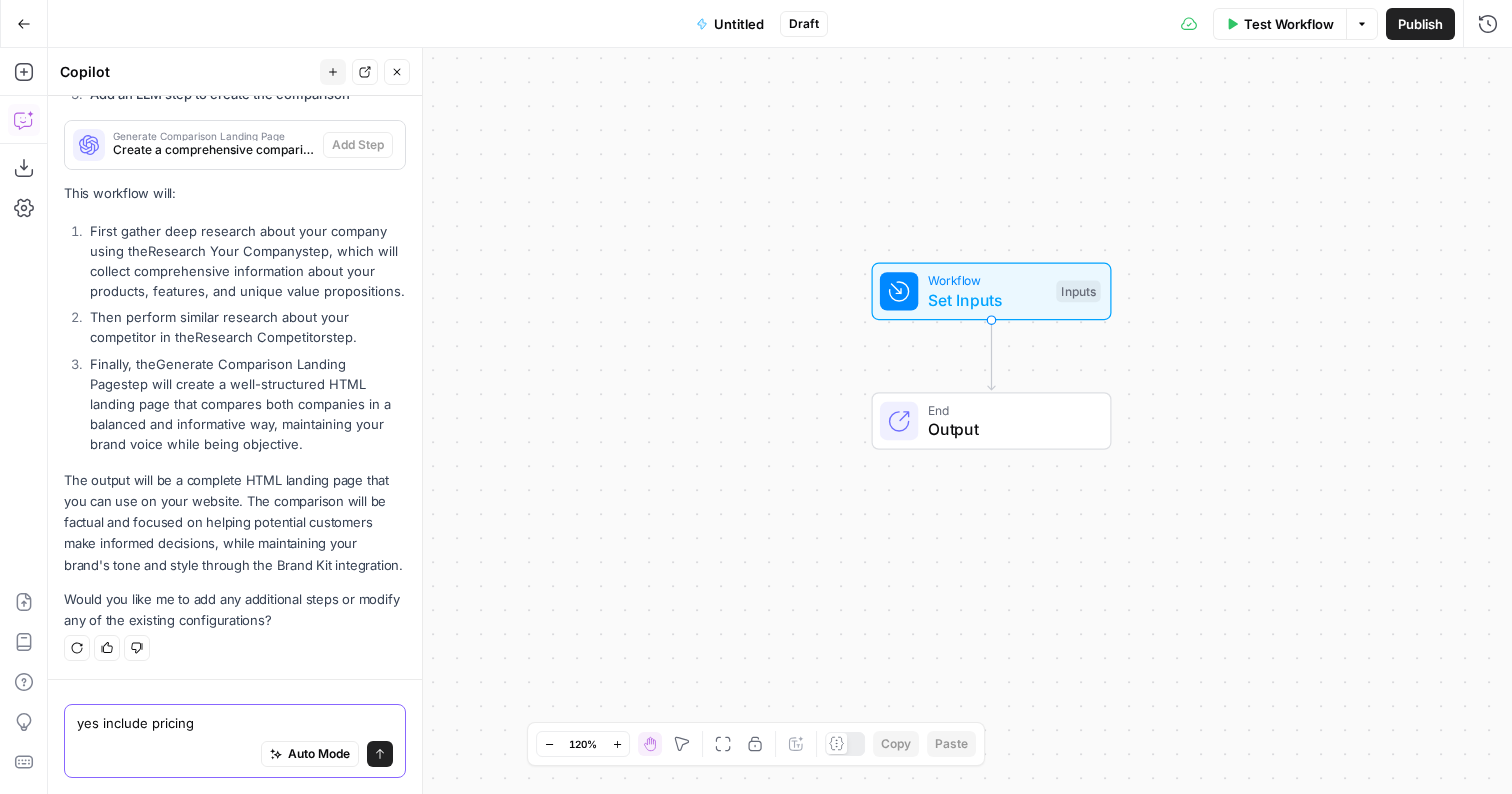 click on "yes include pricing" at bounding box center (235, 723) 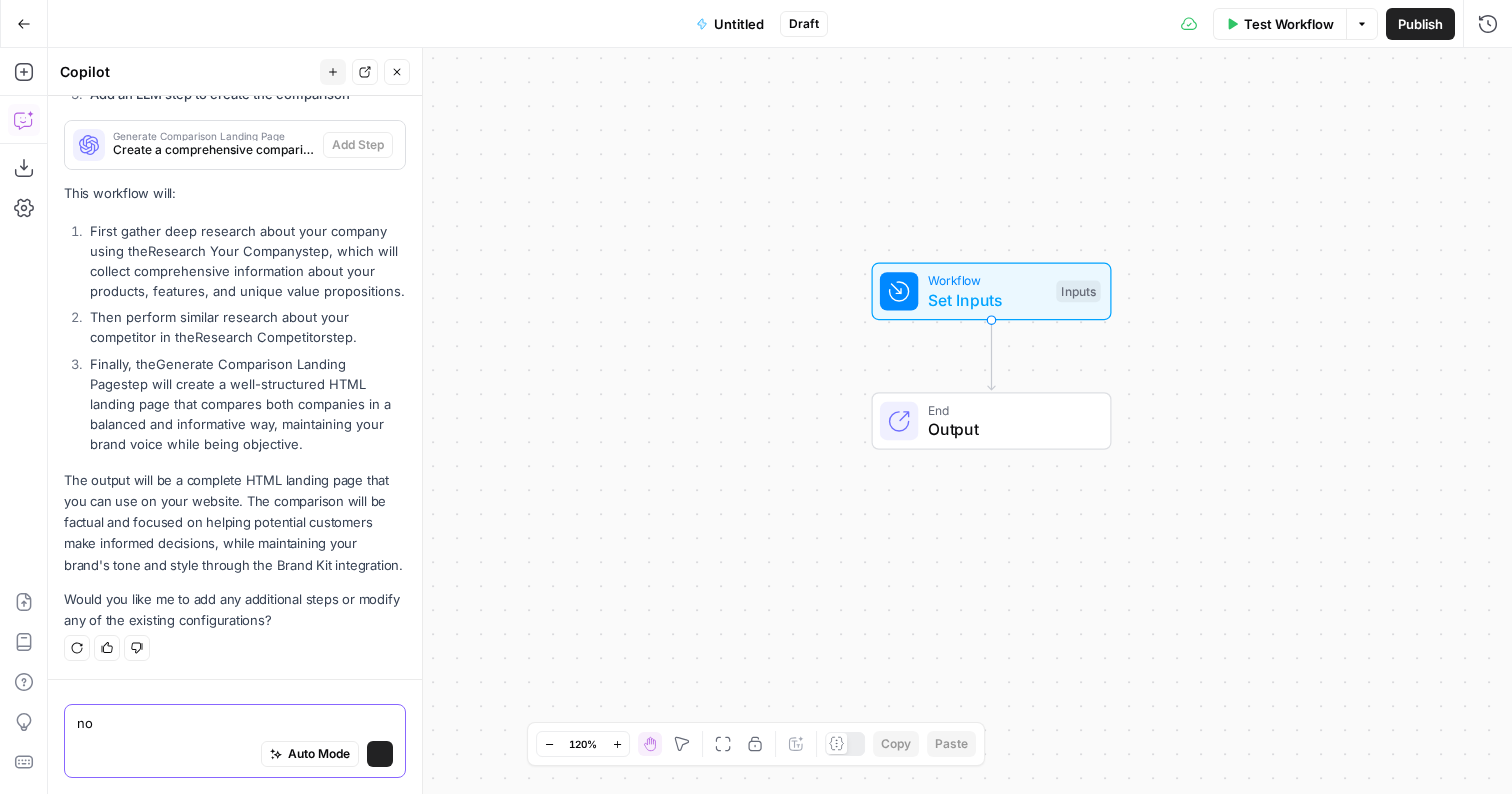 type on "no" 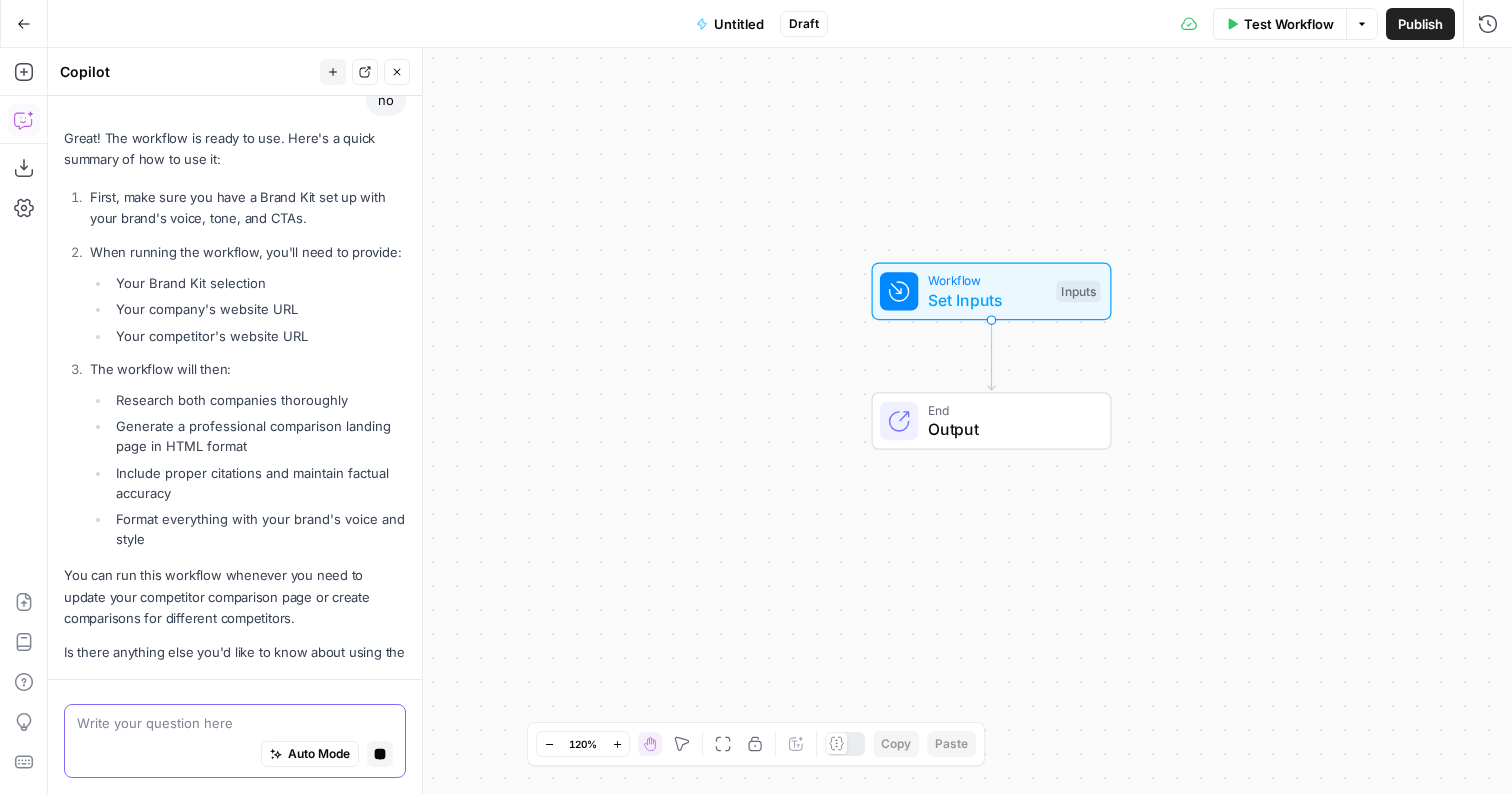 scroll, scrollTop: 2273, scrollLeft: 0, axis: vertical 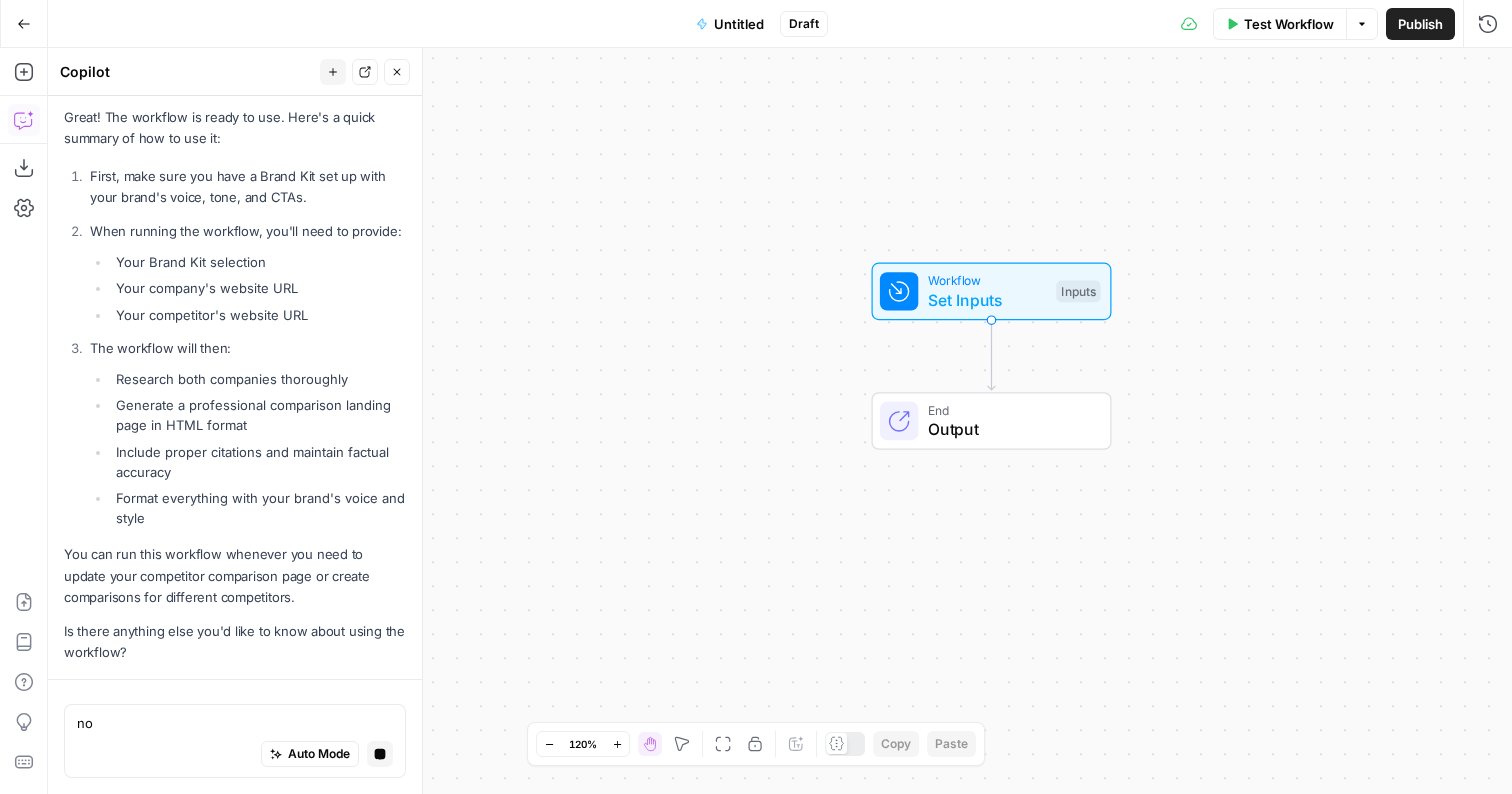 click on "Auto Mode will automatically modify and execute the workflow" at bounding box center (294, 704) 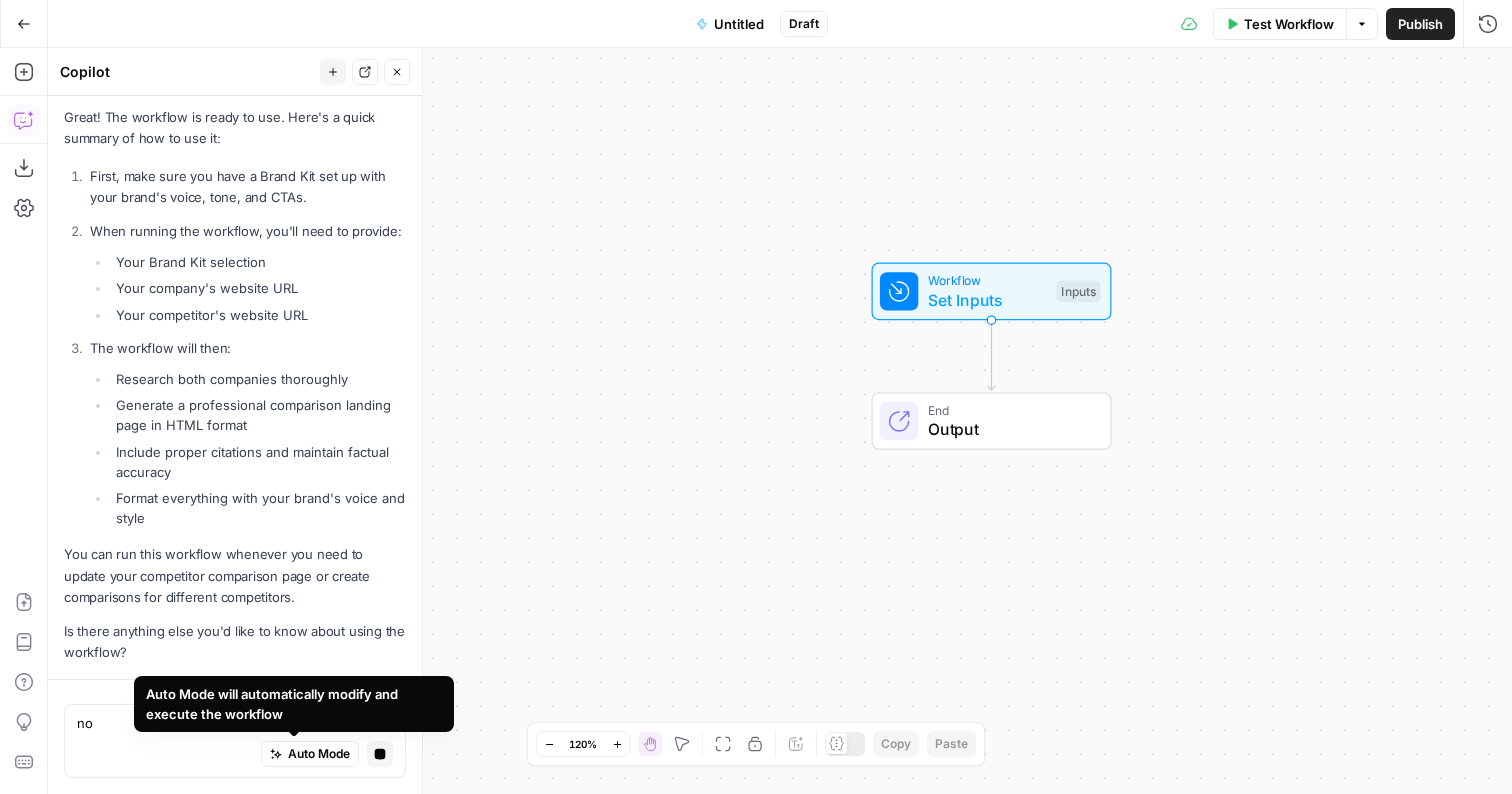 click on "no no Auto Mode Stop generating" at bounding box center (235, 736) 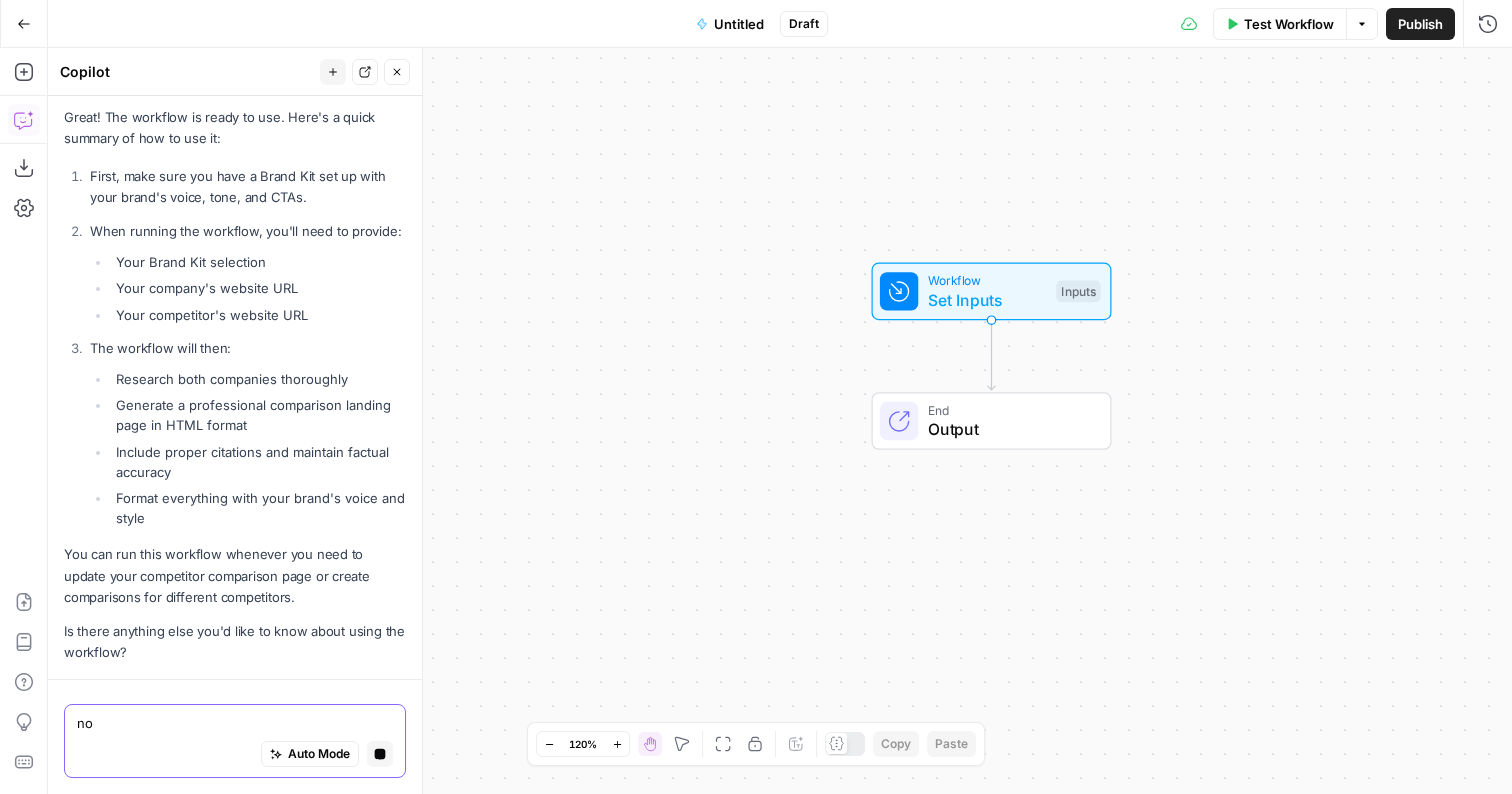 click on "no" at bounding box center (235, 723) 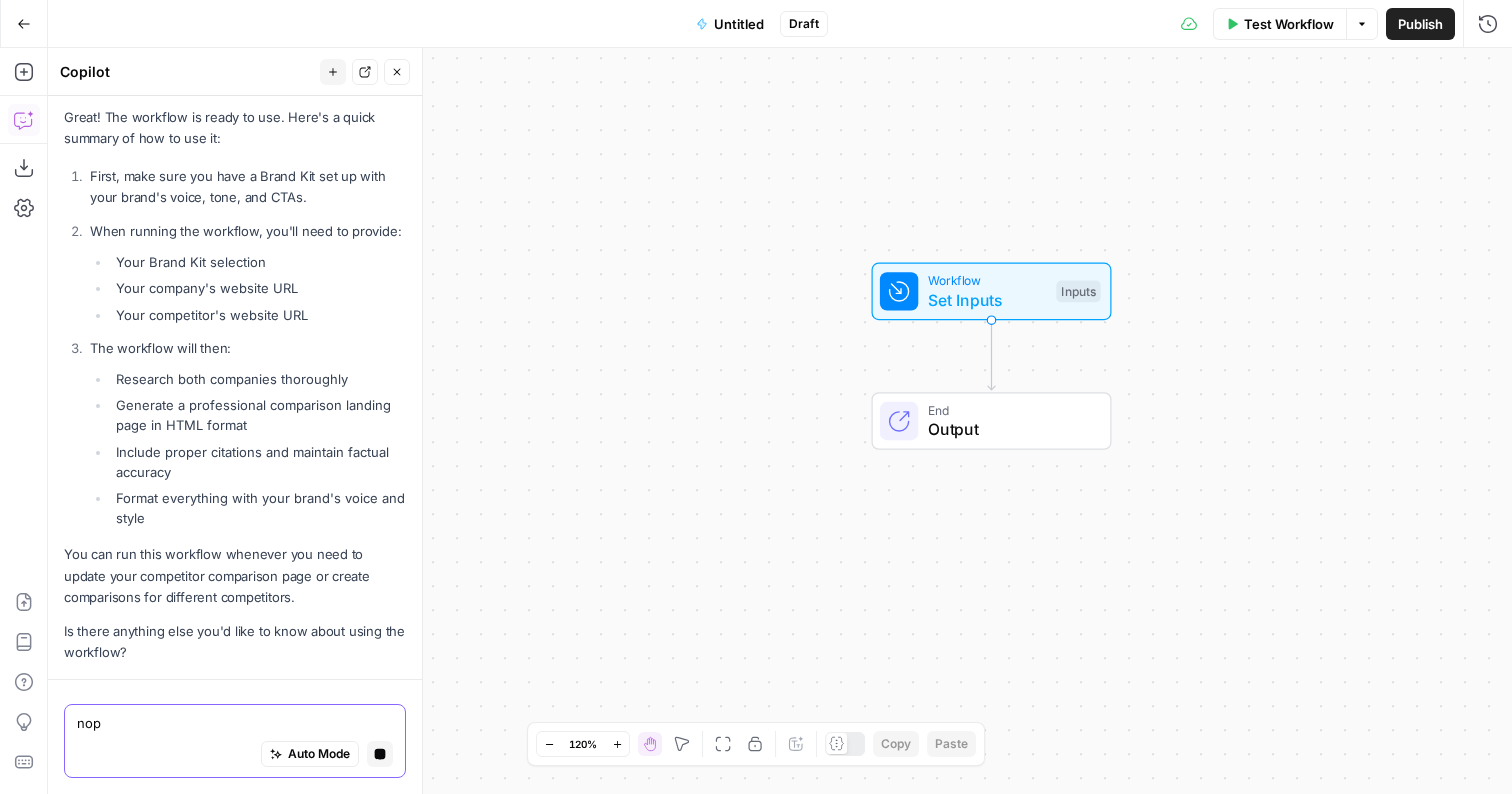 type on "nope" 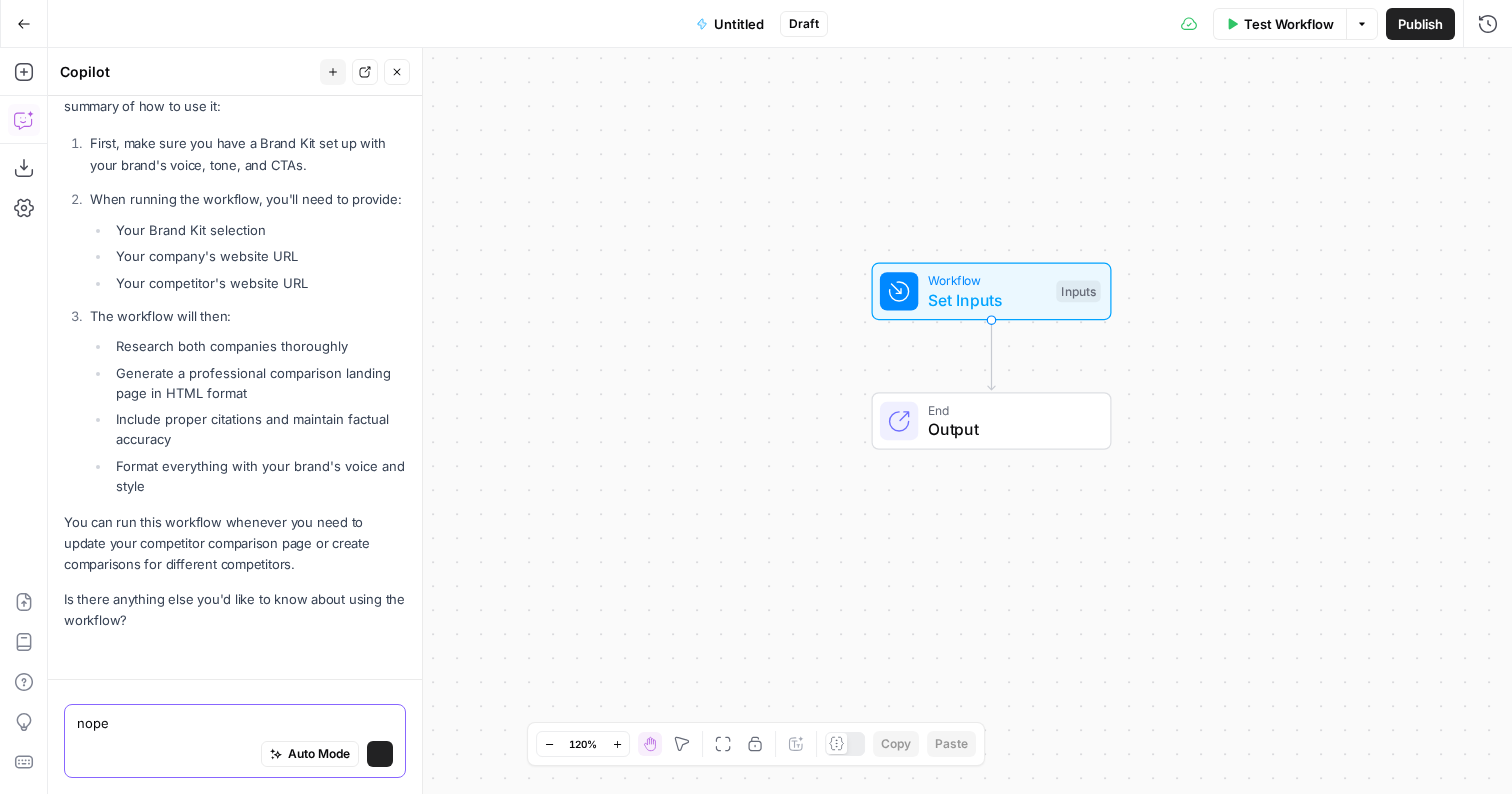 scroll, scrollTop: 2352, scrollLeft: 0, axis: vertical 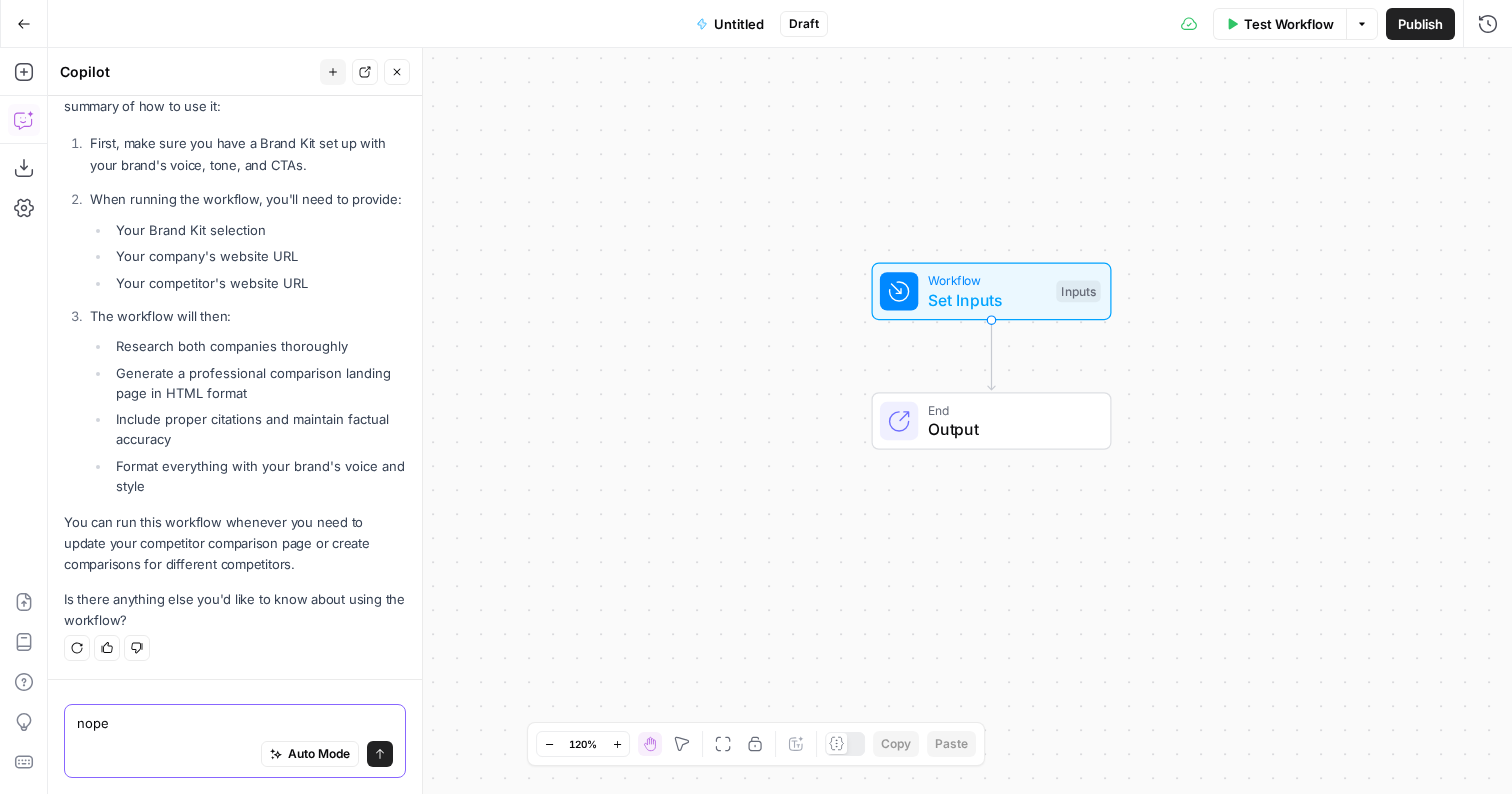 click on "nope" at bounding box center (235, 723) 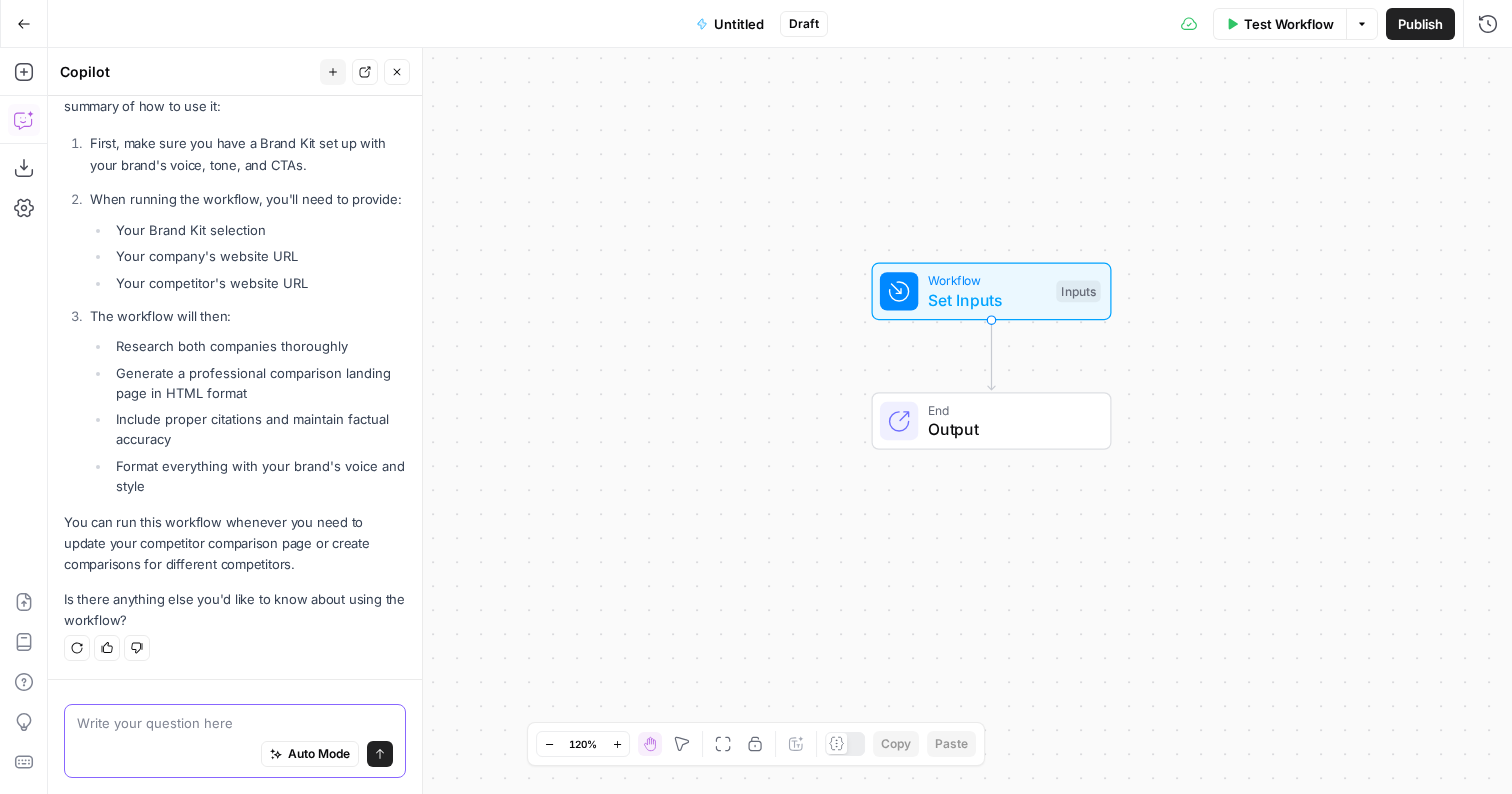scroll, scrollTop: 2349, scrollLeft: 0, axis: vertical 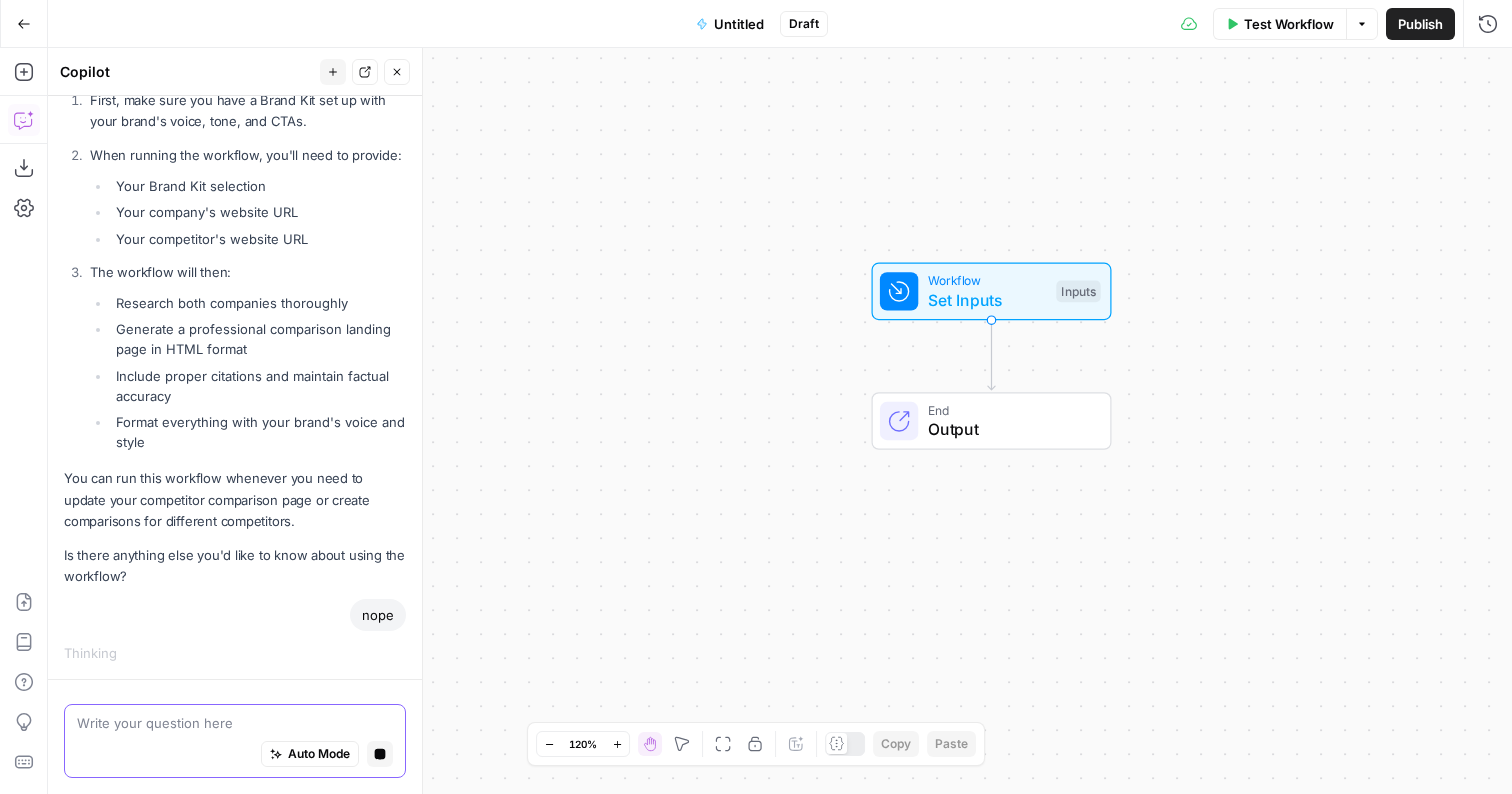 type 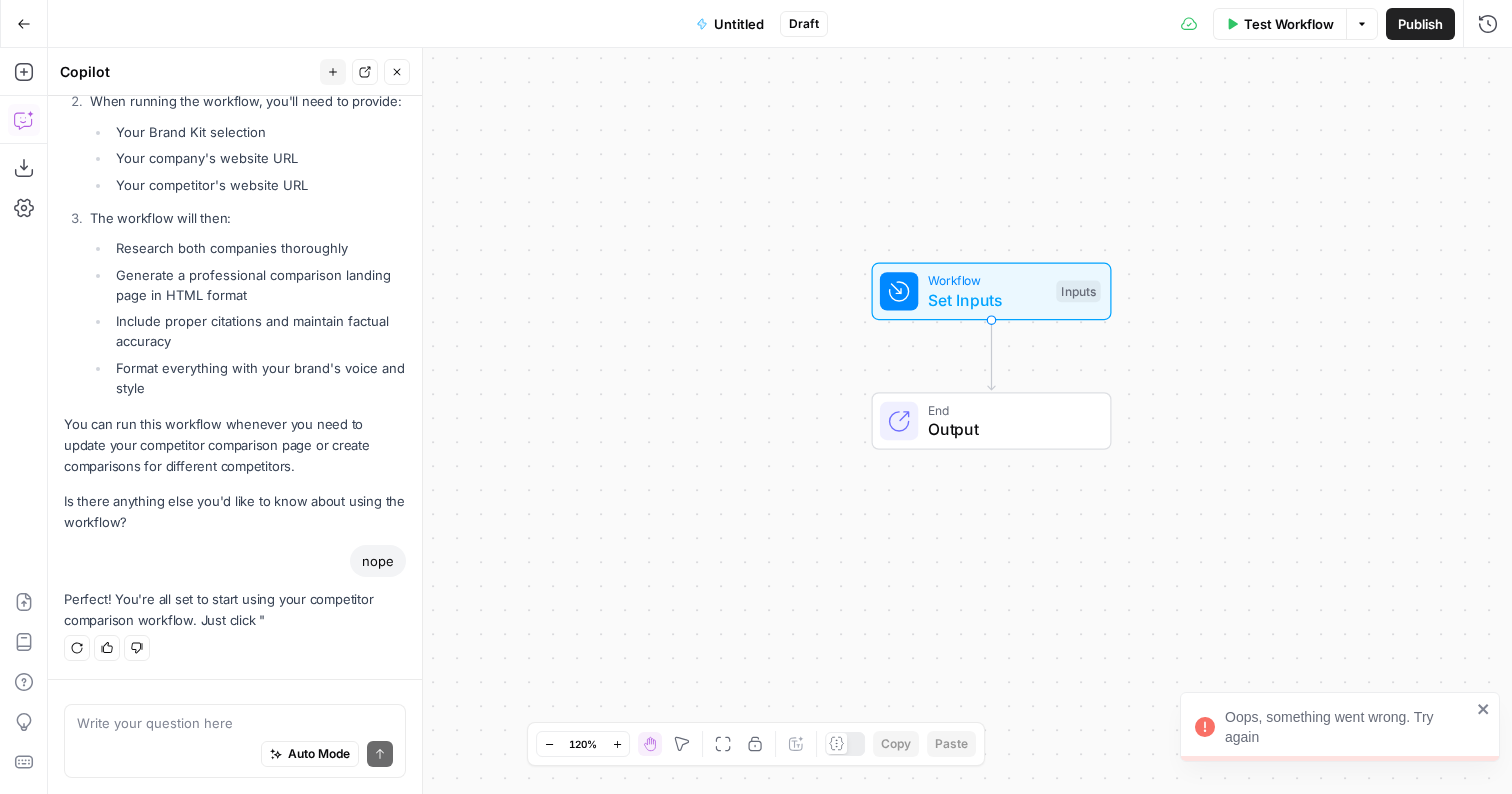 scroll, scrollTop: 2471, scrollLeft: 0, axis: vertical 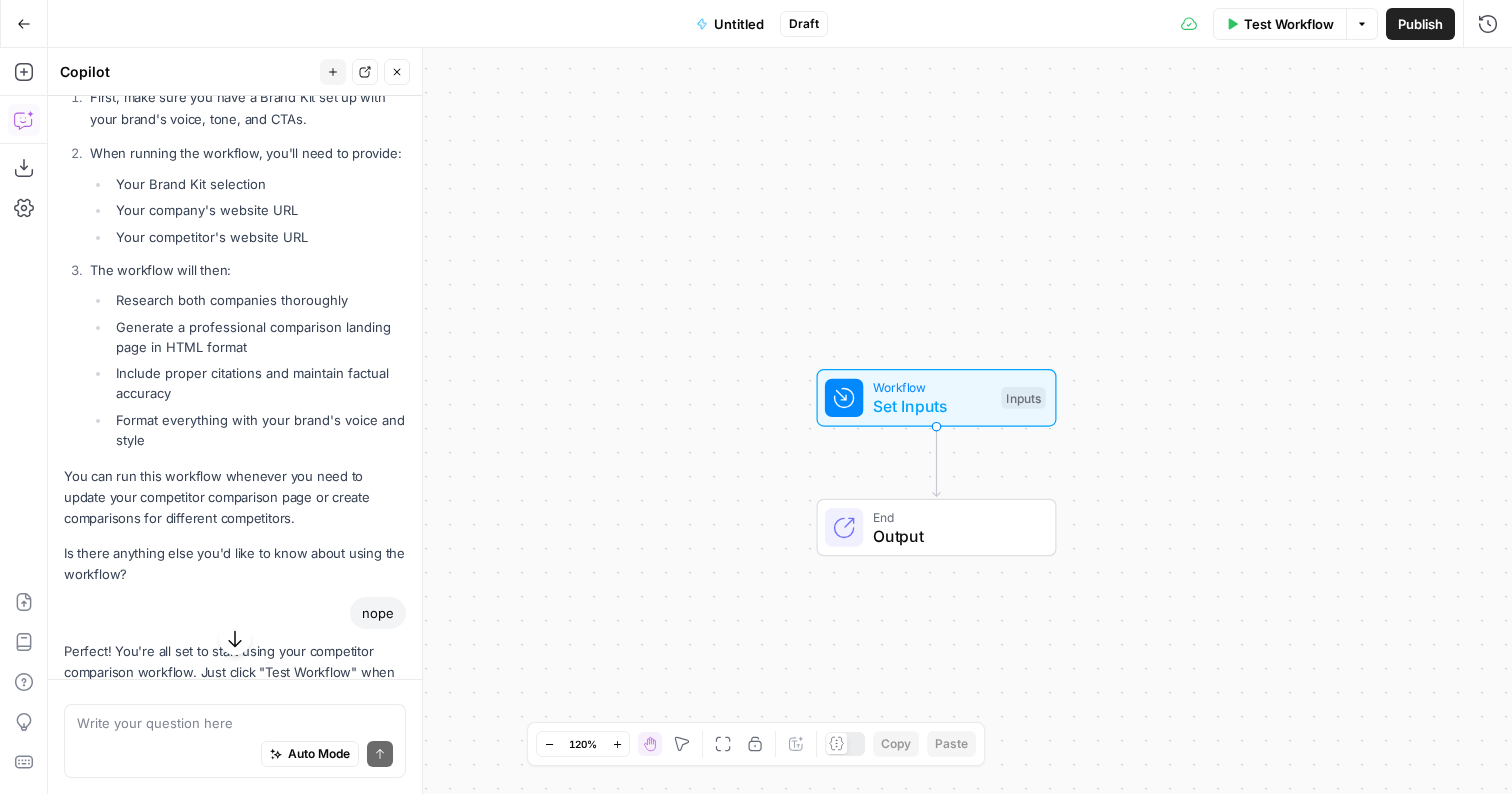 click on "Test Workflow" at bounding box center (1289, 24) 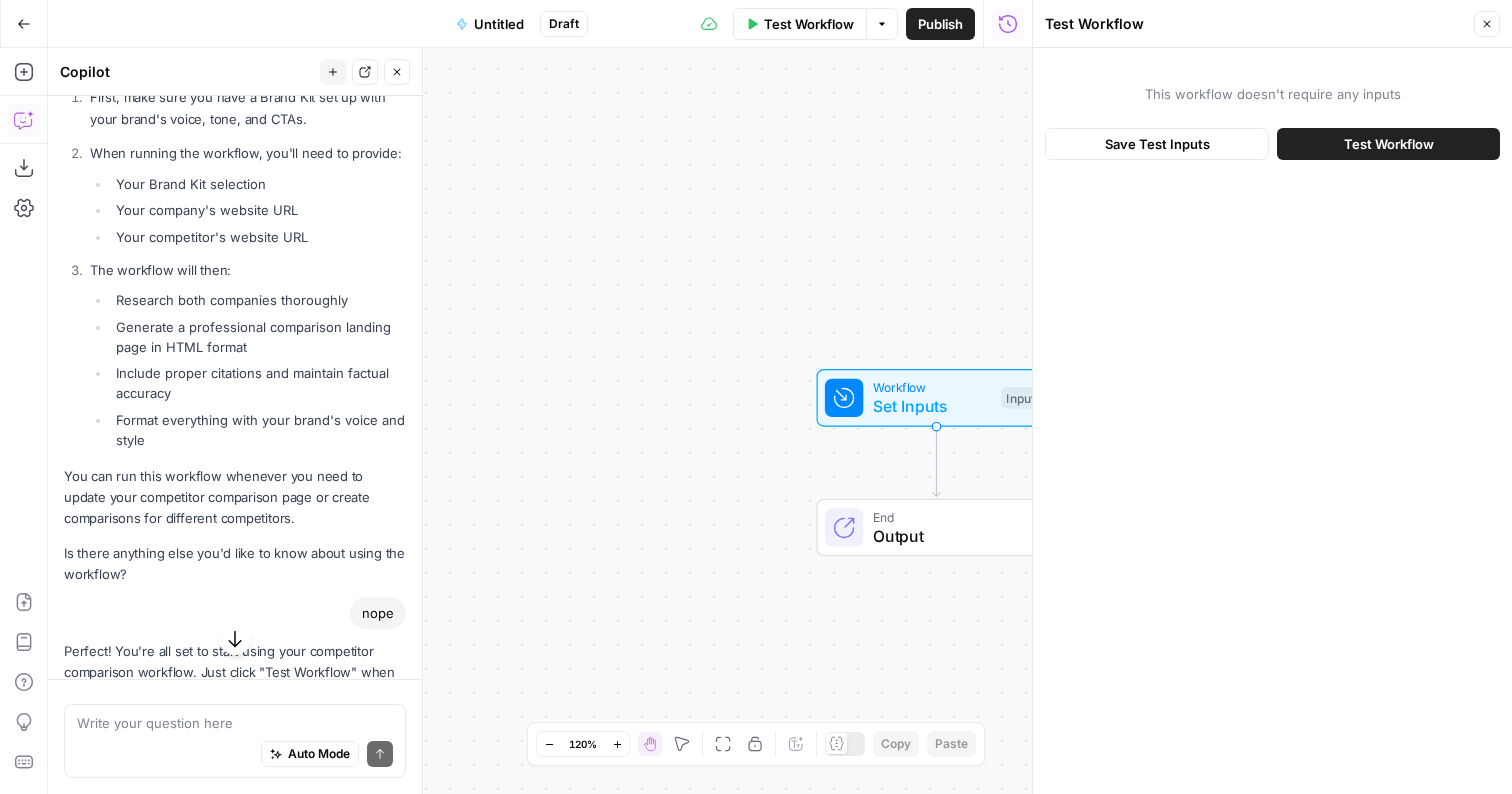 click on "Test Workflow" at bounding box center [1389, 144] 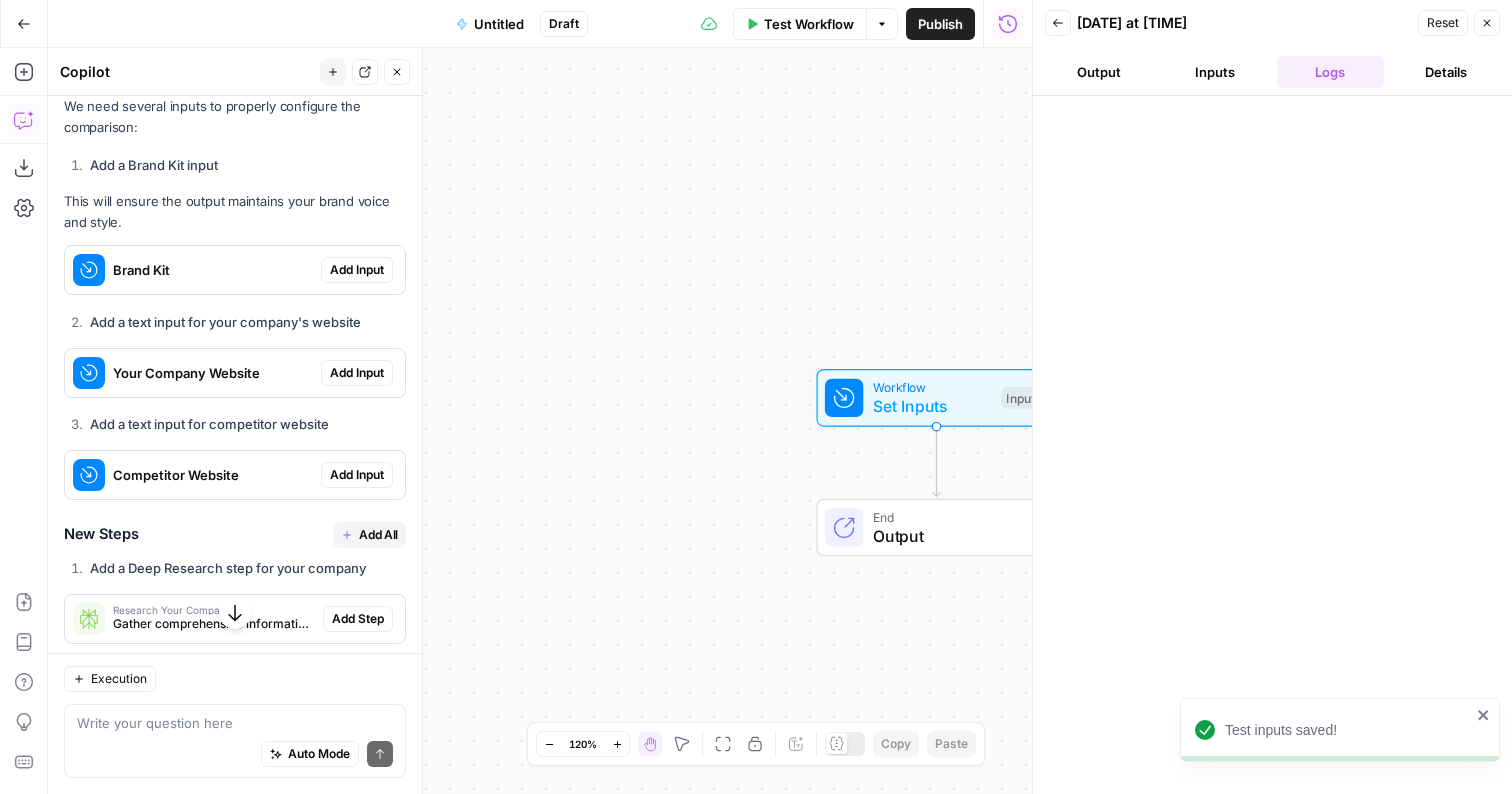 scroll, scrollTop: 933, scrollLeft: 0, axis: vertical 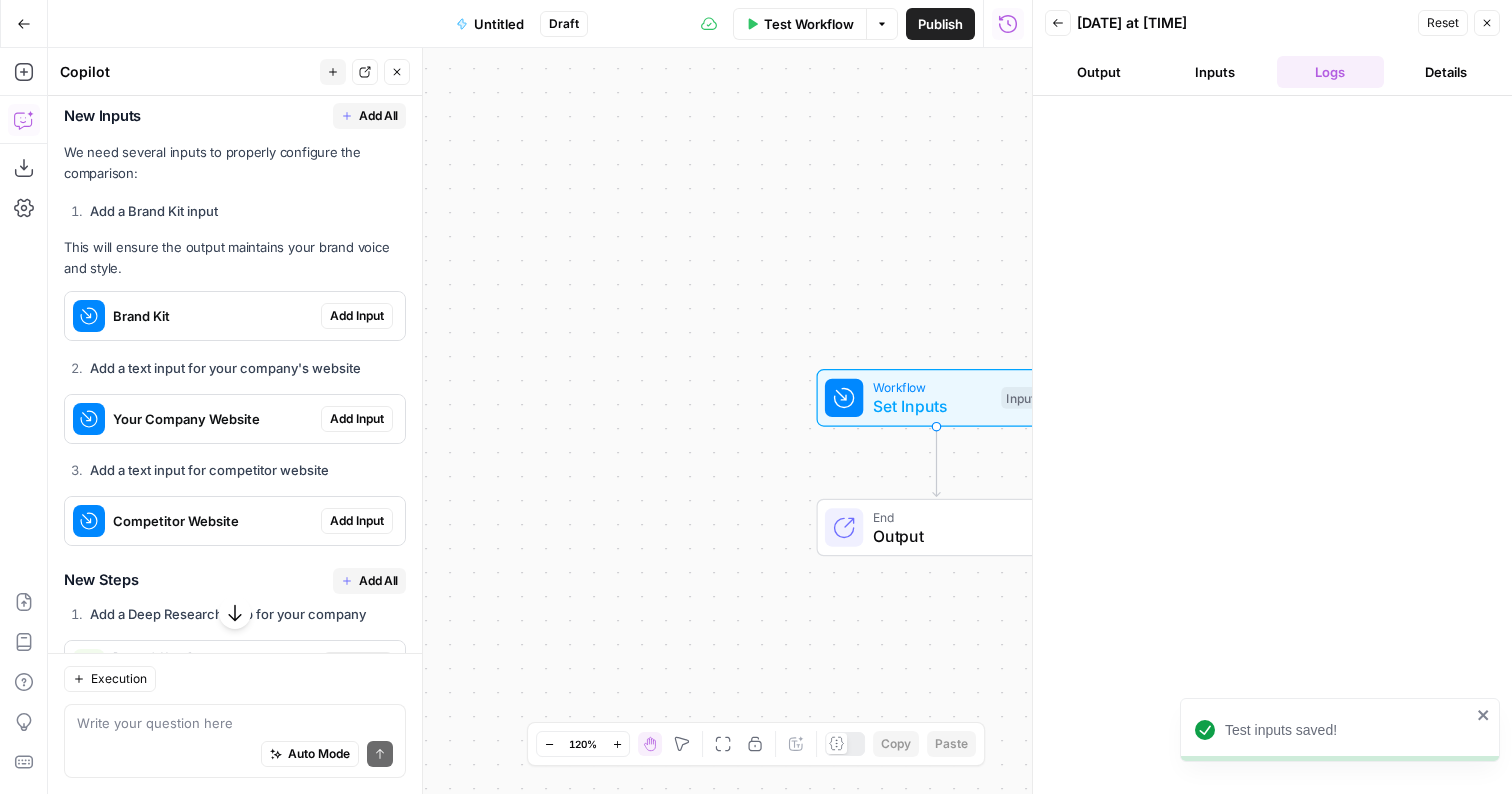 click on "Brand Kit" at bounding box center [213, 316] 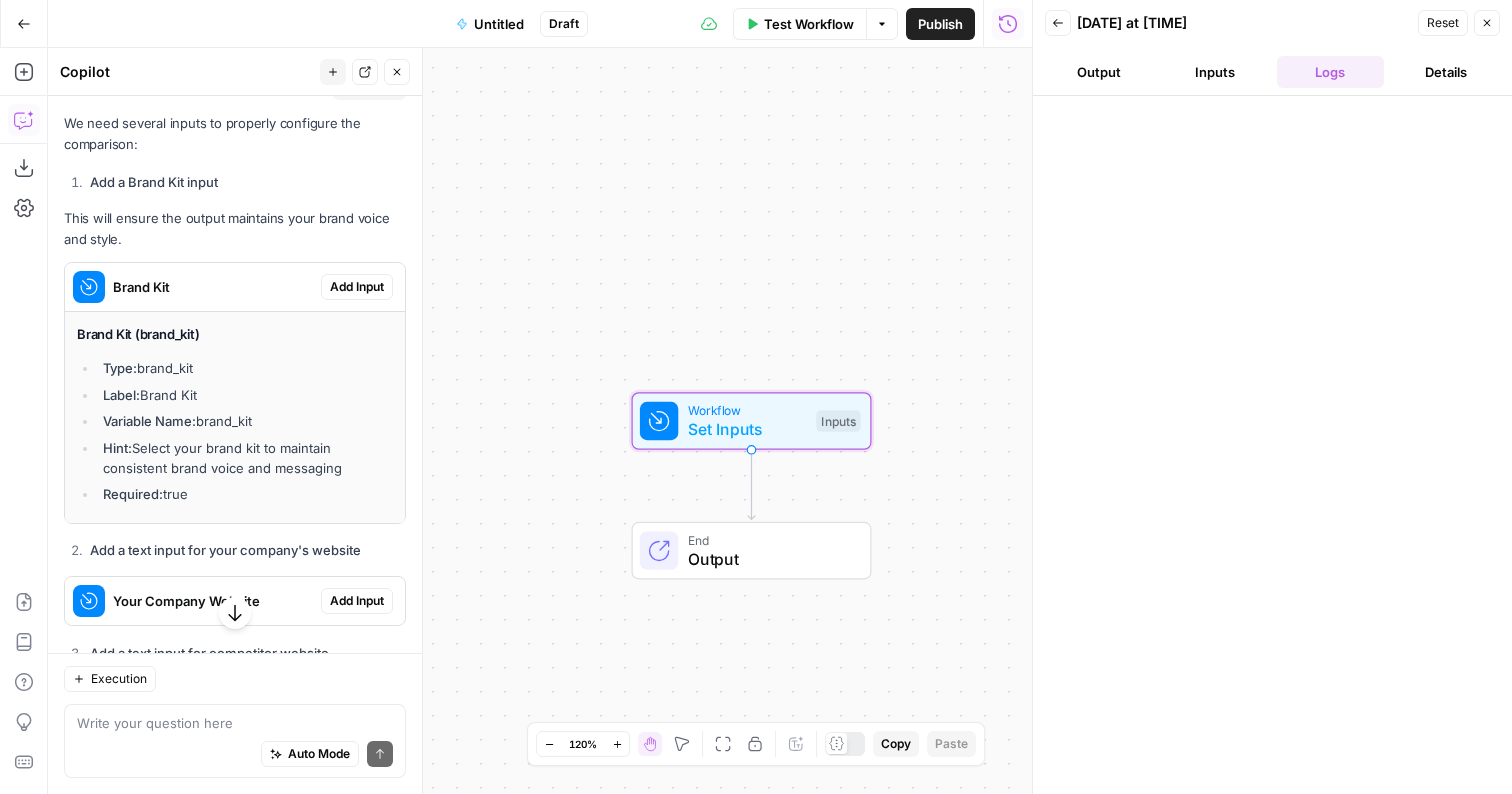 scroll, scrollTop: 1026, scrollLeft: 0, axis: vertical 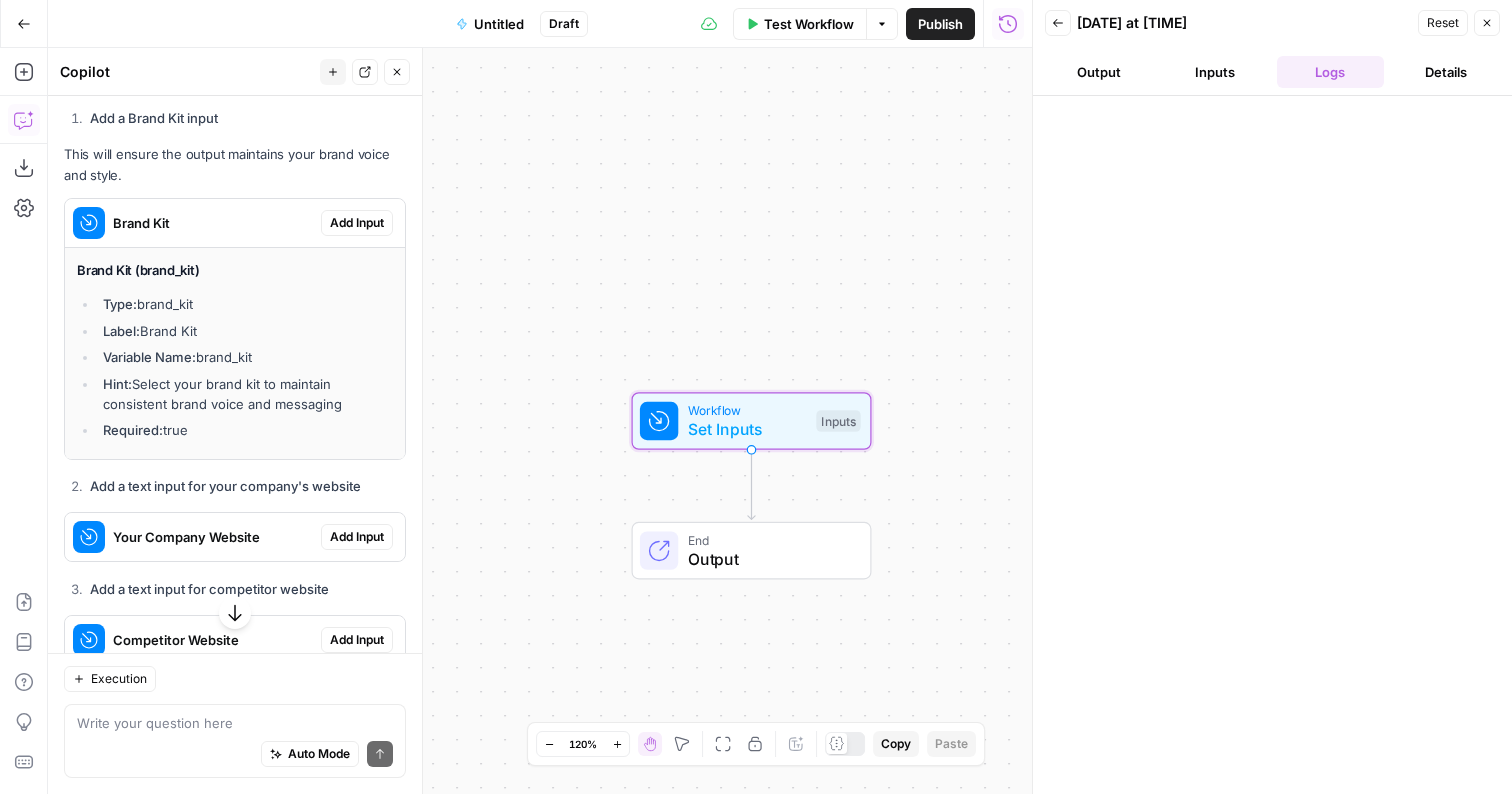 click on "Add Input" at bounding box center (357, 223) 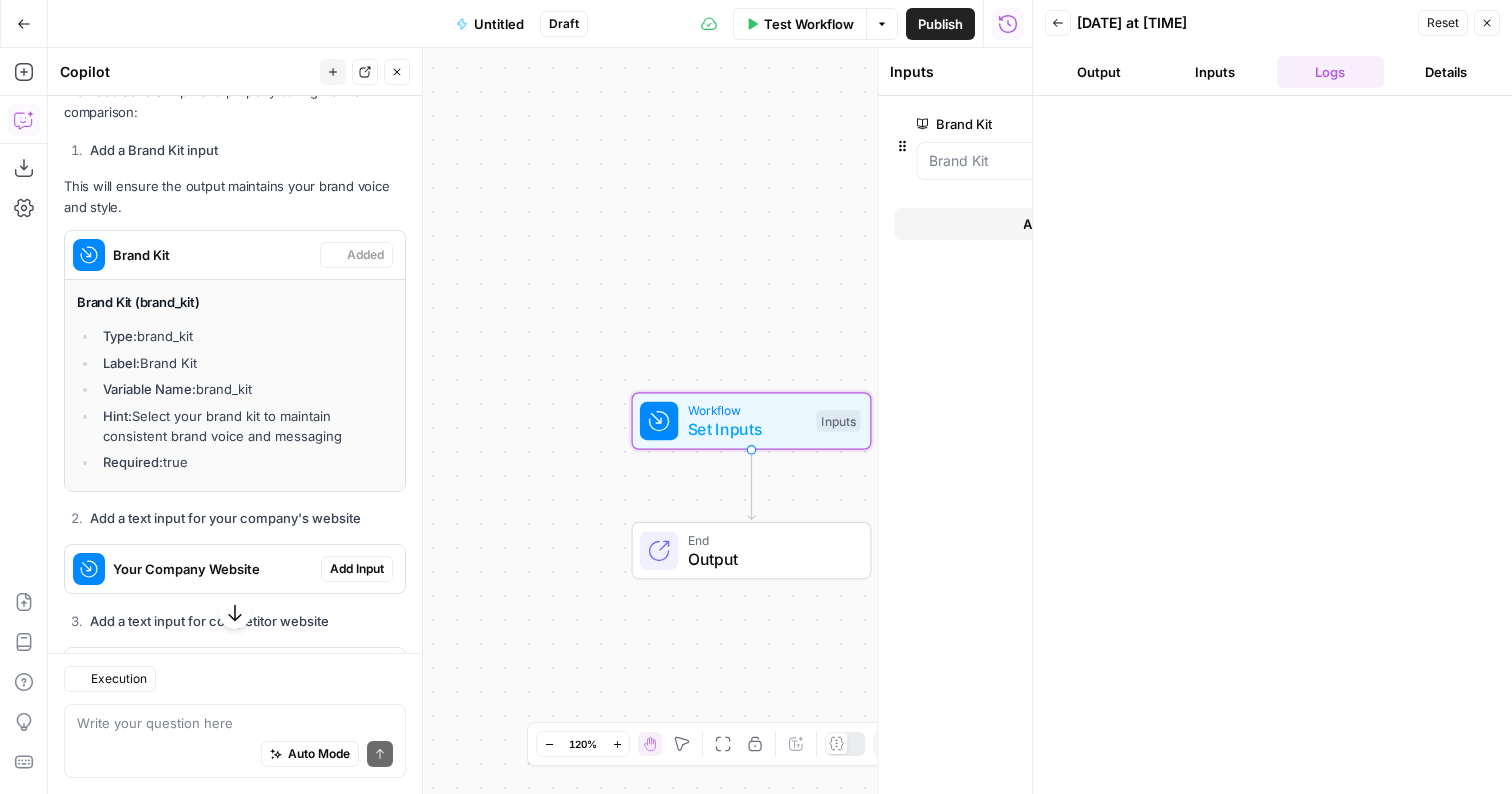 scroll, scrollTop: 1058, scrollLeft: 0, axis: vertical 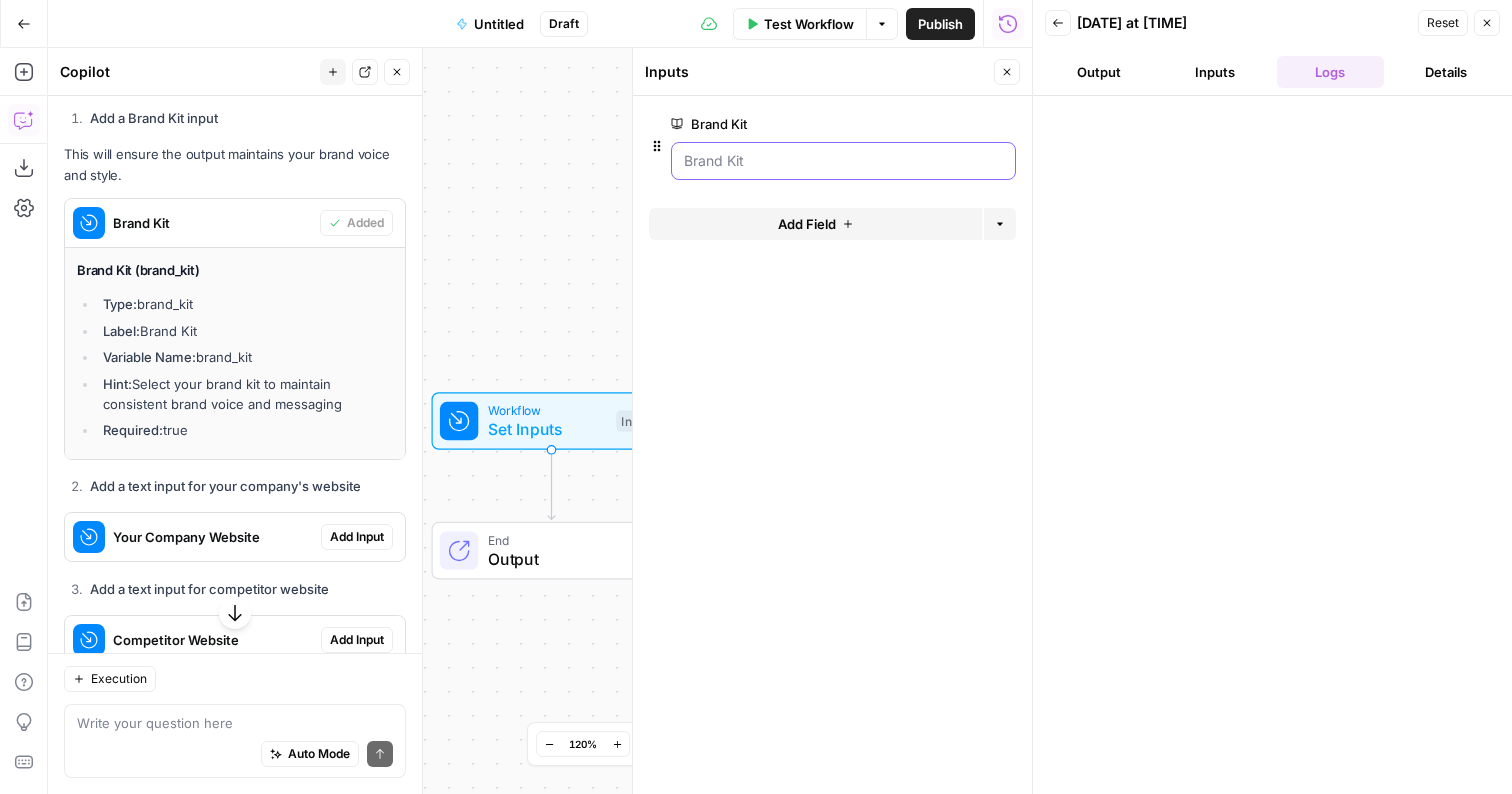 click on "Brand Kit" at bounding box center (843, 161) 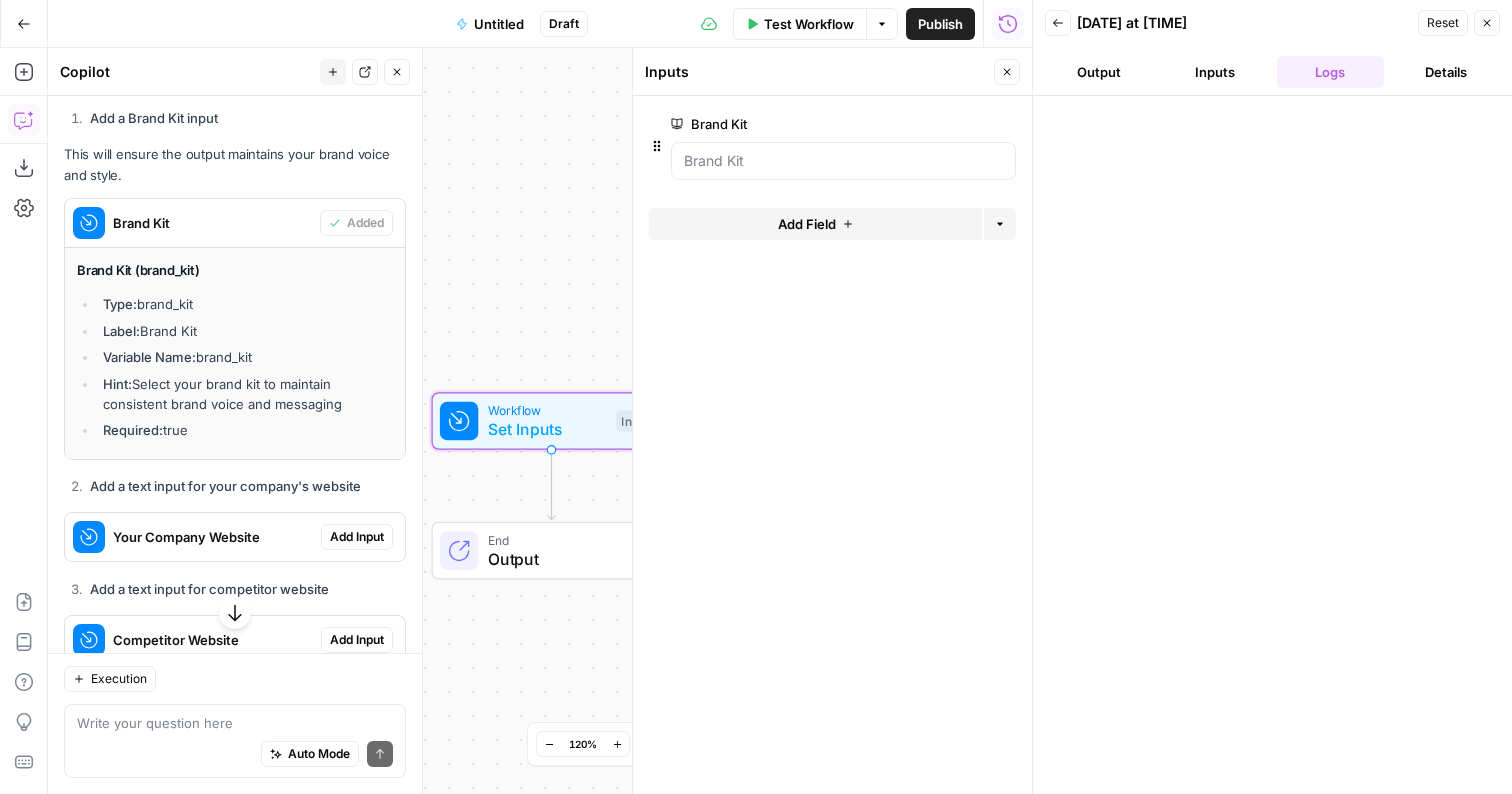 click on "Add Input" at bounding box center (357, 537) 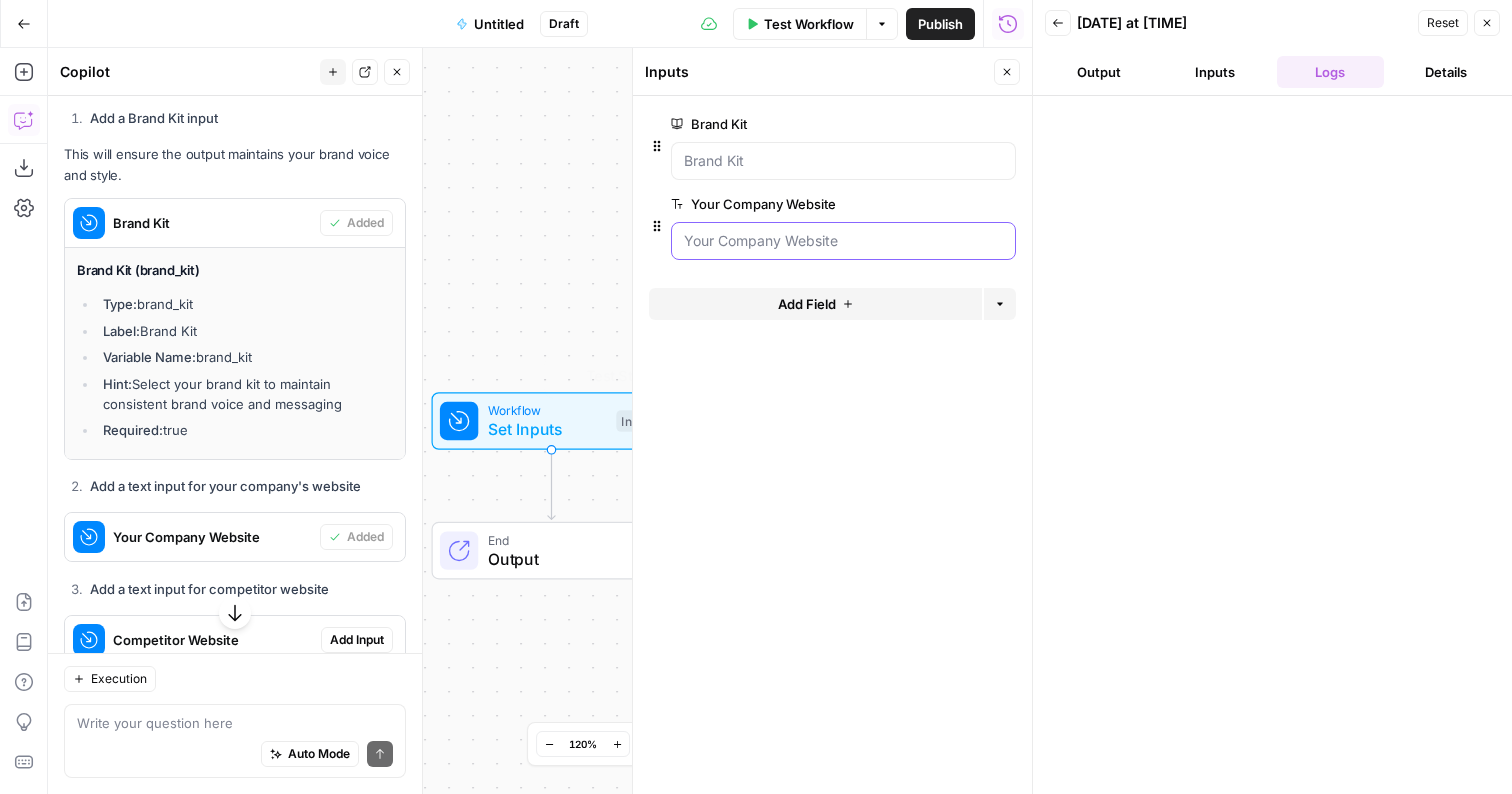 click on "Your Company Website" at bounding box center (843, 241) 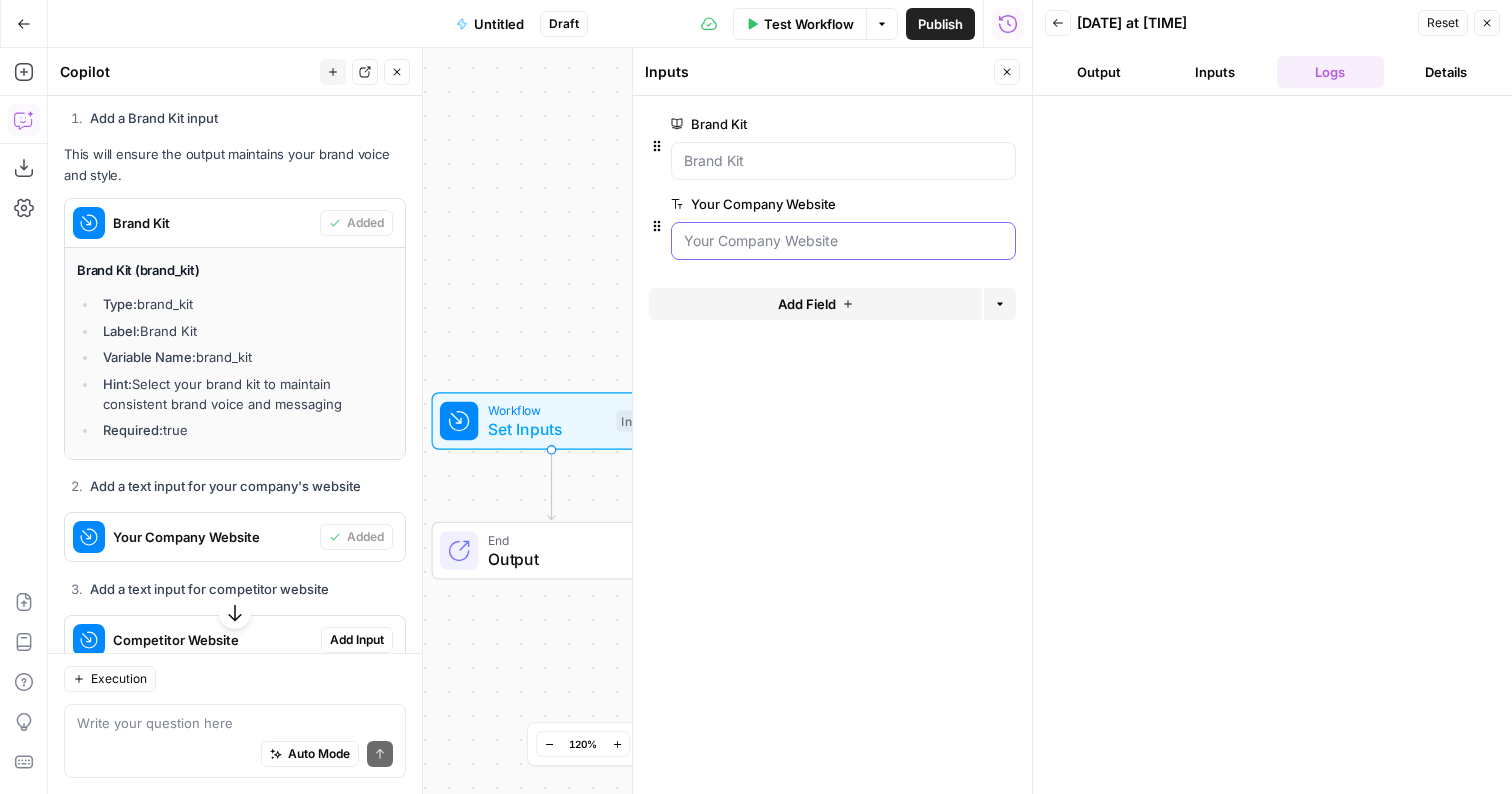click on "Your Company Website" at bounding box center (843, 241) 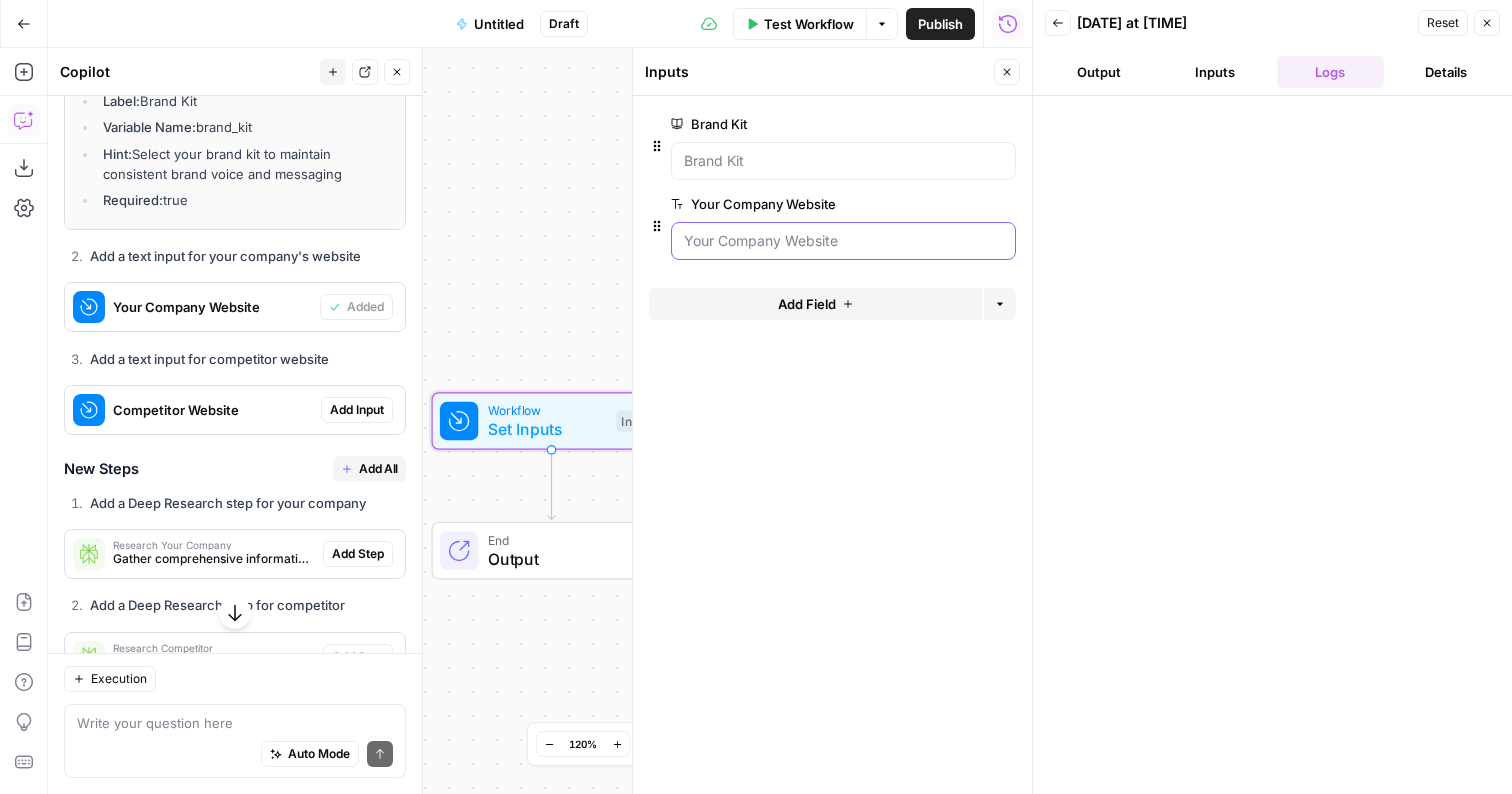 scroll, scrollTop: 1290, scrollLeft: 0, axis: vertical 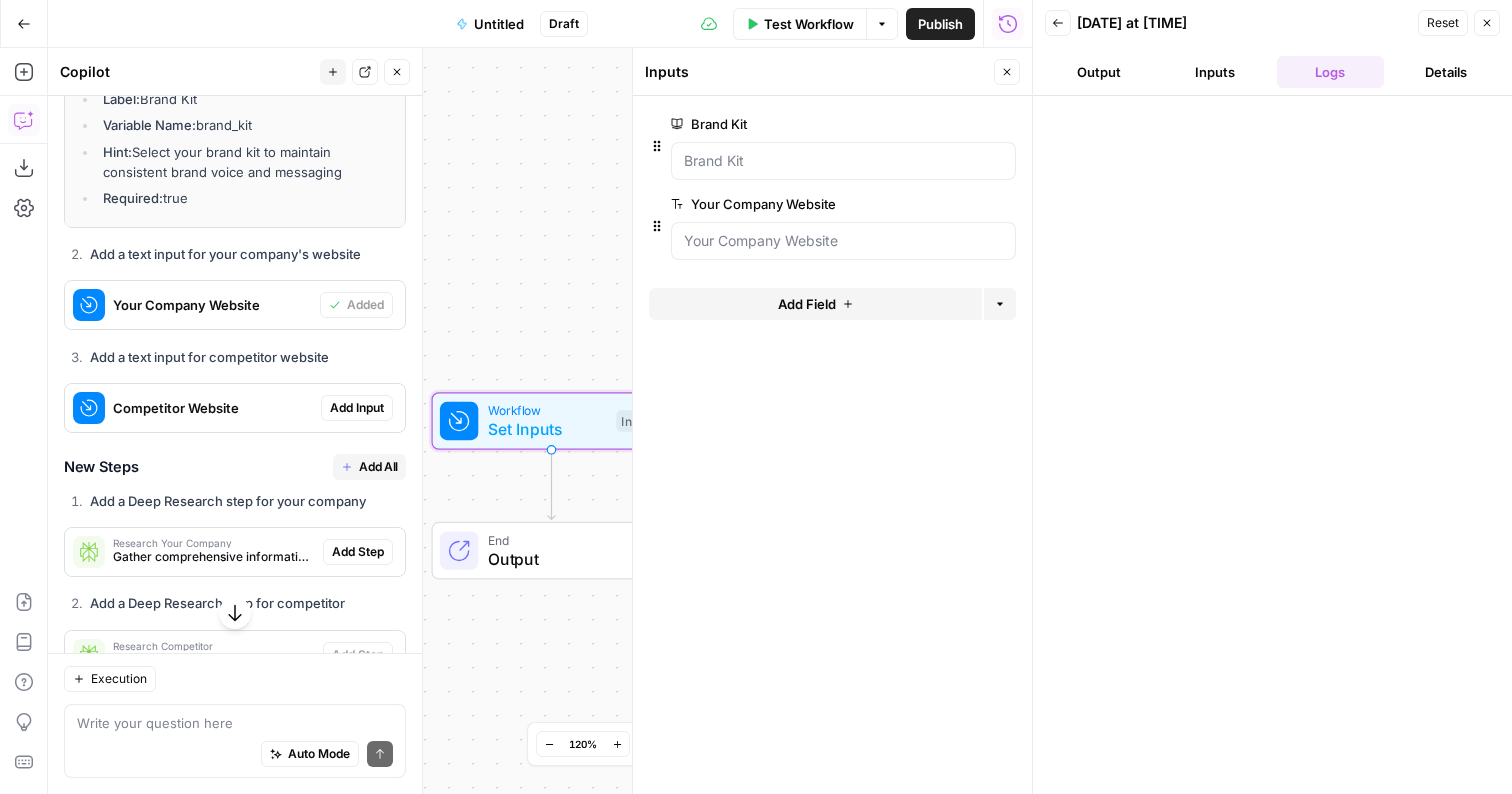 click on "Add Input" at bounding box center [357, 408] 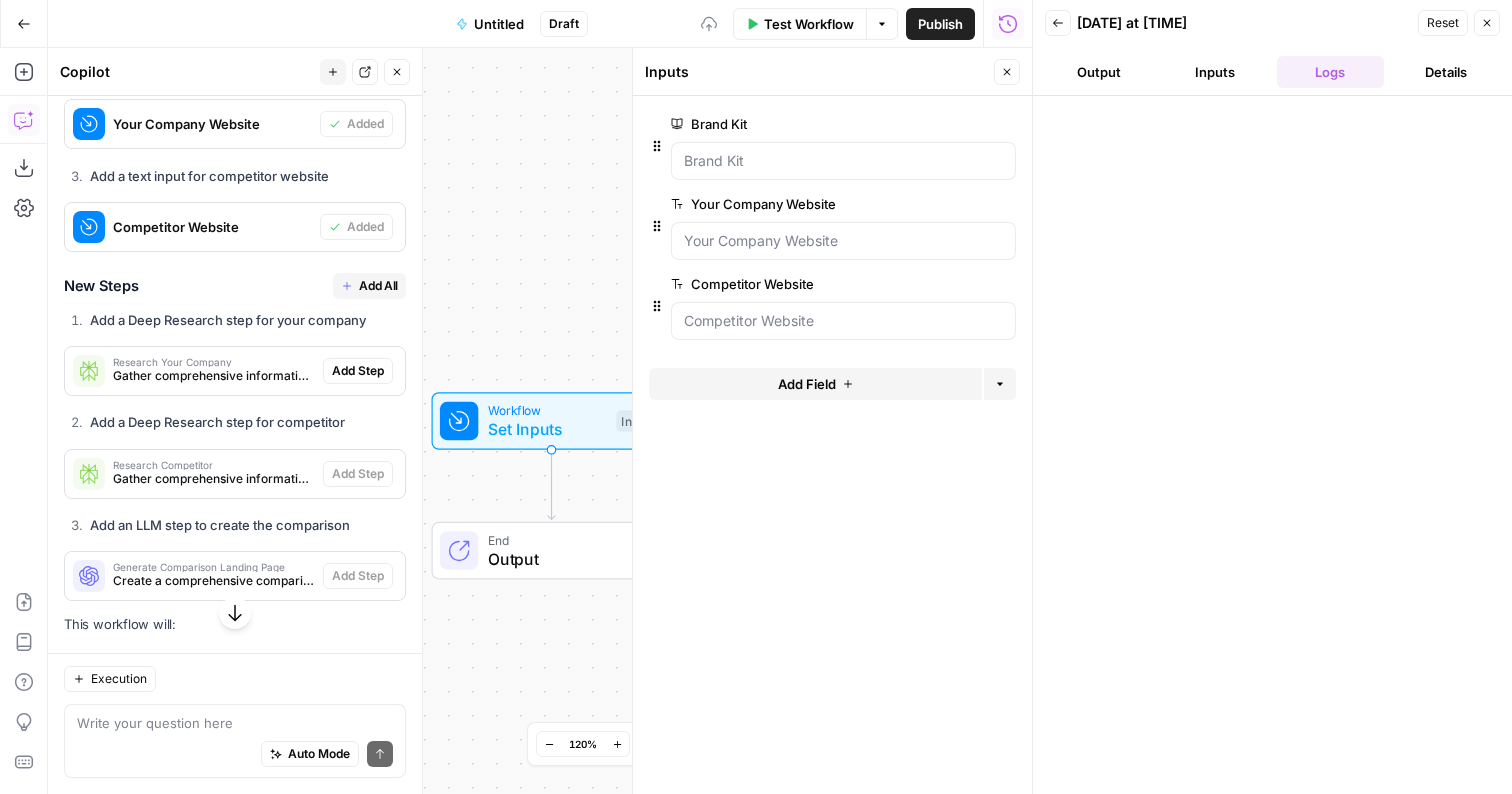 scroll, scrollTop: 1496, scrollLeft: 0, axis: vertical 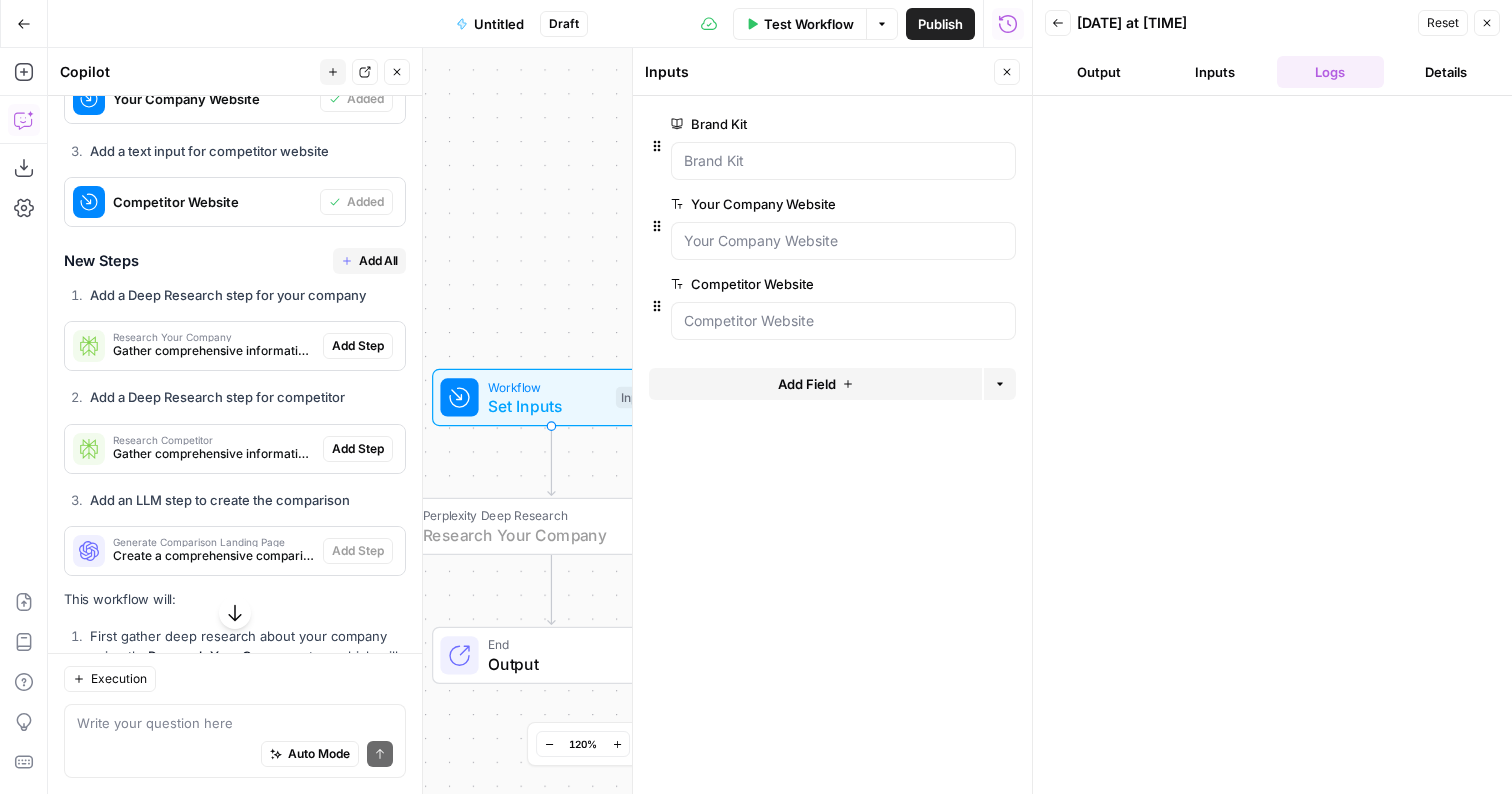click on "Add Step" at bounding box center (358, 346) 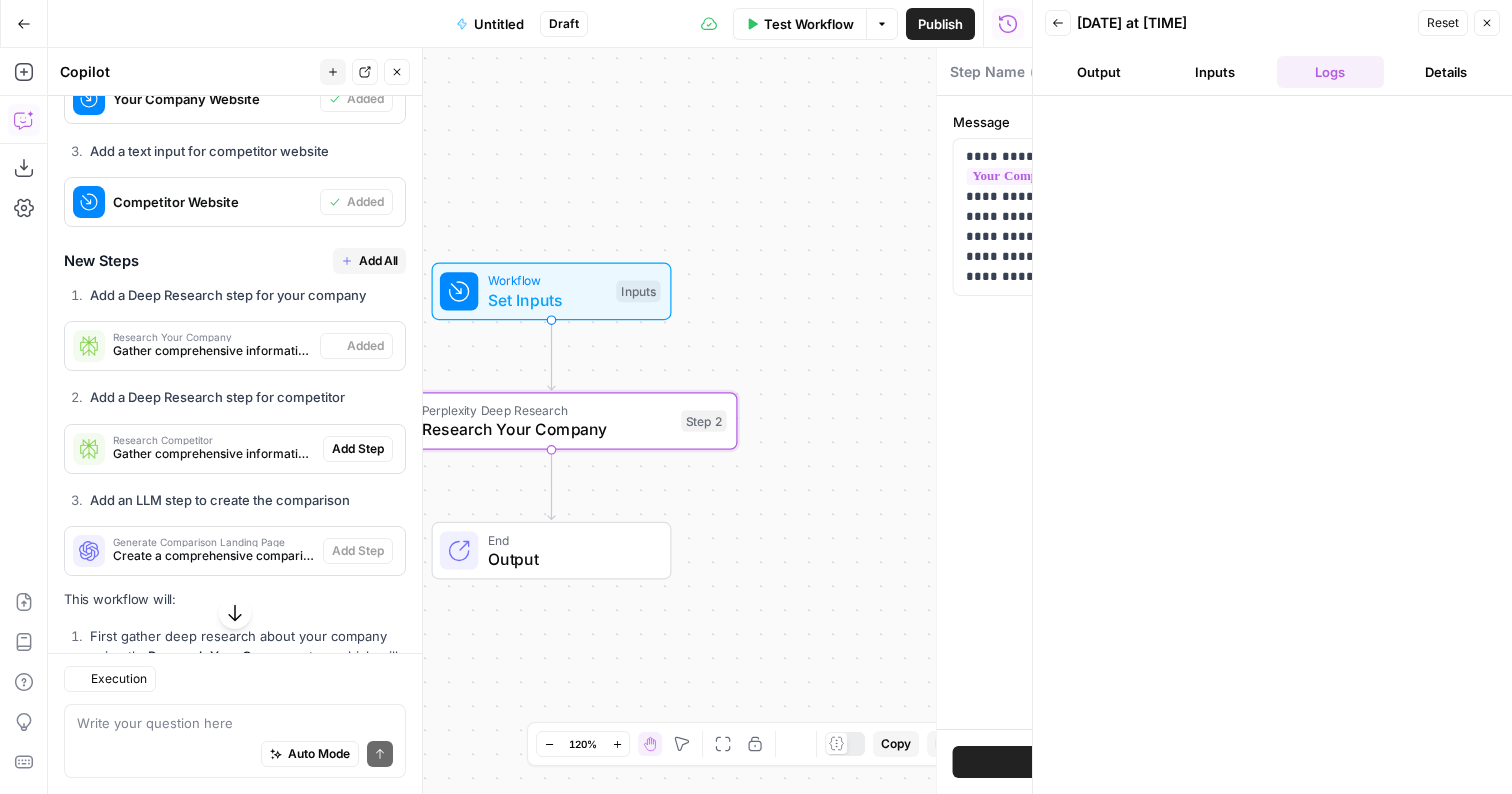 type on "Research Your Company" 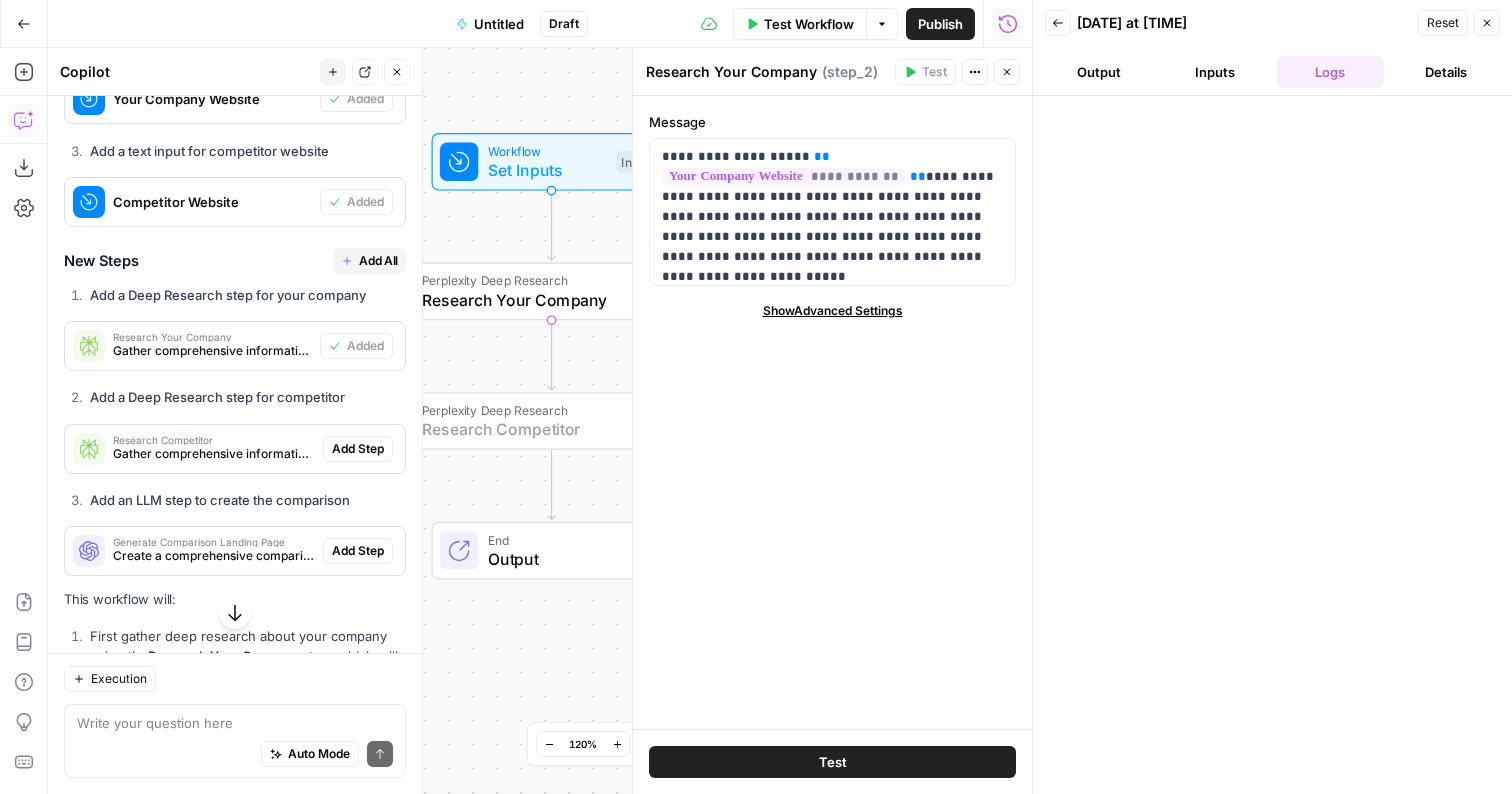 click on "Add Step" at bounding box center [358, 449] 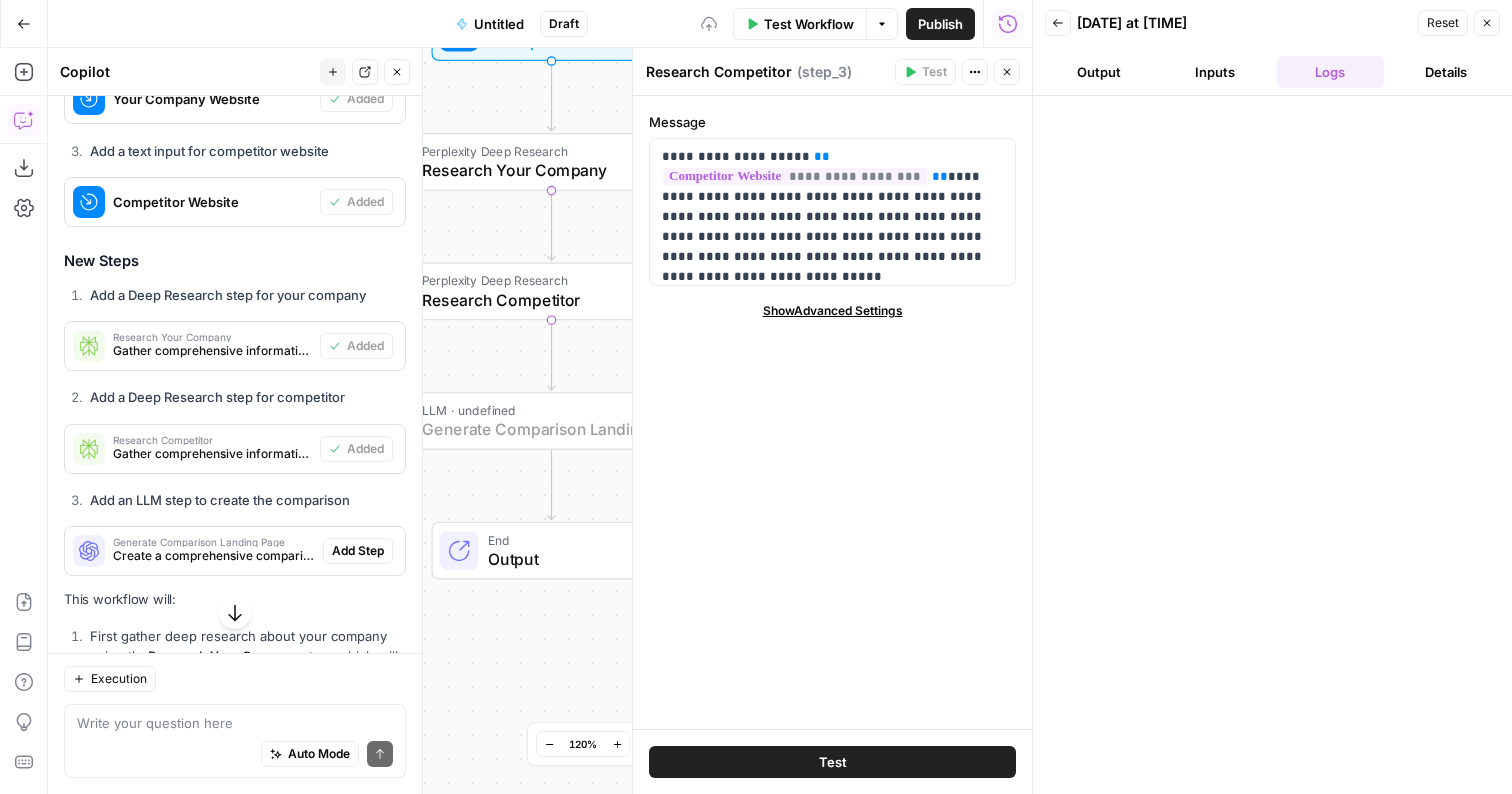 click on "Add Step" at bounding box center [358, 551] 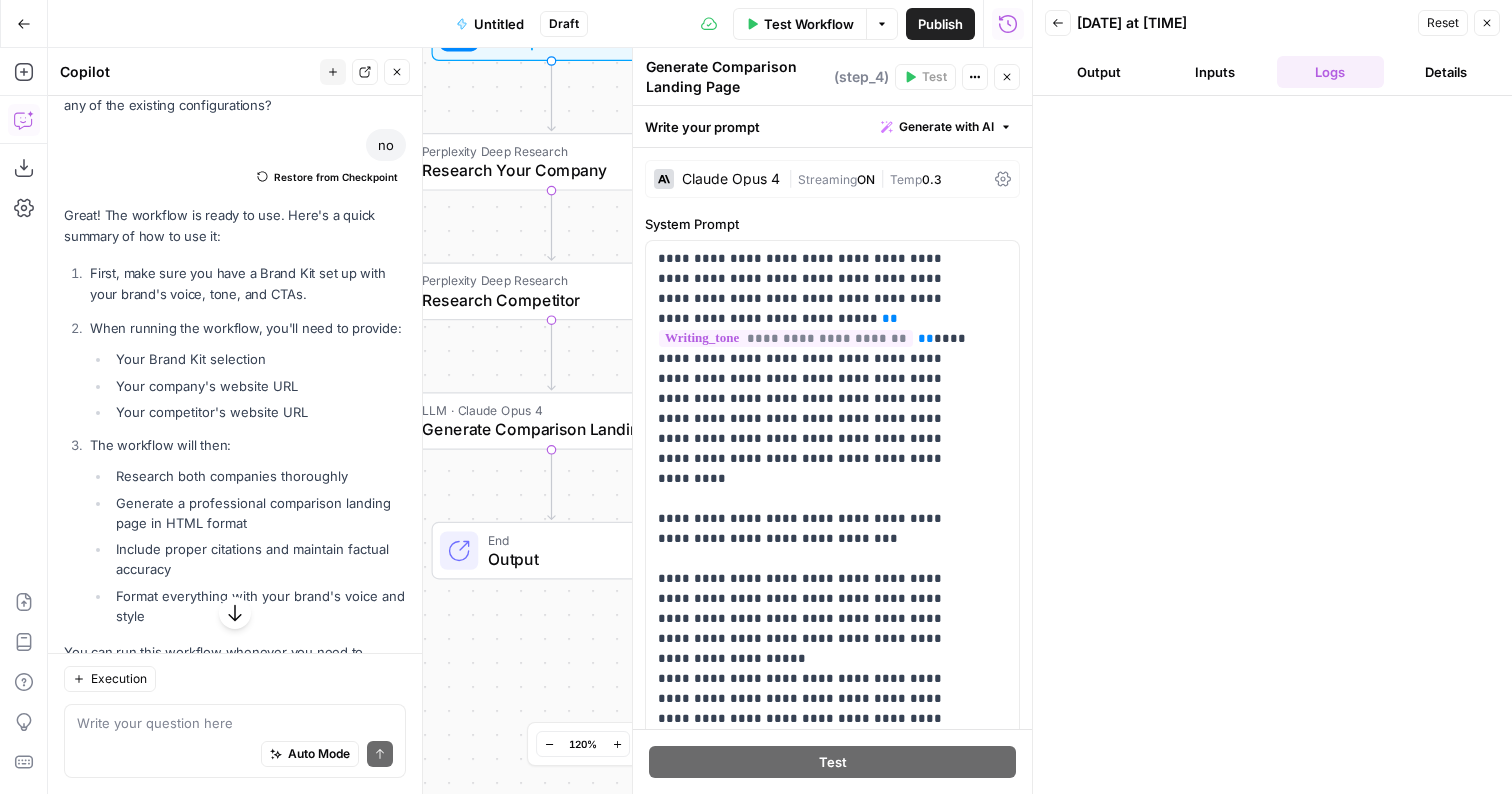 scroll, scrollTop: 2805, scrollLeft: 0, axis: vertical 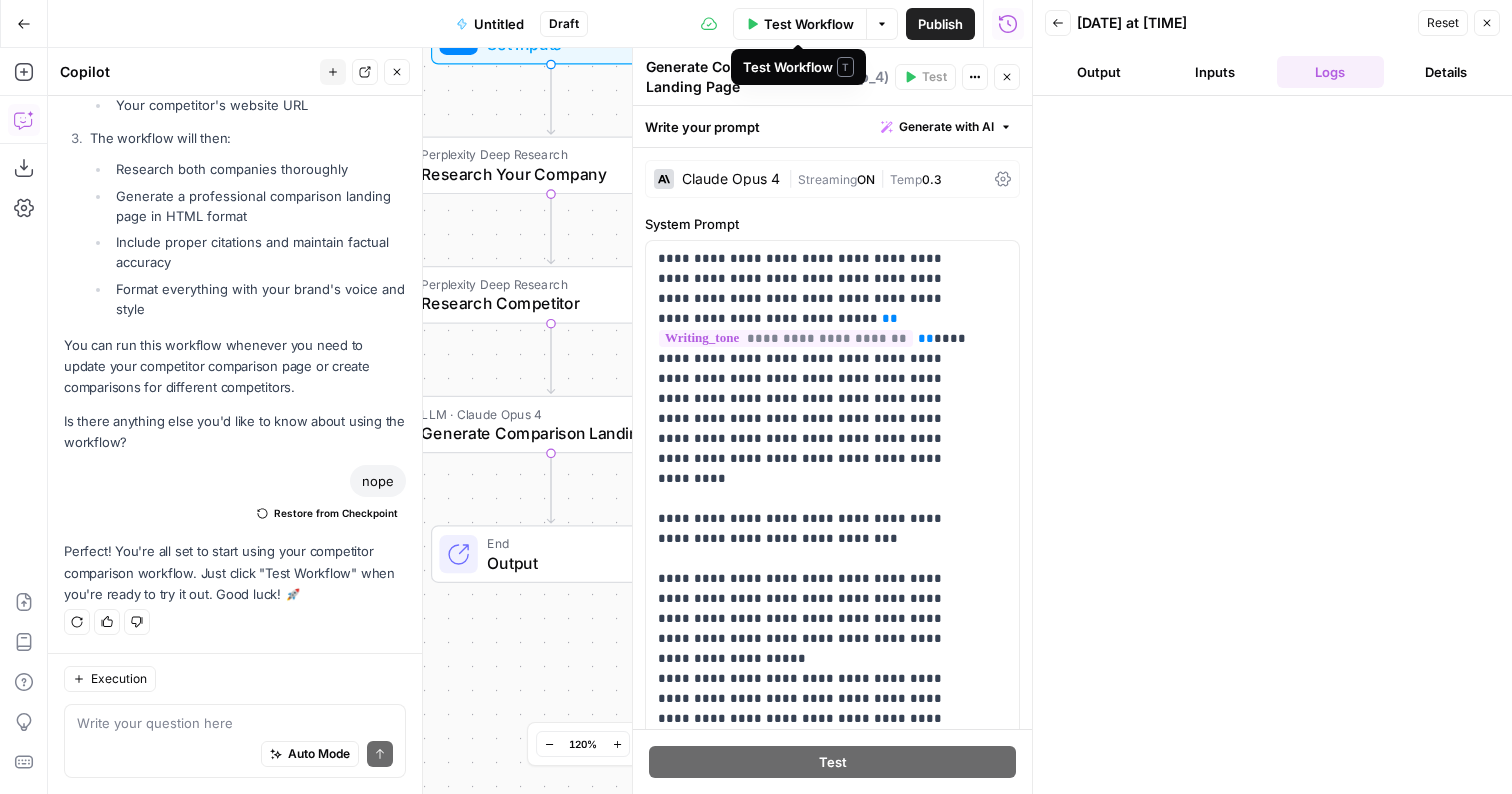 click on "Test Workflow" at bounding box center [809, 24] 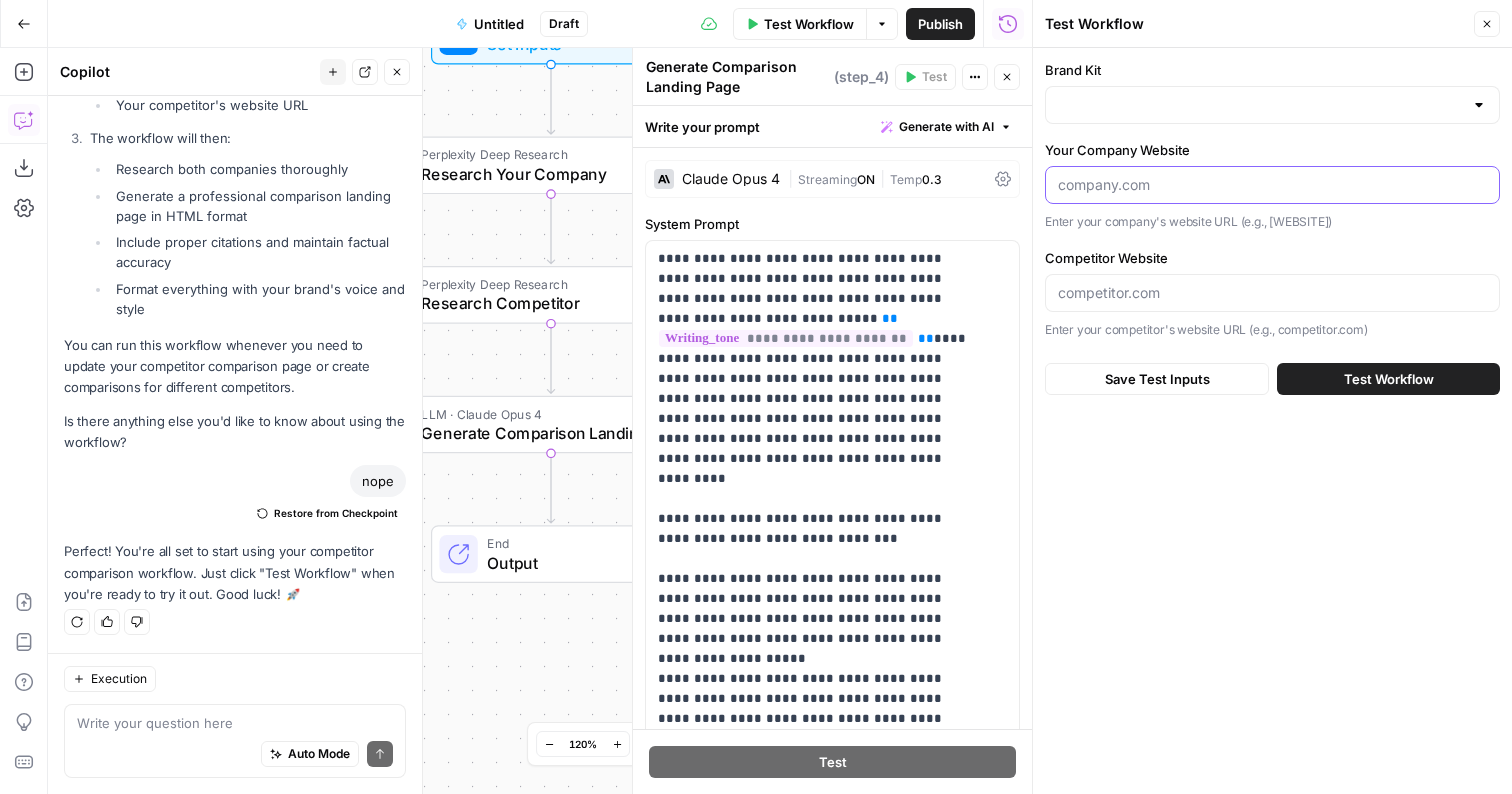 click on "Your Company Website" at bounding box center [1272, 185] 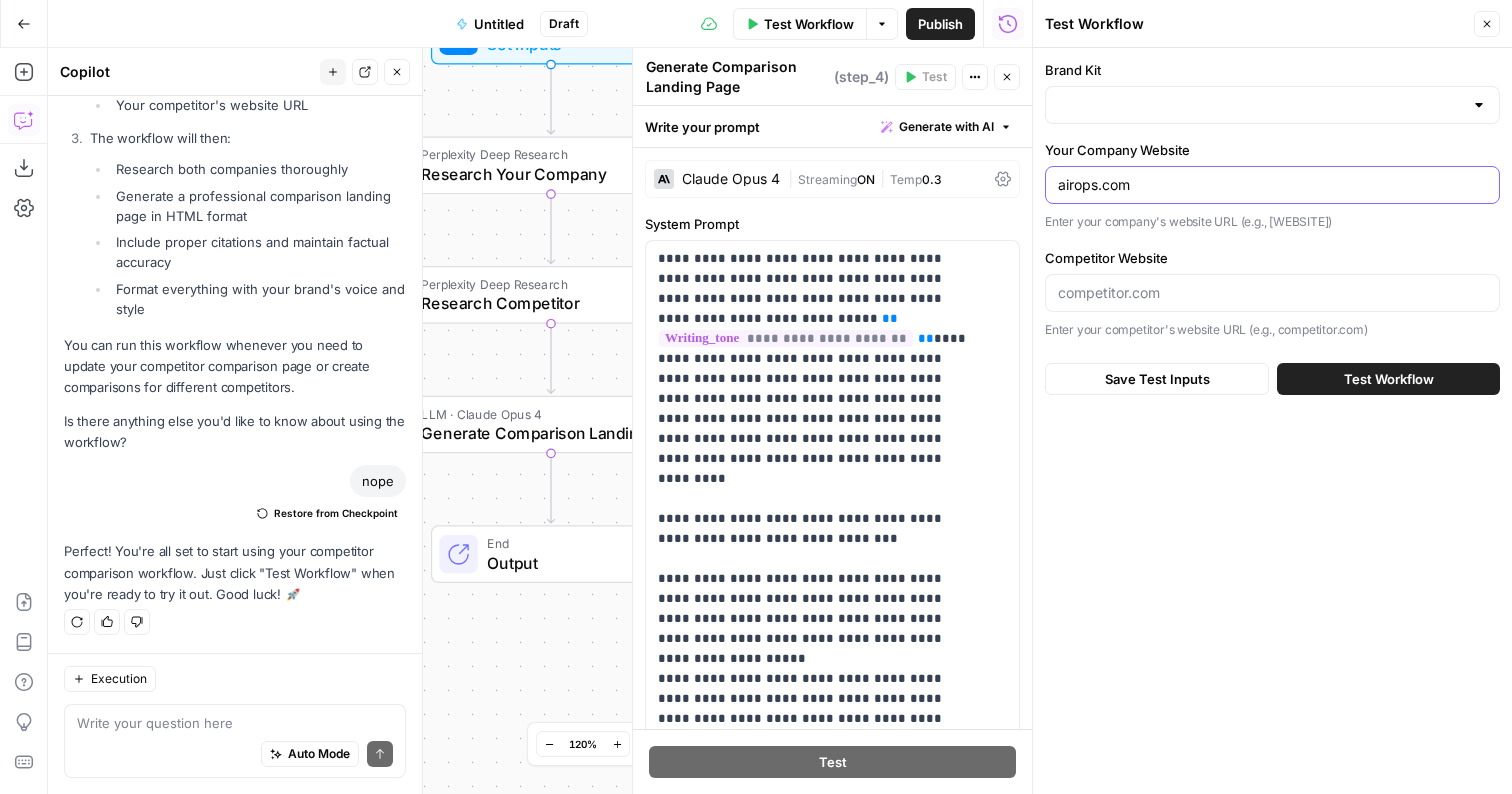 type on "airops.com" 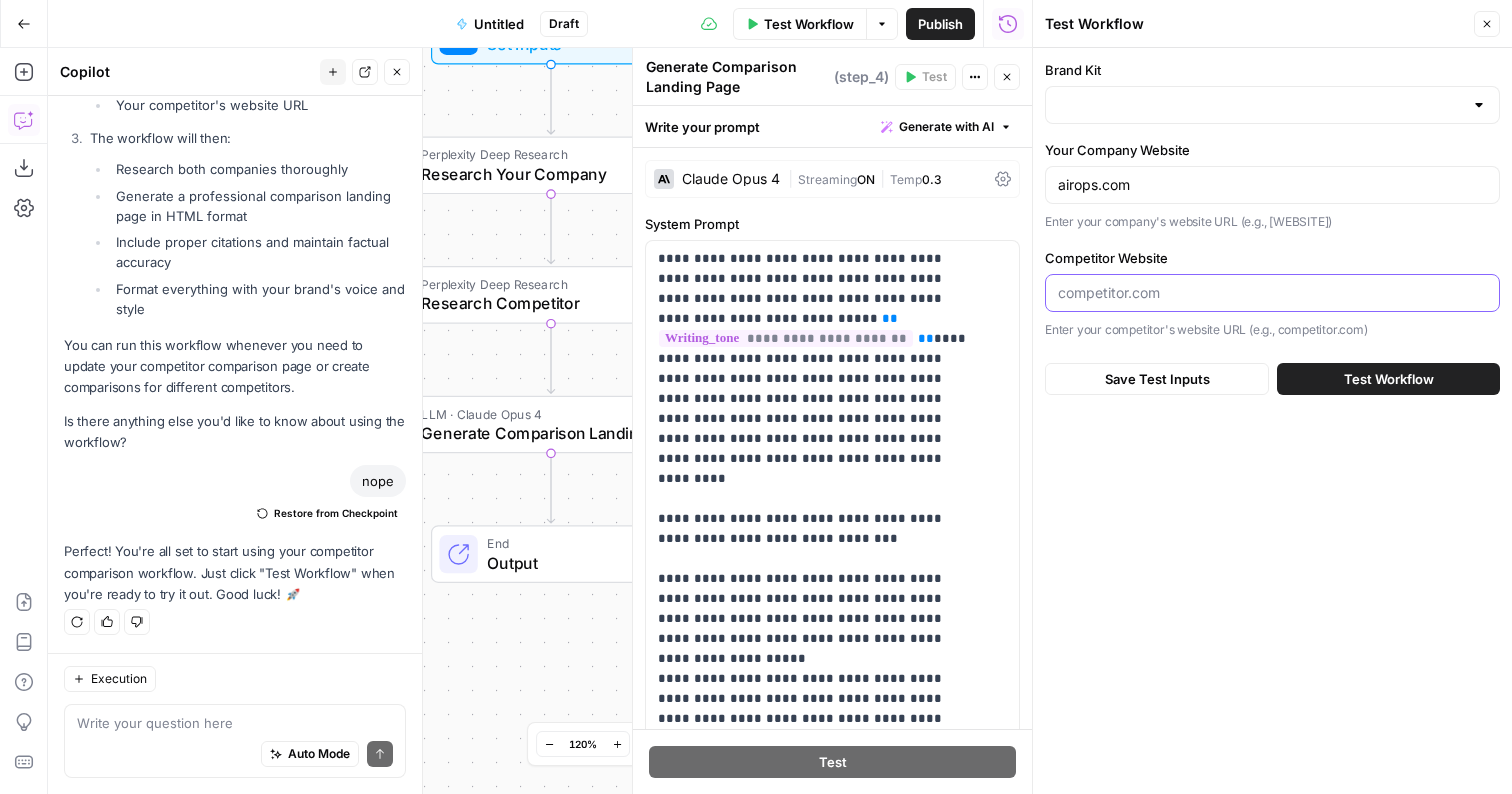 click on "Competitor Website" at bounding box center [1272, 293] 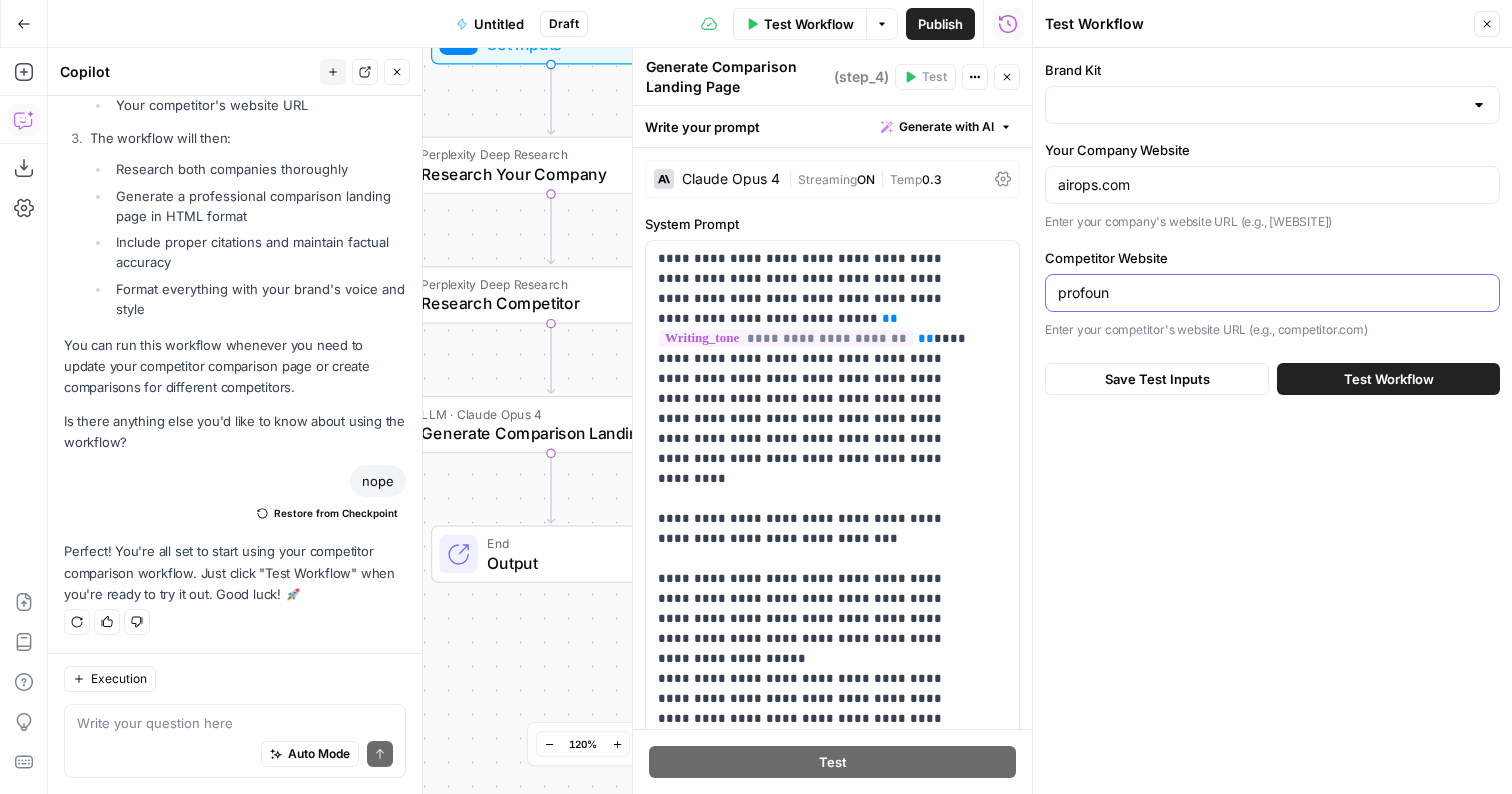 type on "profoun" 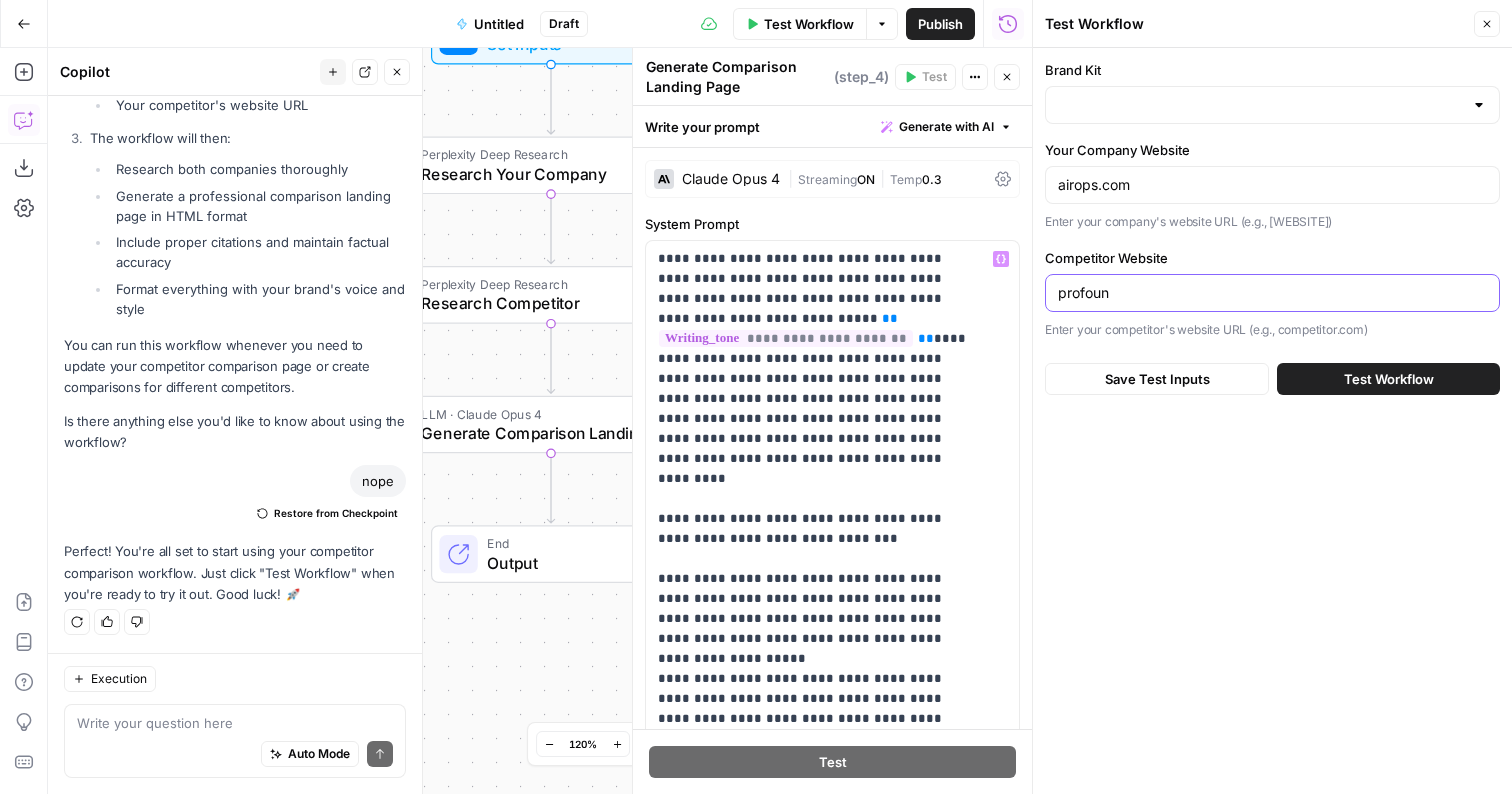 click on "profoun" at bounding box center [1272, 293] 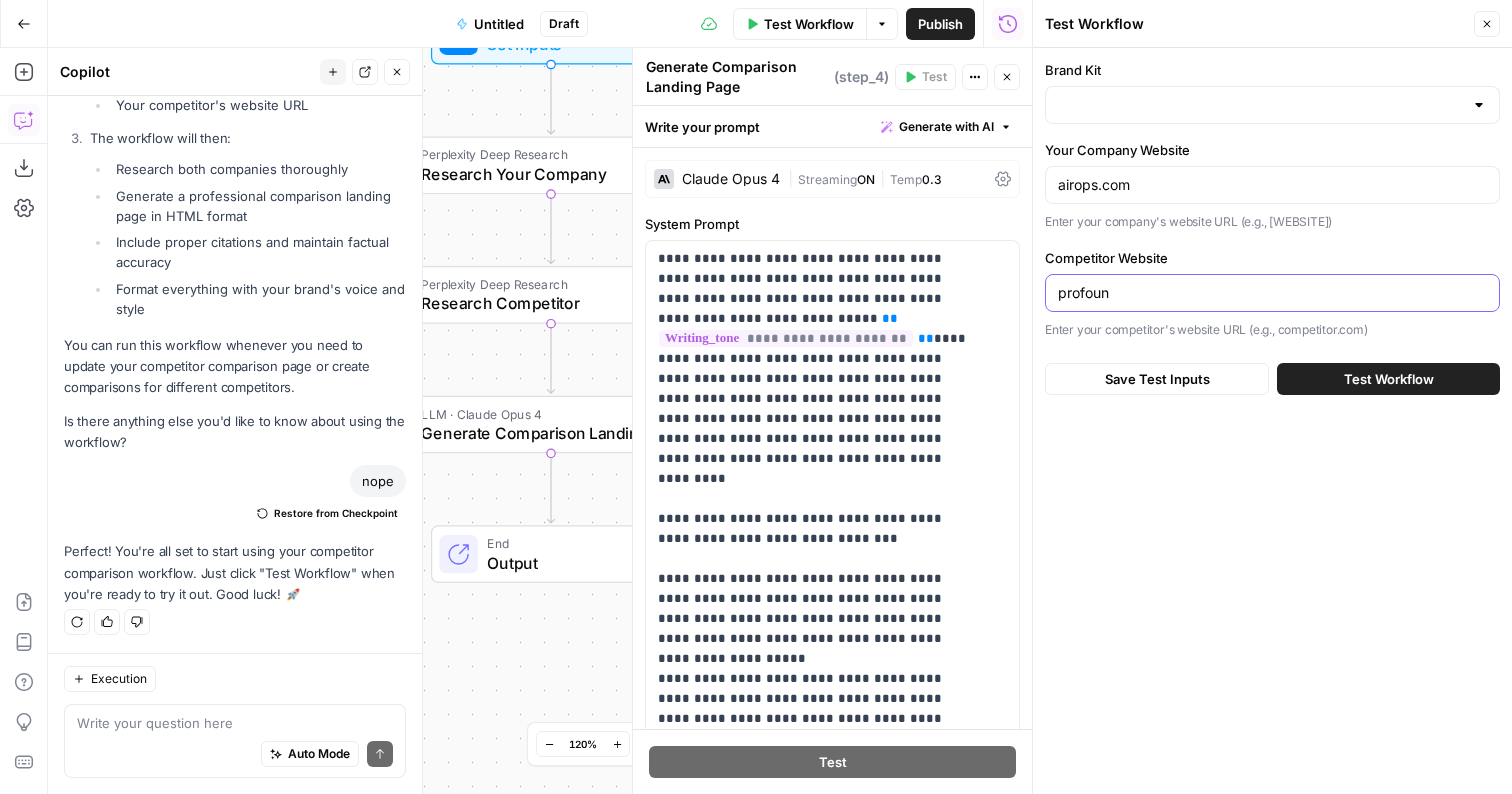 click on "profoun" at bounding box center (1272, 293) 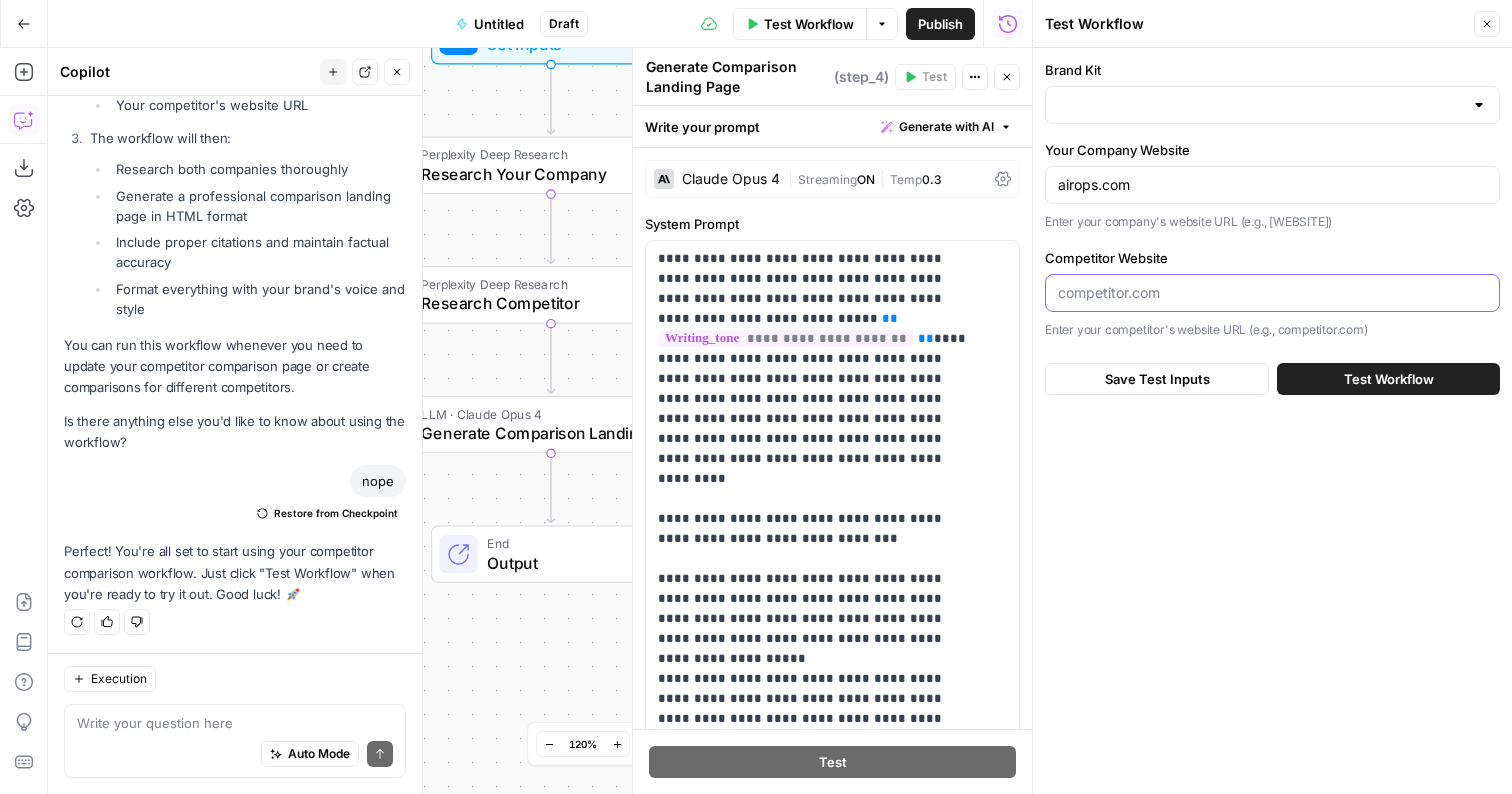 paste on "tryprofound.com" 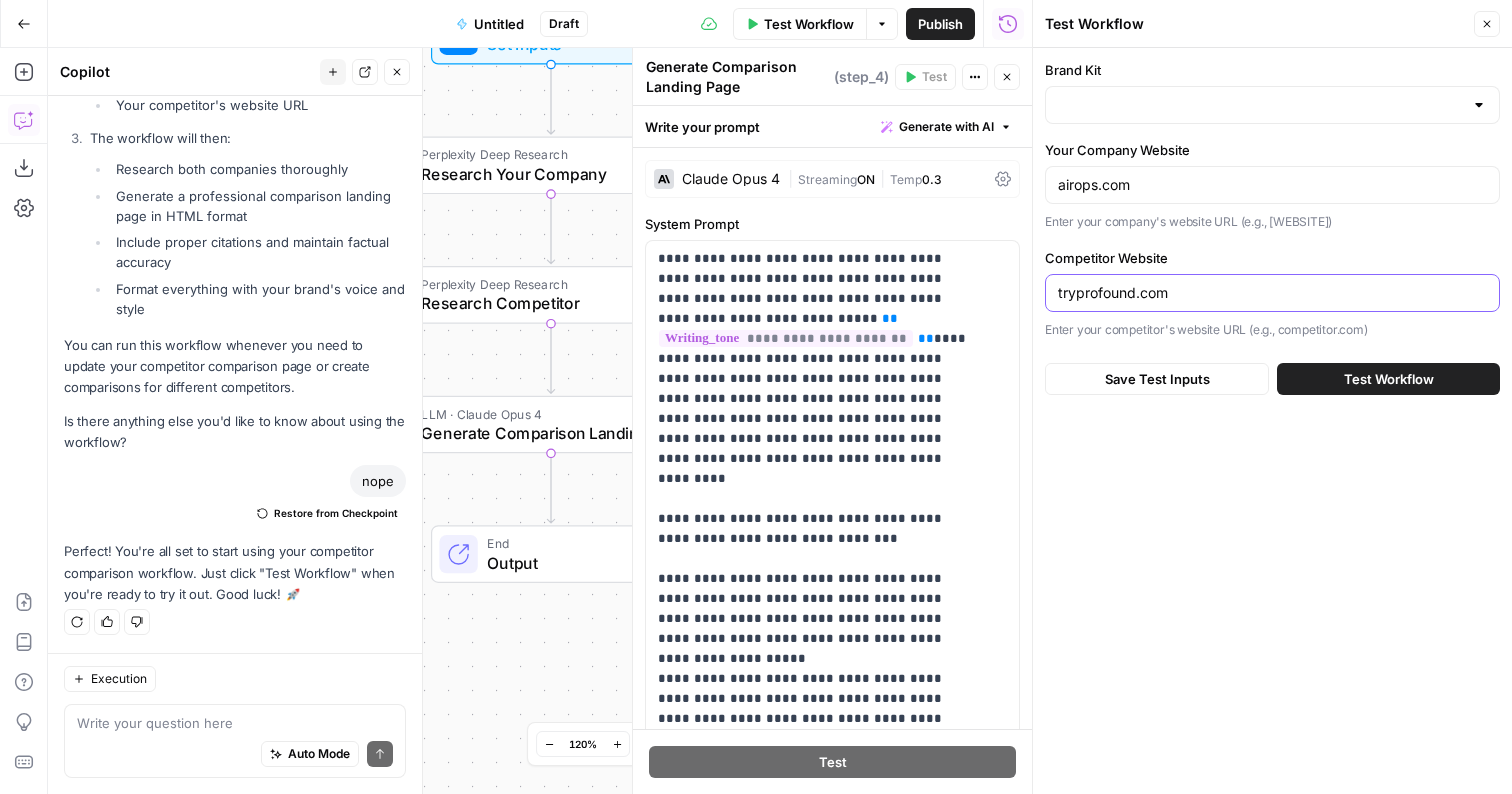 type on "tryprofound.com" 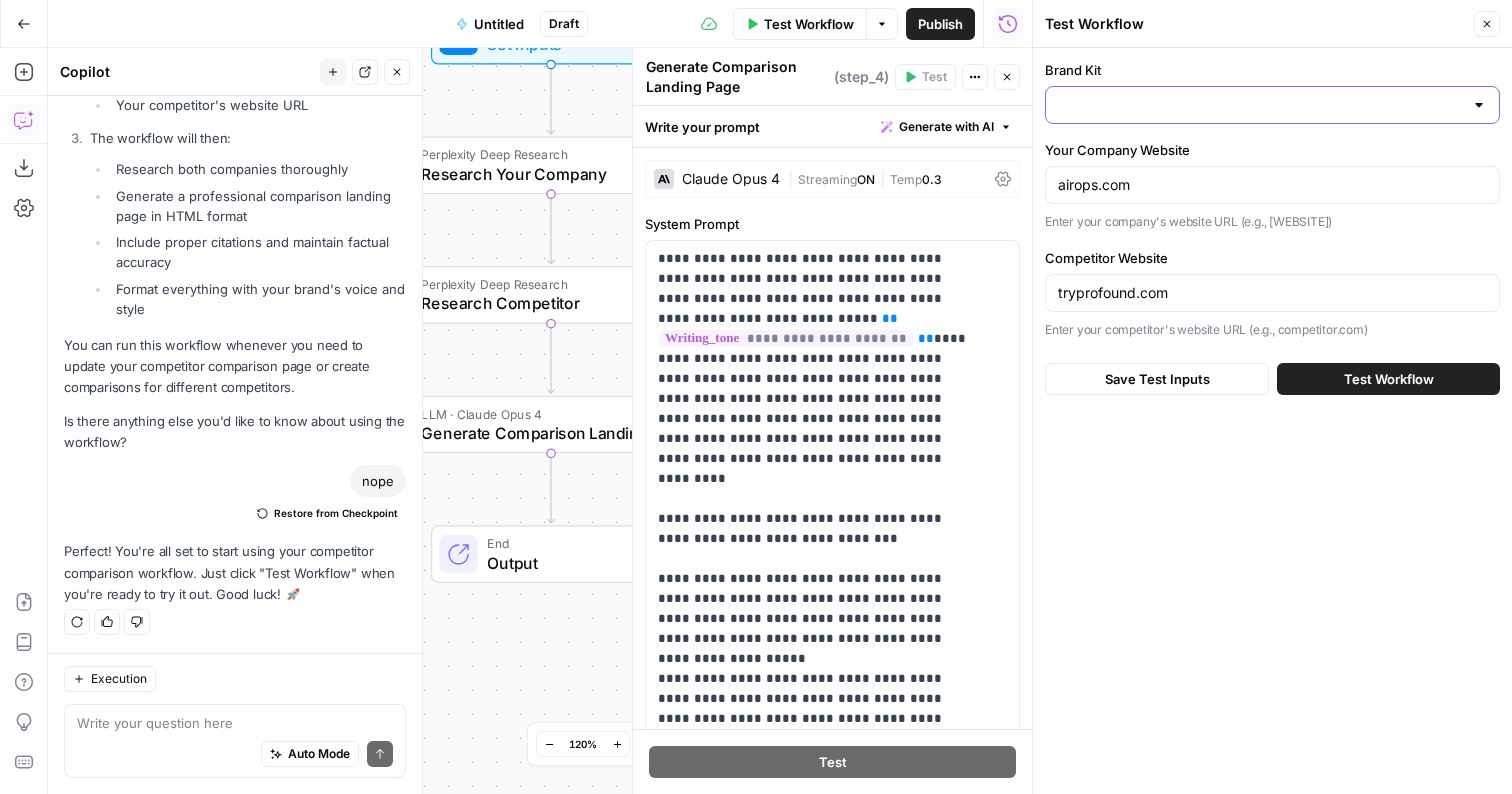 click on "Brand Kit" at bounding box center (1260, 105) 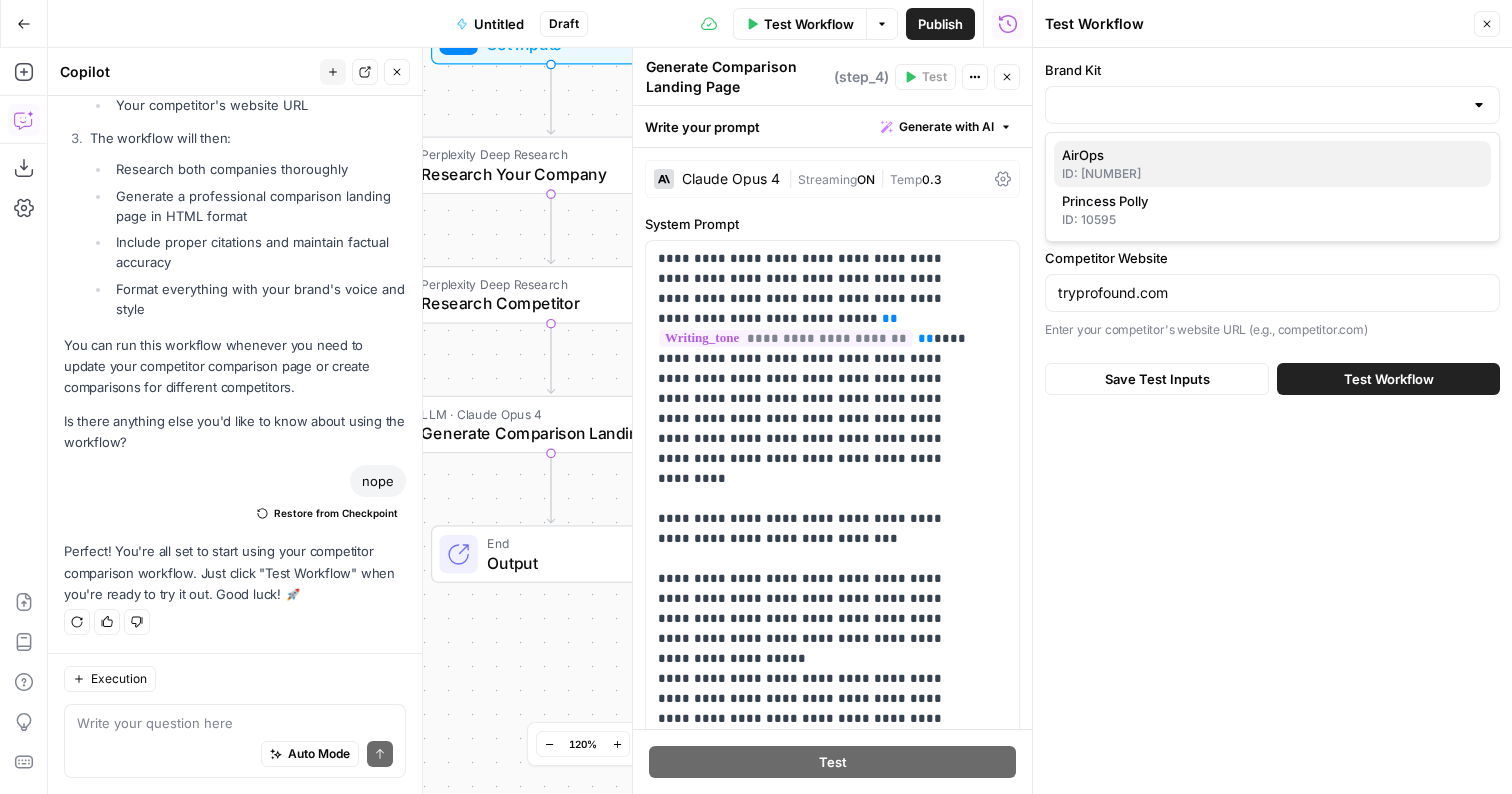 click on "ID: 9304" at bounding box center (1272, 174) 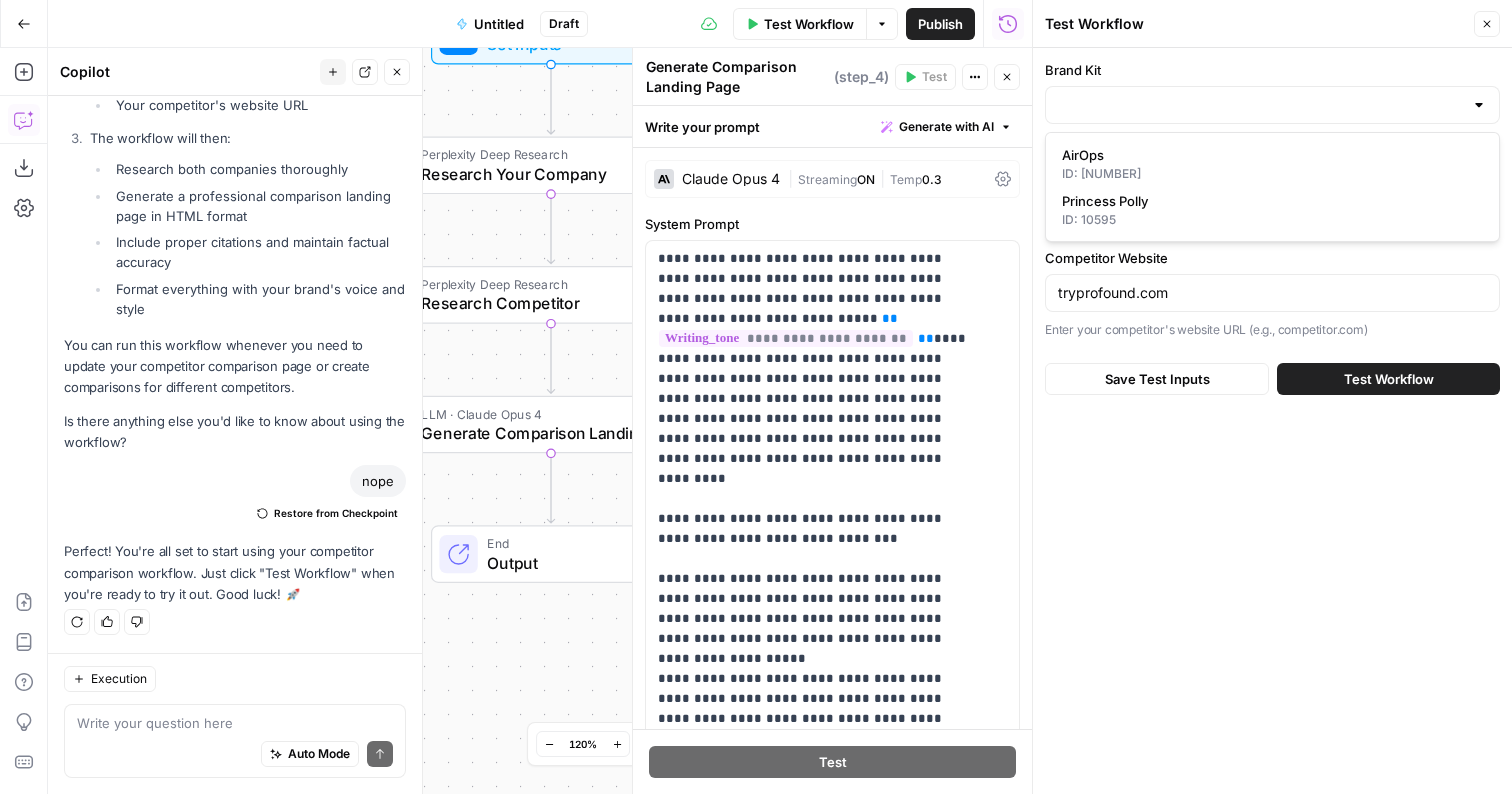 type on "AirOps" 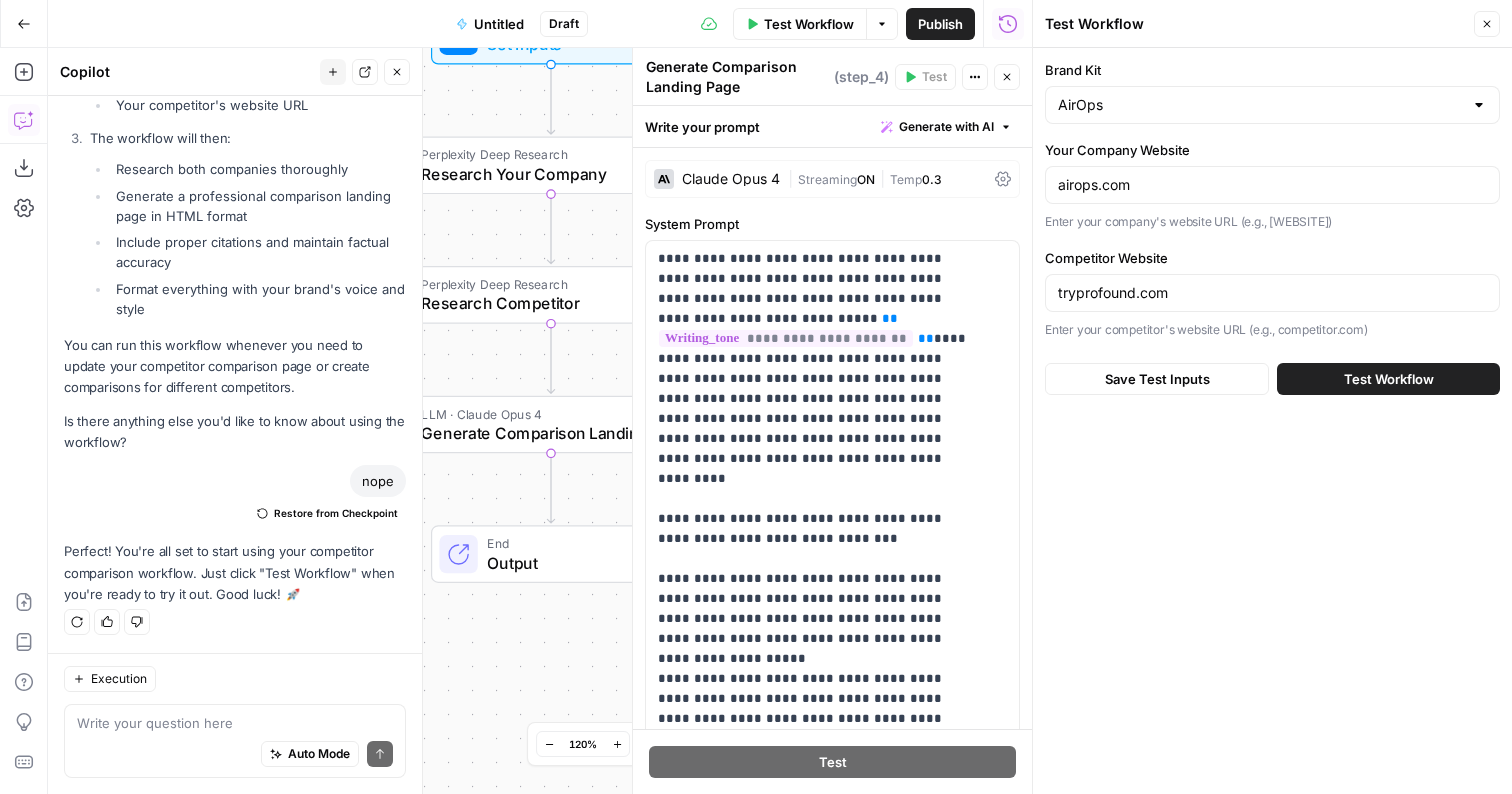 click on "Test Workflow" at bounding box center (1389, 379) 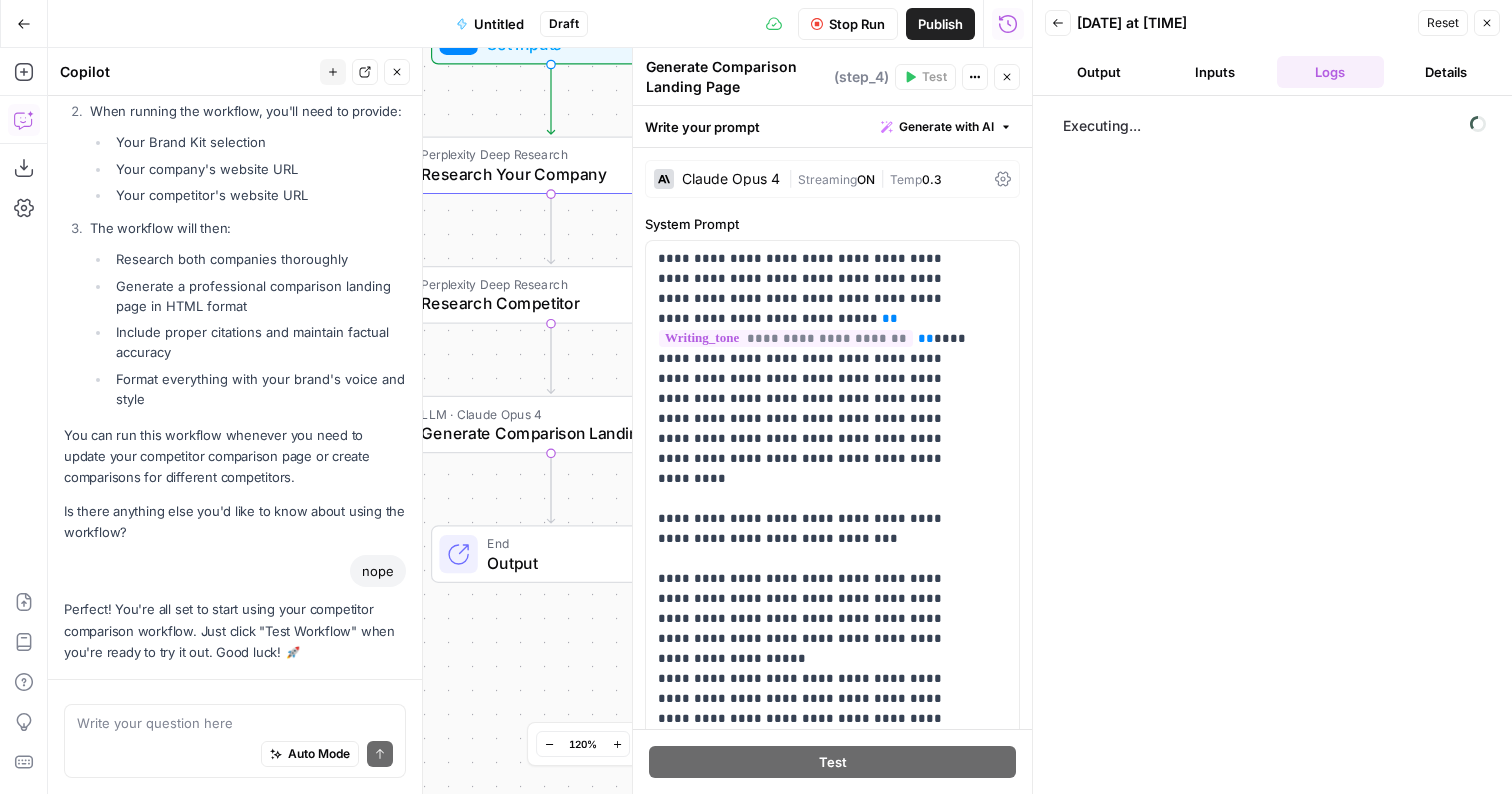 scroll, scrollTop: 2593, scrollLeft: 0, axis: vertical 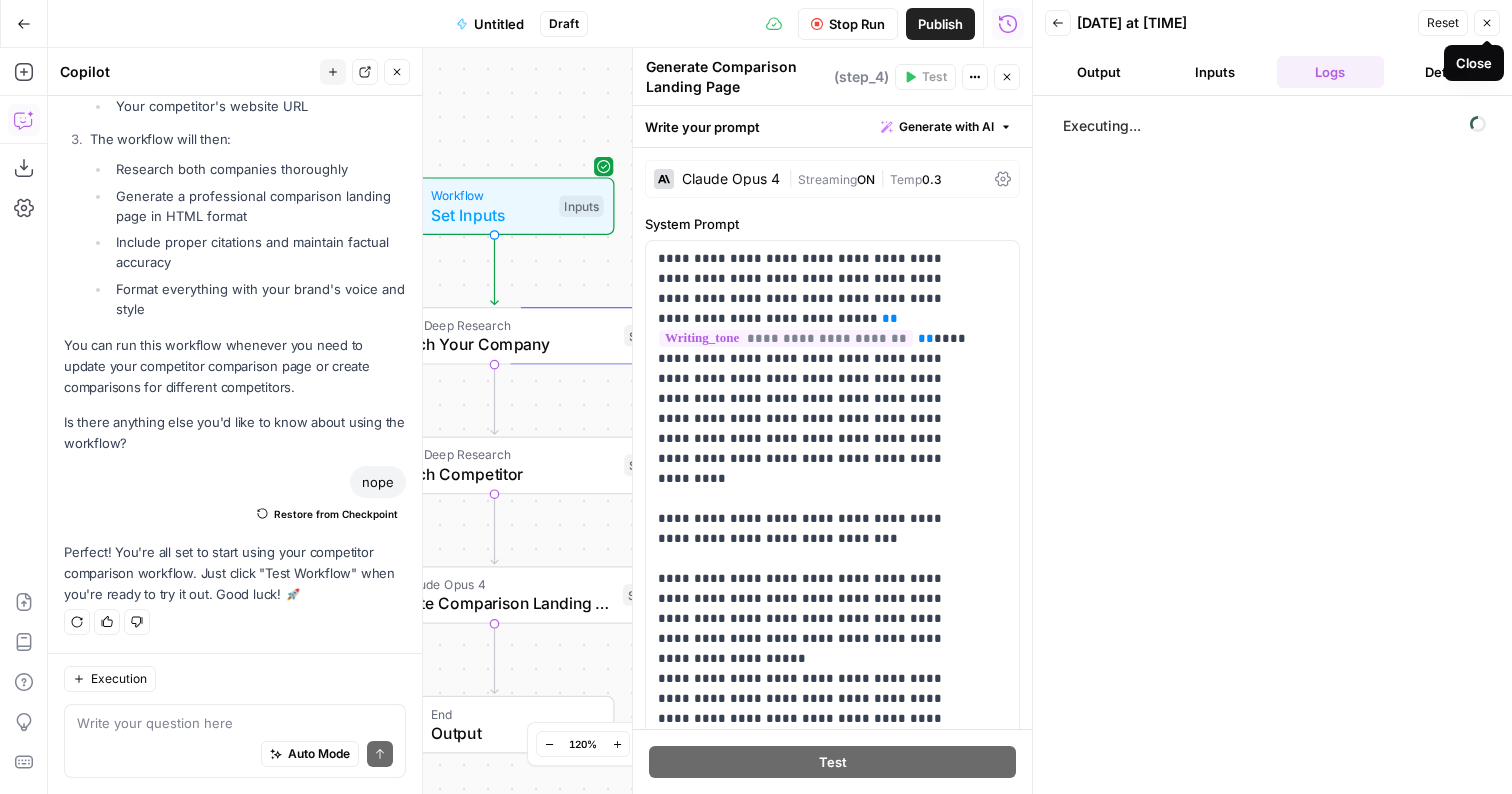 click 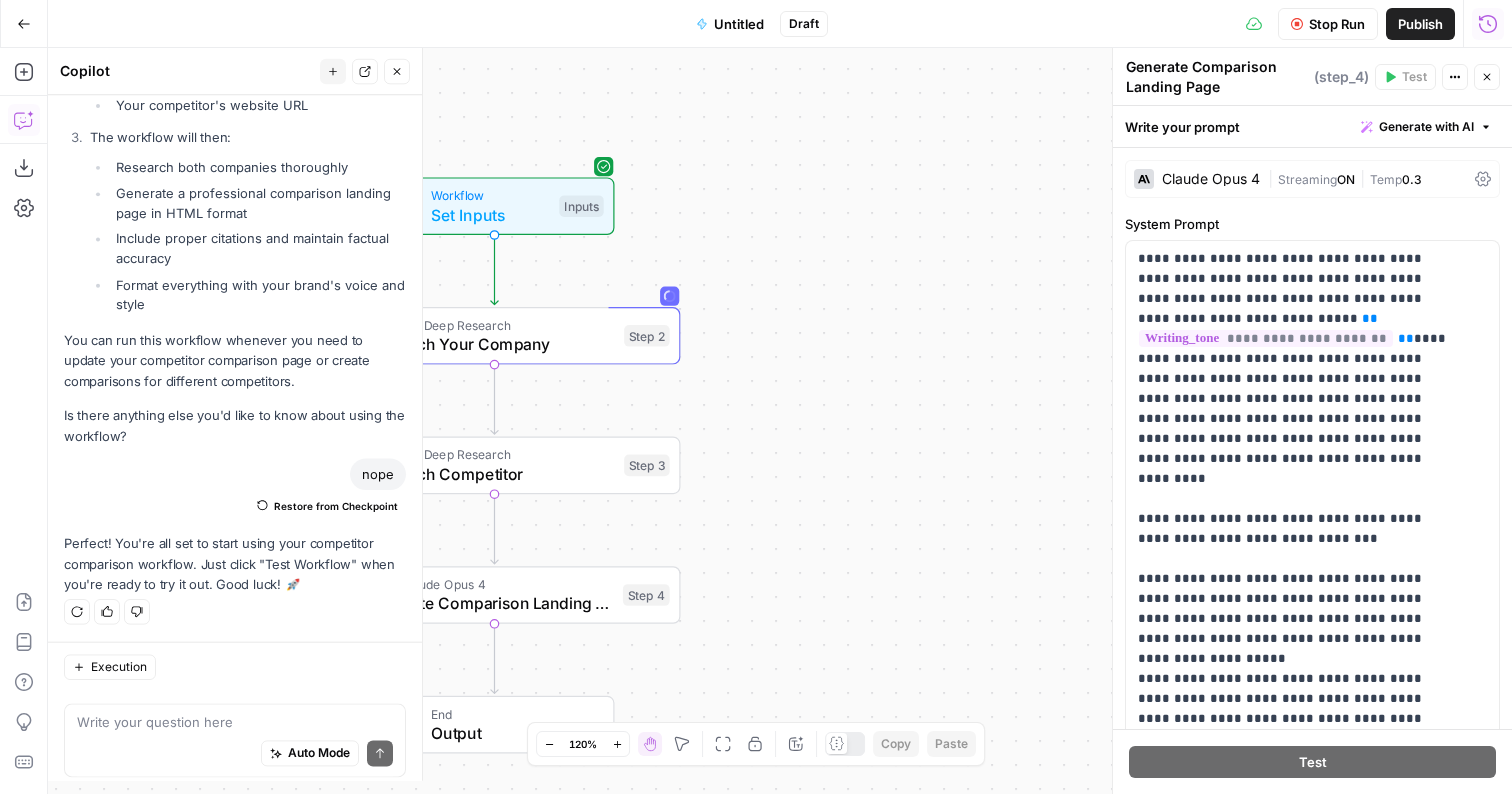 scroll, scrollTop: 2593, scrollLeft: 0, axis: vertical 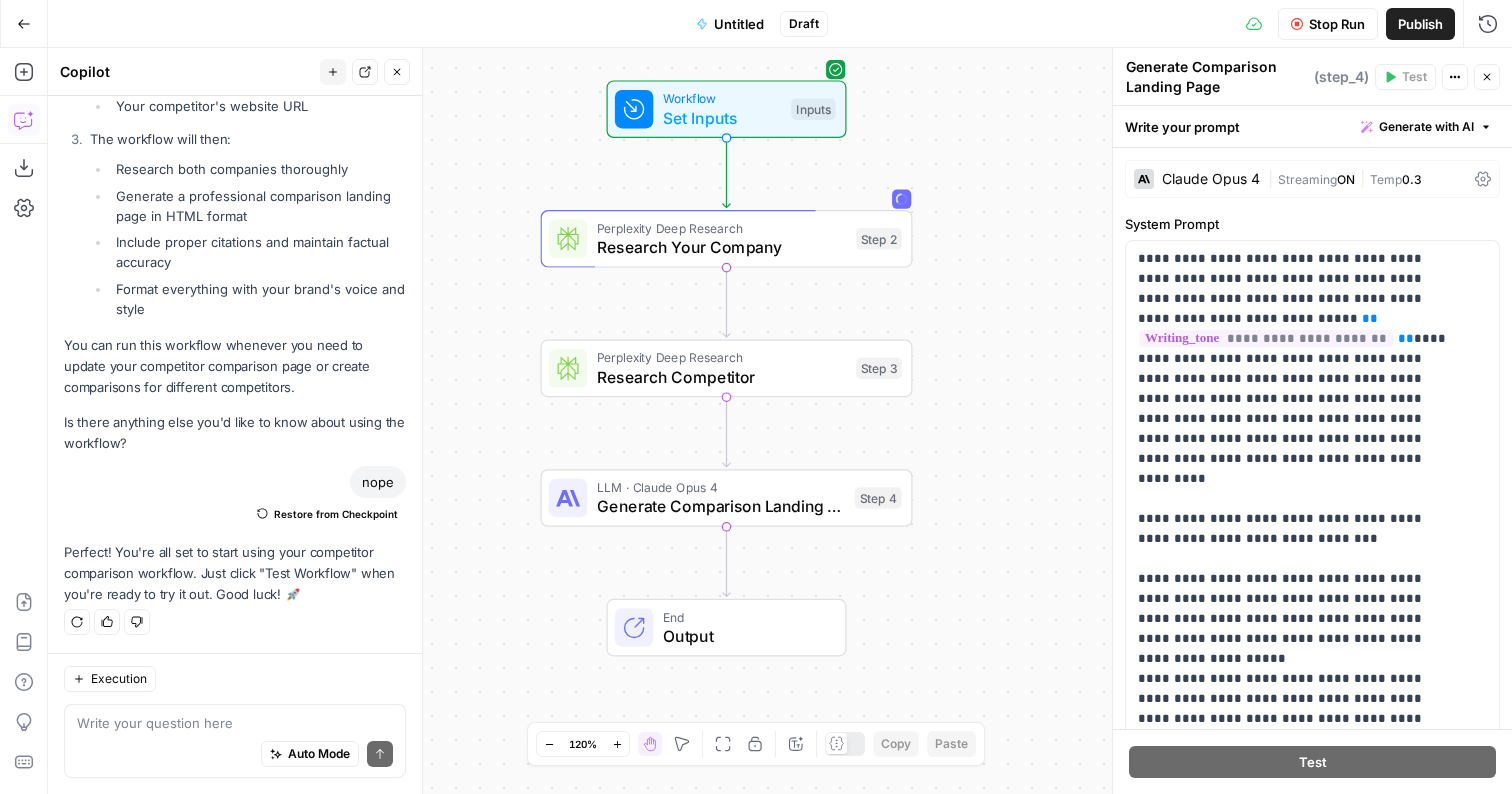drag, startPoint x: 862, startPoint y: 373, endPoint x: 1087, endPoint y: 270, distance: 247.45505 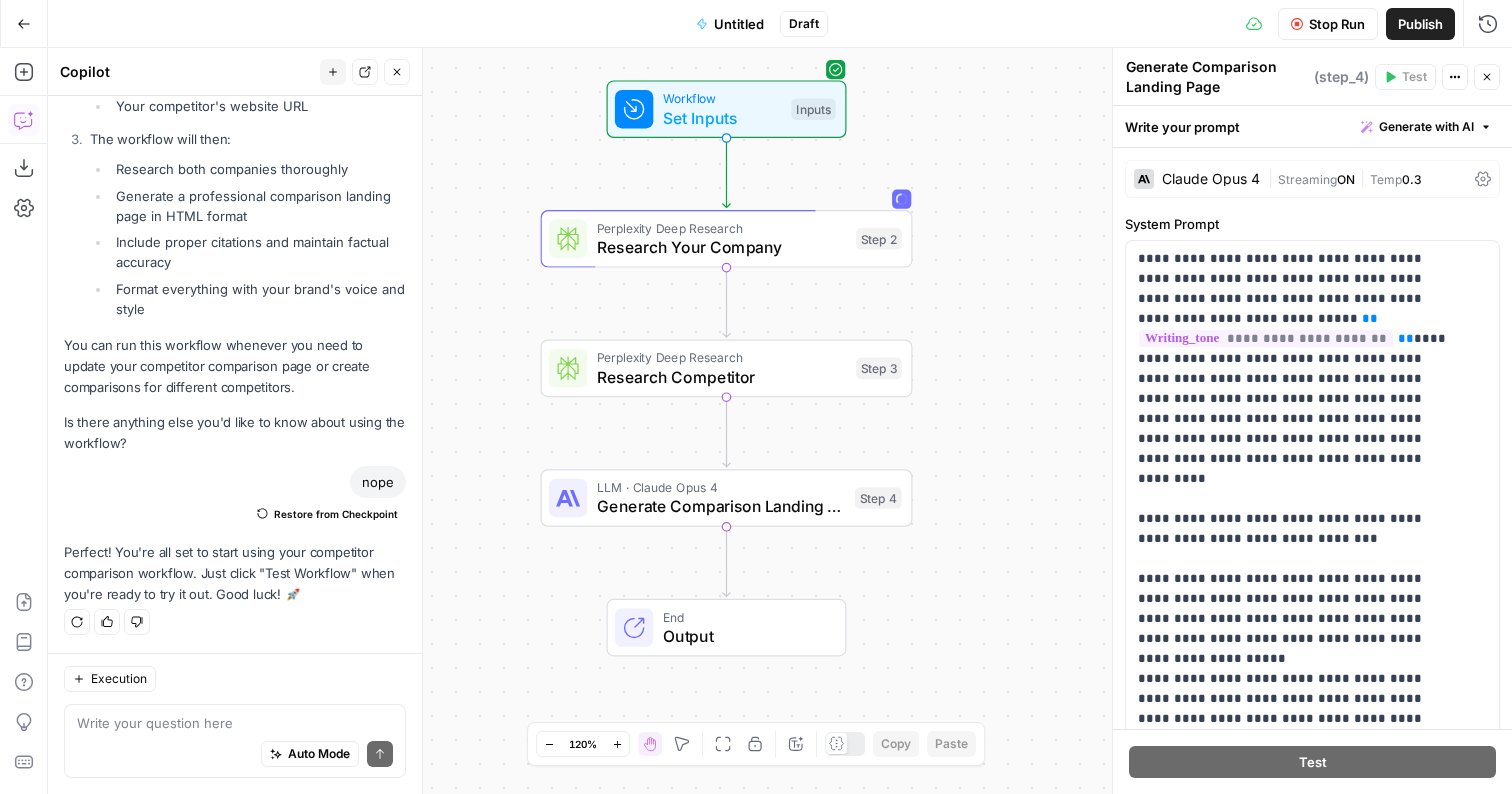 click on "Workflow Set Inputs Inputs Perplexity Deep Research Research Your Company Step 2 Perplexity Deep Research Research Competitor Step 3 LLM · Claude Opus 4 Generate Comparison Landing Page Step 4 End Output" at bounding box center (780, 421) 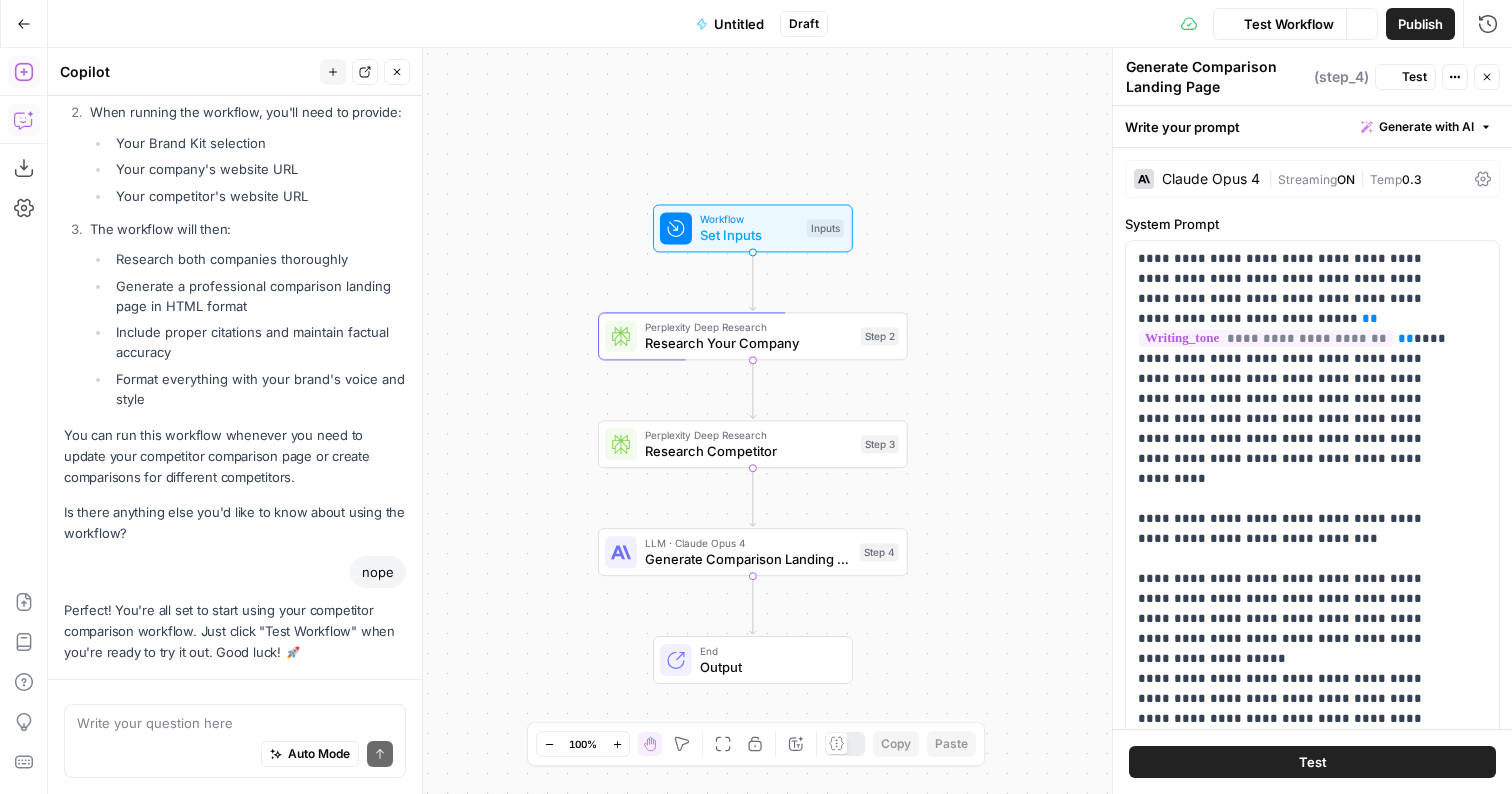scroll, scrollTop: 2593, scrollLeft: 0, axis: vertical 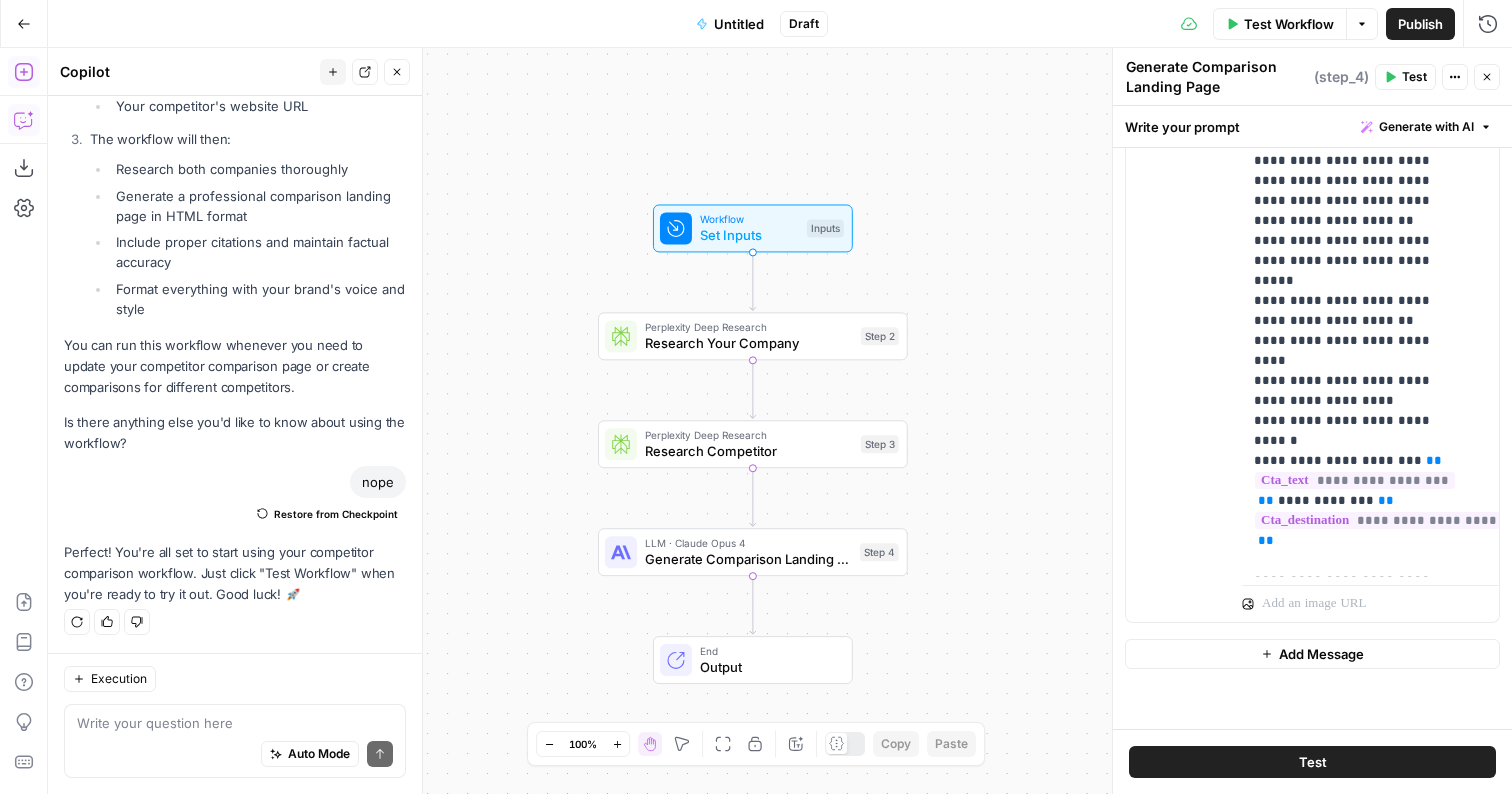 click on "Test" at bounding box center [1312, 762] 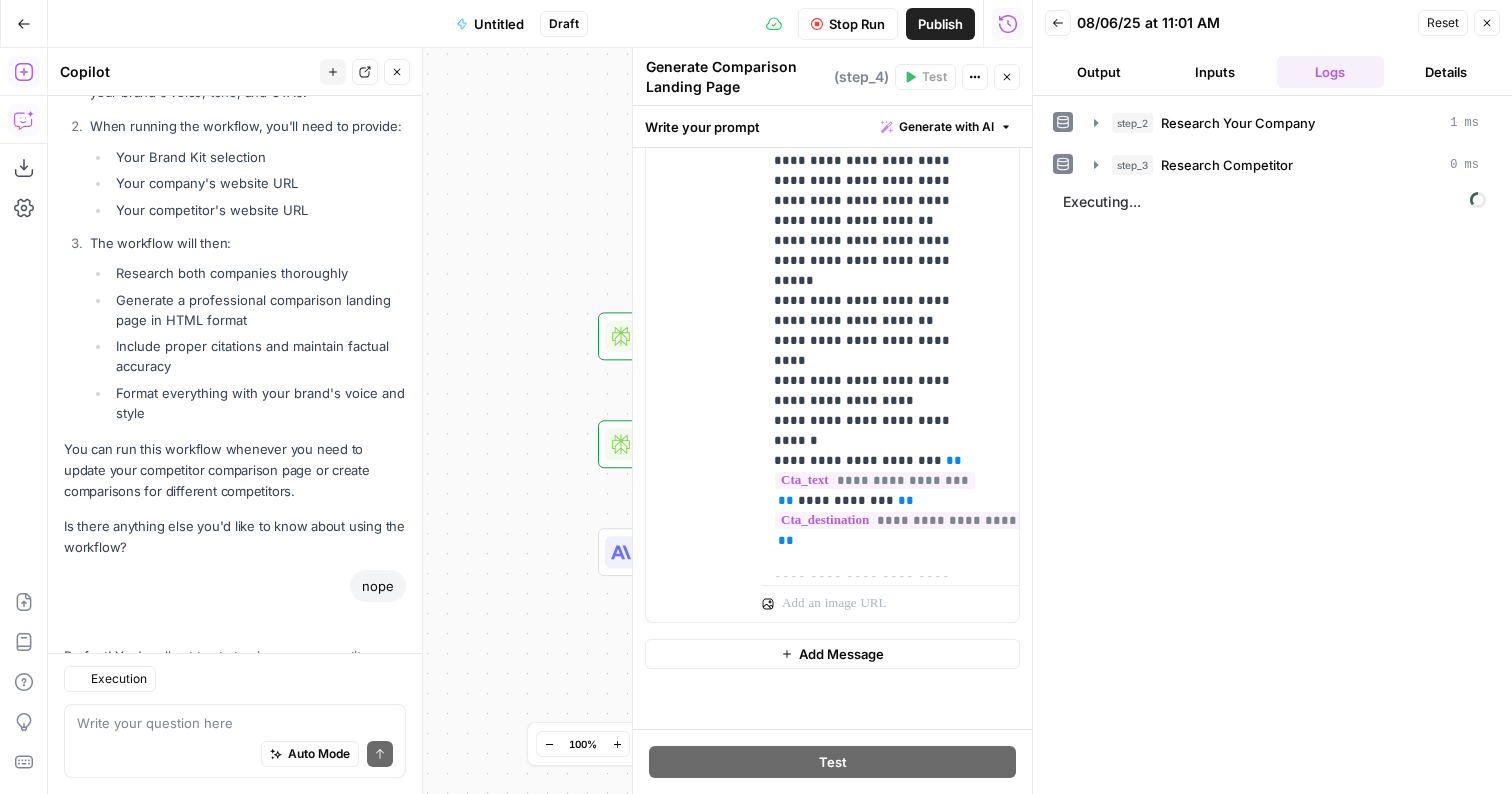scroll, scrollTop: 2593, scrollLeft: 0, axis: vertical 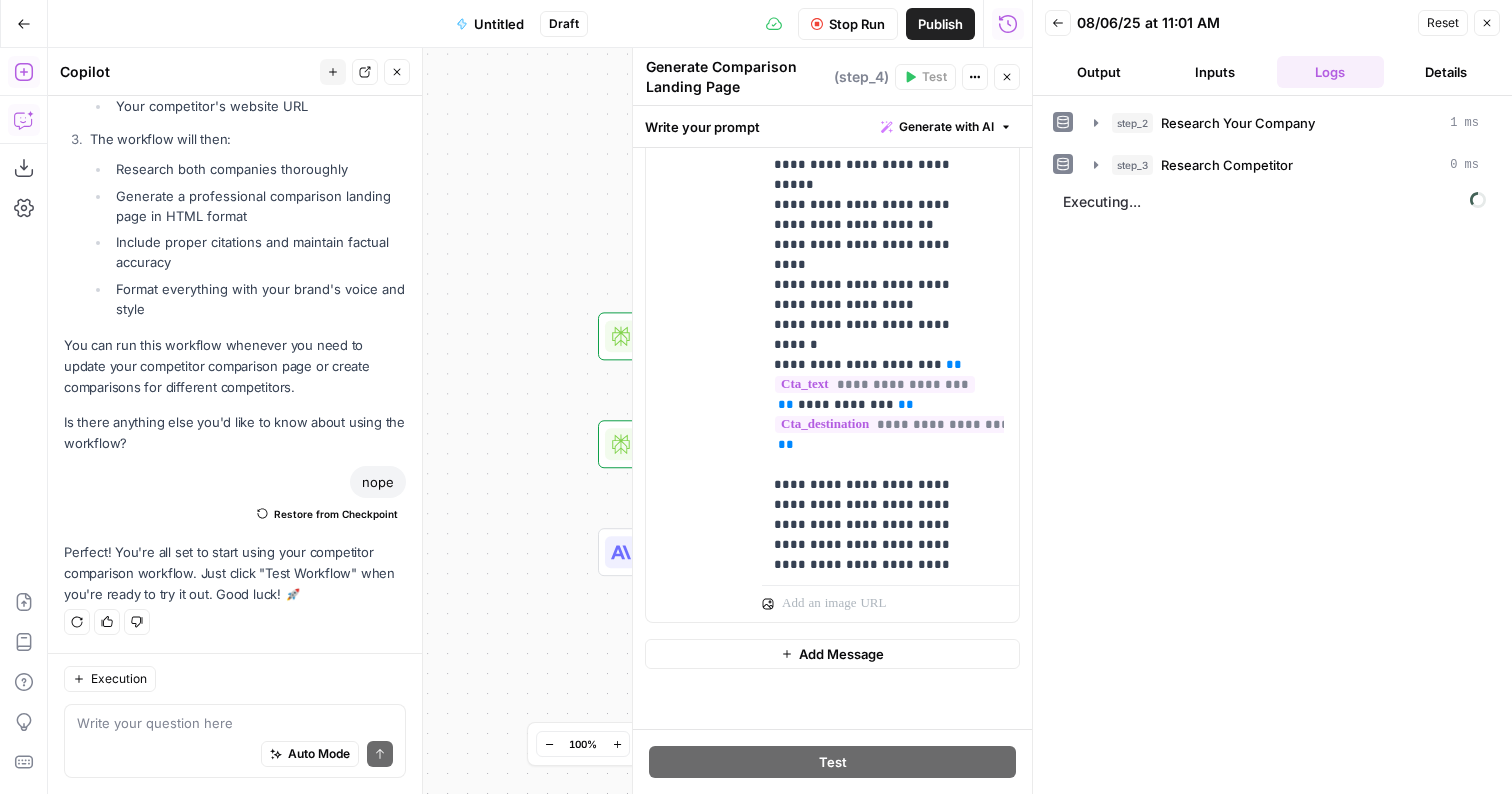 click on "Workflow Set Inputs Inputs Perplexity Deep Research Research Your Company Step 2 Perplexity Deep Research Research Competitor Step 3 LLM · Claude Opus 4 Generate Comparison Landing Page Step 4 End Output" at bounding box center (540, 421) 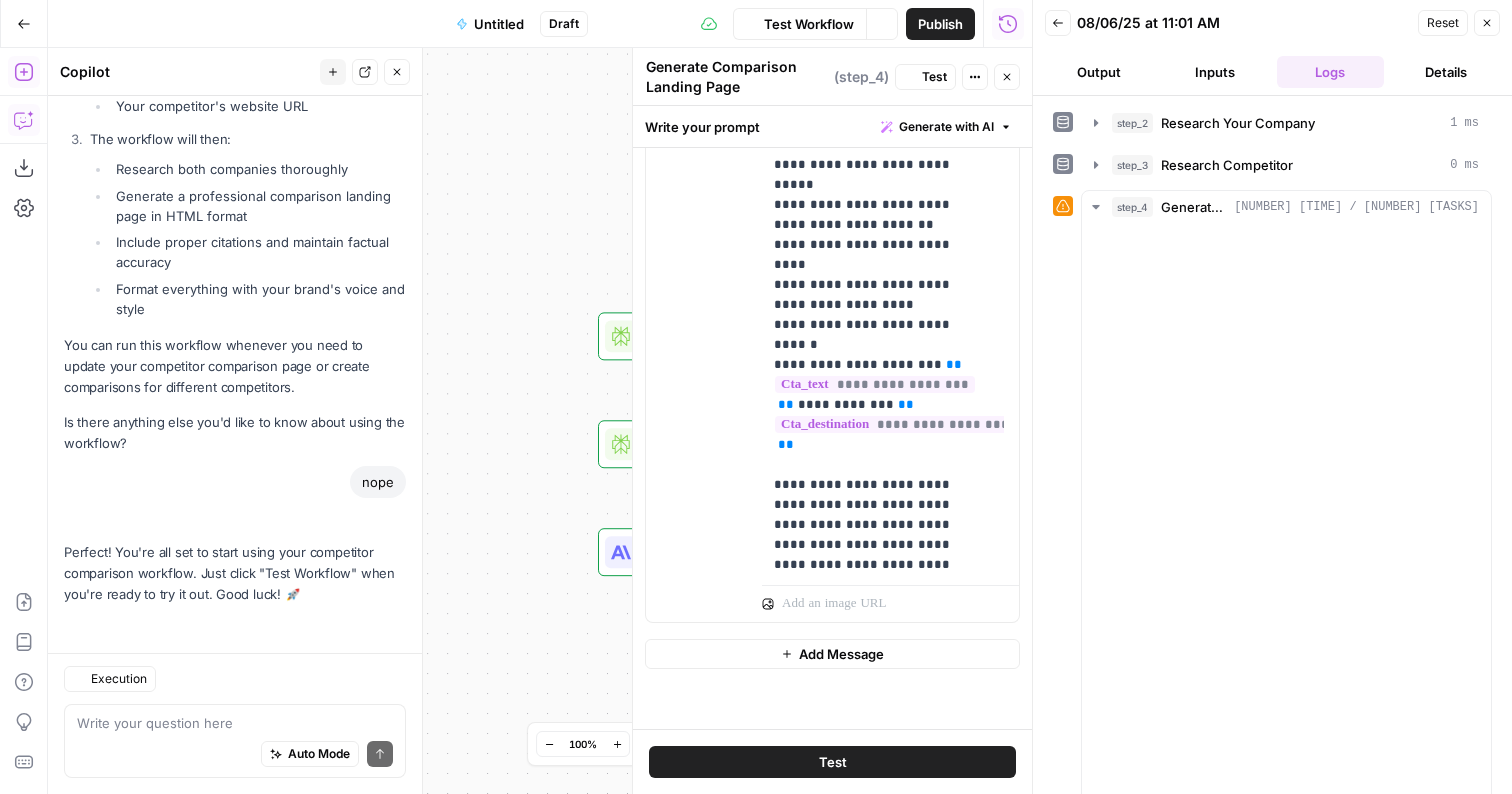 scroll, scrollTop: 2593, scrollLeft: 0, axis: vertical 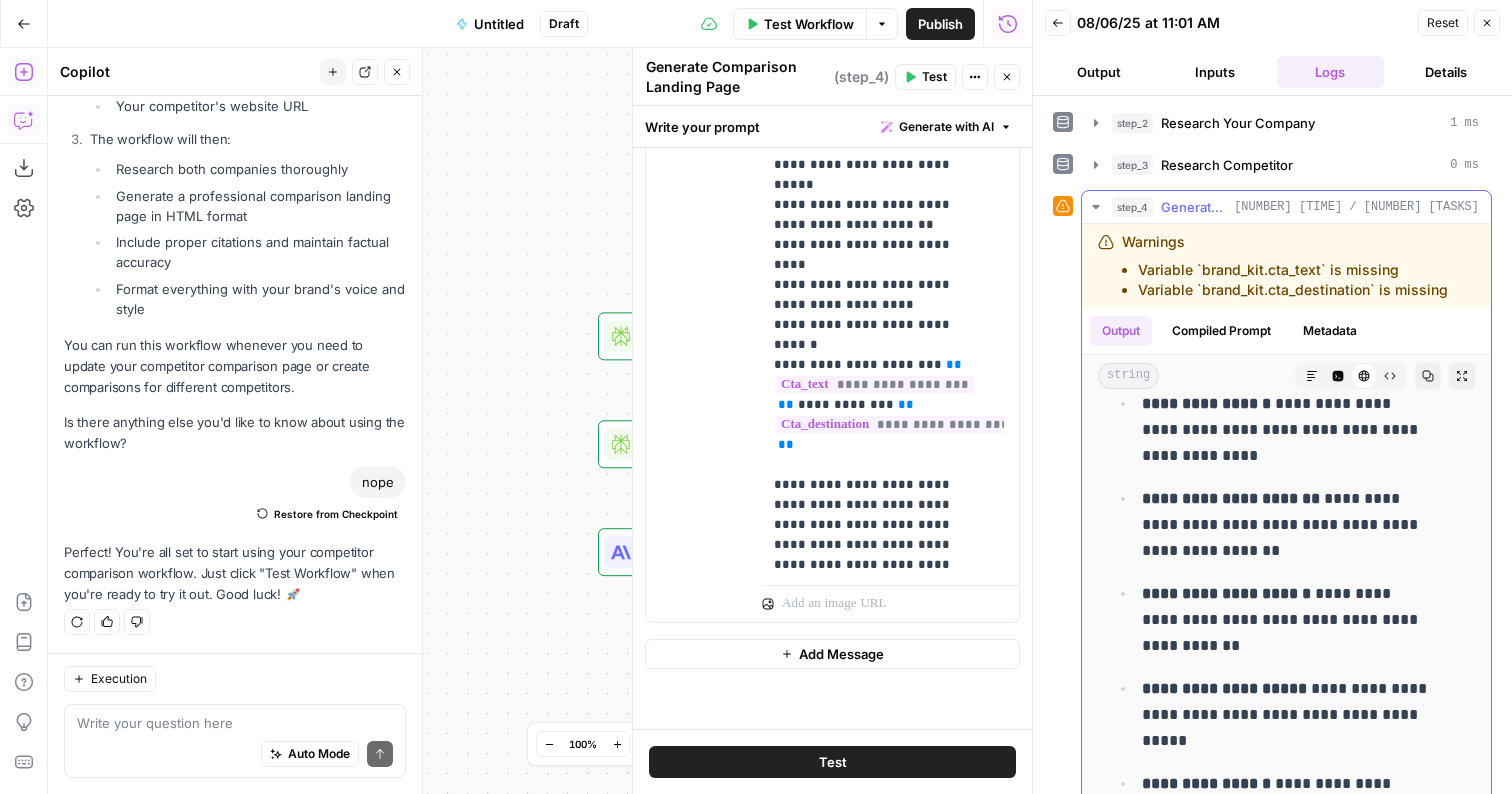 click on "Variable `brand_kit.cta_destination` is missing" at bounding box center (1293, 290) 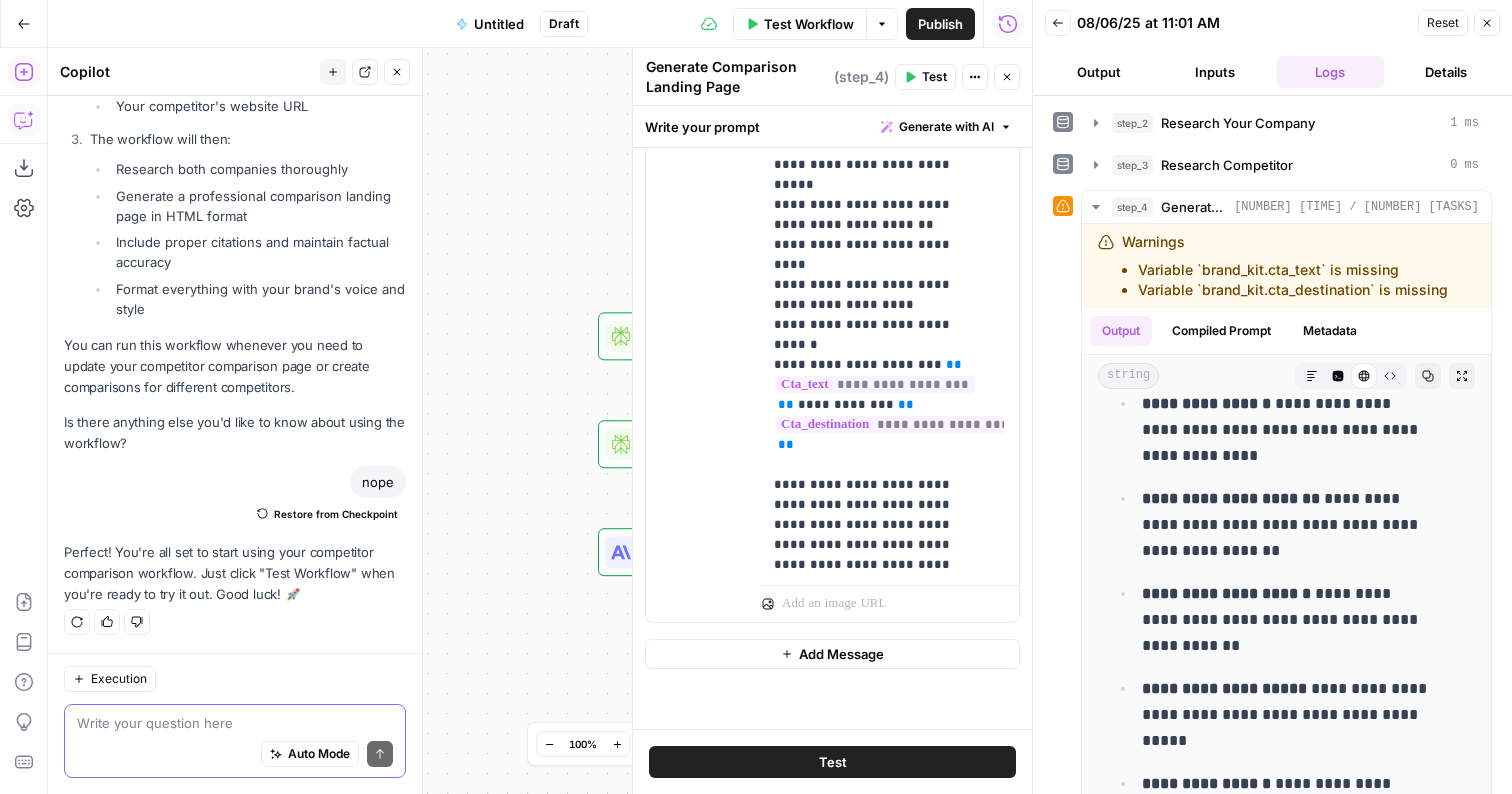 click at bounding box center (235, 723) 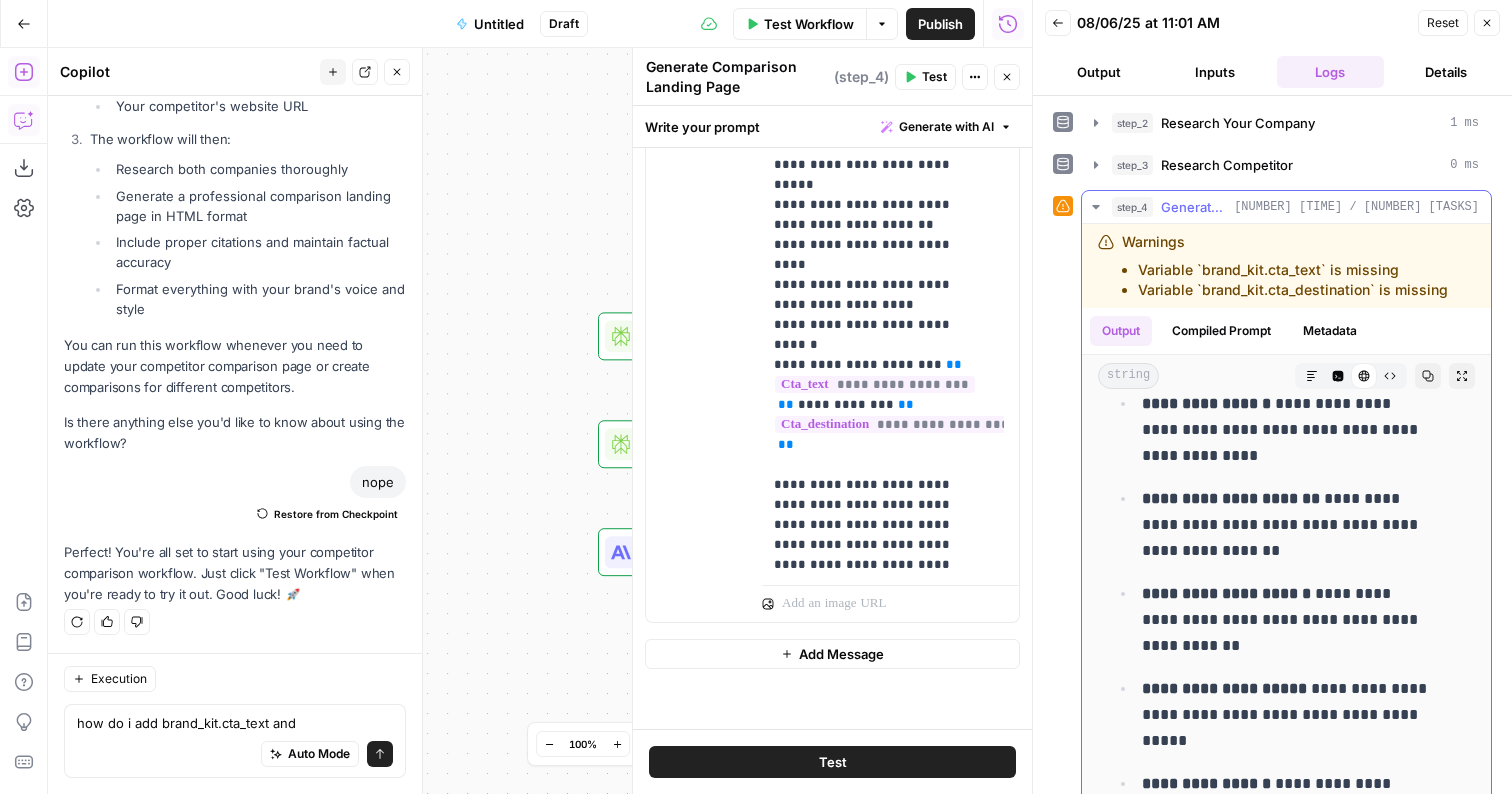 drag, startPoint x: 1367, startPoint y: 290, endPoint x: 1204, endPoint y: 298, distance: 163.1962 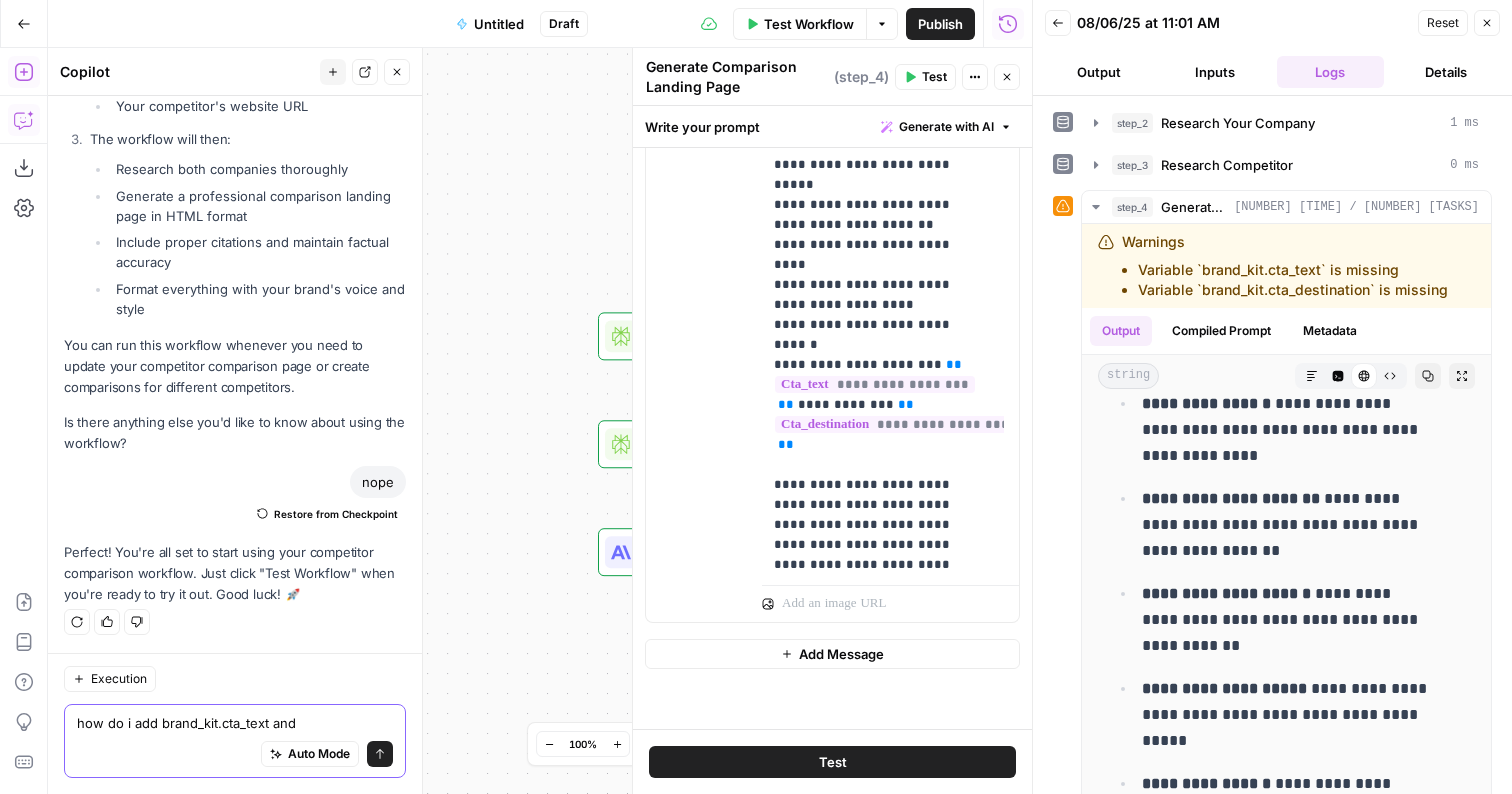 click on "how do i add brand_kit.cta_text and" at bounding box center [235, 723] 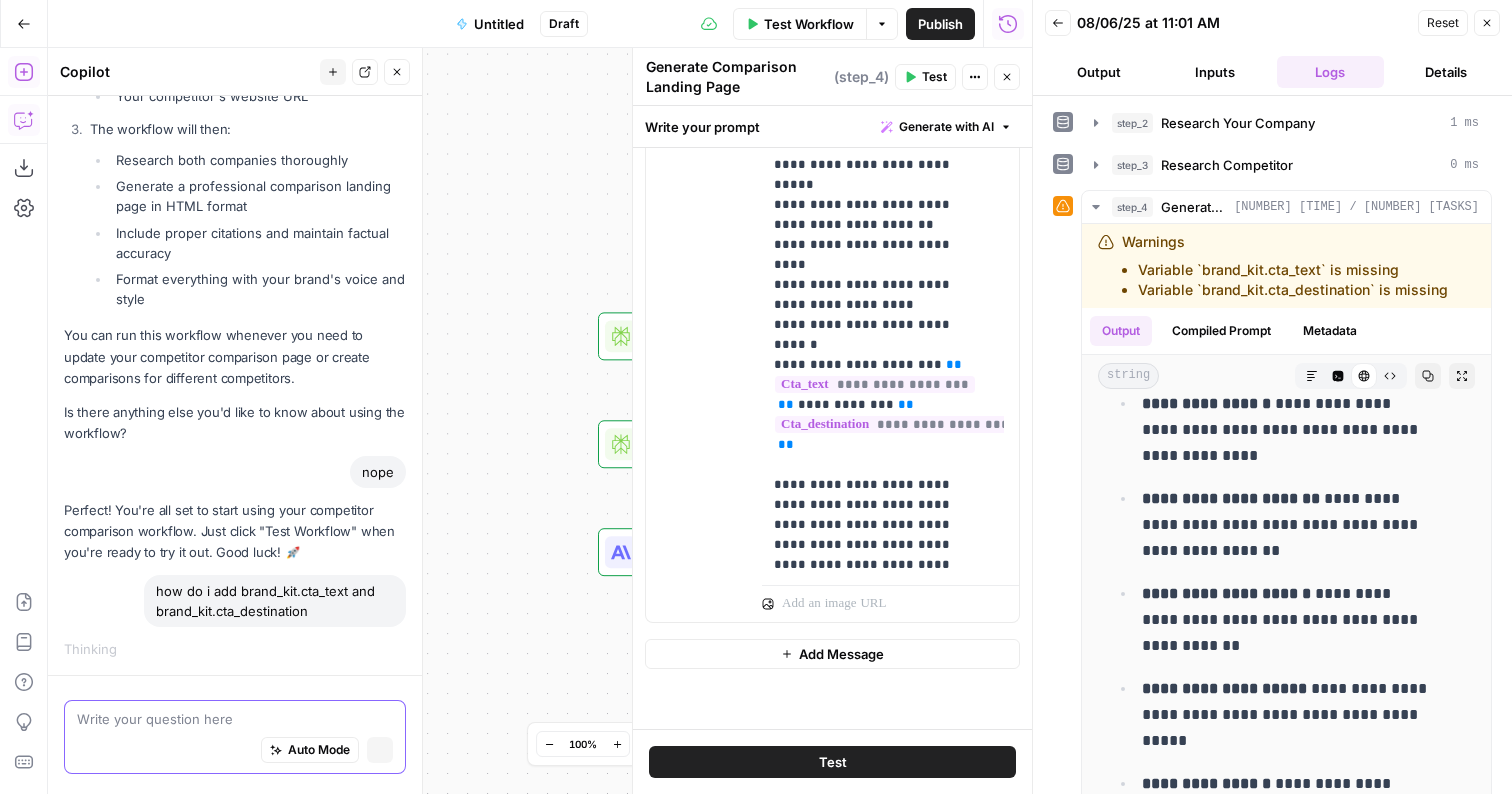 scroll, scrollTop: 2488, scrollLeft: 0, axis: vertical 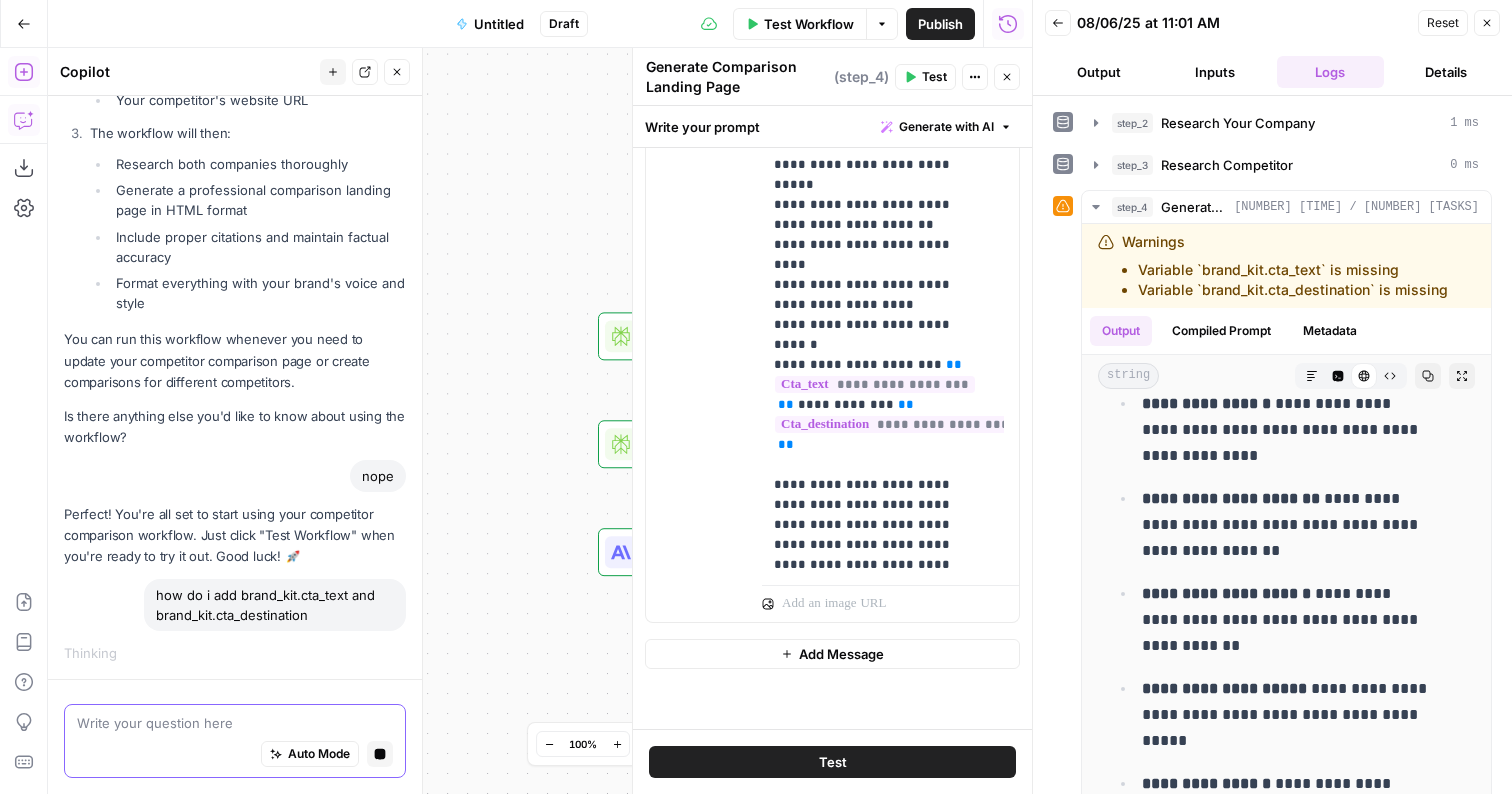 type 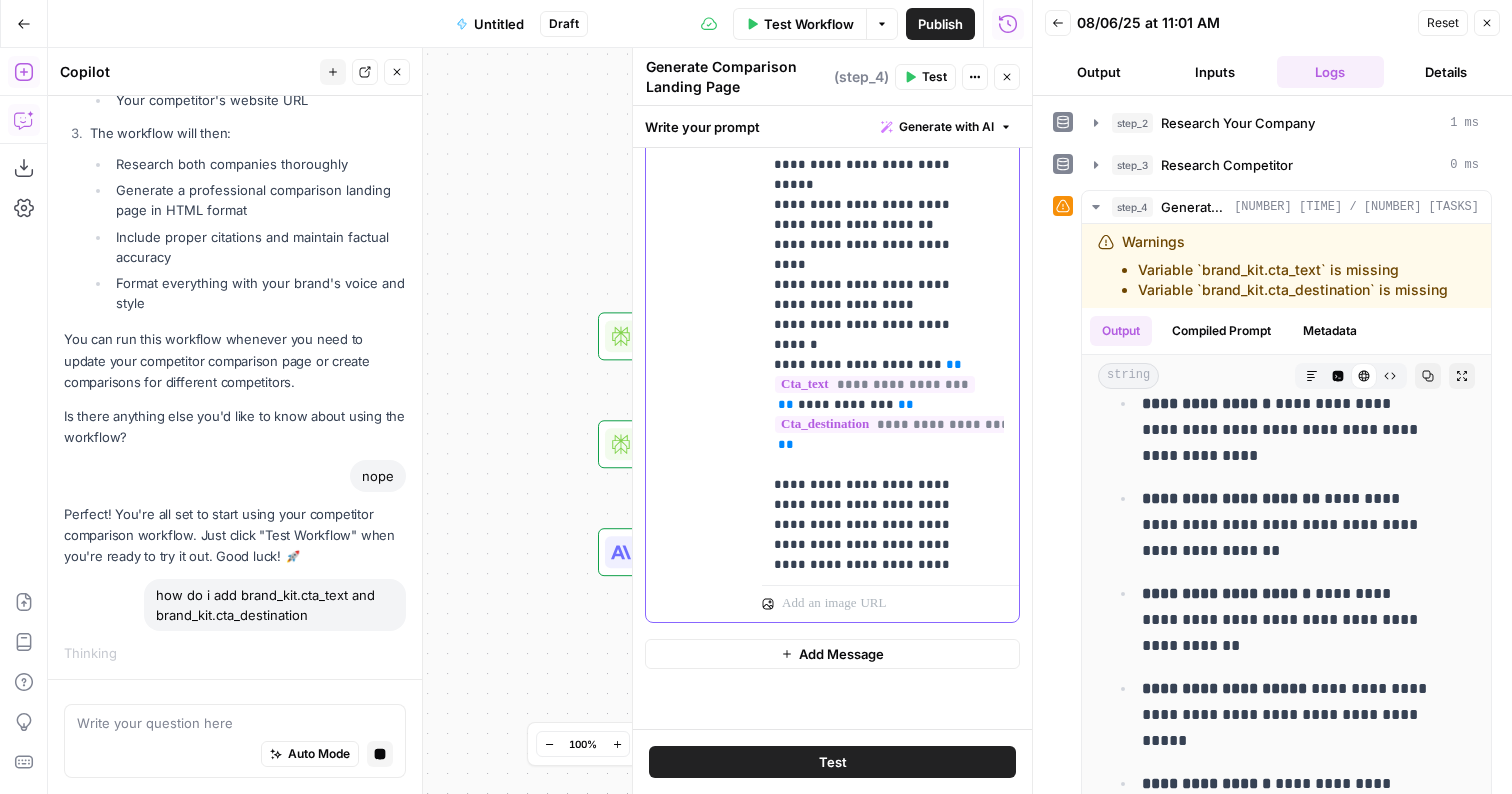 click on "**********" at bounding box center (875, 384) 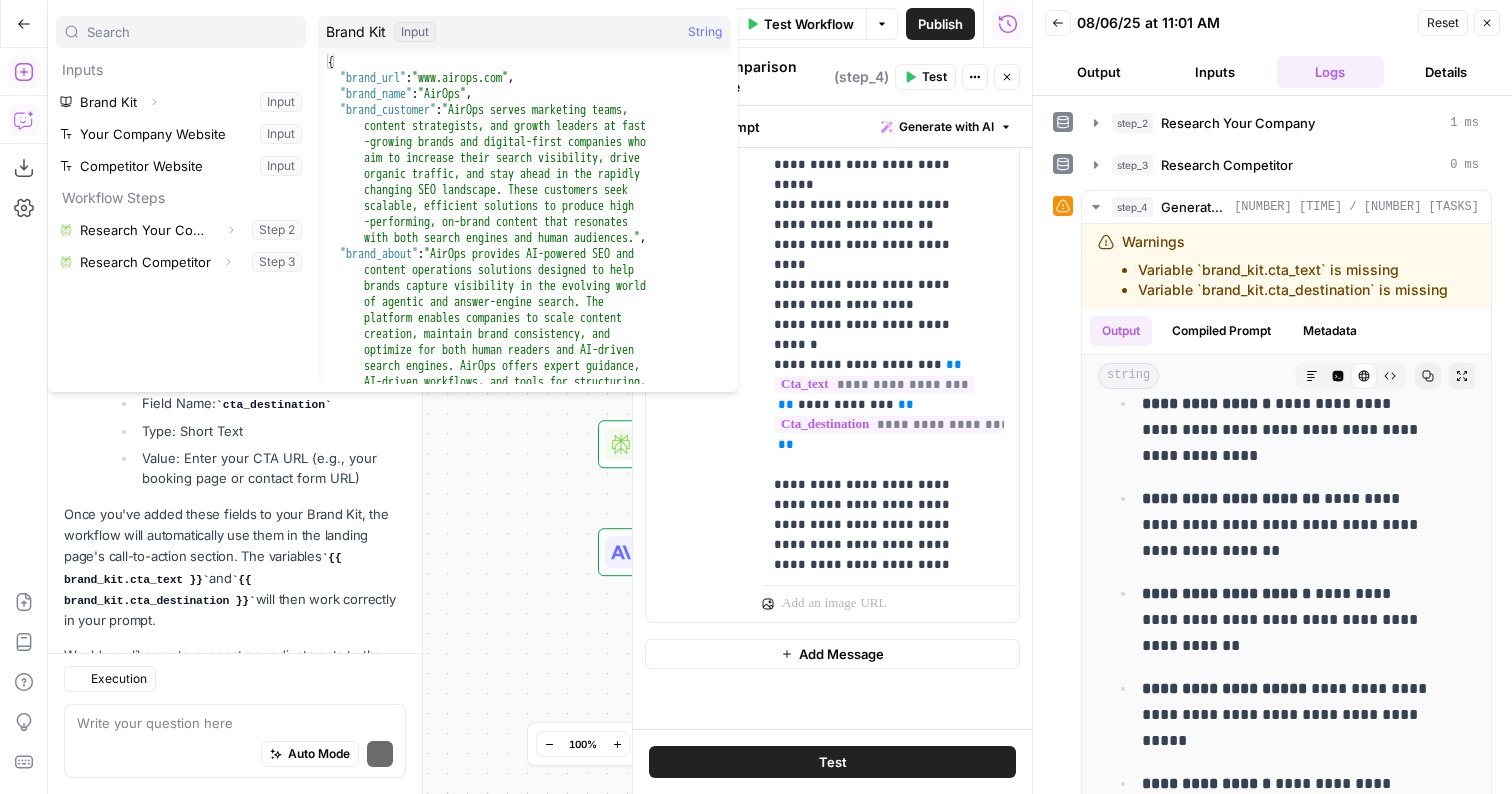 scroll, scrollTop: 3356, scrollLeft: 0, axis: vertical 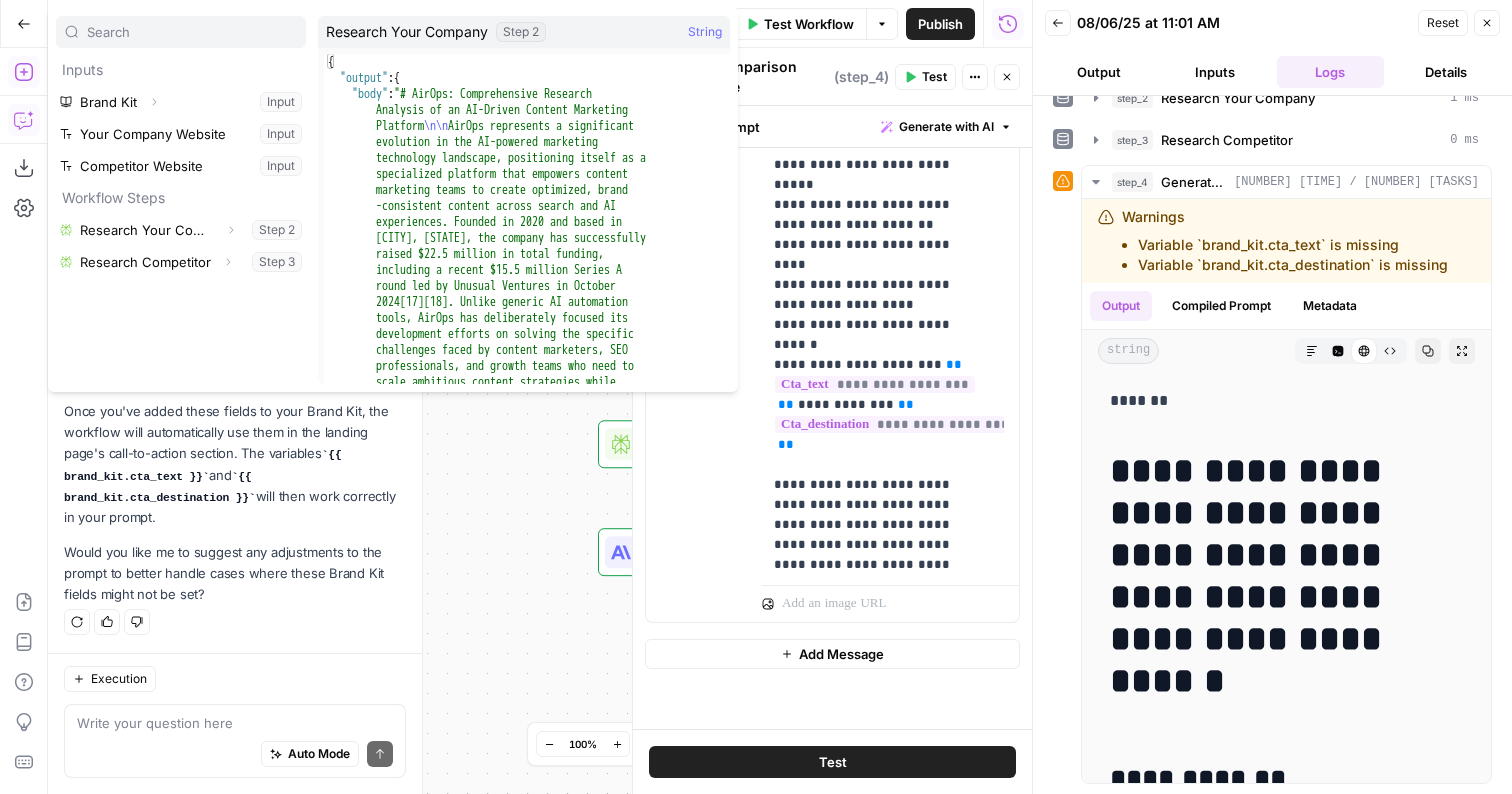 click 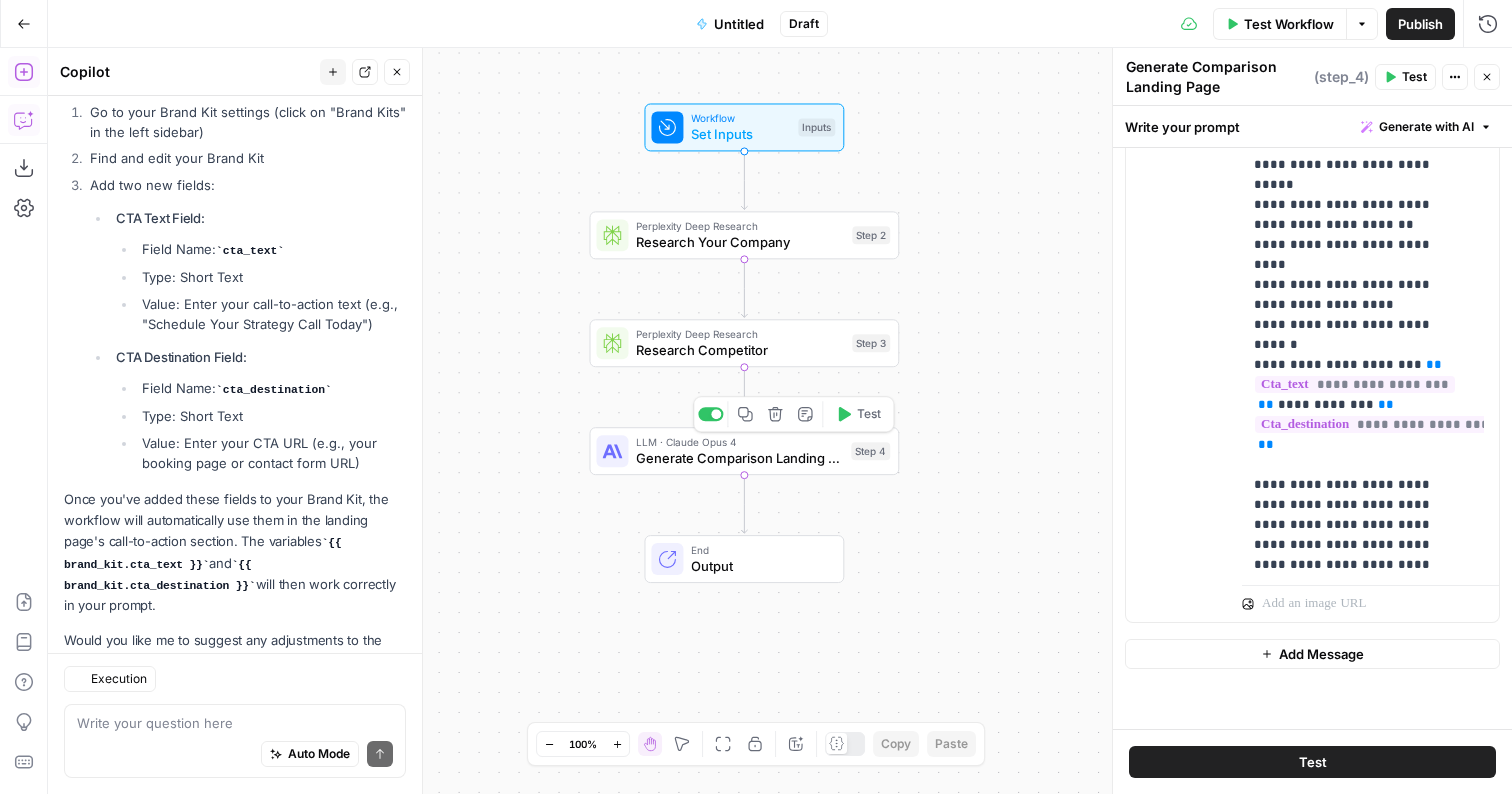 scroll, scrollTop: 3356, scrollLeft: 0, axis: vertical 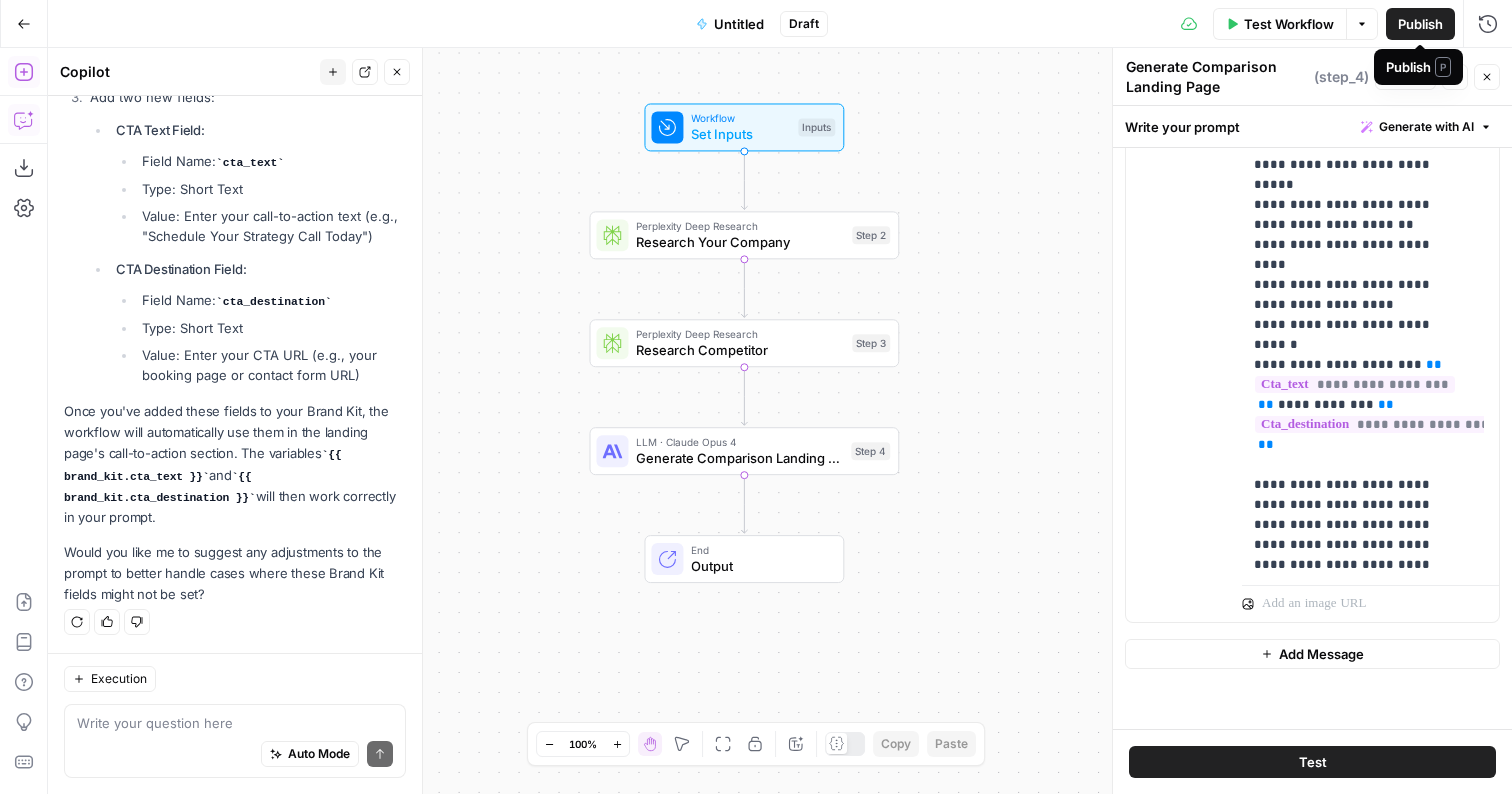 click on "Publish" at bounding box center [1420, 24] 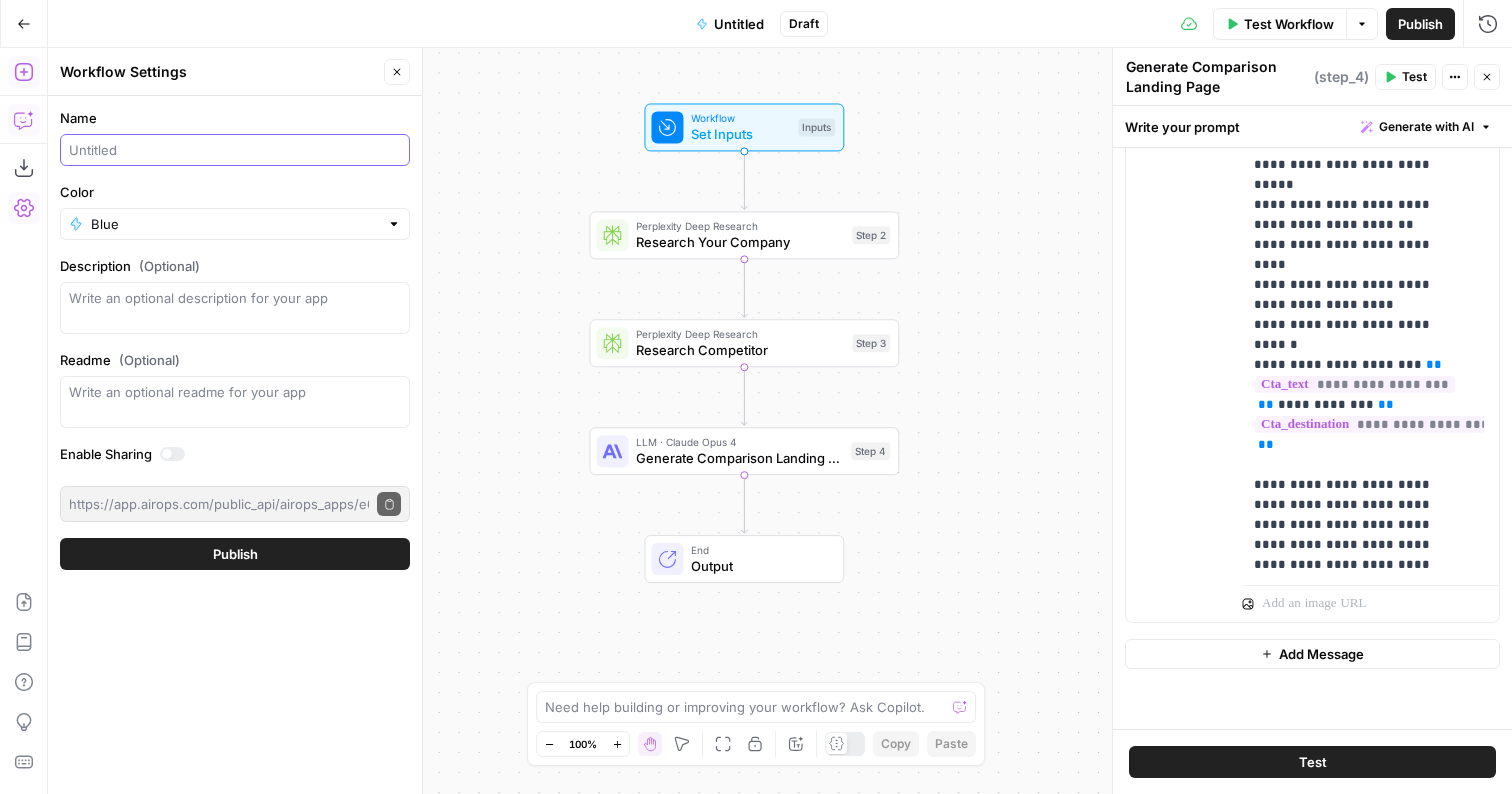 click on "Name" at bounding box center (235, 150) 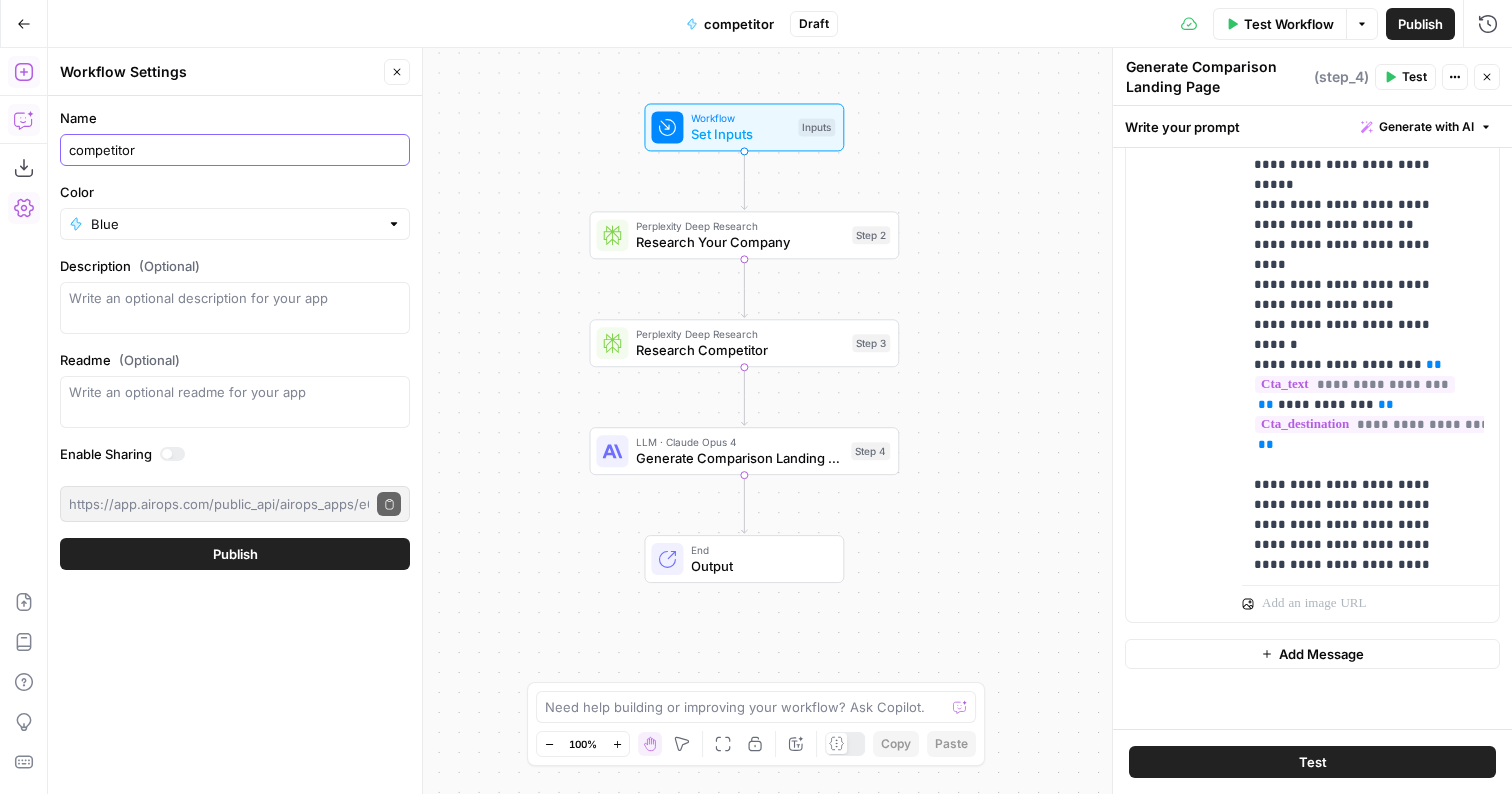 type on "competitor" 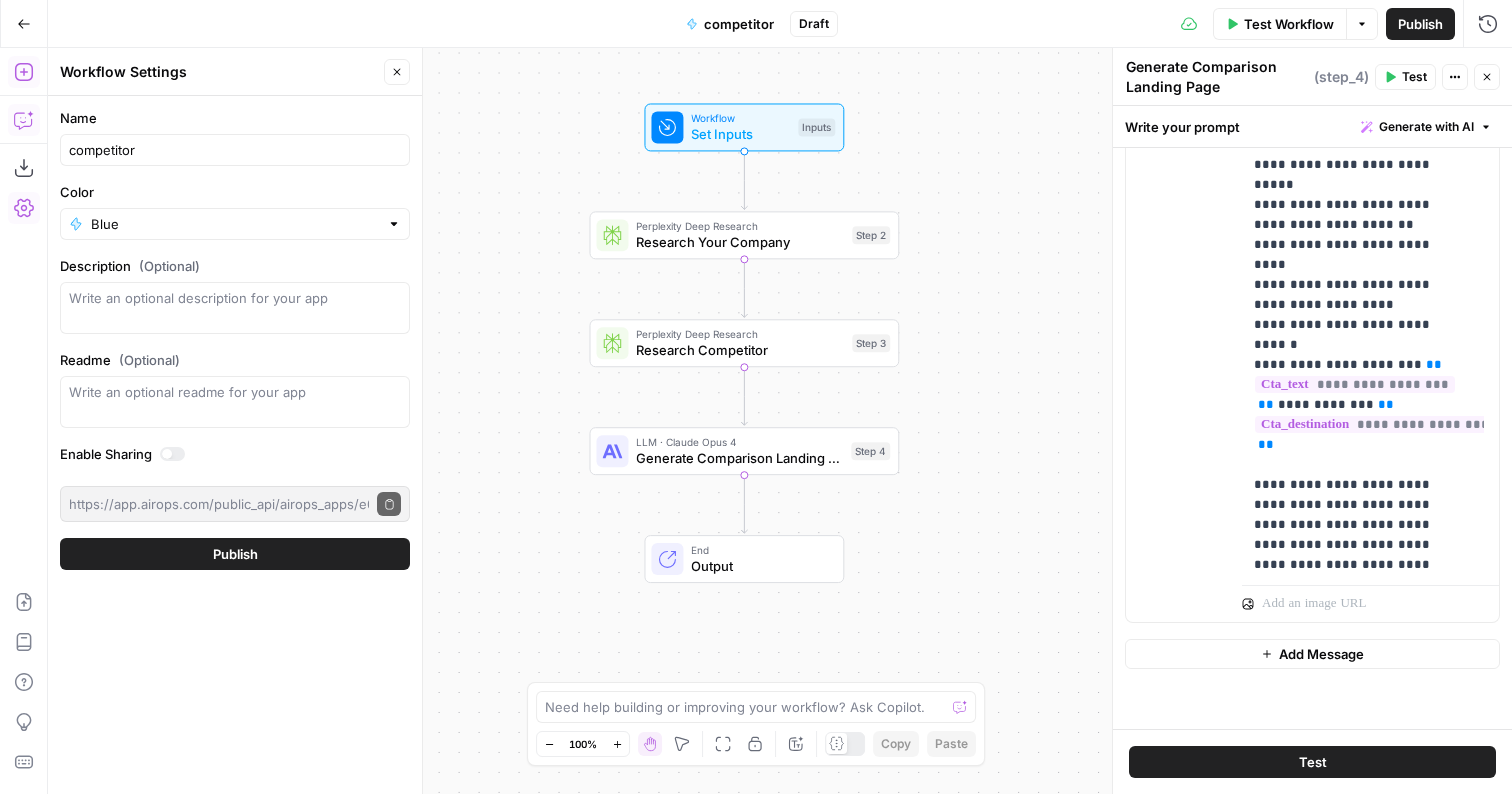 click on "Name competitor Color Blue Description   (Optional) Readme   (Optional) Write an optional readme for your app Enable Sharing https://app.airops.com/public_api/airops_apps/e09a1d7d-b81e-41b4-a392-c1fe99df44f1/execute Copy public execute URL Publish" at bounding box center [235, 339] 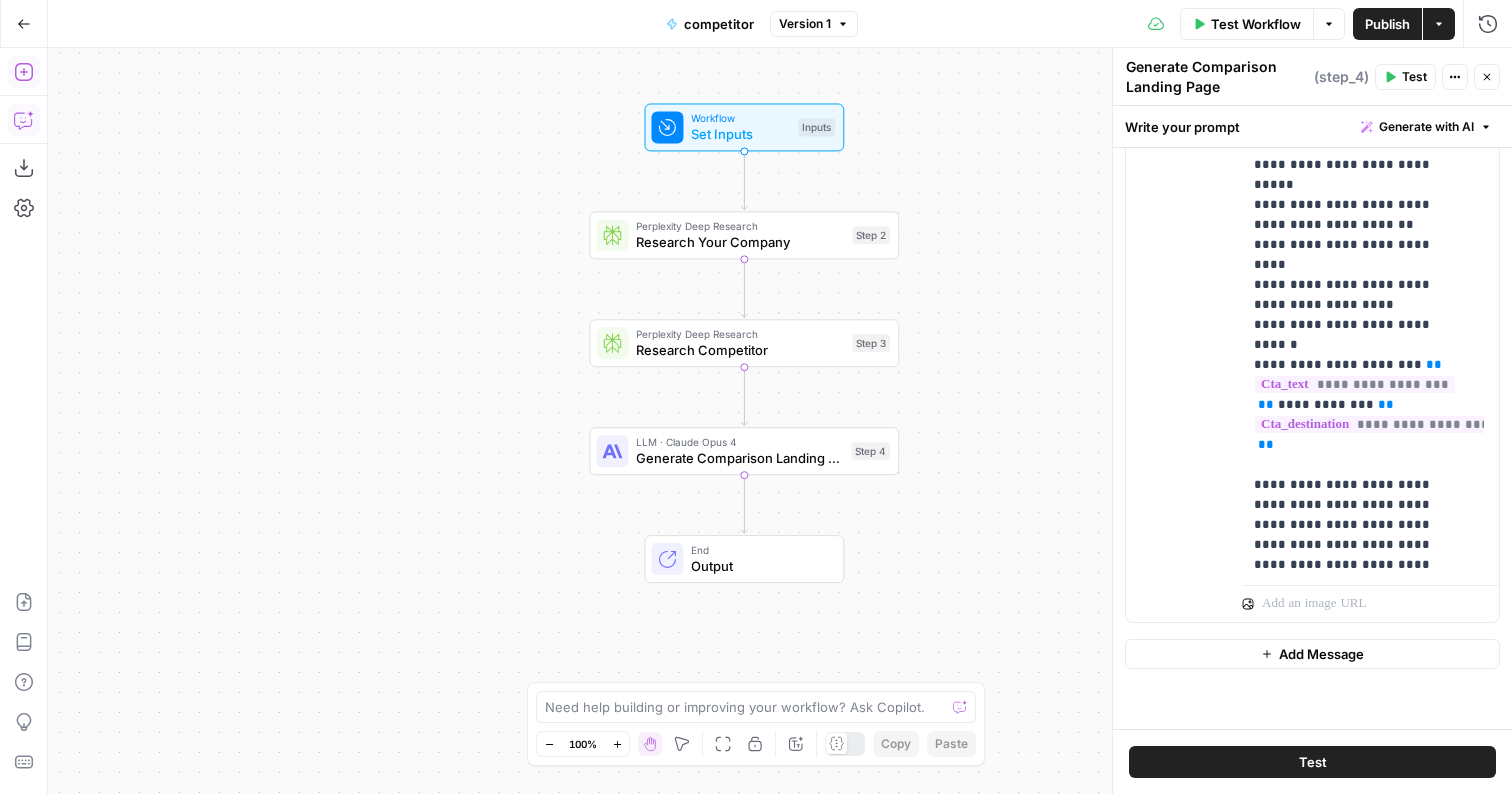 click on "Actions" at bounding box center [1439, 24] 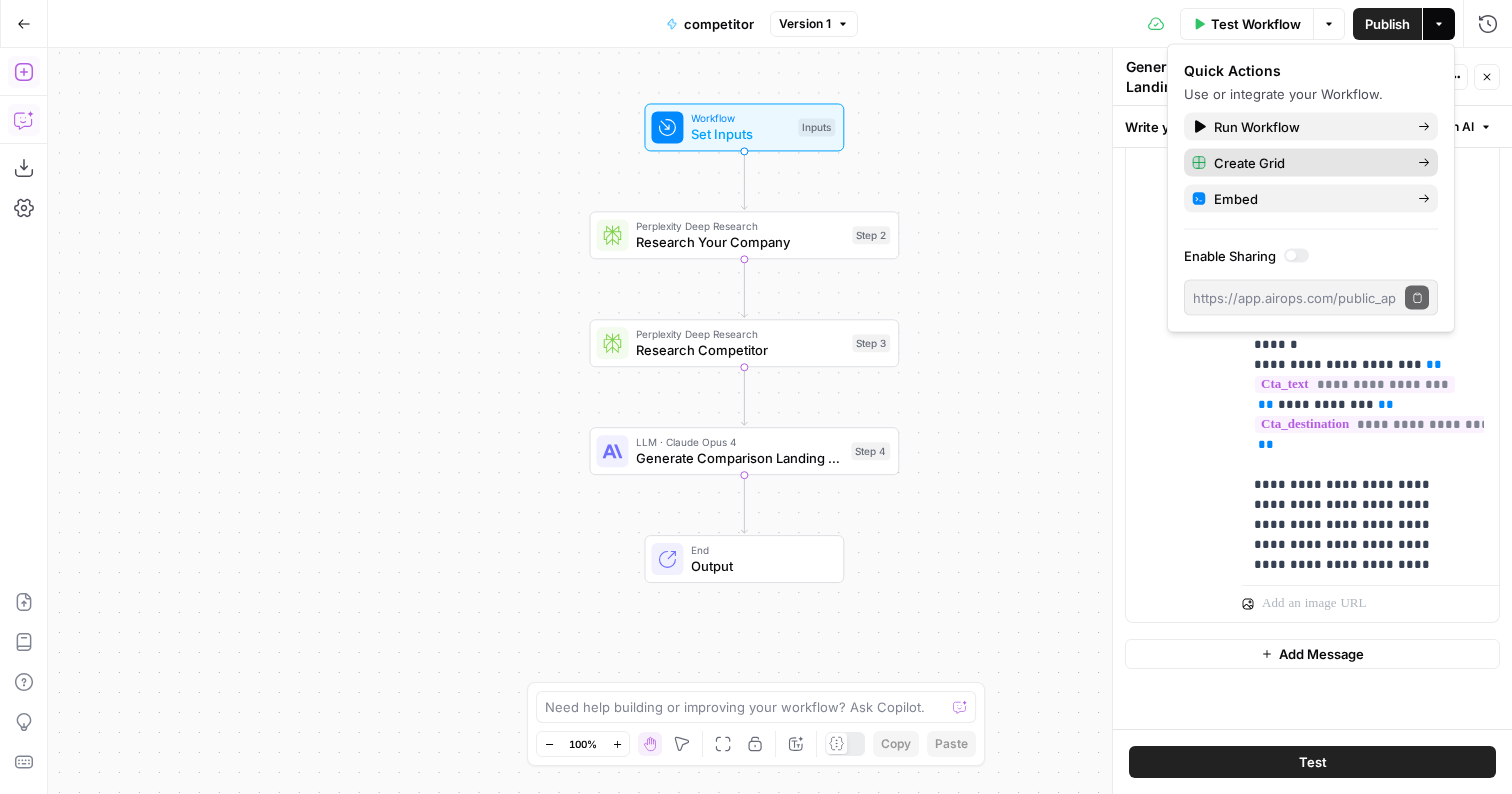 click on "Create Grid" at bounding box center [1308, 163] 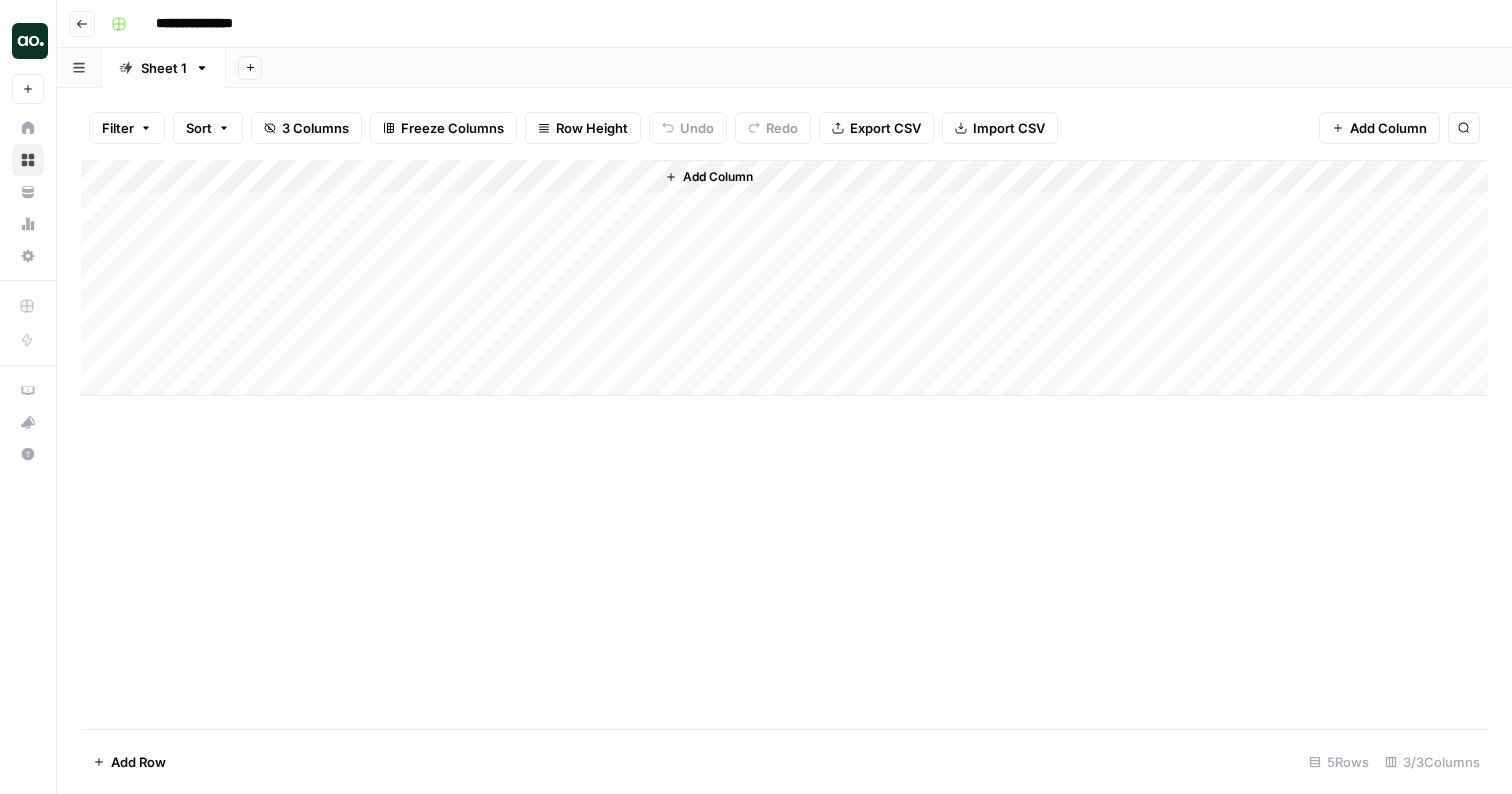 click on "Add Column" at bounding box center [784, 278] 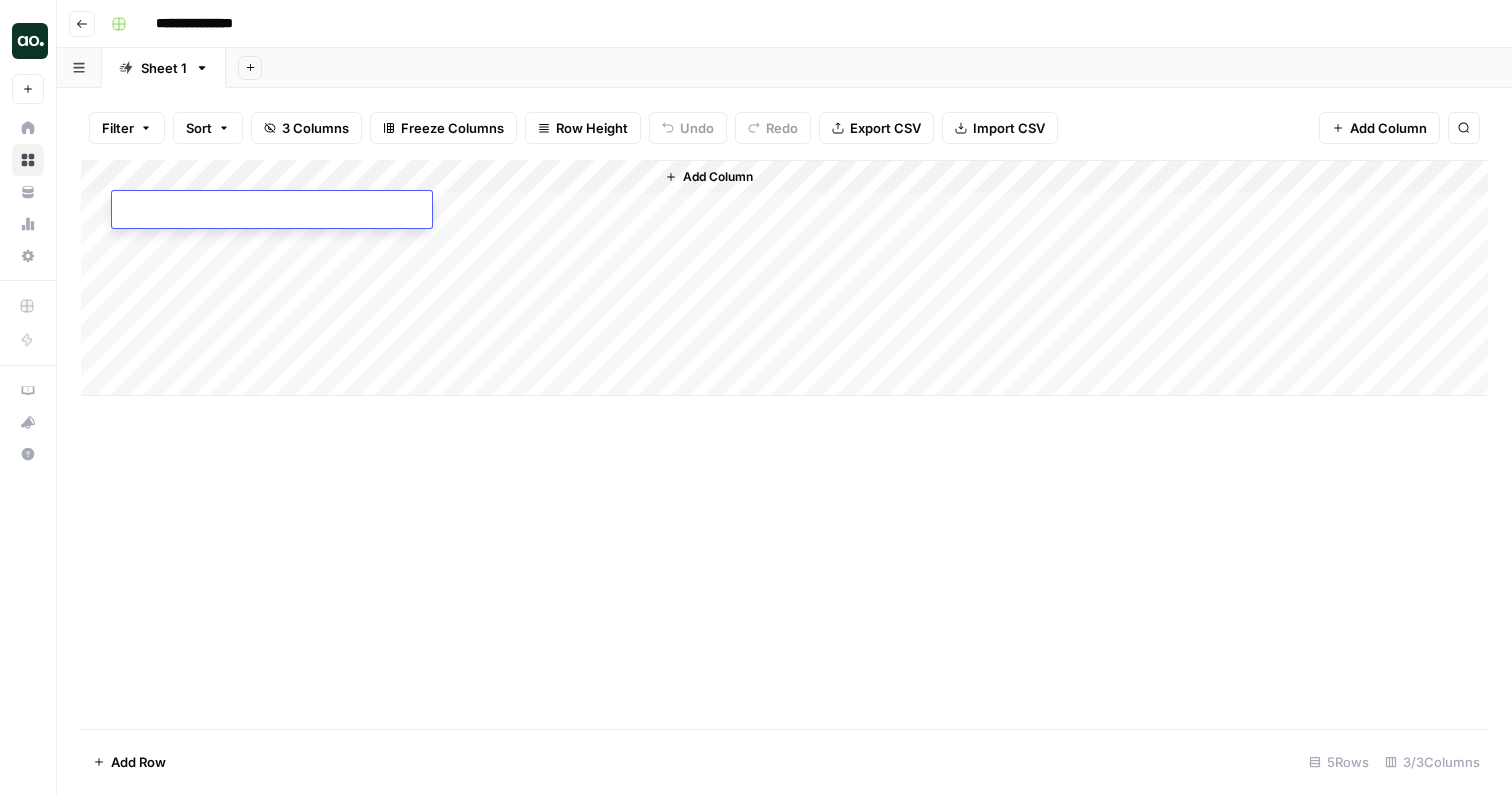 click at bounding box center (272, 211) 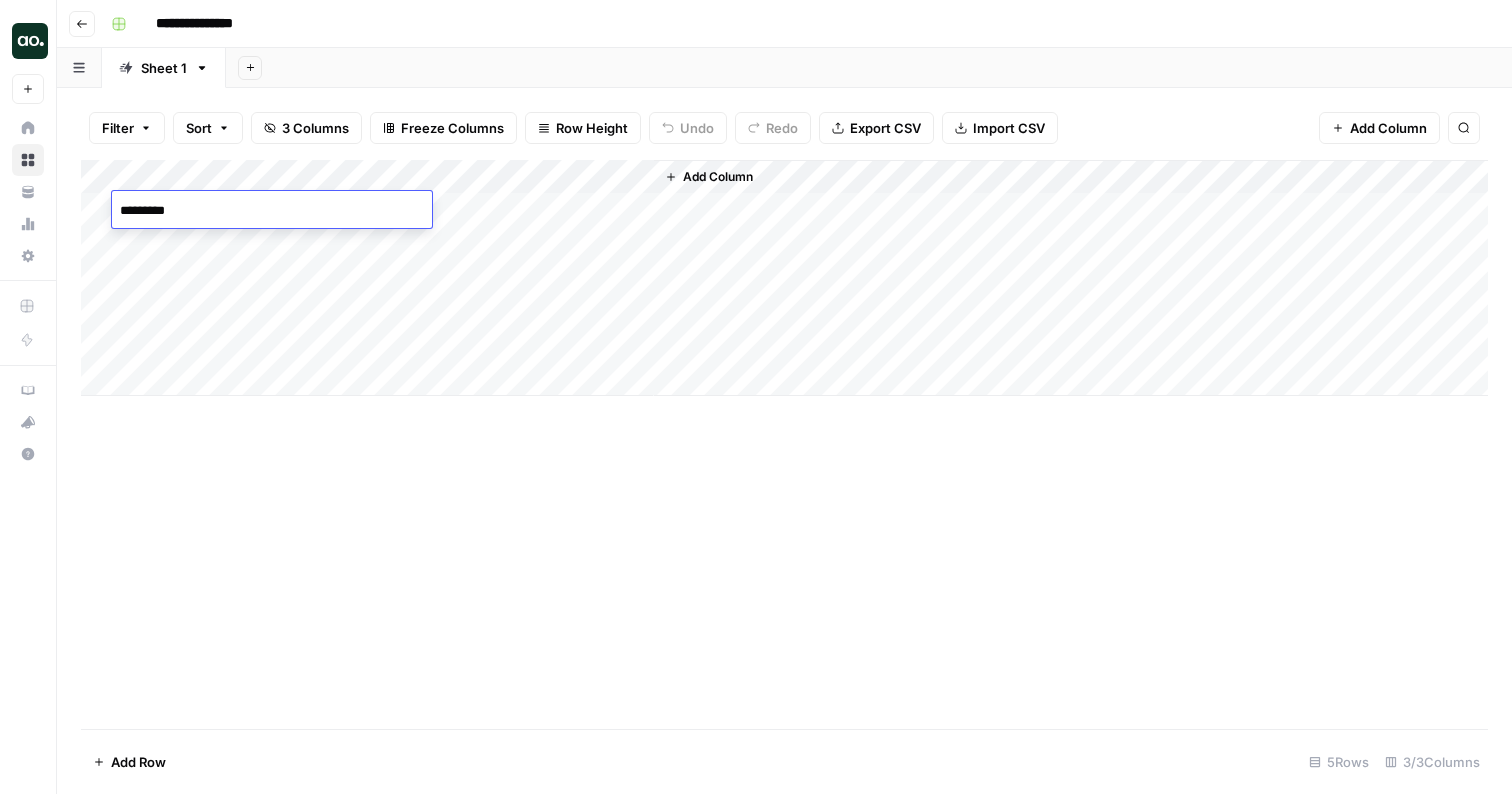 type on "**********" 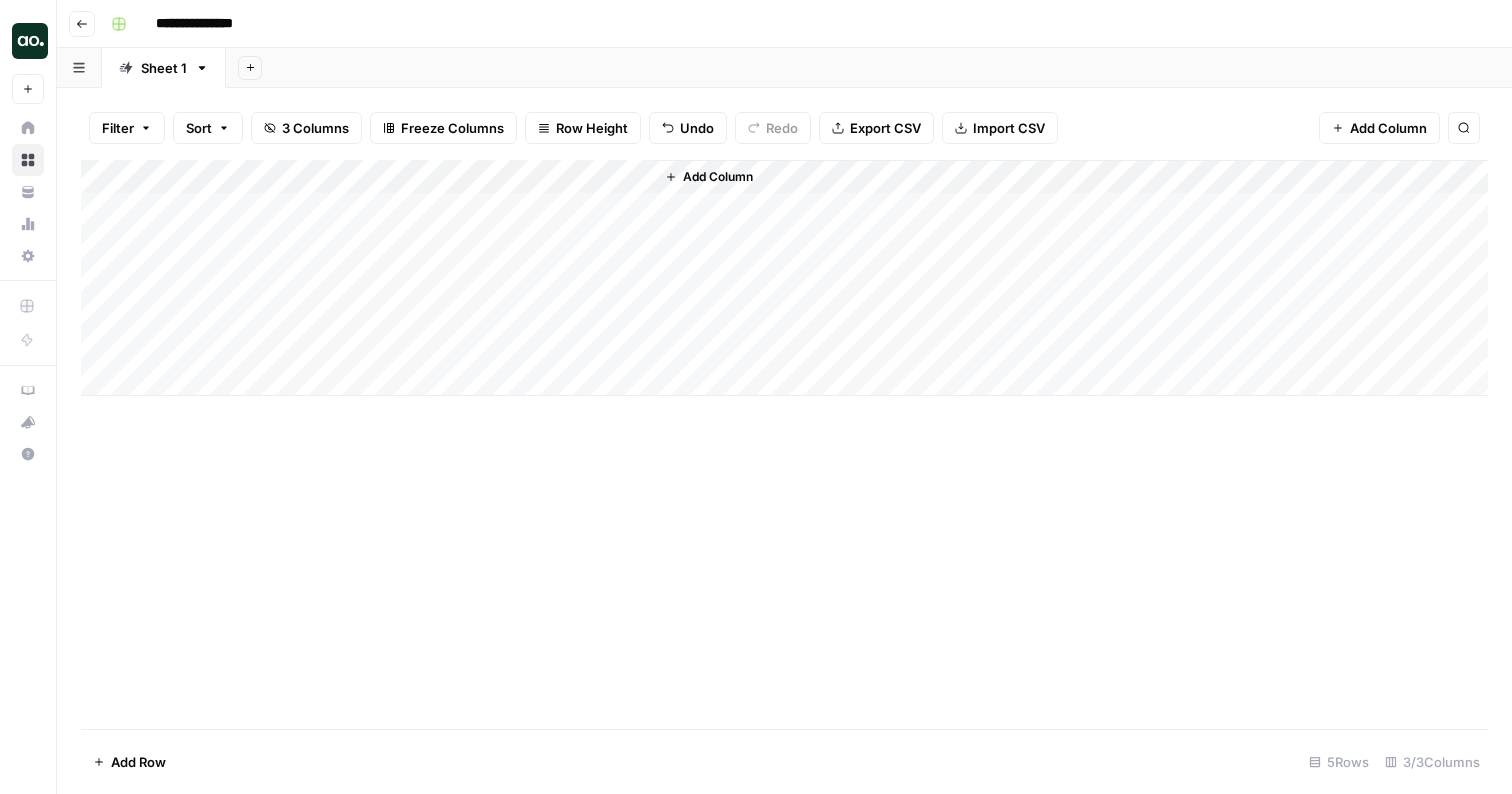 click on "Add Sheet" at bounding box center [869, 68] 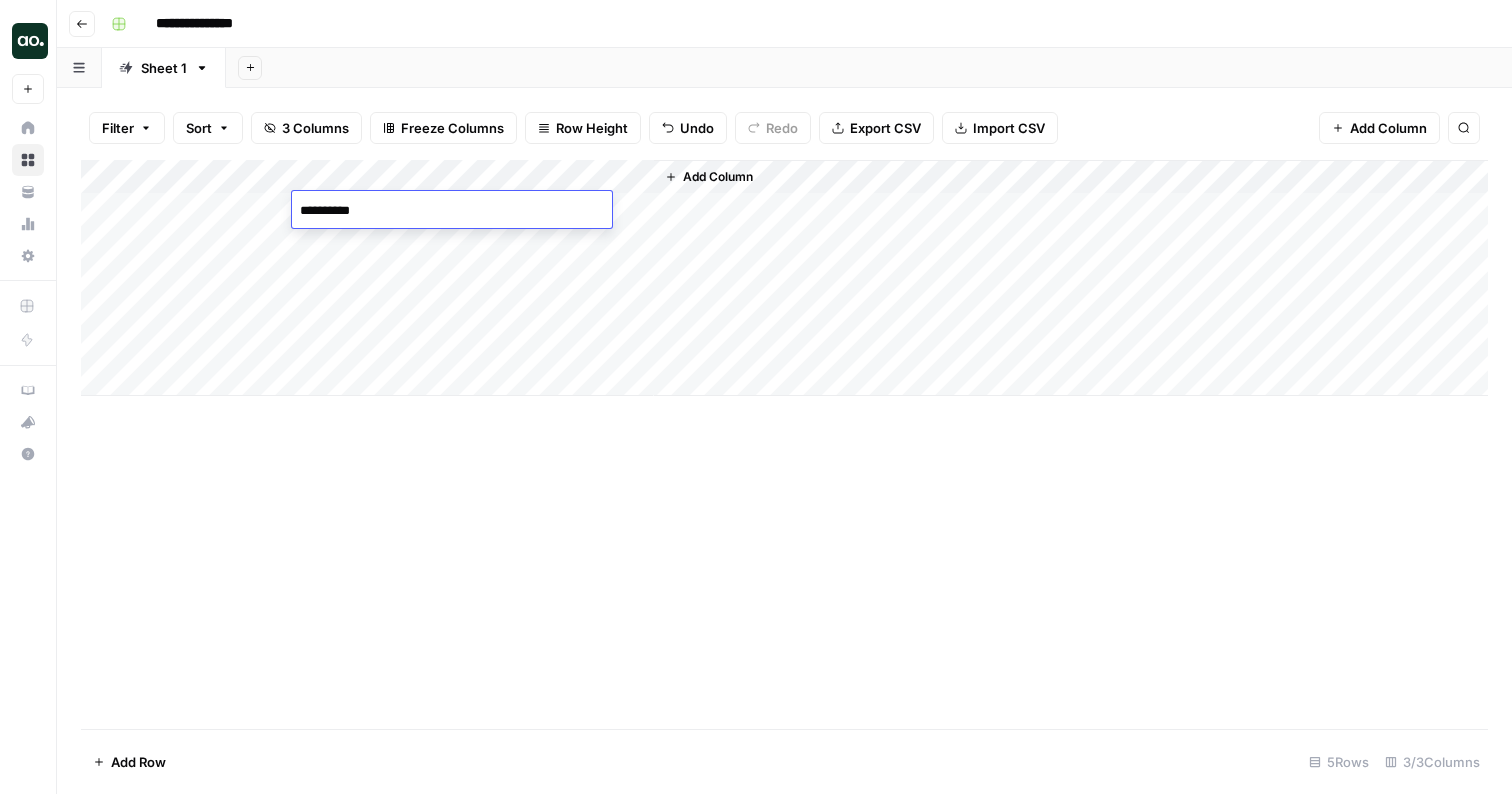 type on "**********" 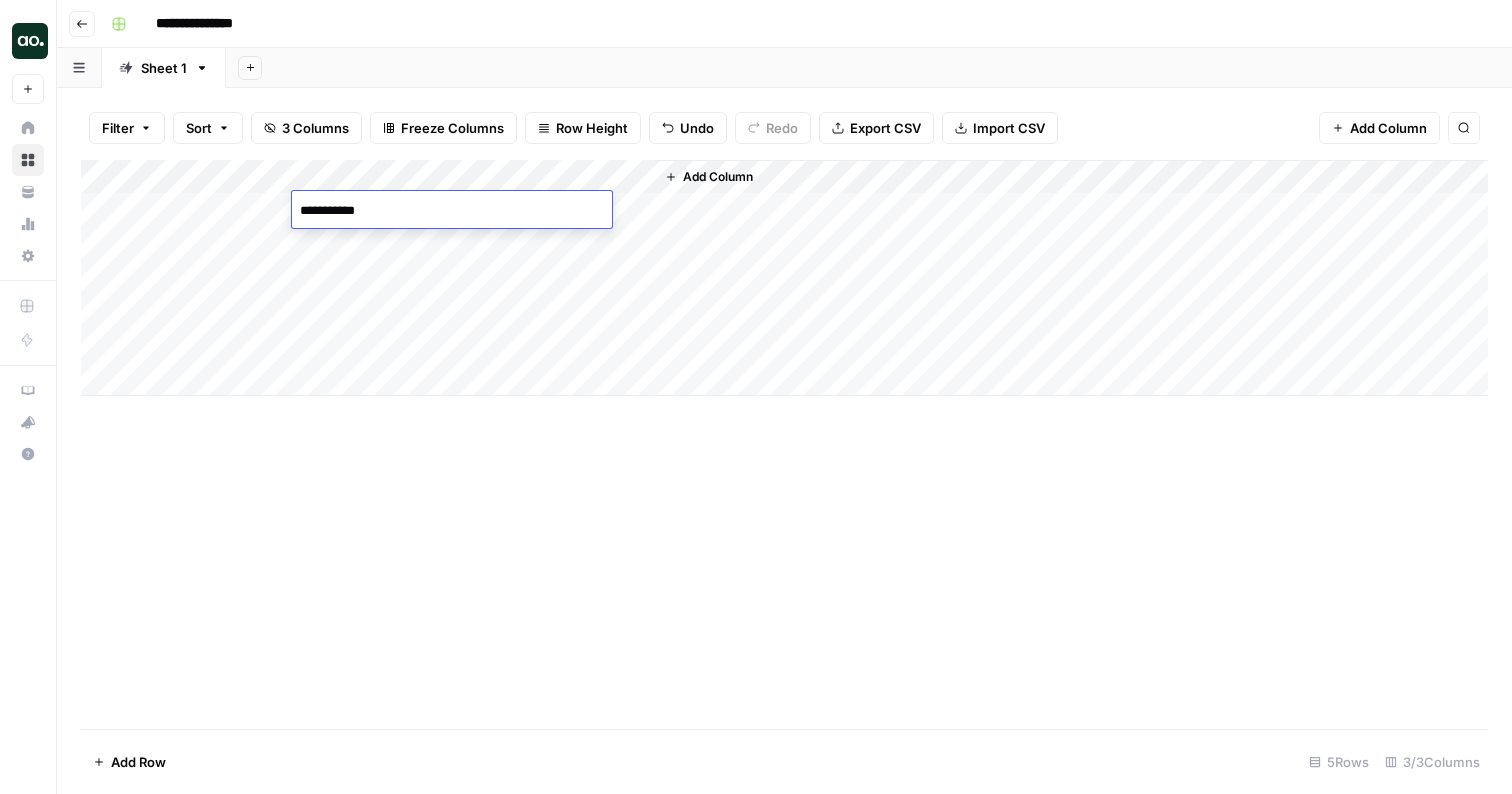 click on "Add Sheet" at bounding box center [869, 68] 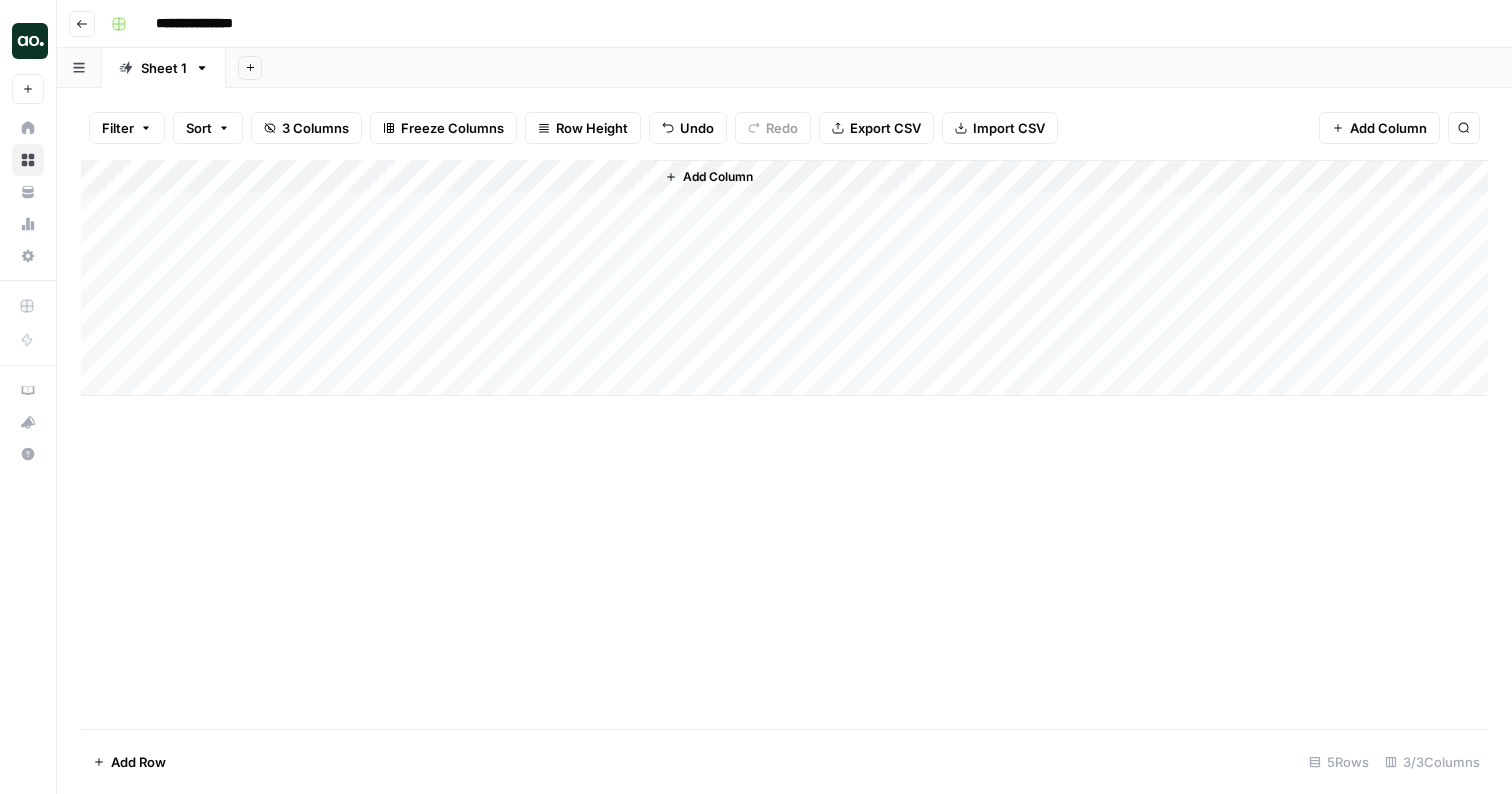 click on "Add Column" at bounding box center [784, 278] 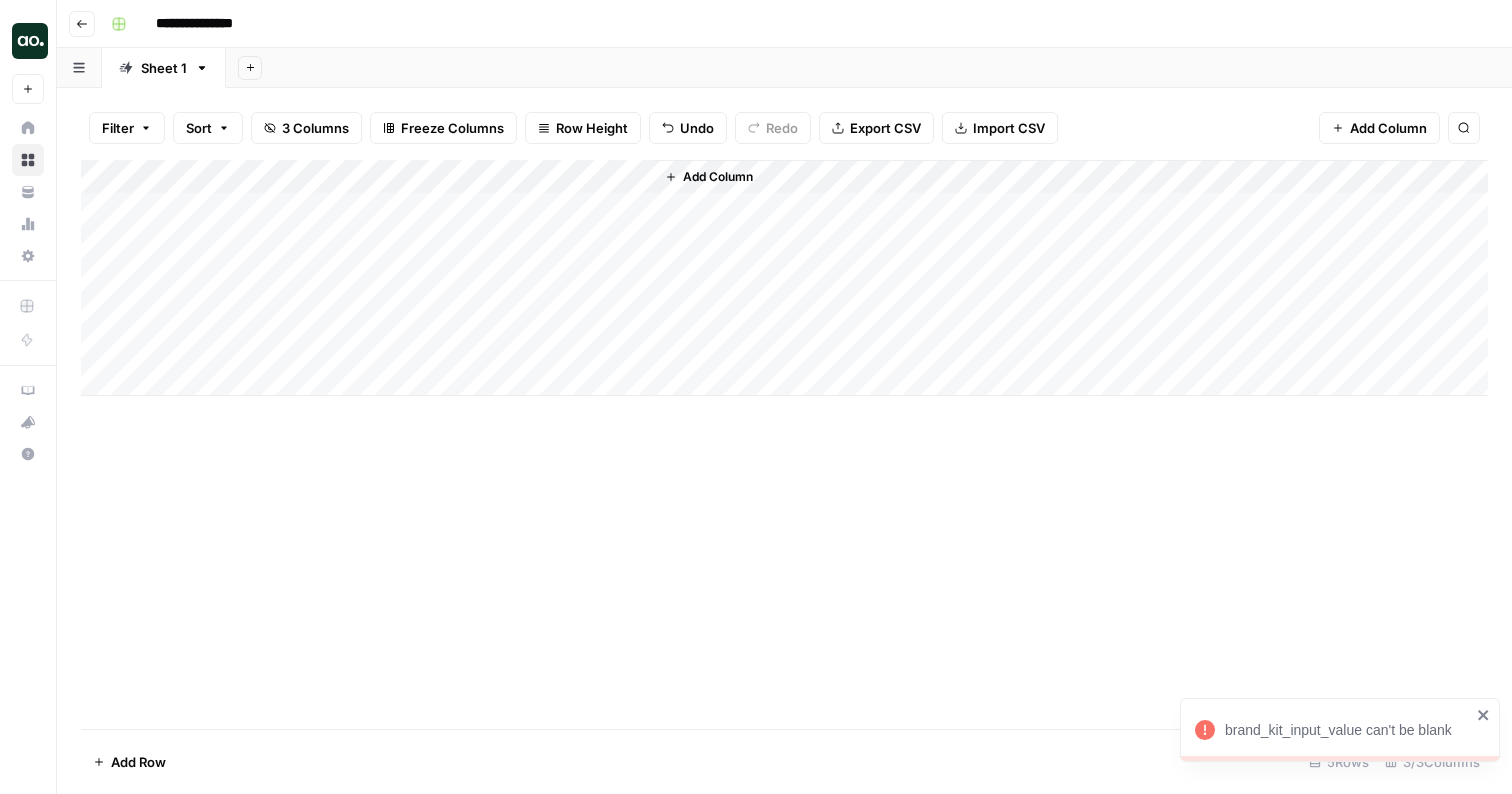 click on "Add Column" at bounding box center (784, 278) 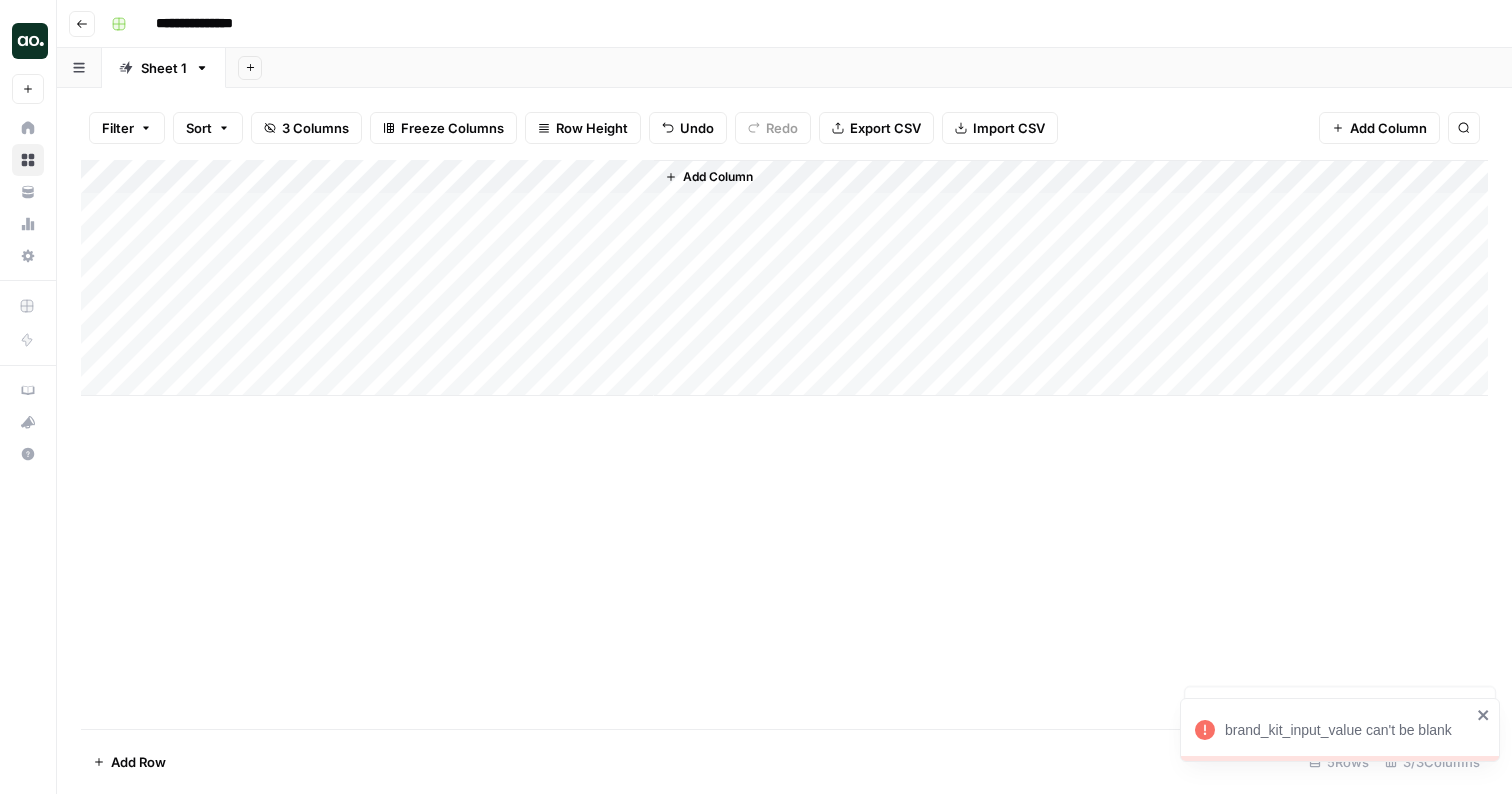 click on "Add Column" at bounding box center (784, 278) 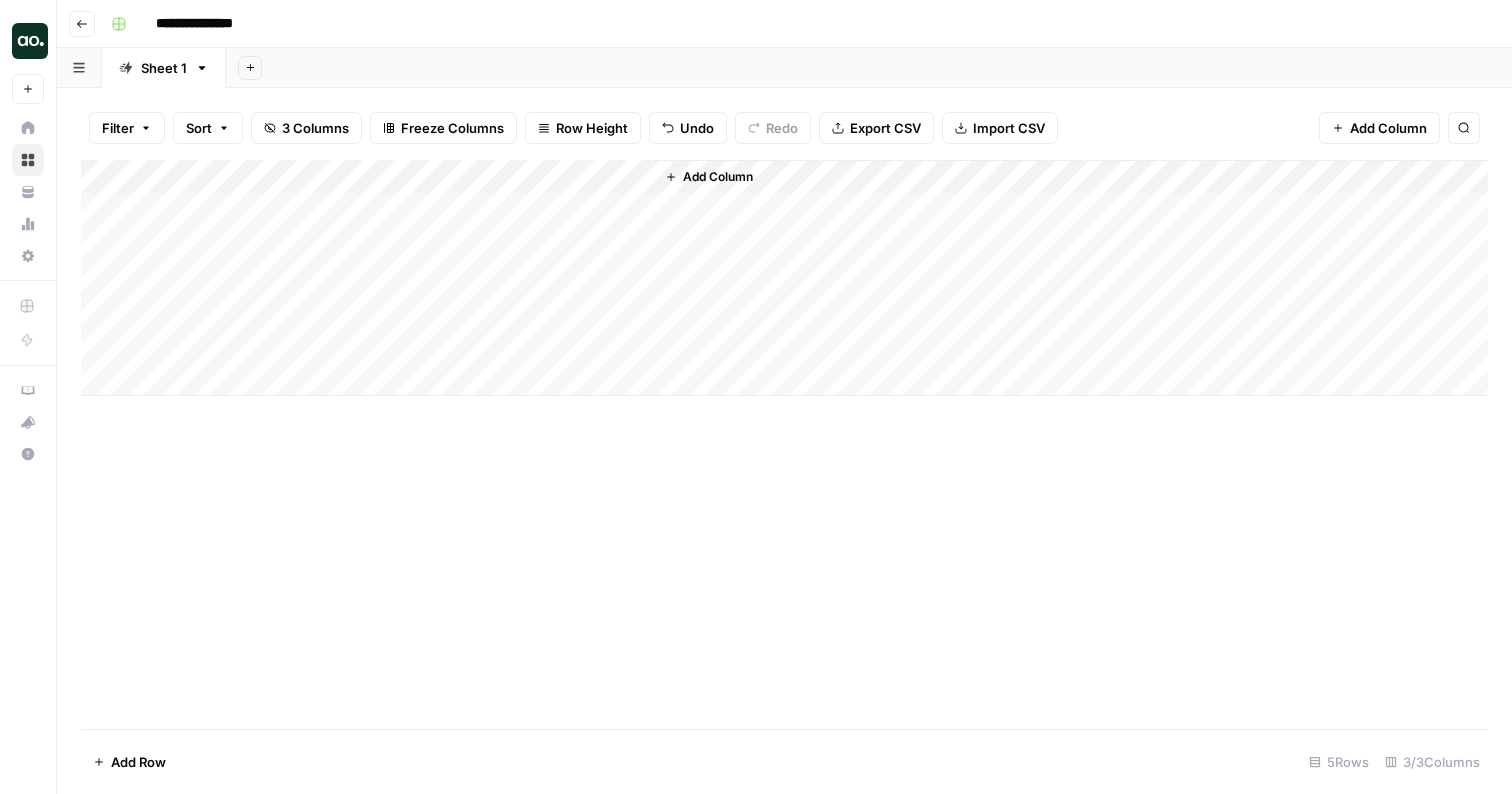 click on "Add Column" at bounding box center [784, 278] 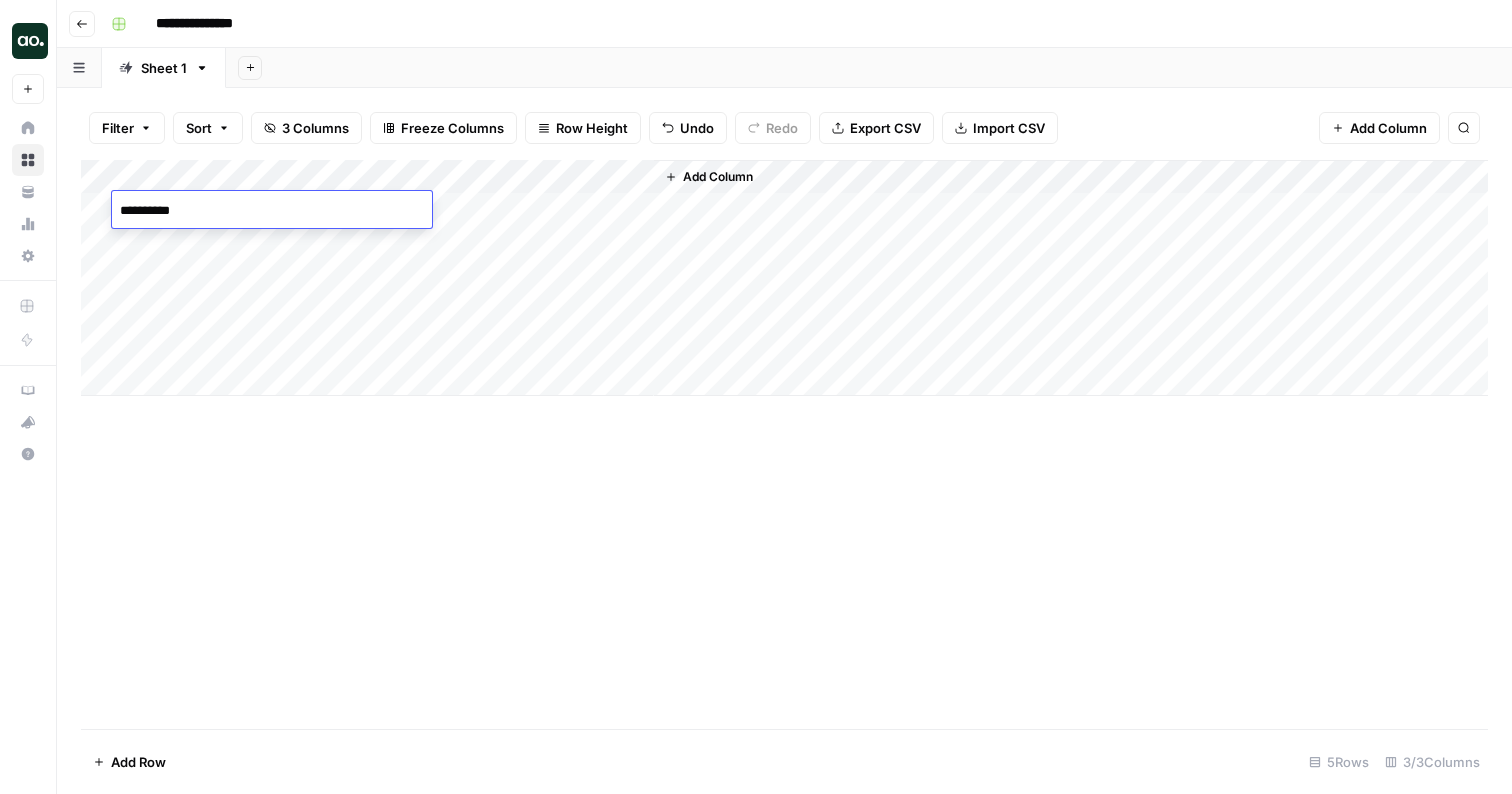 click on "Add Sheet" at bounding box center (869, 68) 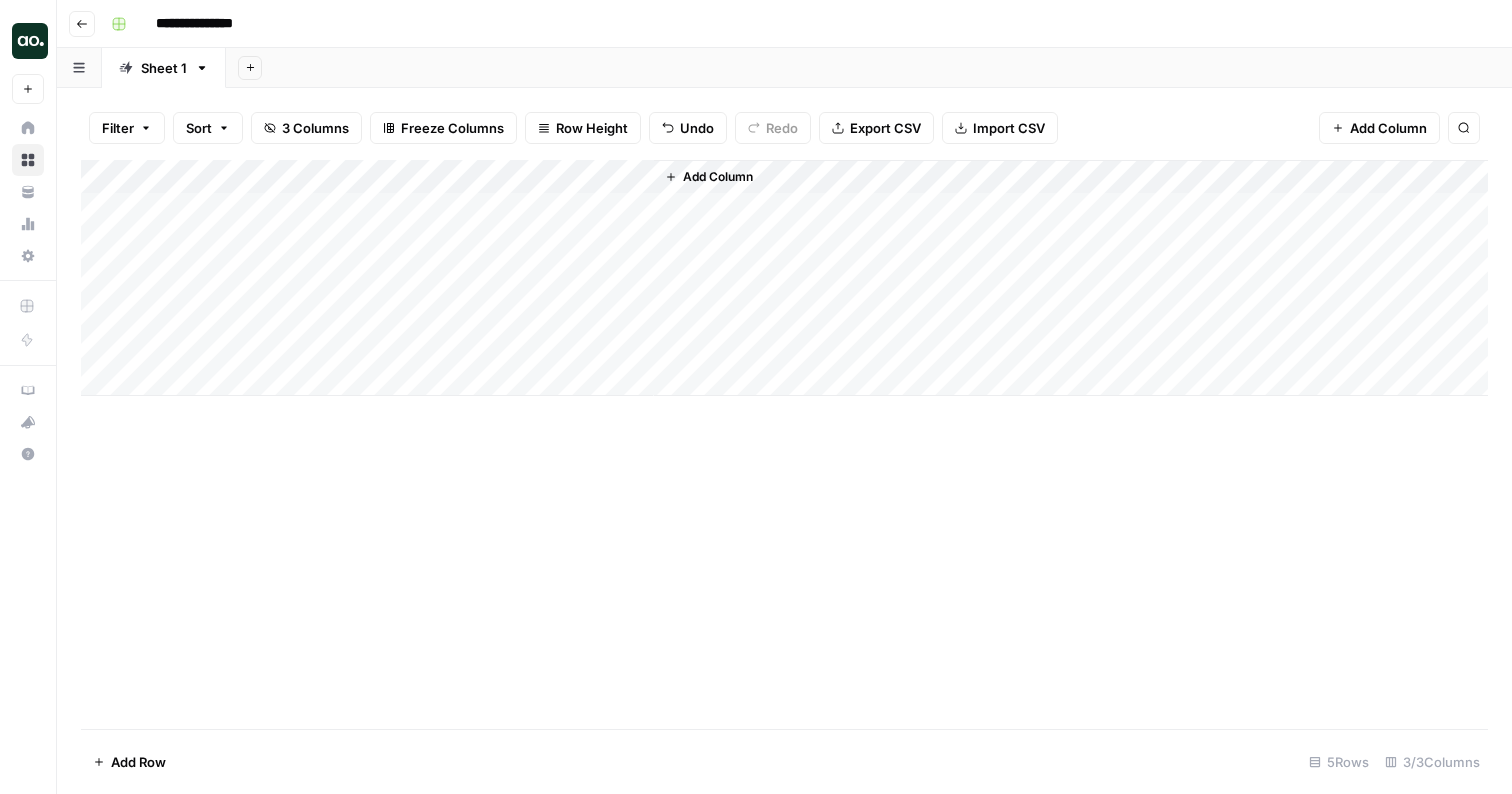 click on "Add Column" at bounding box center [784, 278] 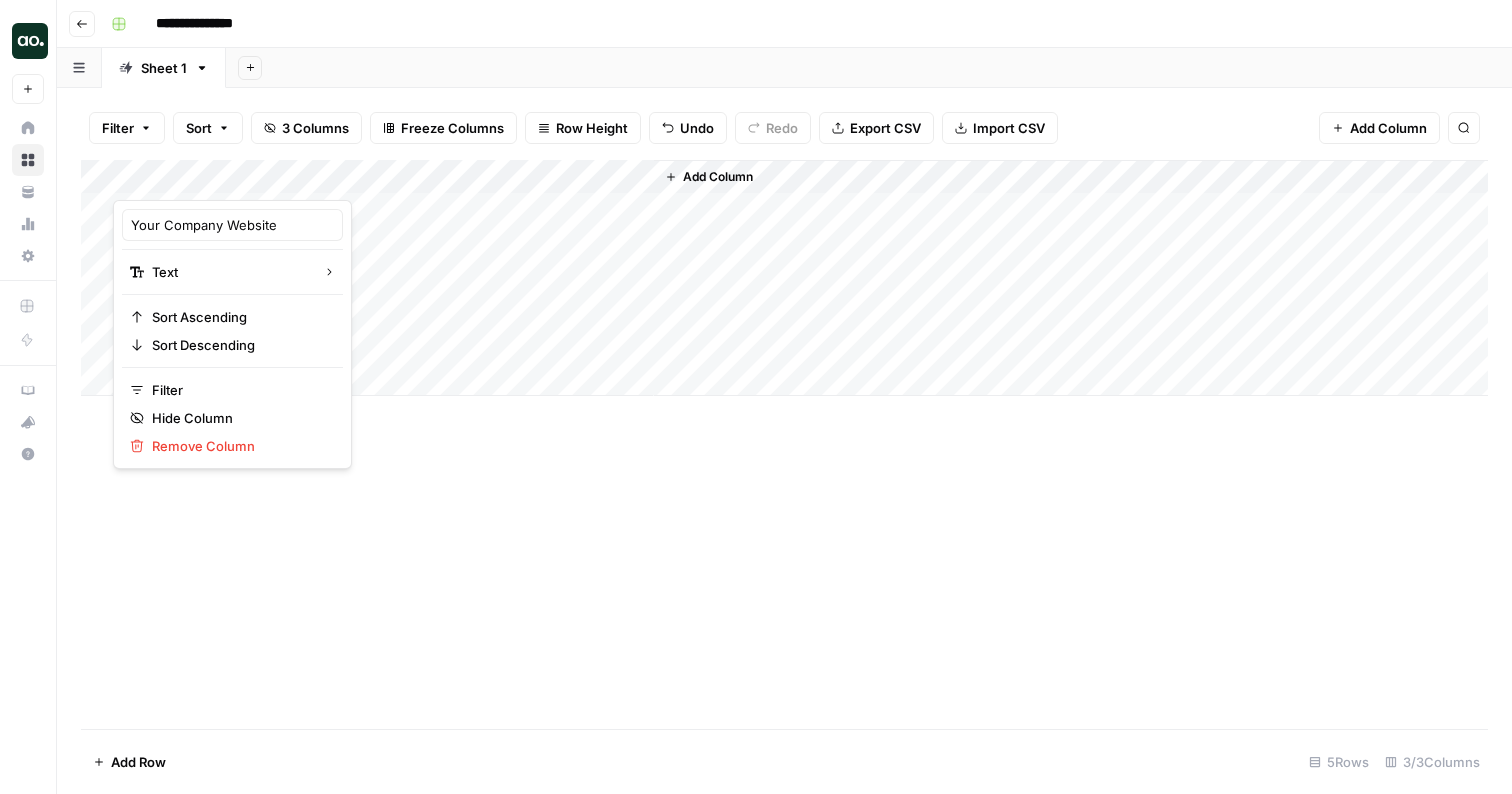 click on "Add Sheet" at bounding box center [869, 68] 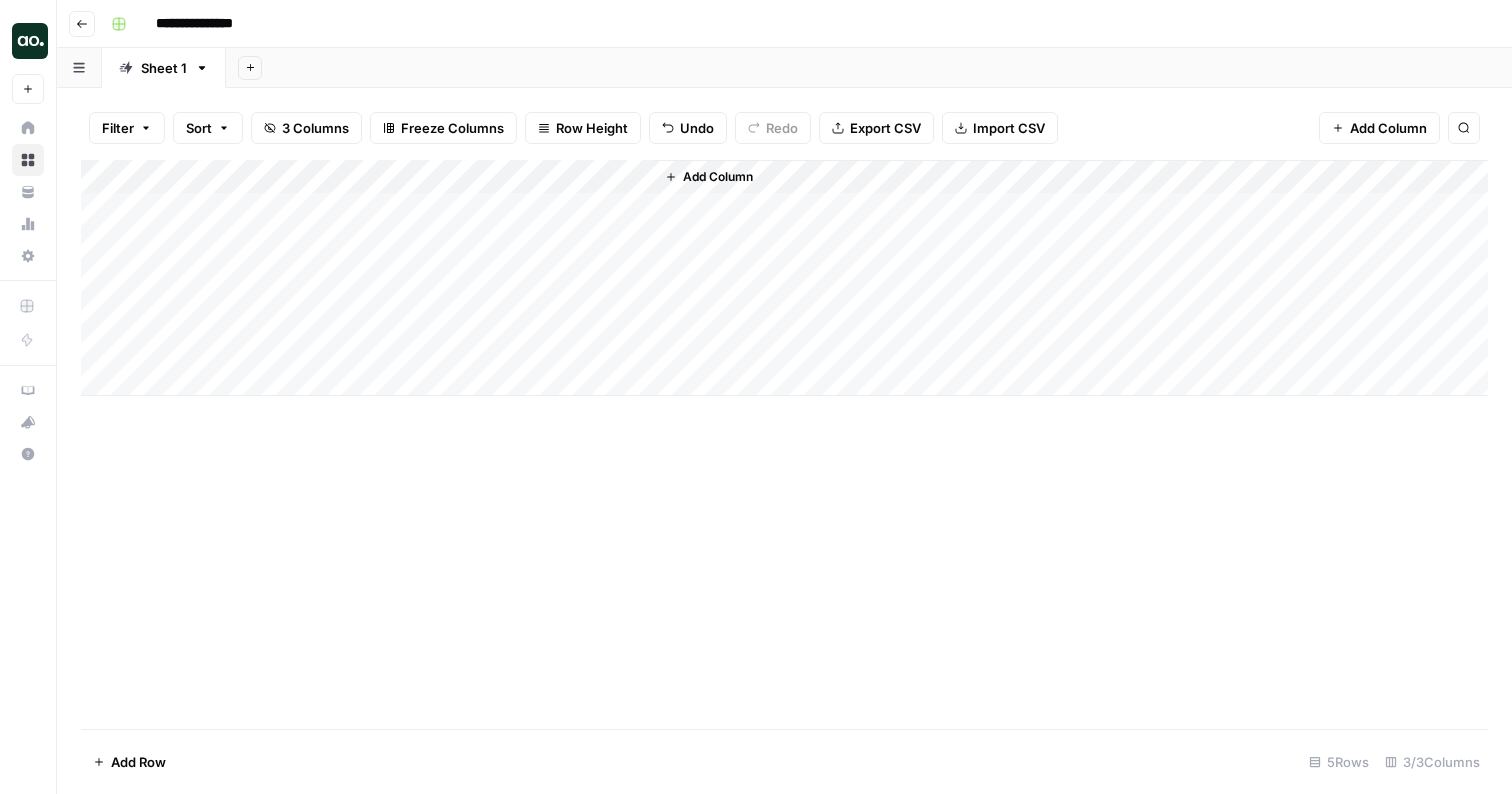 click on "Add Column" at bounding box center (784, 278) 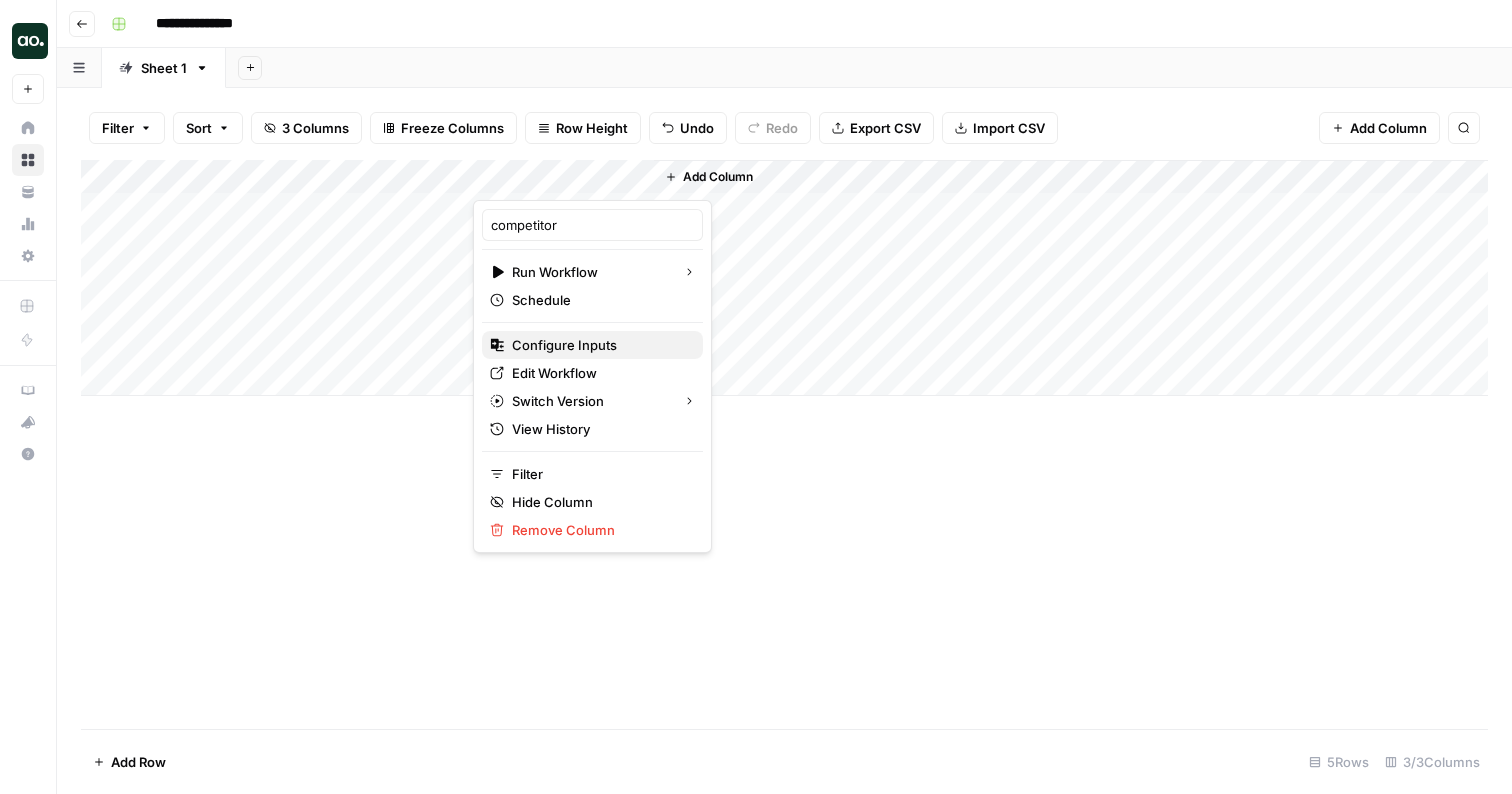 click on "Configure Inputs" at bounding box center [599, 345] 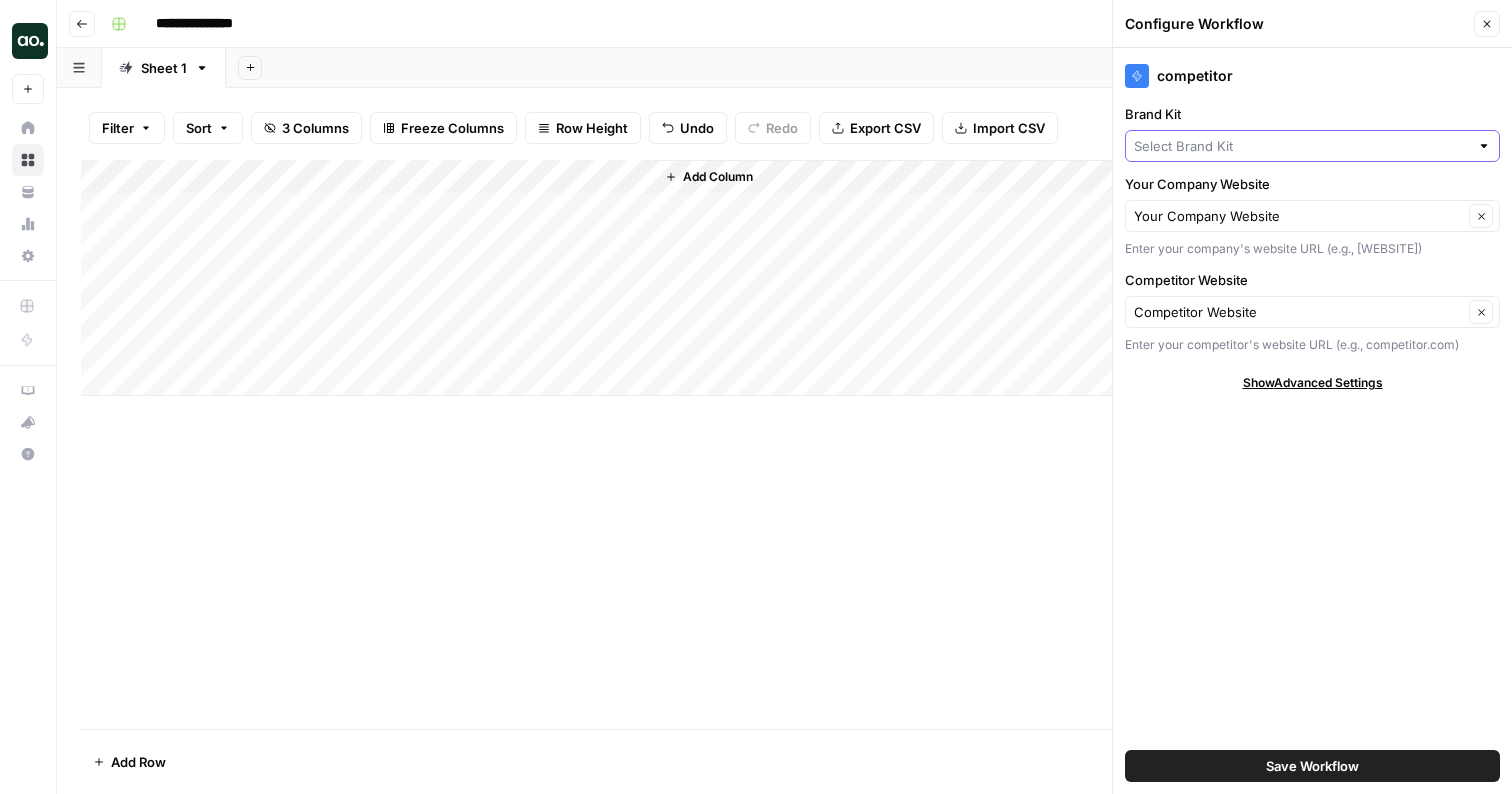 click on "Brand Kit" at bounding box center [1301, 146] 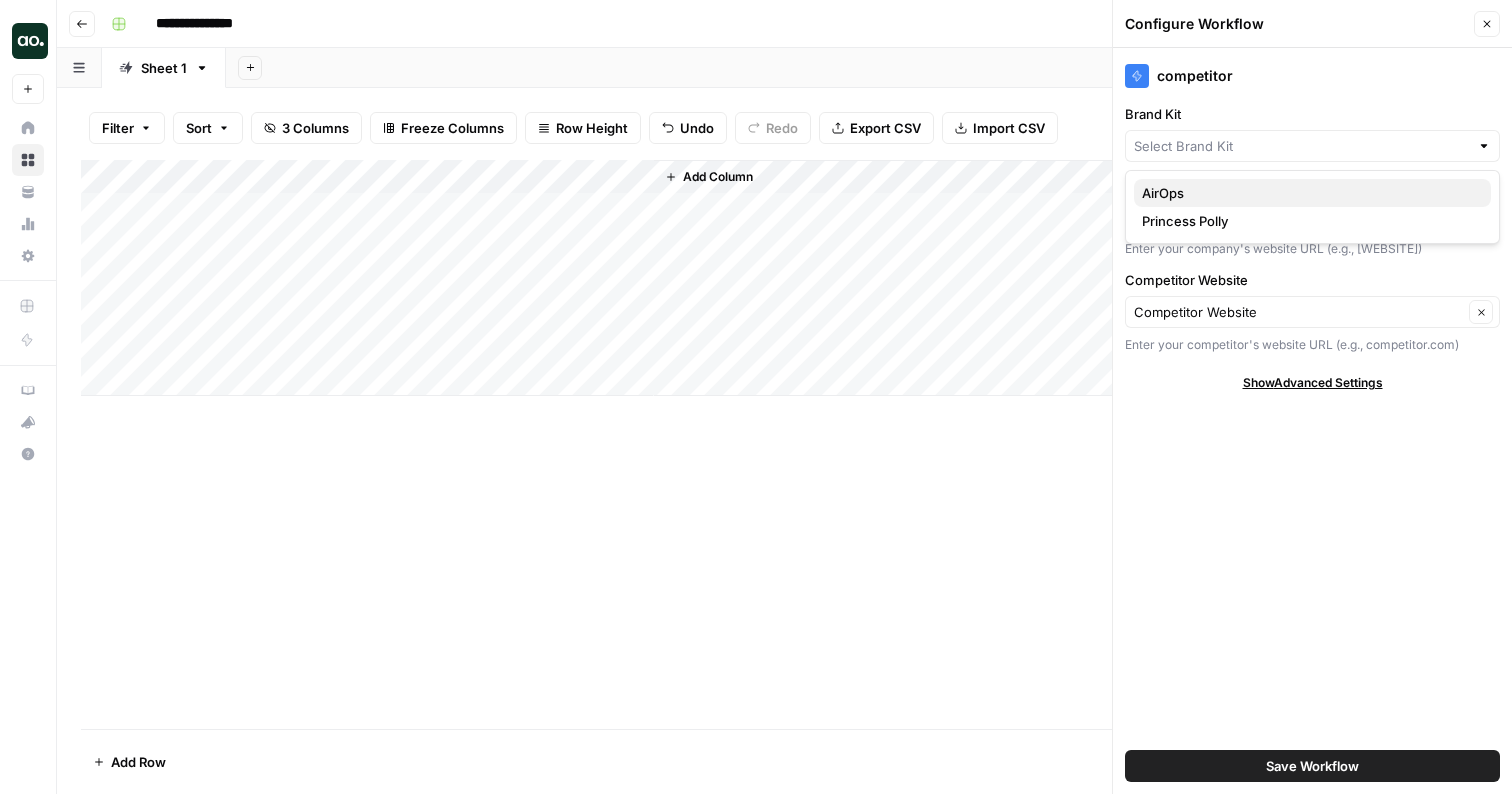 click on "AirOps" at bounding box center (1308, 193) 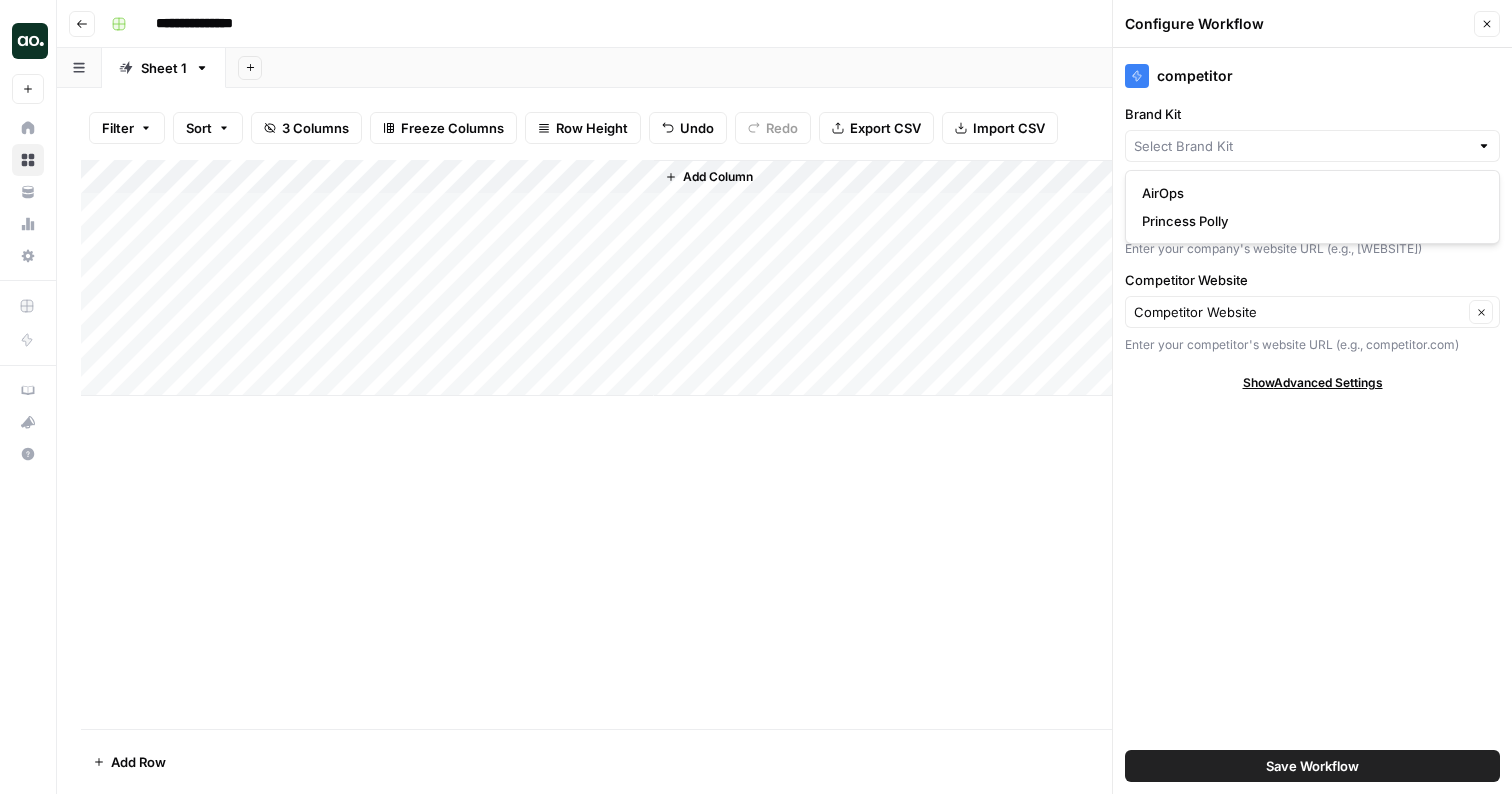 type on "AirOps" 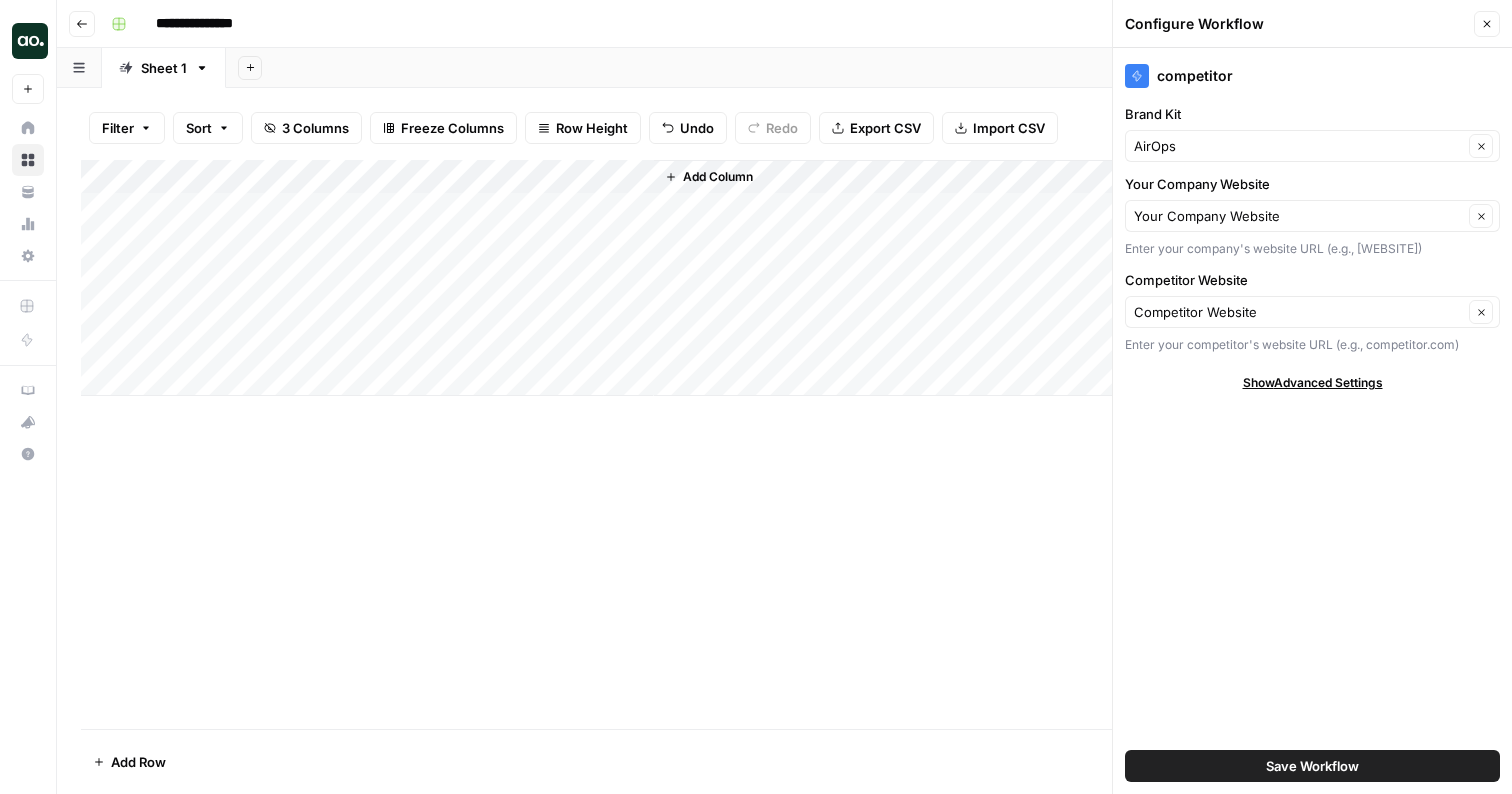 click on "Save Workflow" at bounding box center (1312, 766) 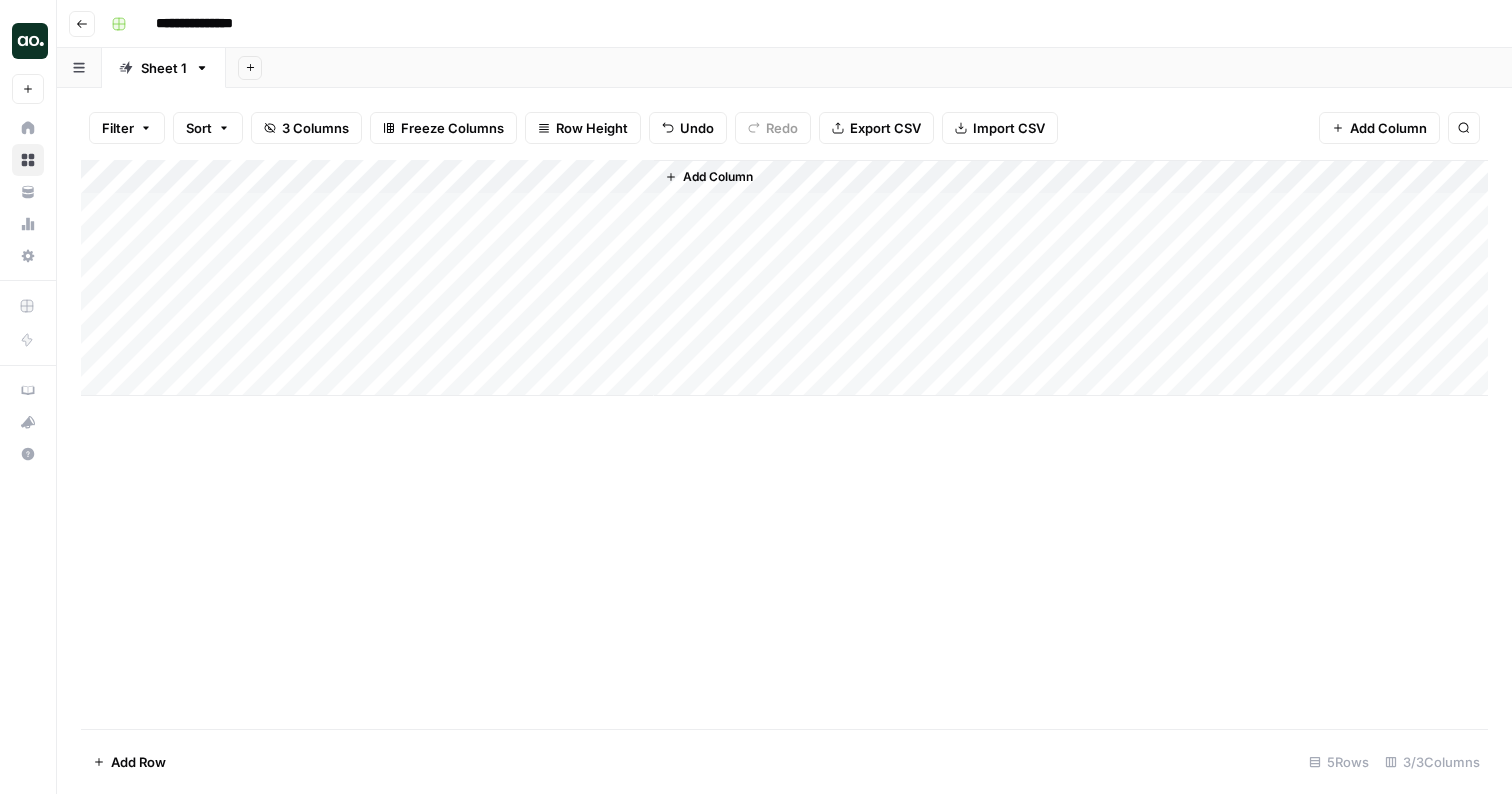 click on "Add Column" at bounding box center [784, 278] 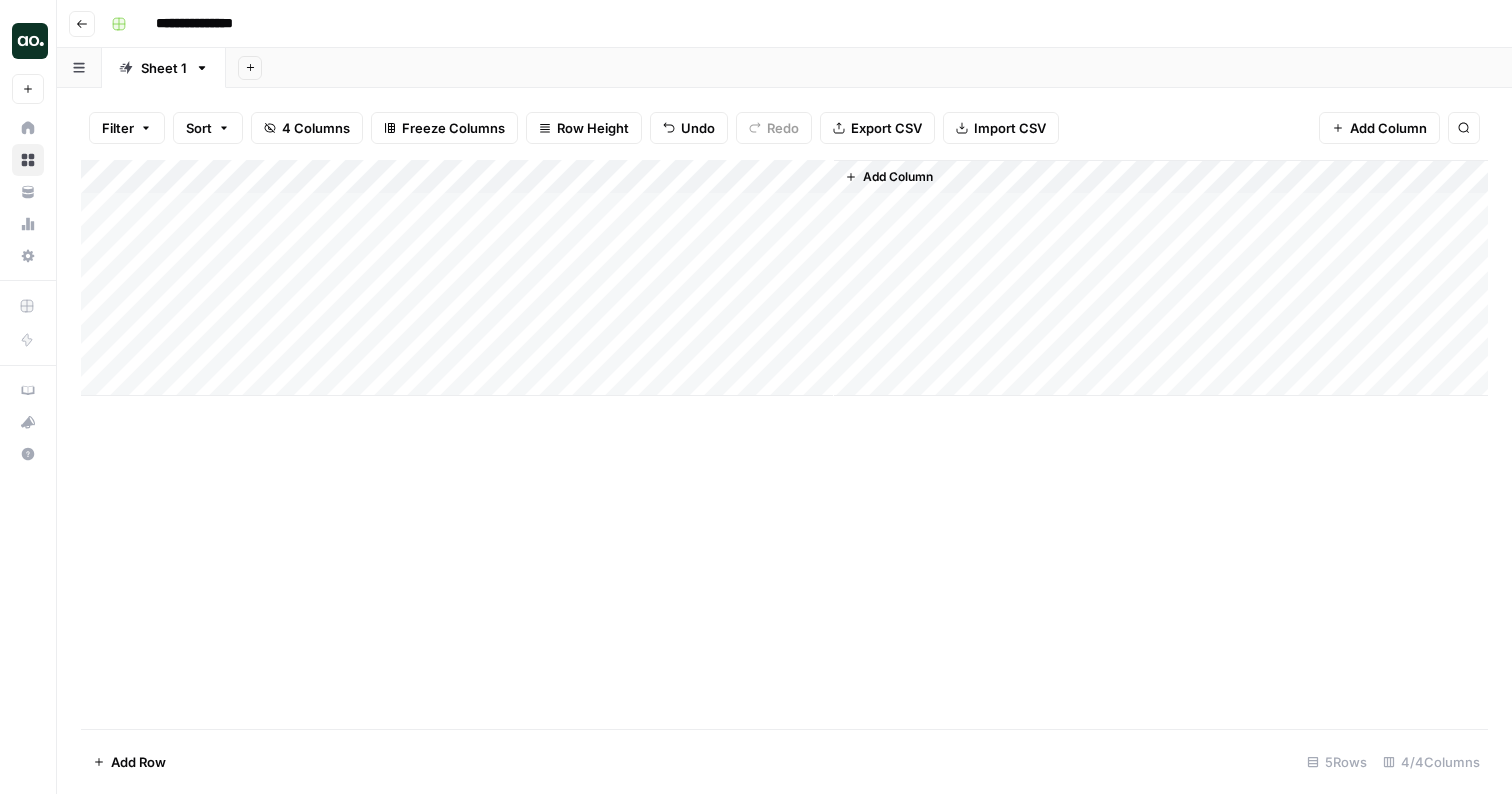 click on "Add Column" at bounding box center (784, 278) 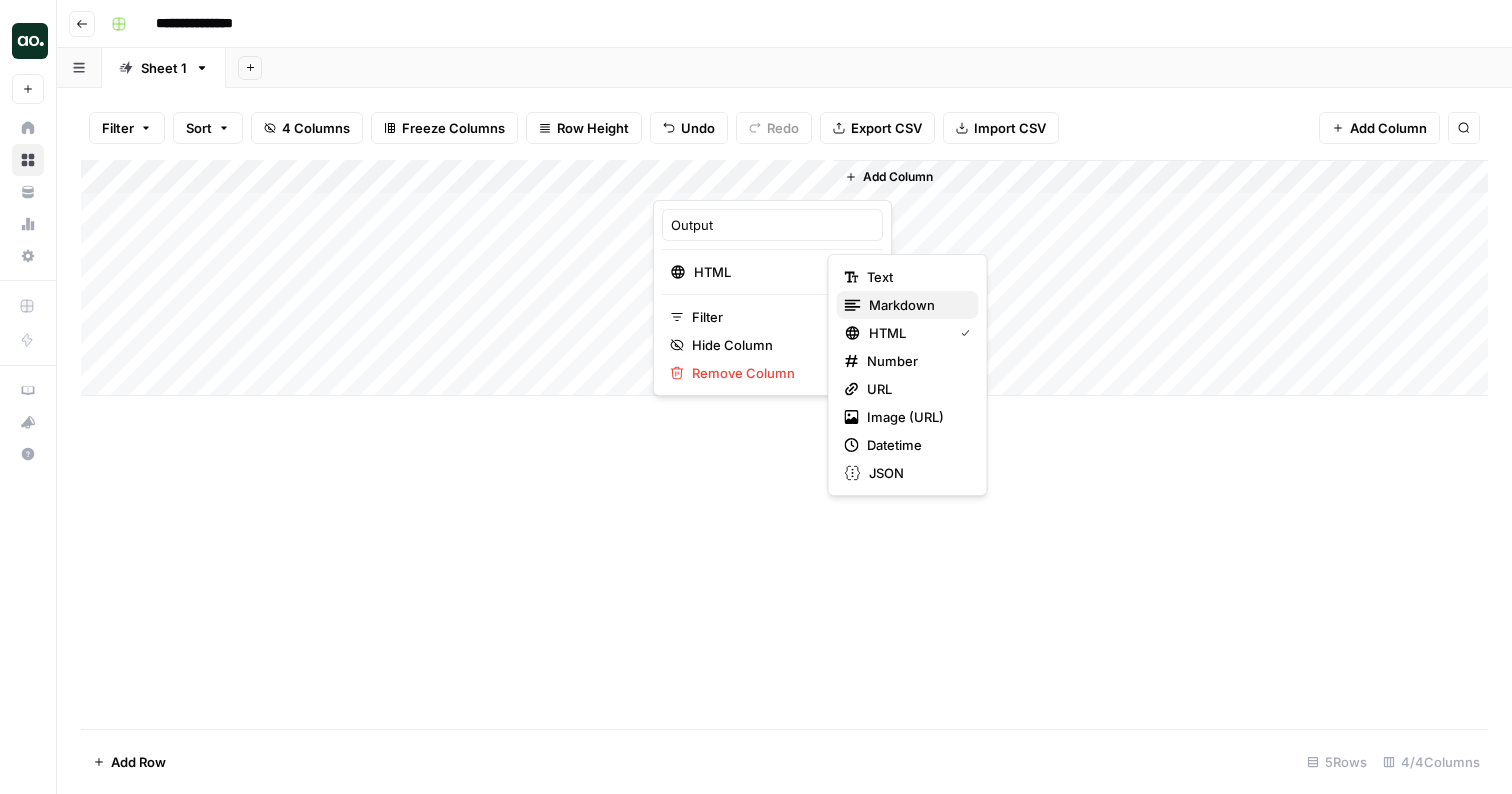 click on "Markdown" at bounding box center (916, 305) 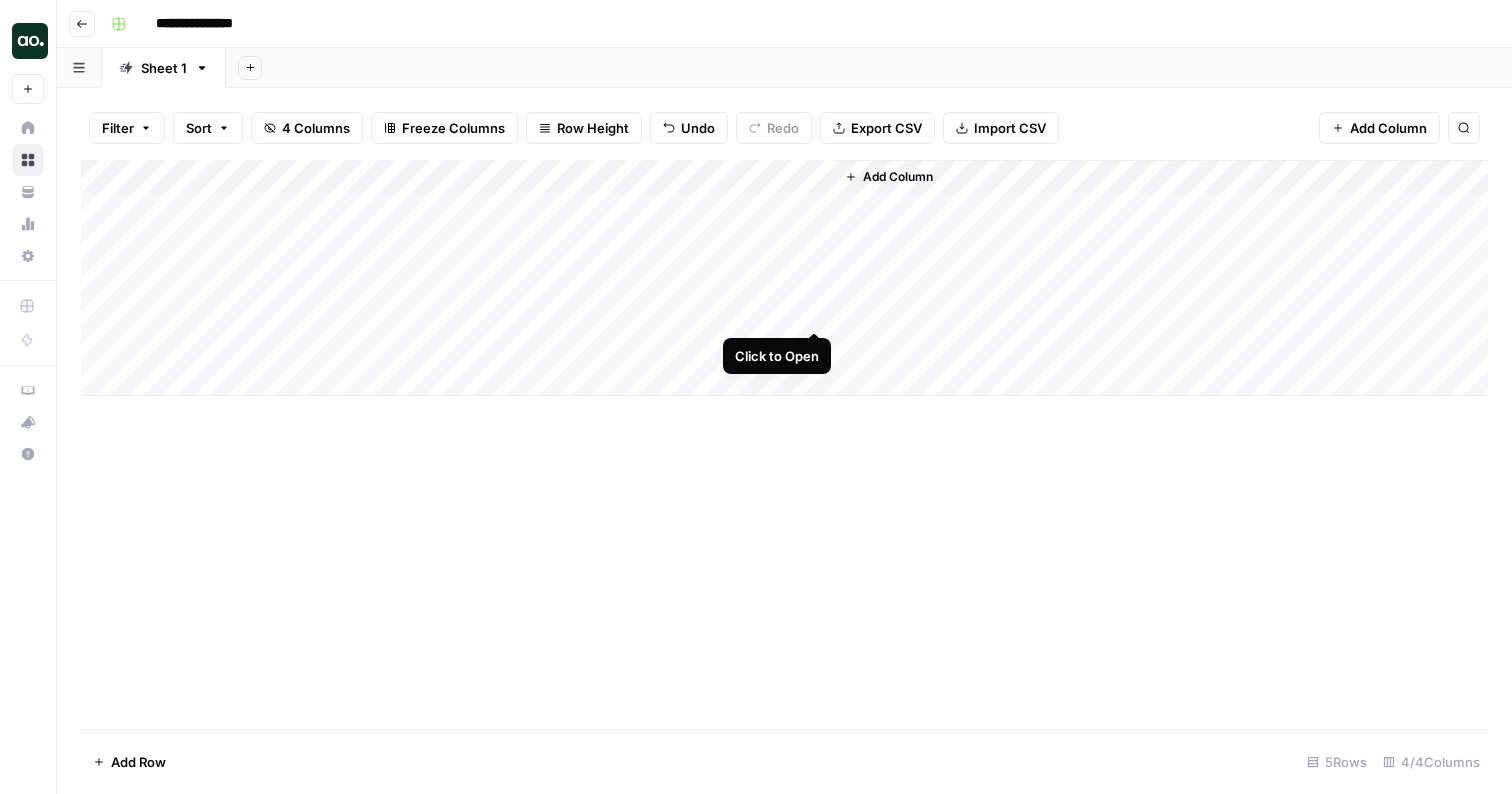 click on "Add Column" at bounding box center (784, 278) 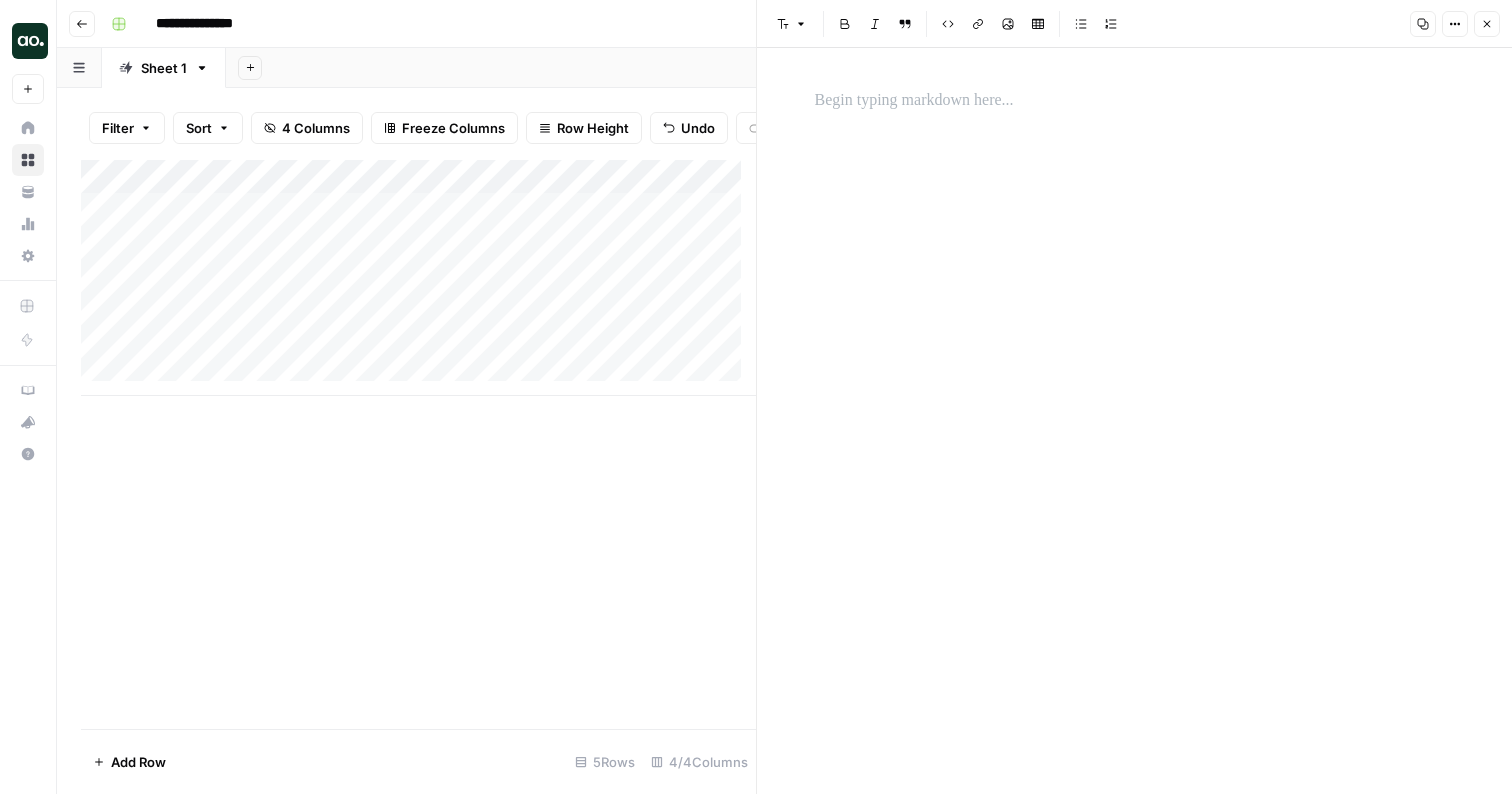 click 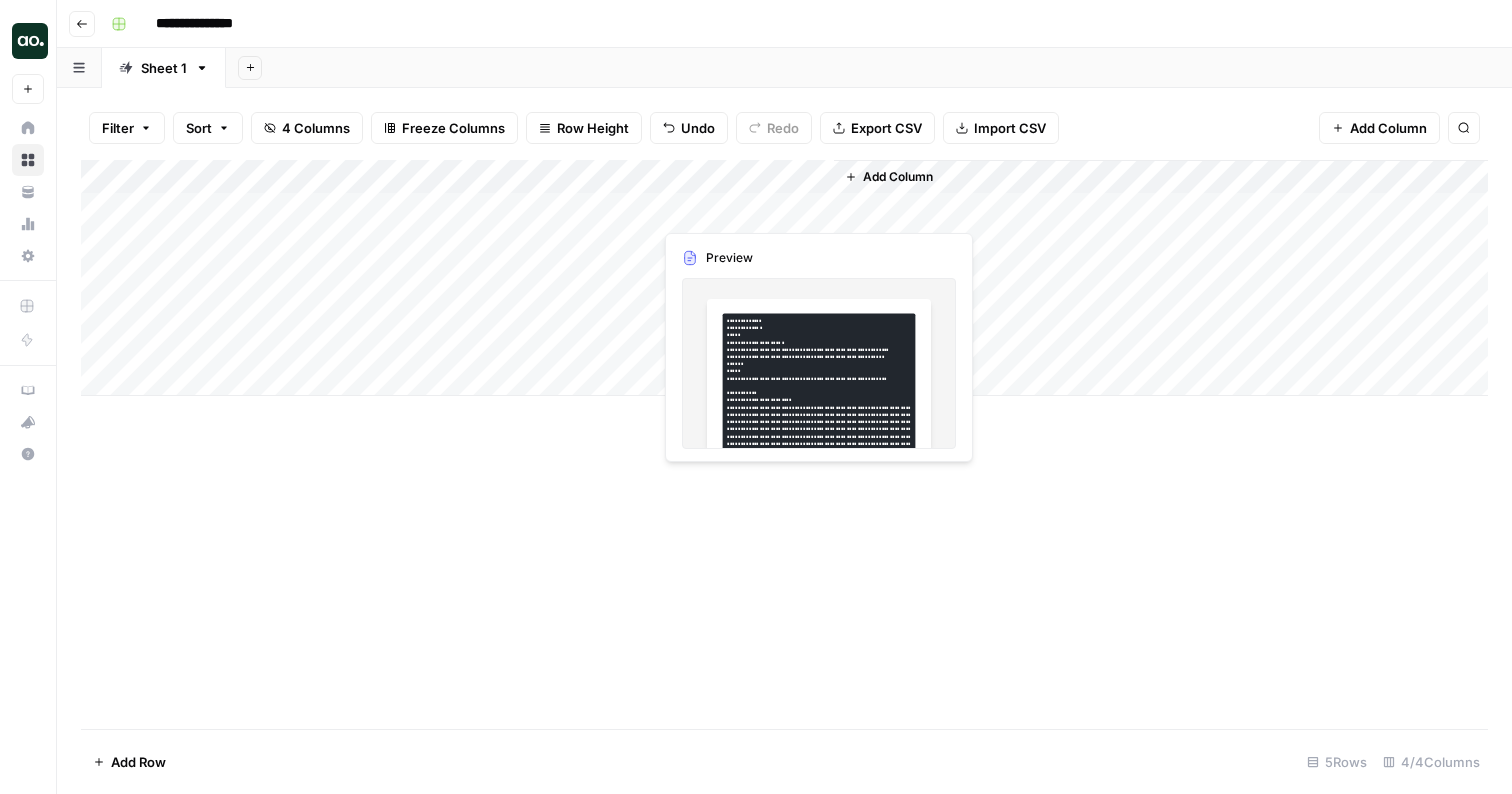 click on "Add Column" at bounding box center [784, 278] 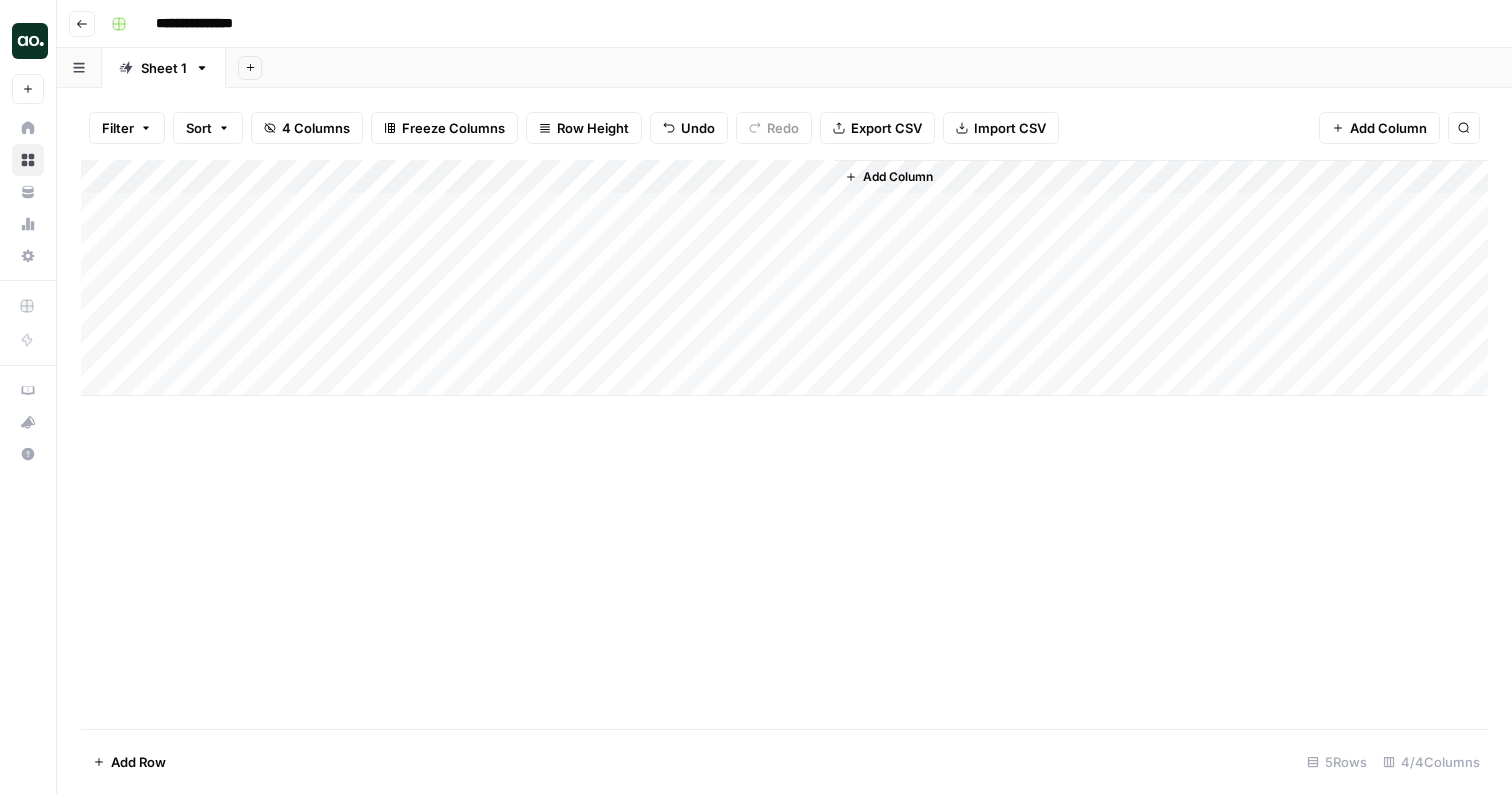 click on "Add Column" at bounding box center (784, 278) 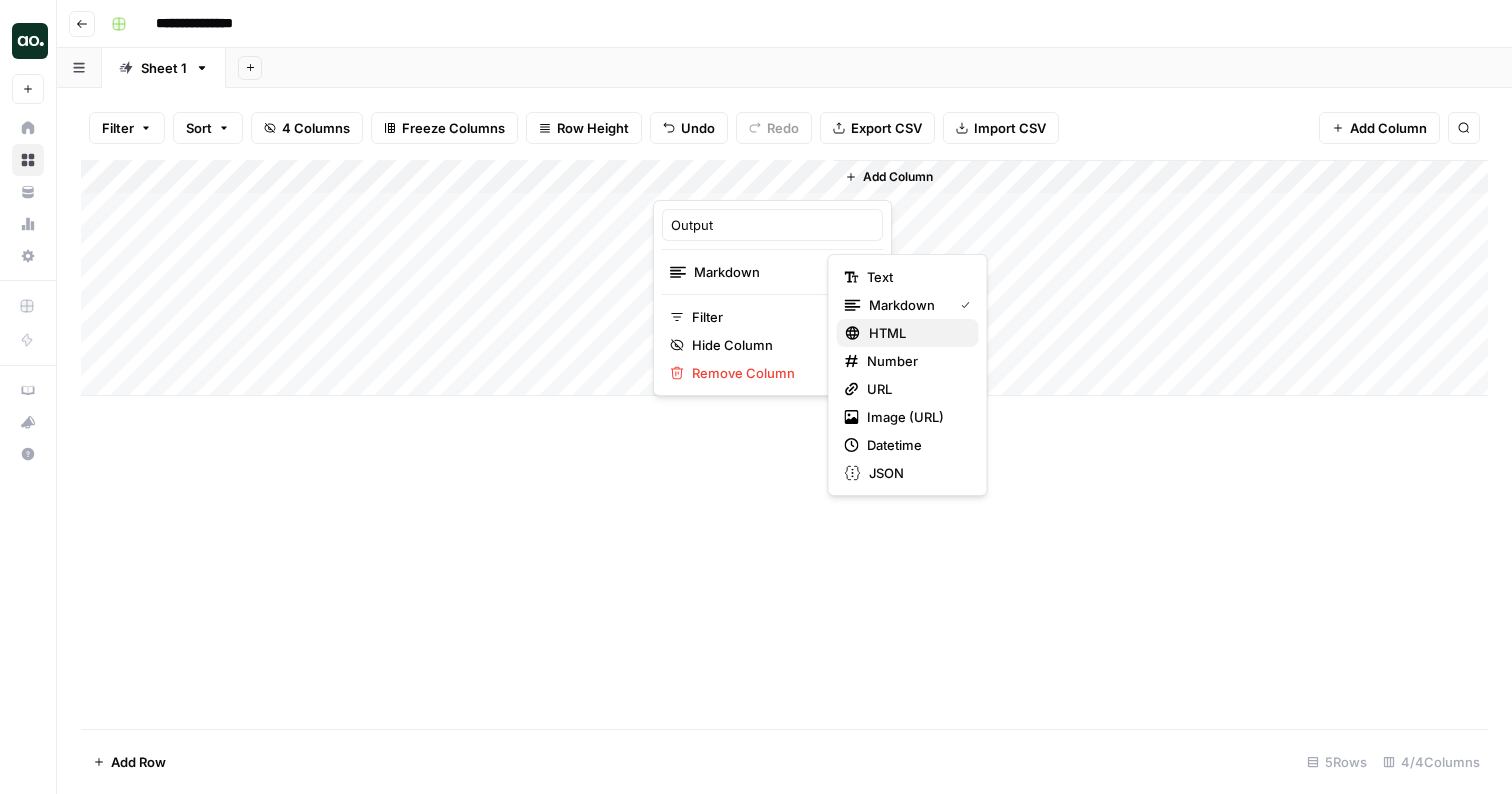click on "HTML" at bounding box center (916, 333) 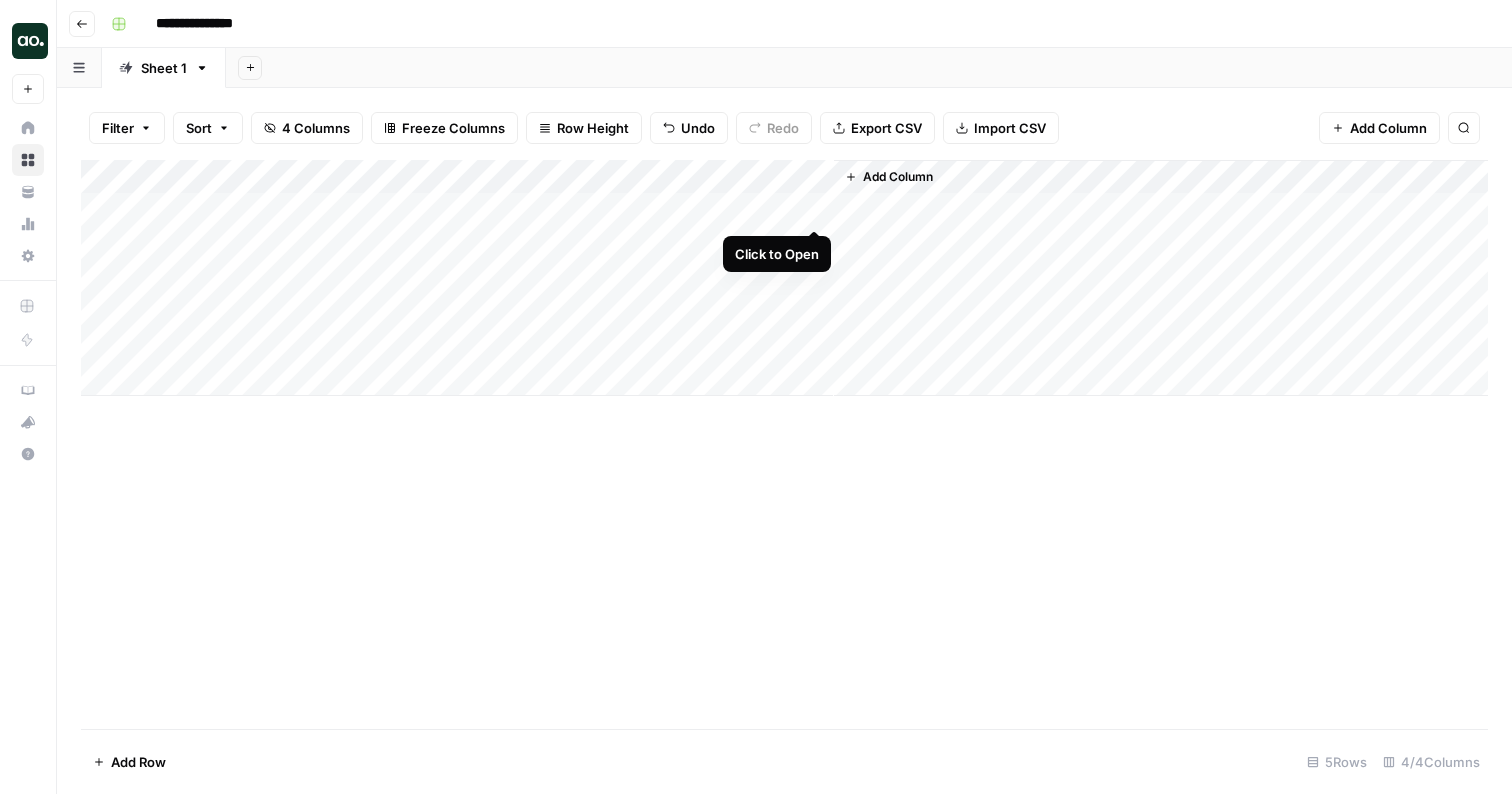 click on "Add Column" at bounding box center [784, 278] 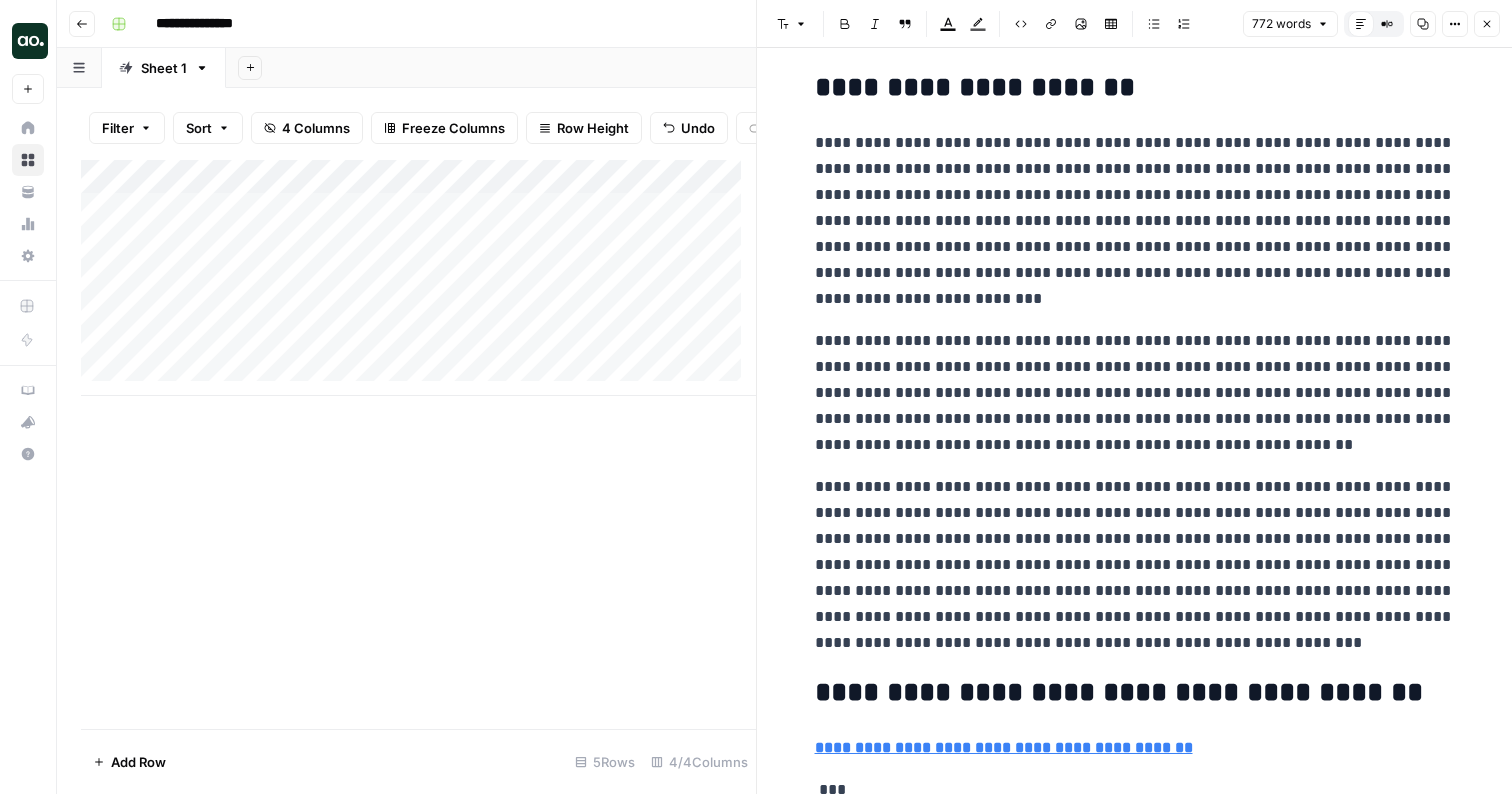 scroll, scrollTop: 3527, scrollLeft: 0, axis: vertical 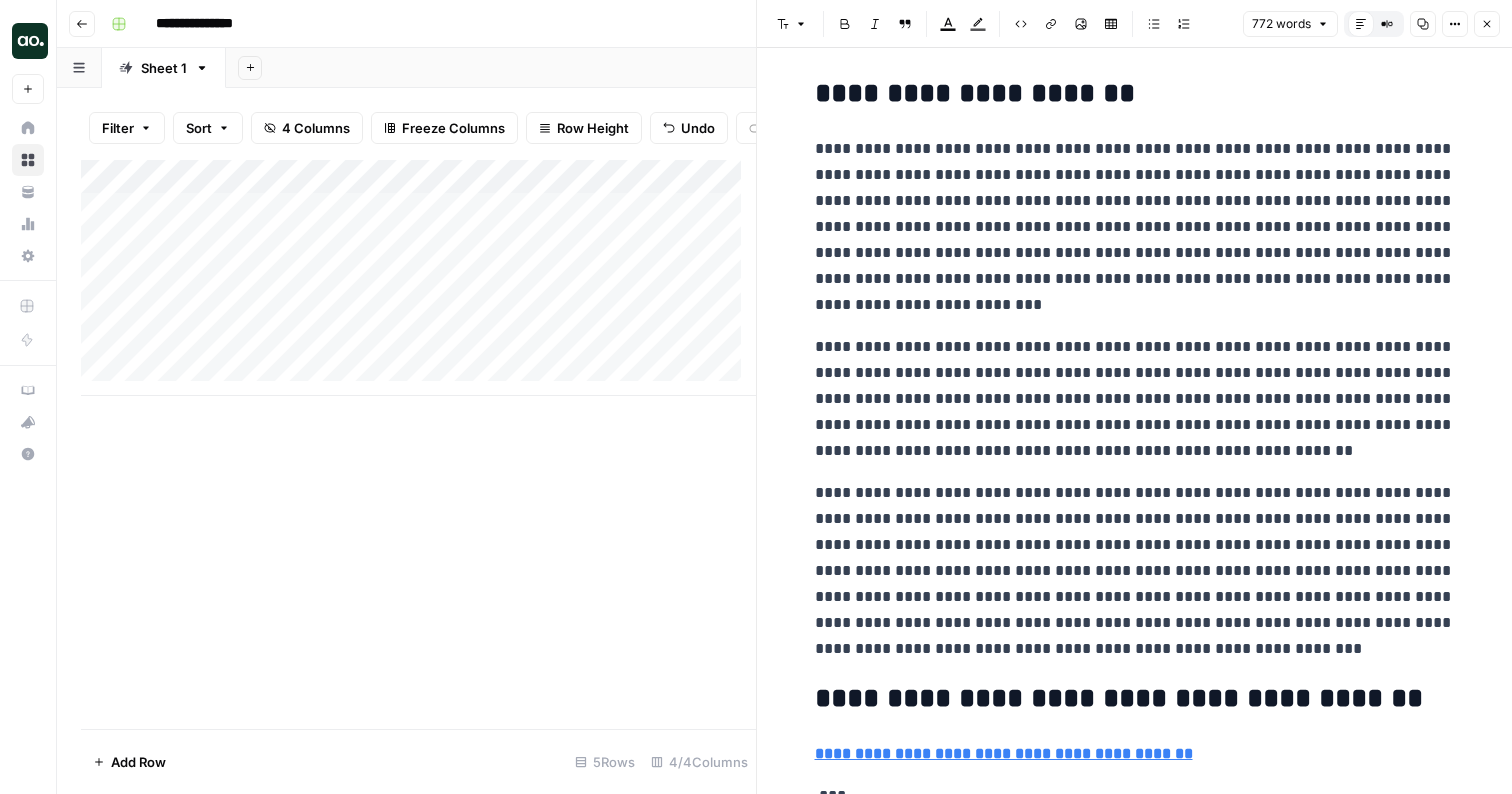 click on "Add Sheet" at bounding box center [869, 68] 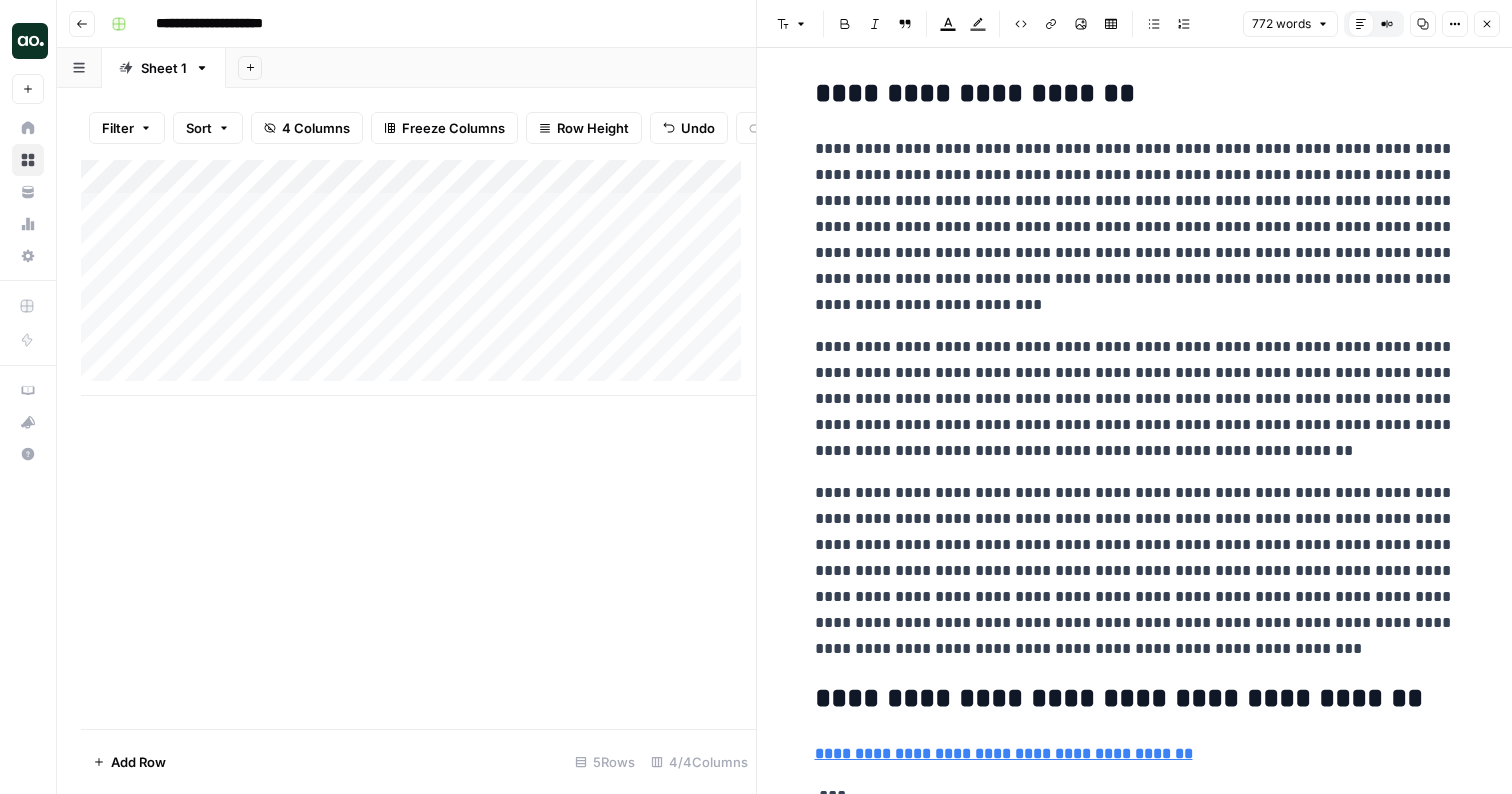 type on "**********" 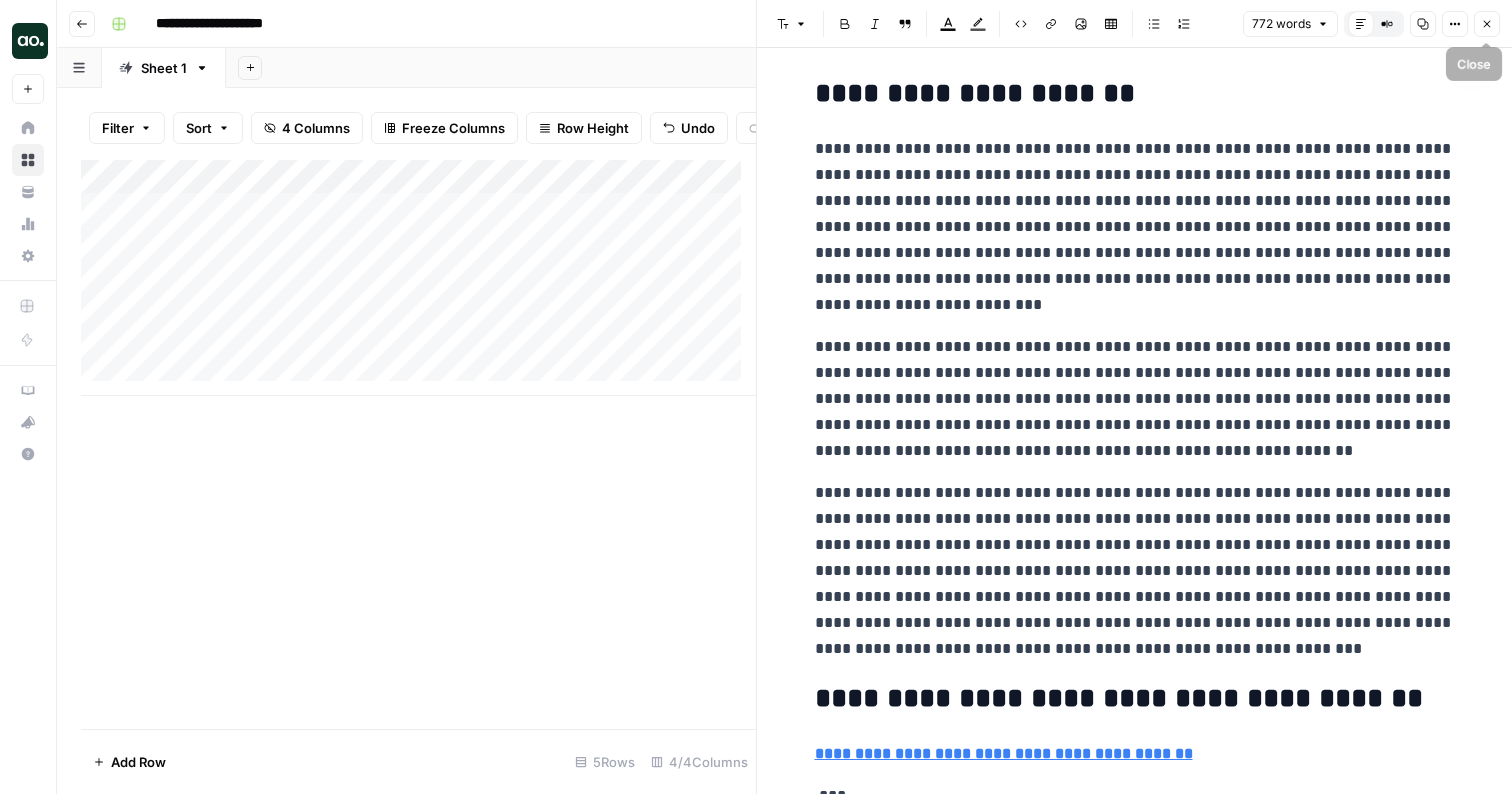 click 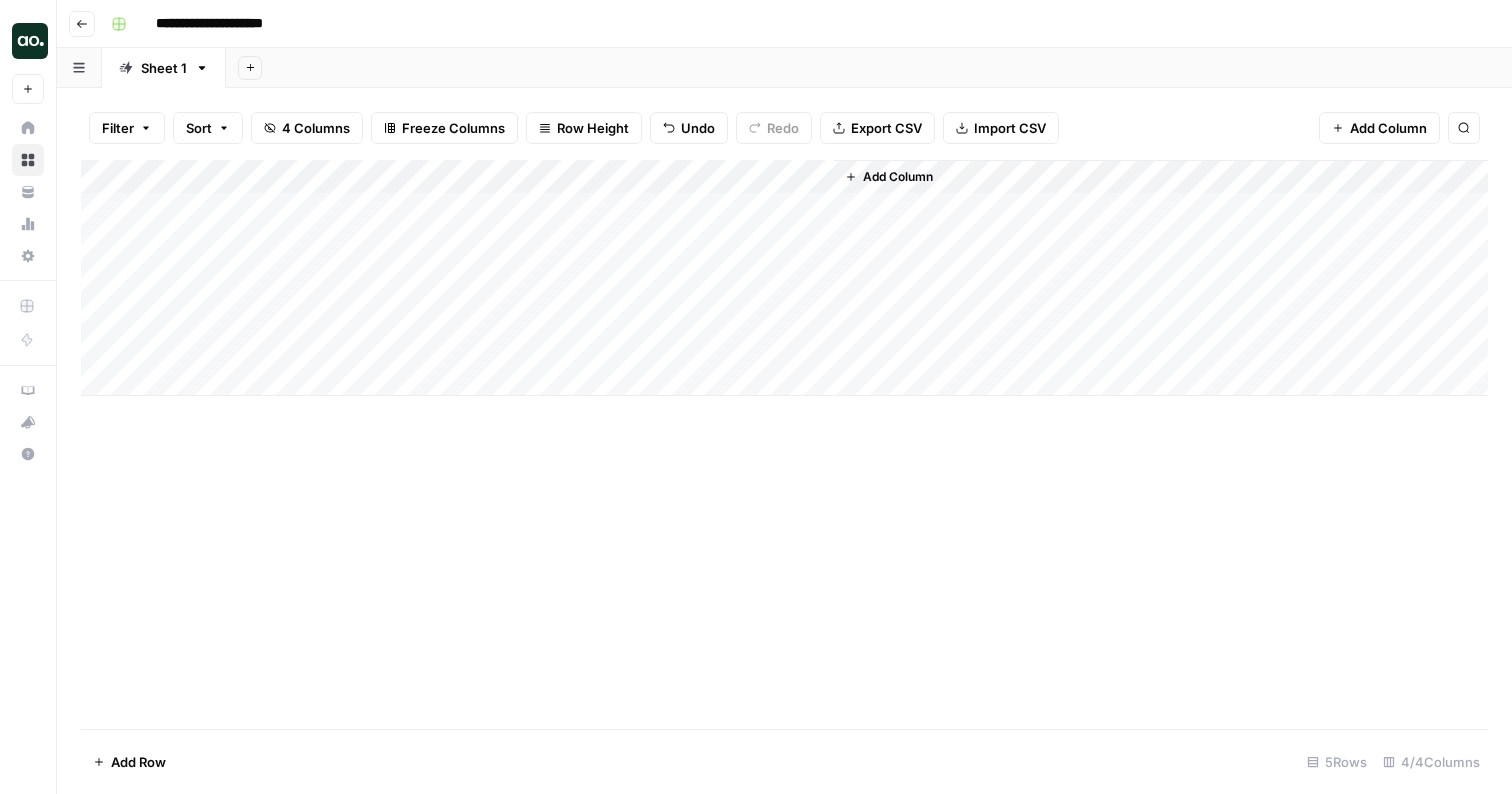 click on "Add Column" at bounding box center [784, 278] 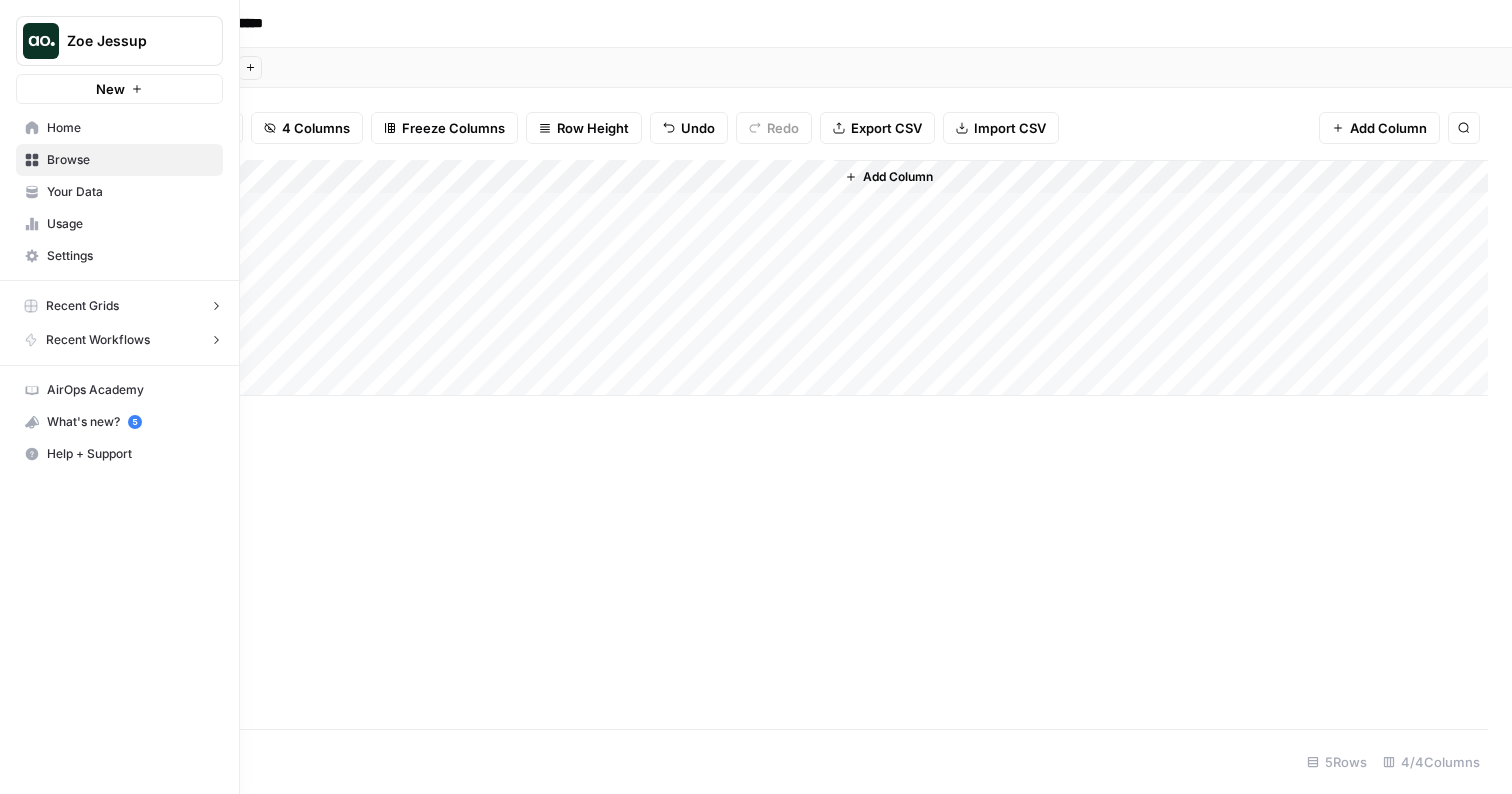 click on "New" at bounding box center [119, 89] 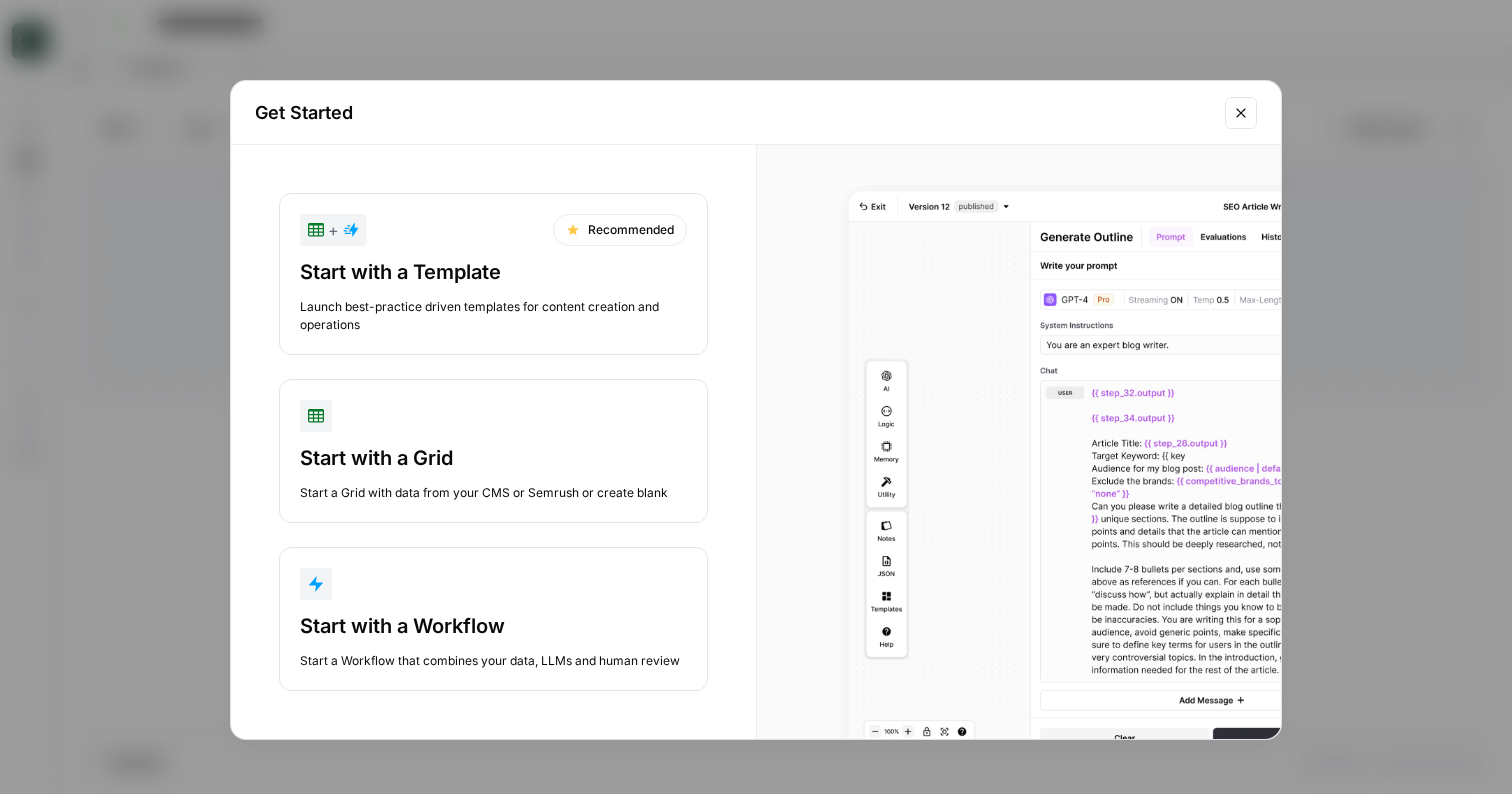 click on "Start with a Workflow Start a Workflow that combines your data, LLMs and human review" at bounding box center [493, 619] 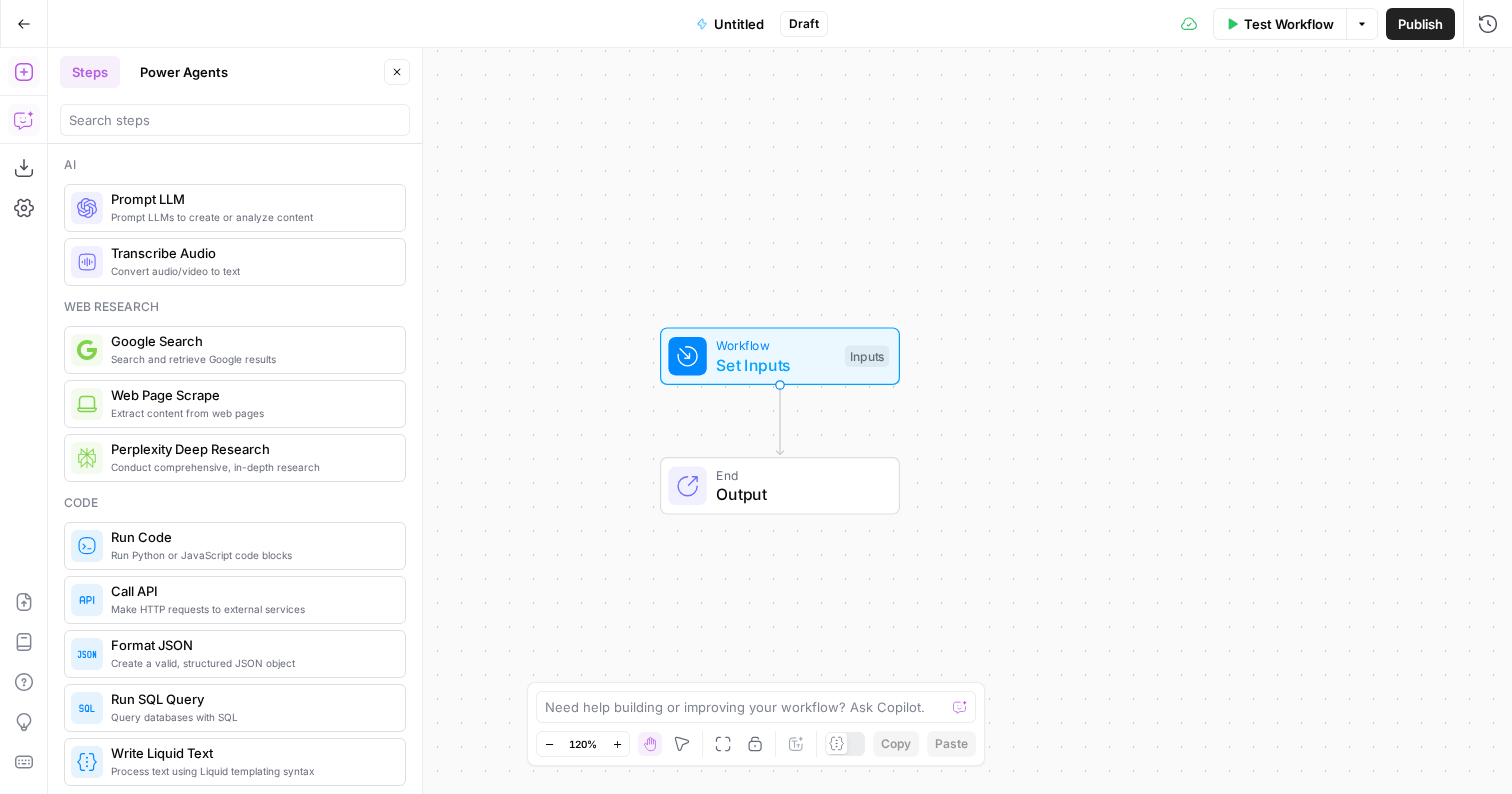 click 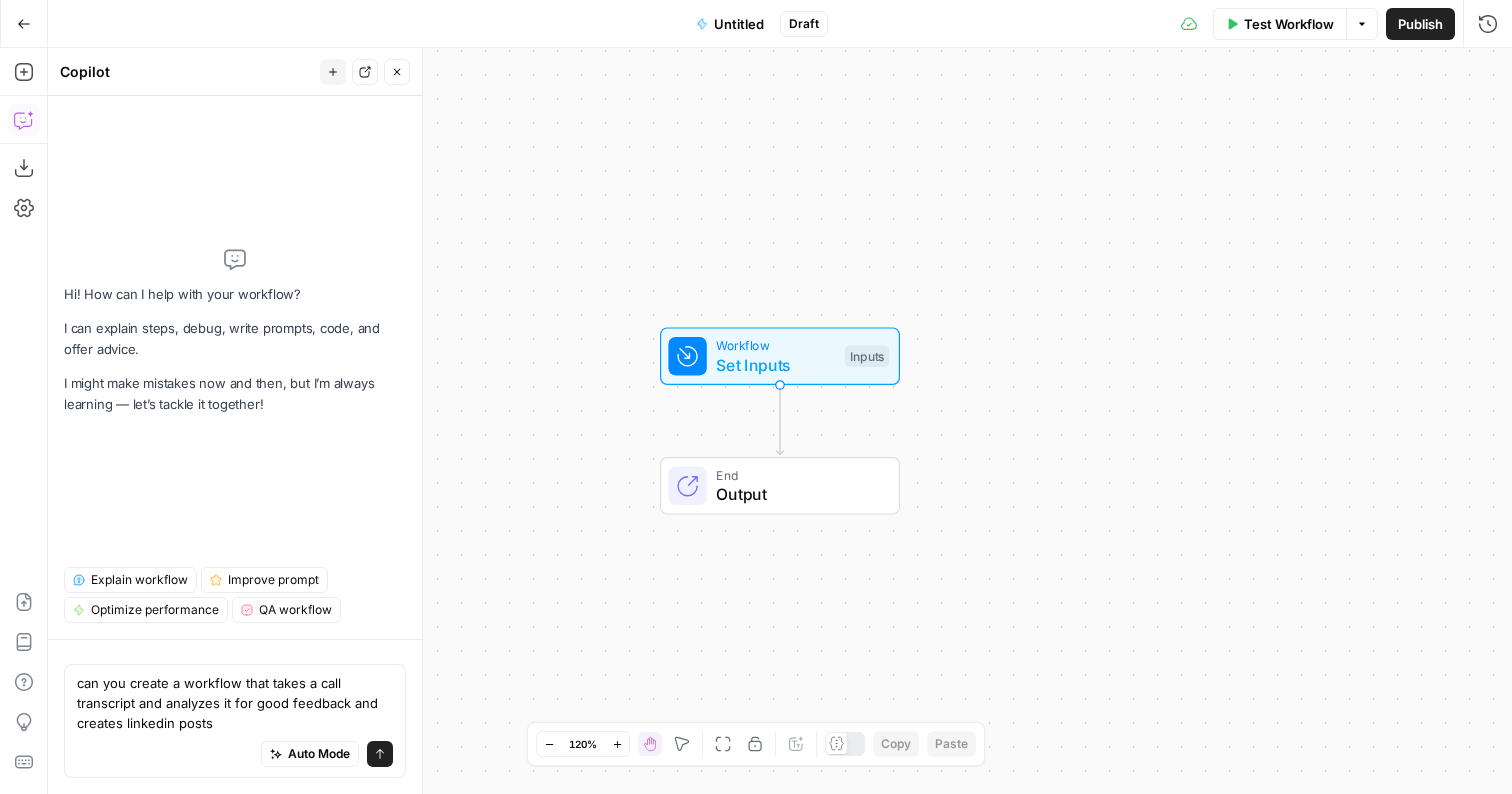 type on "can you create a workflow that takes a call transcript and analyzes it for good feedback and creates linkedin posts" 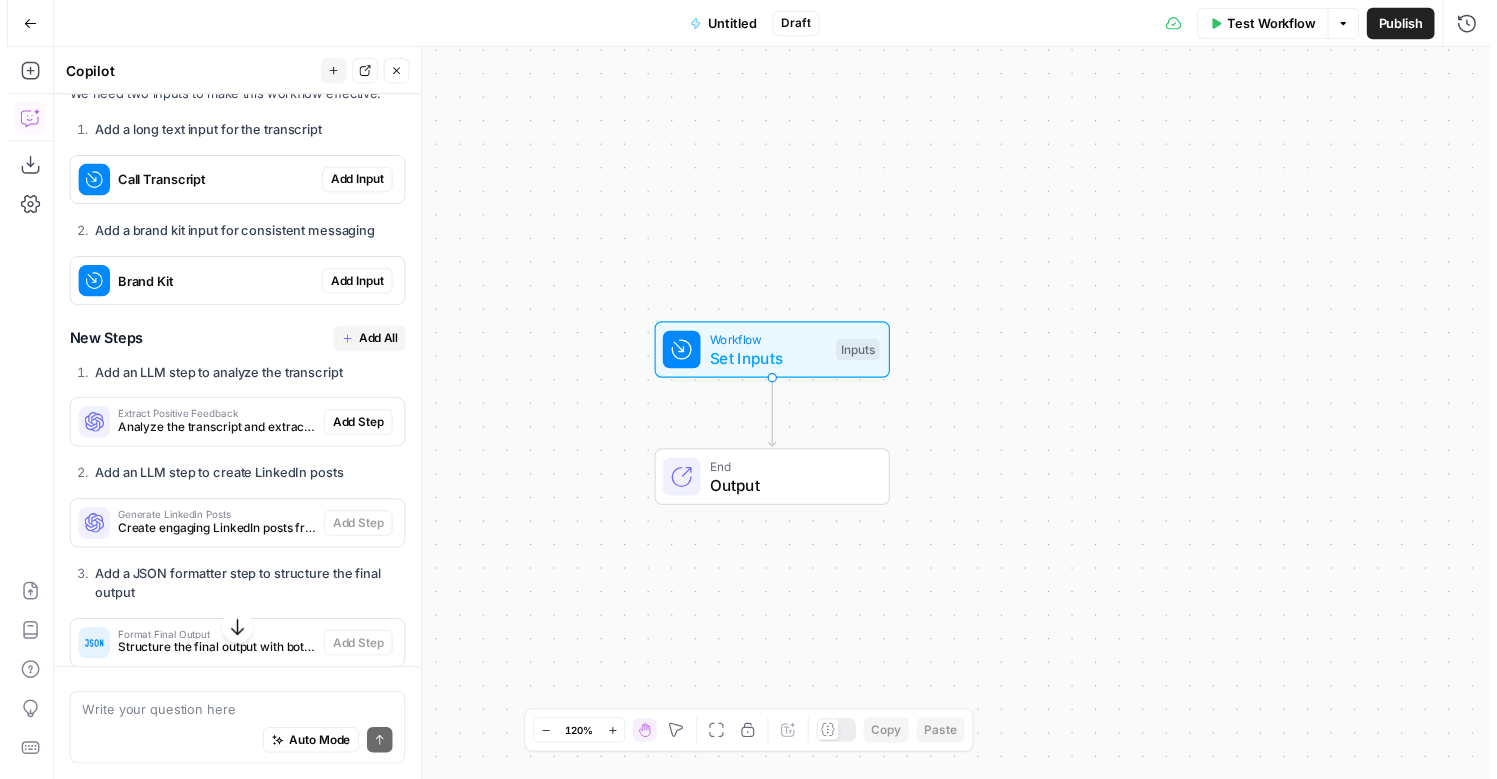 scroll, scrollTop: 613, scrollLeft: 0, axis: vertical 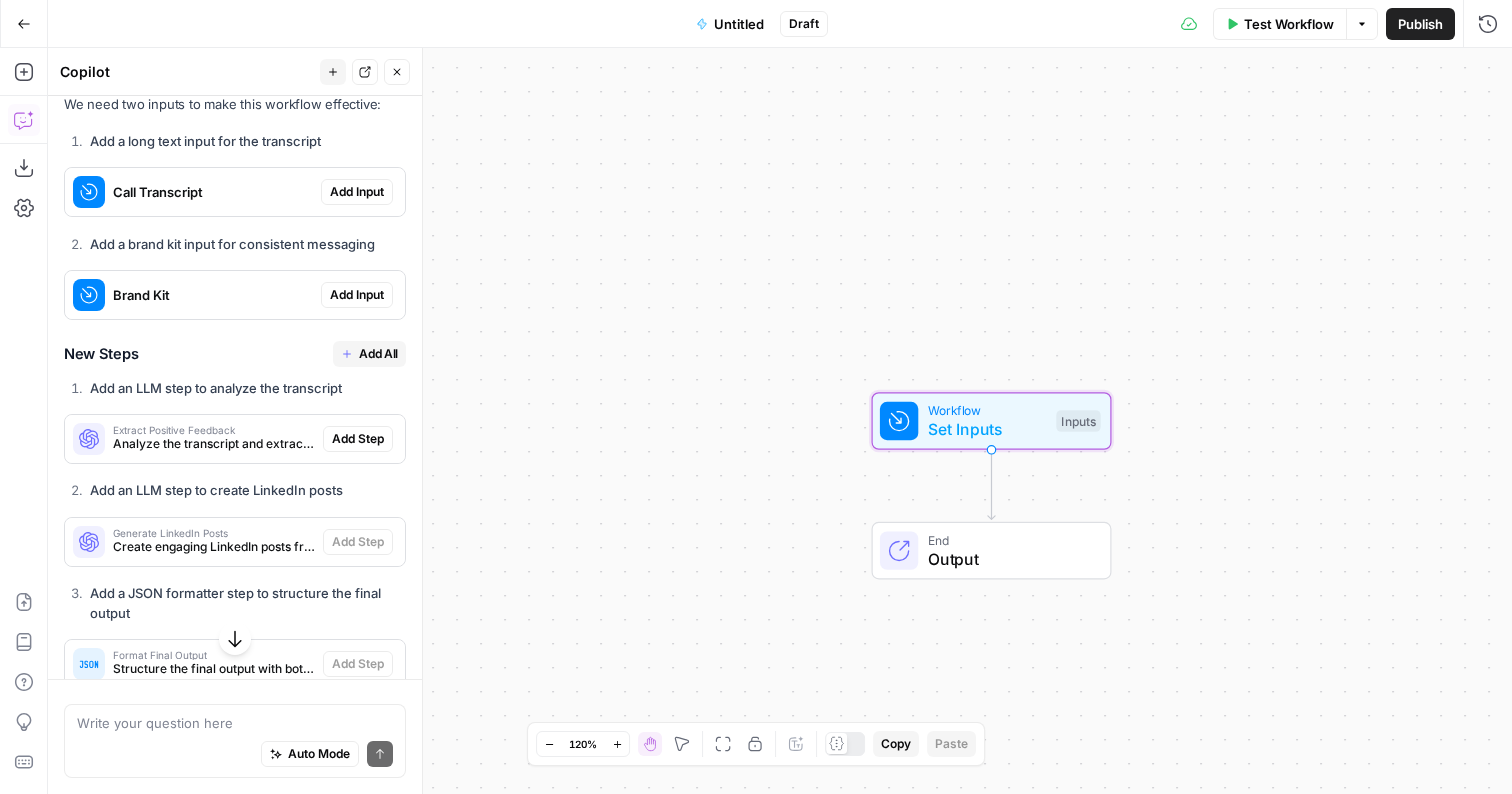 click on "Add Input" at bounding box center (357, 192) 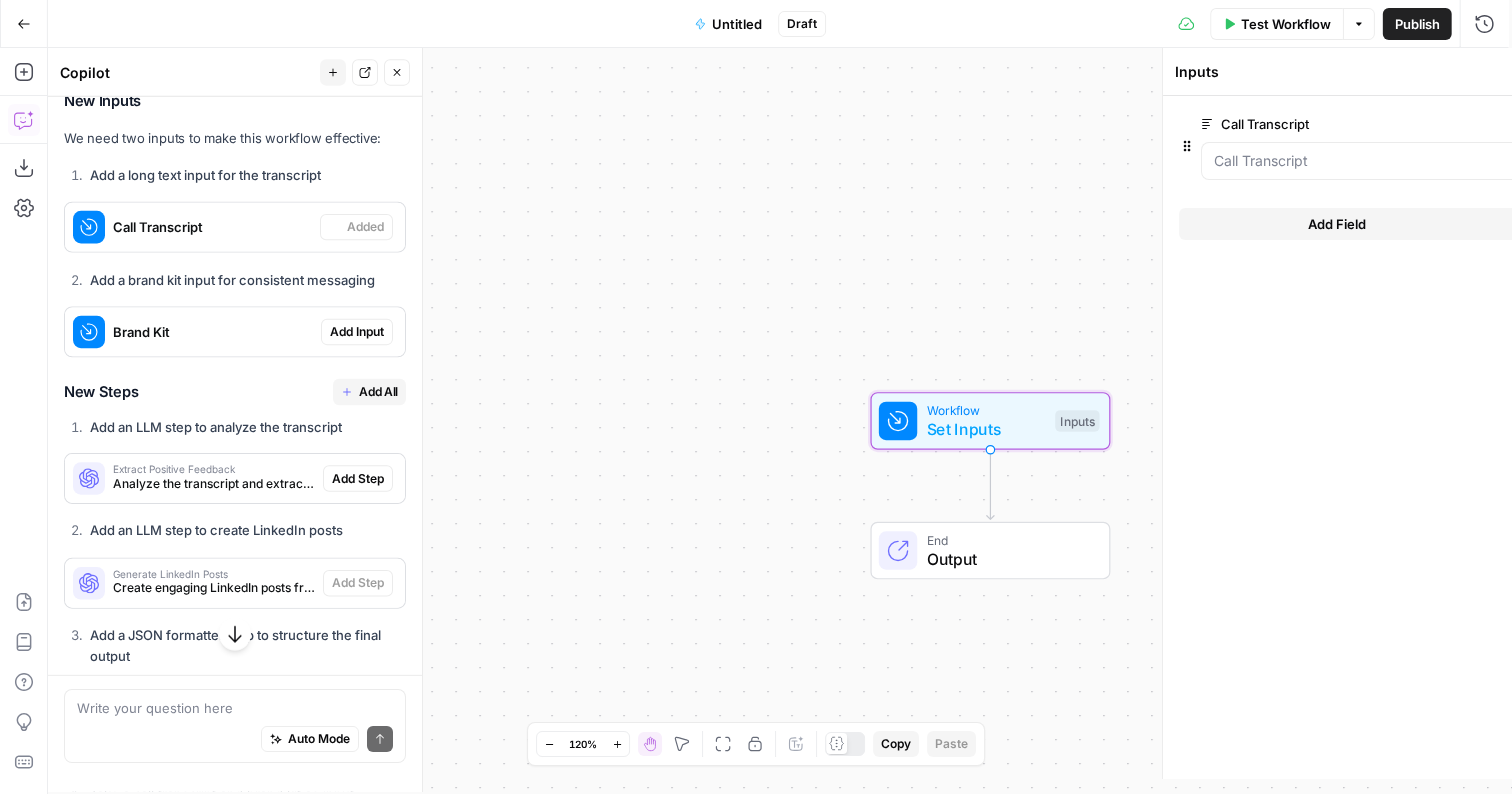scroll, scrollTop: 645, scrollLeft: 0, axis: vertical 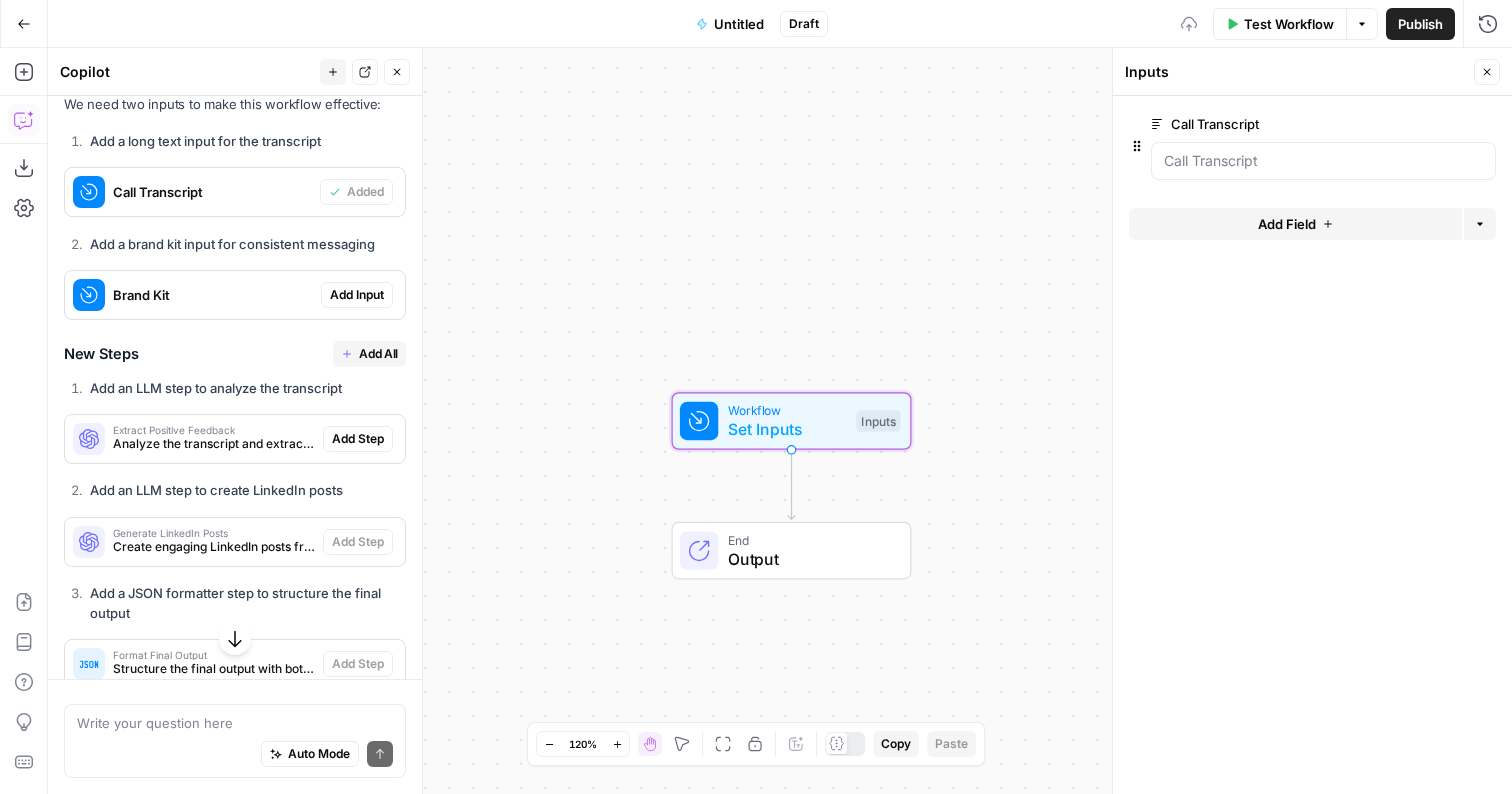click on "Add Input" at bounding box center (357, 295) 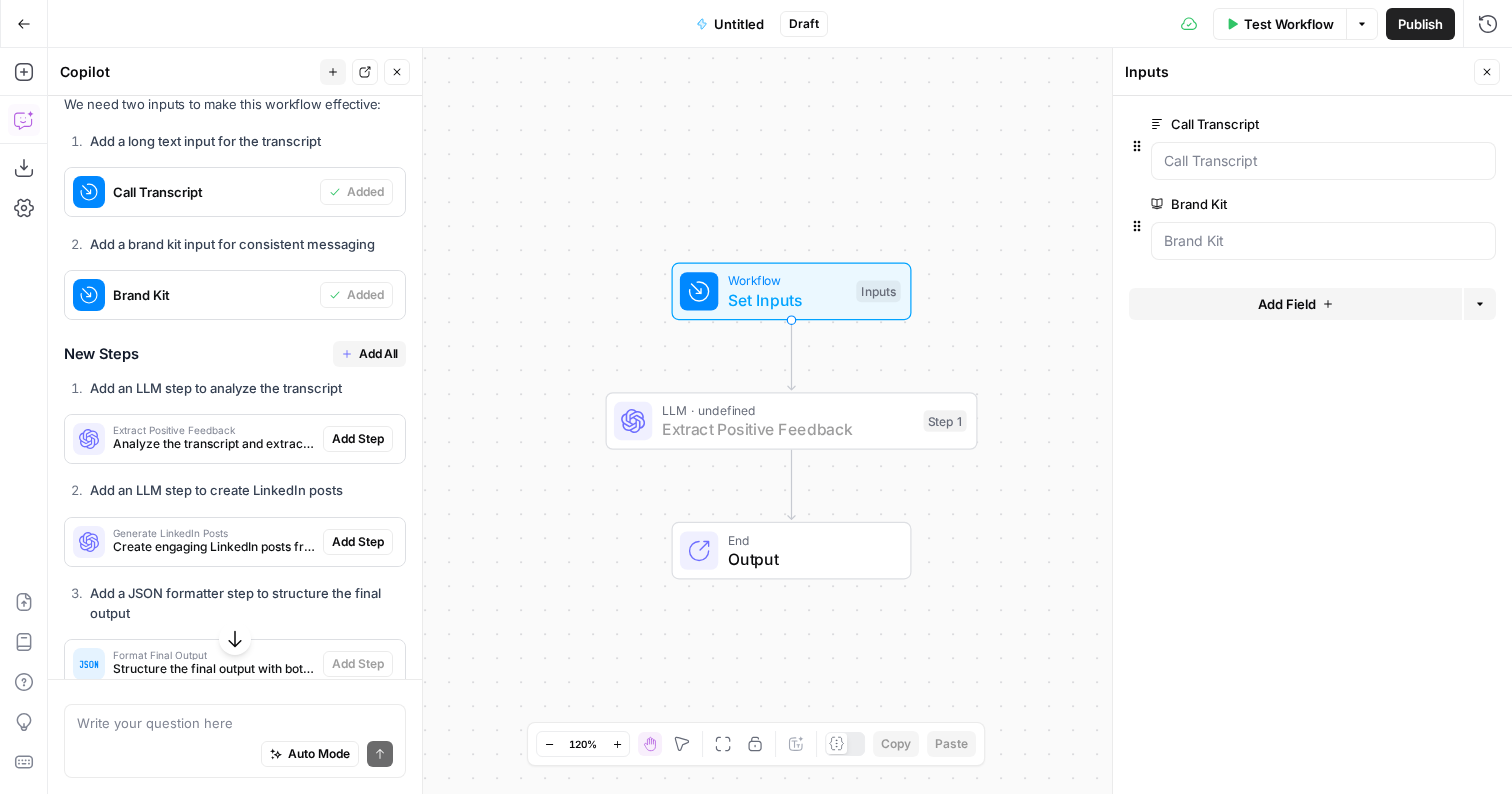 click on "Add Step" at bounding box center [358, 439] 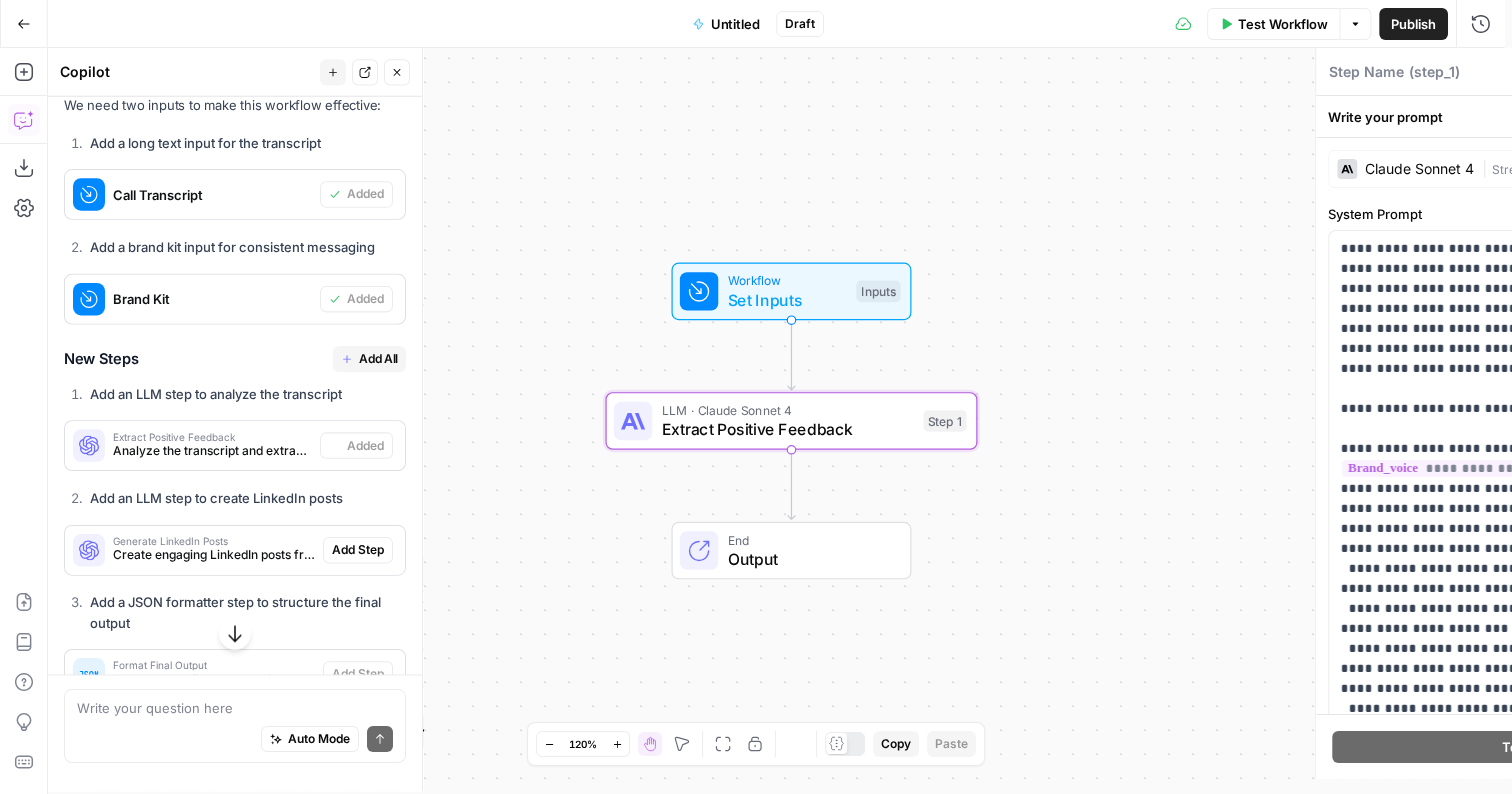 type on "Extract Positive Feedback" 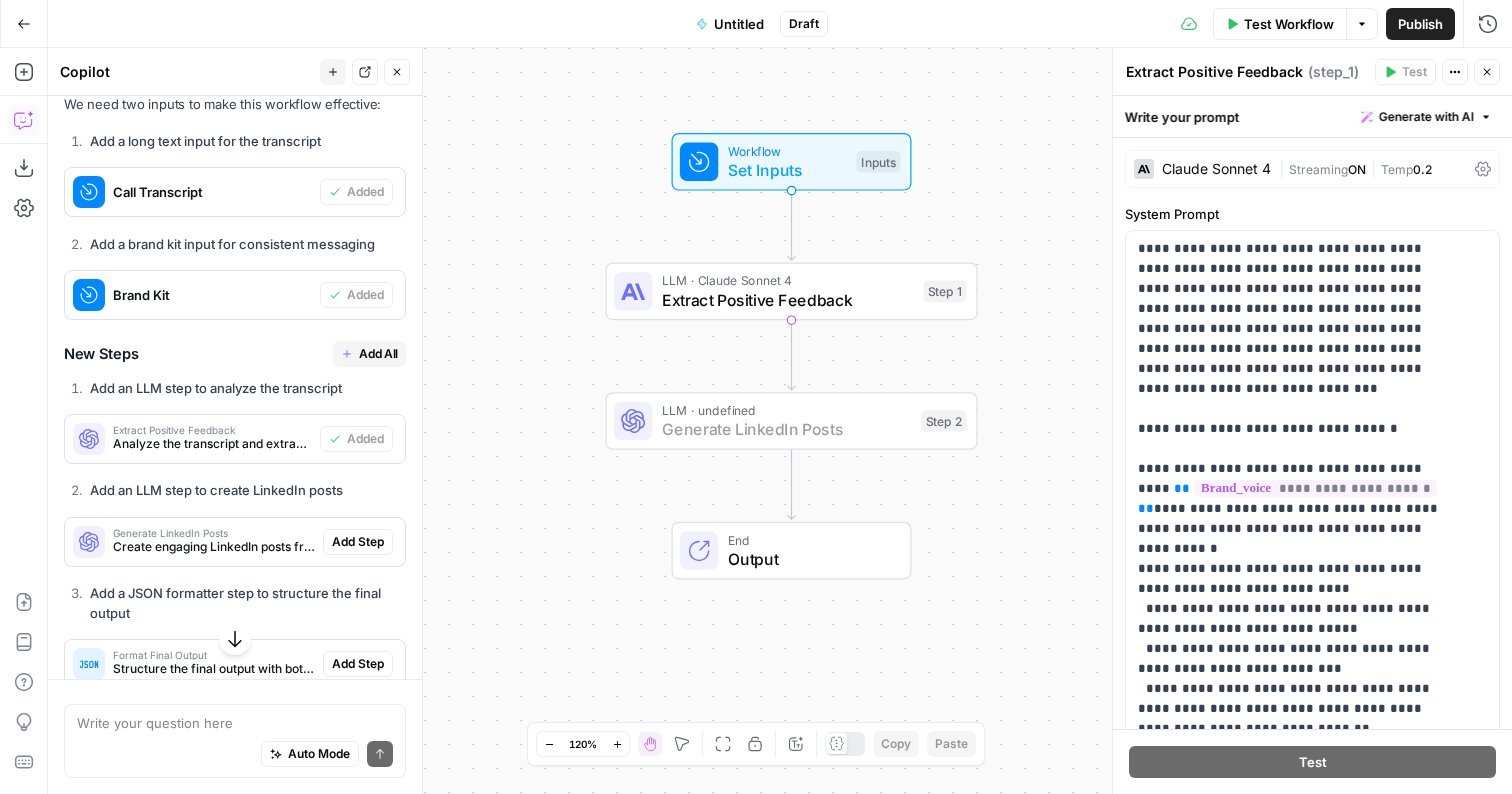 click on "Add Step" at bounding box center [358, 542] 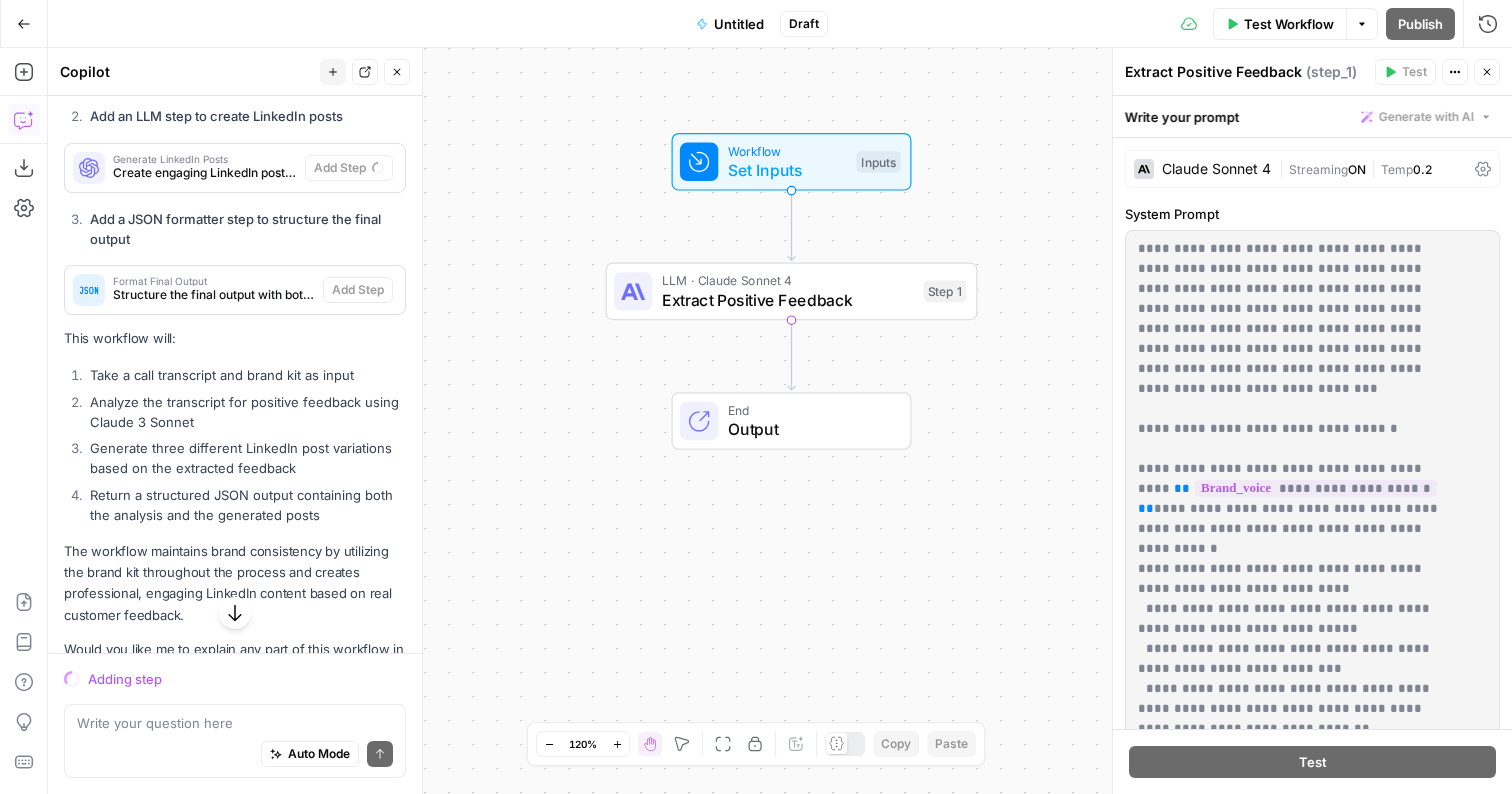 scroll, scrollTop: 1063, scrollLeft: 0, axis: vertical 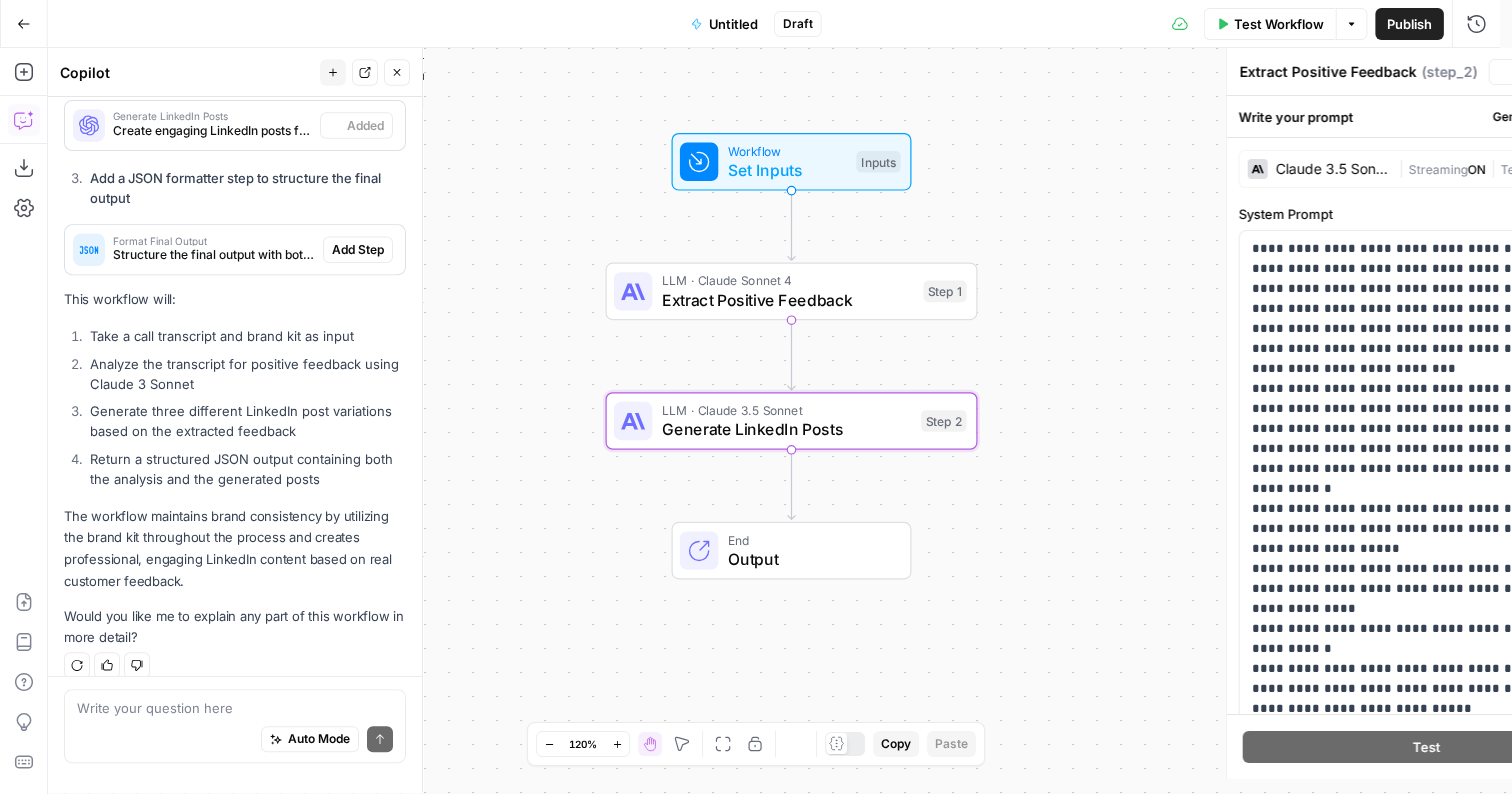 type on "Generate LinkedIn Posts" 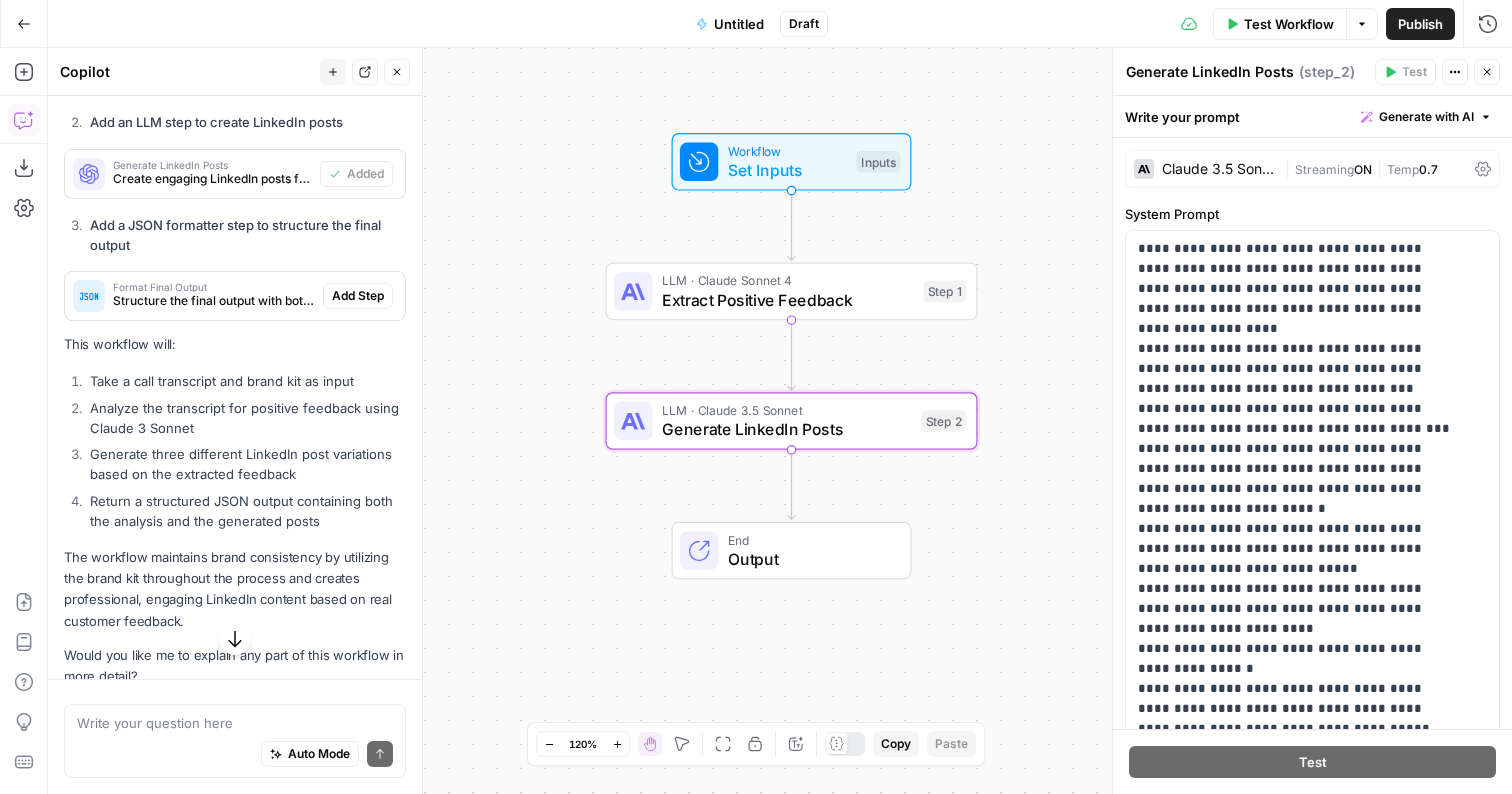 scroll, scrollTop: 1069, scrollLeft: 0, axis: vertical 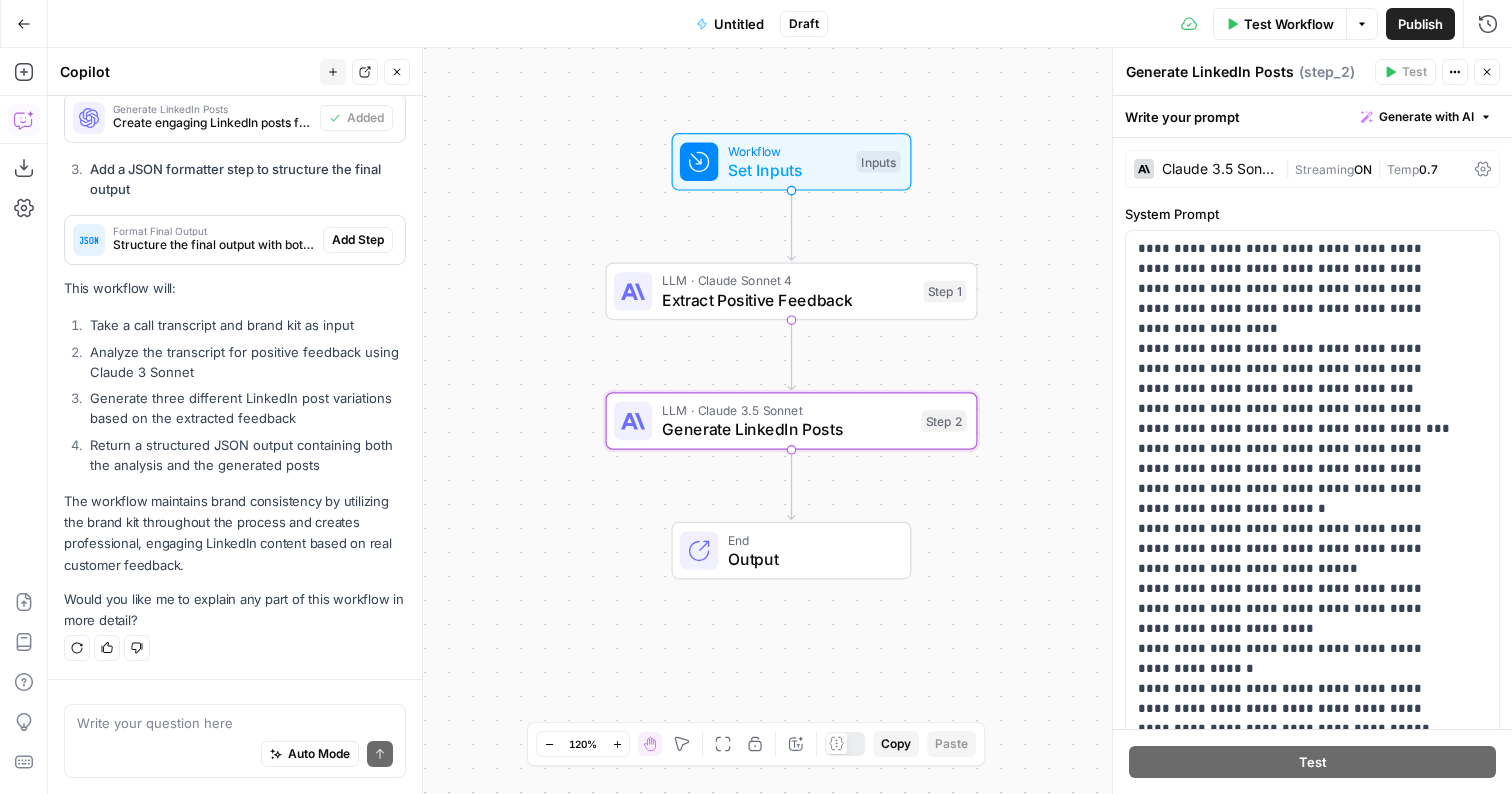 click on "Write your question here Auto Mode Send" at bounding box center (235, 741) 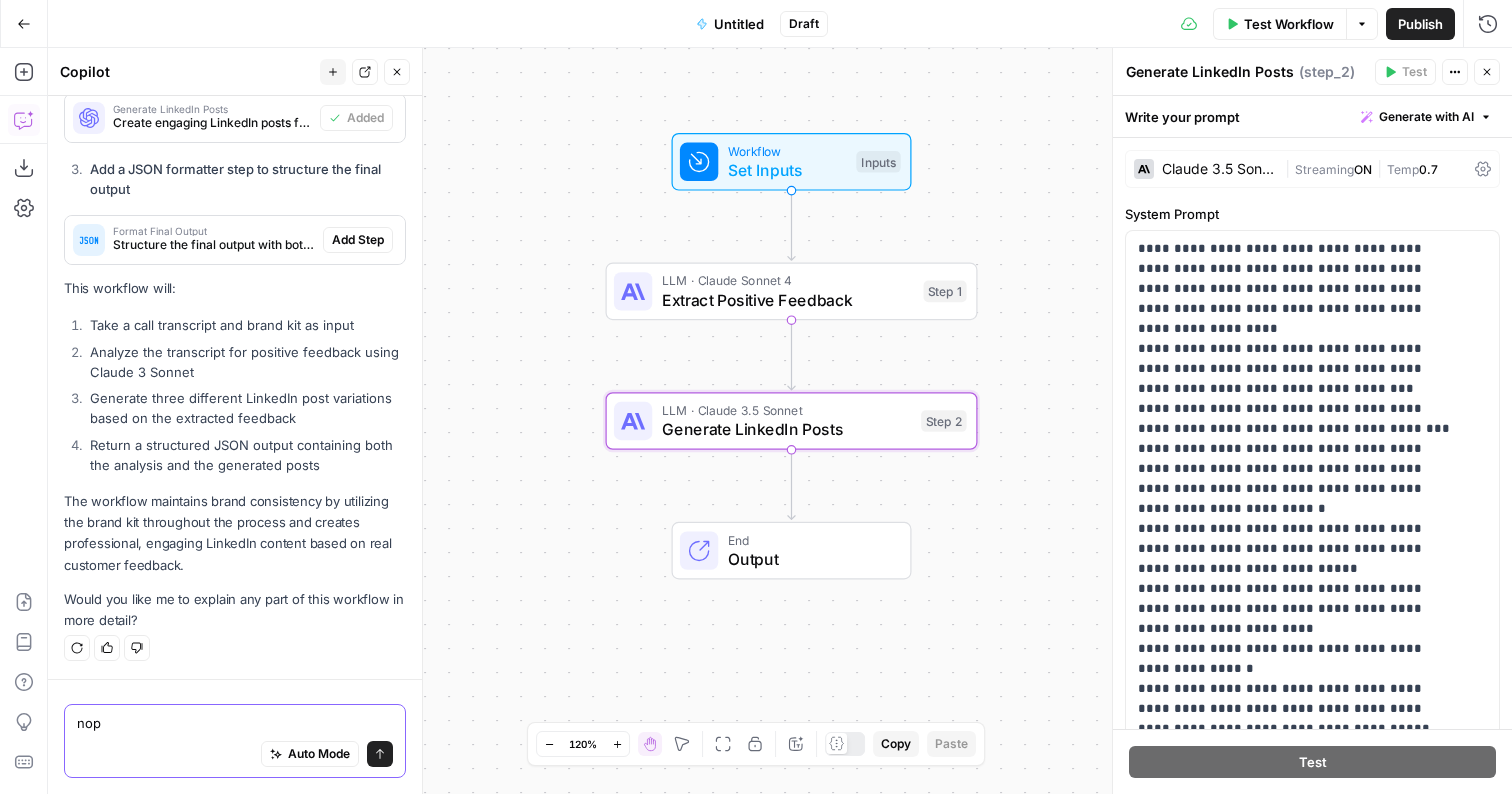 type on "no" 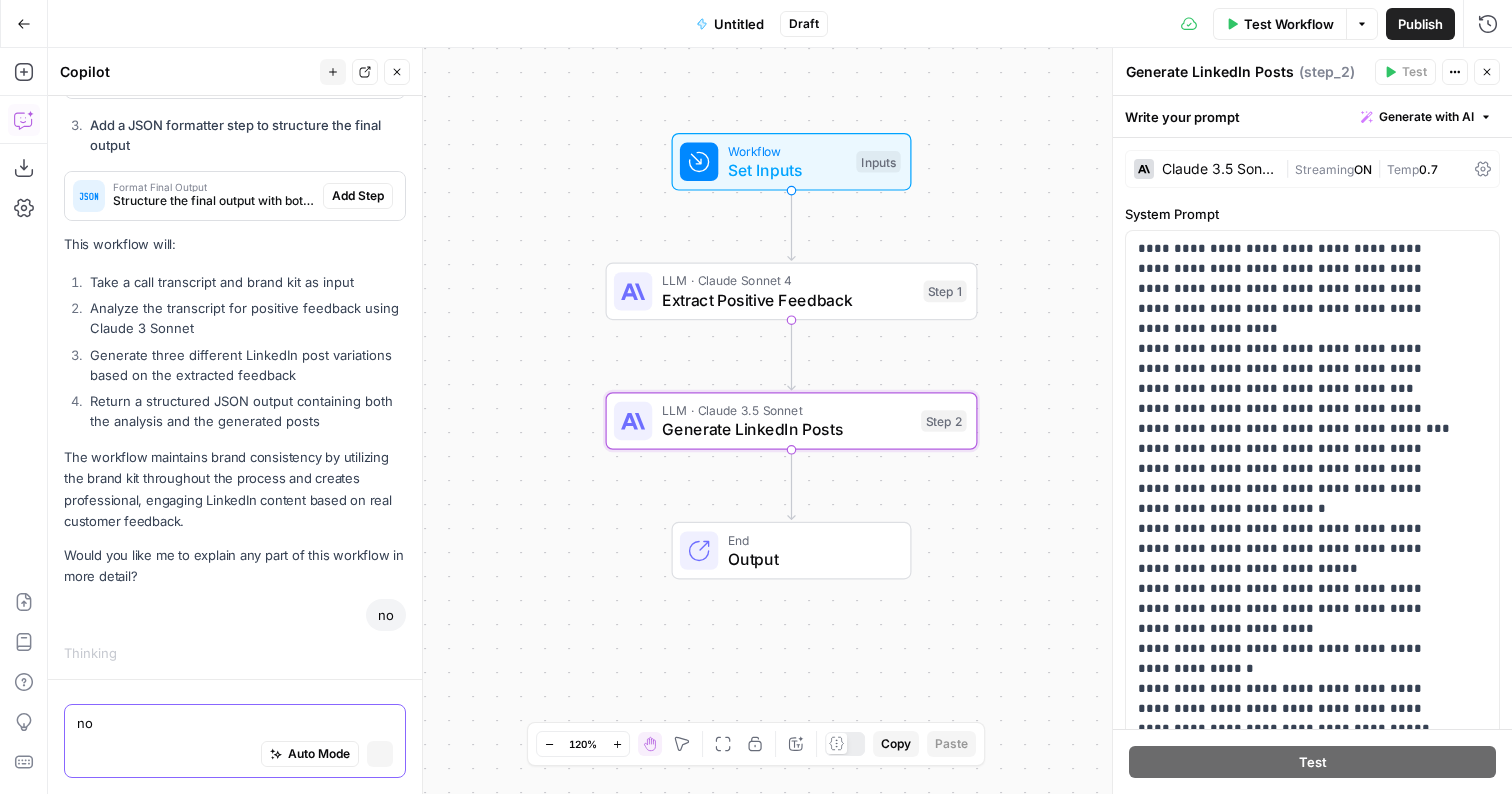 type 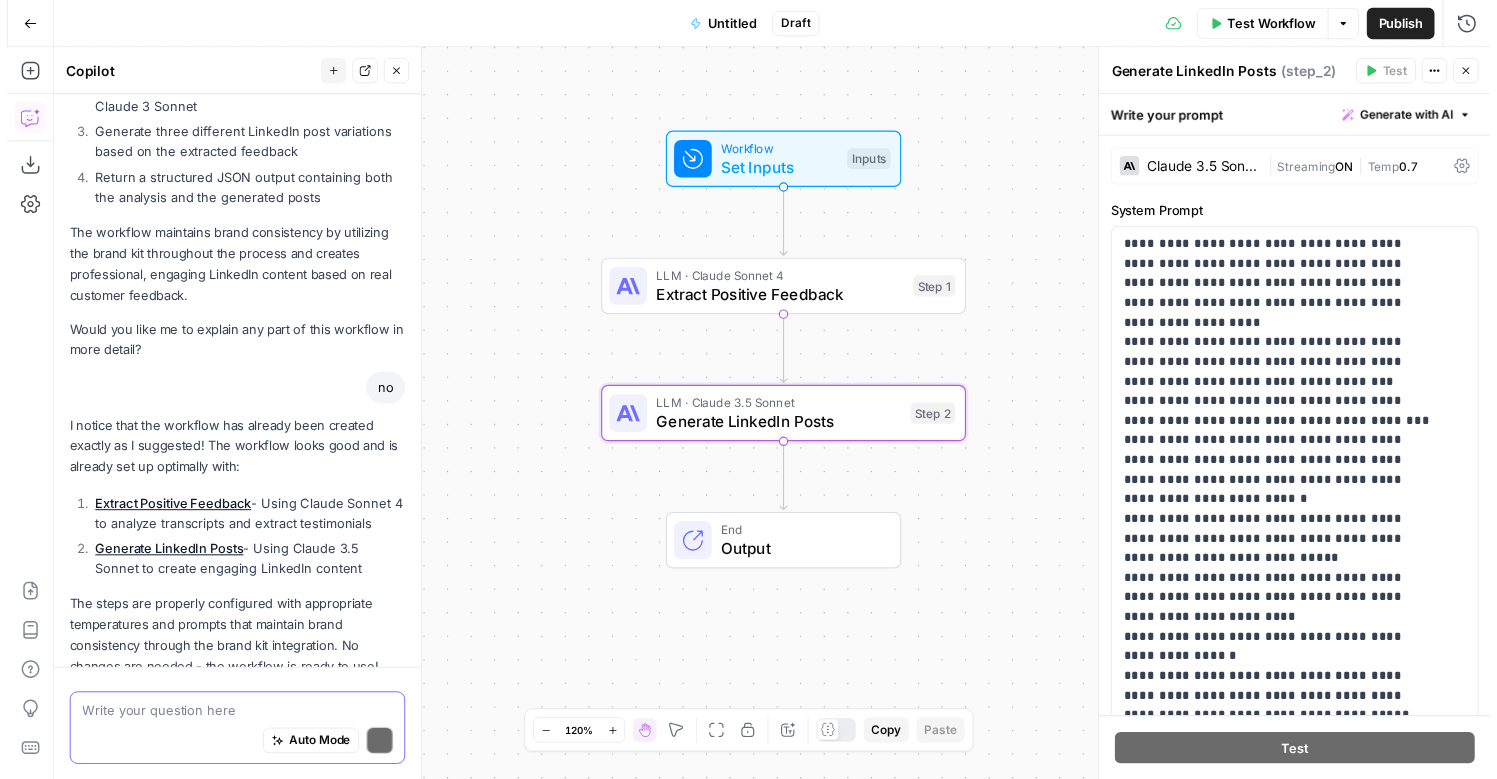 scroll, scrollTop: 1412, scrollLeft: 0, axis: vertical 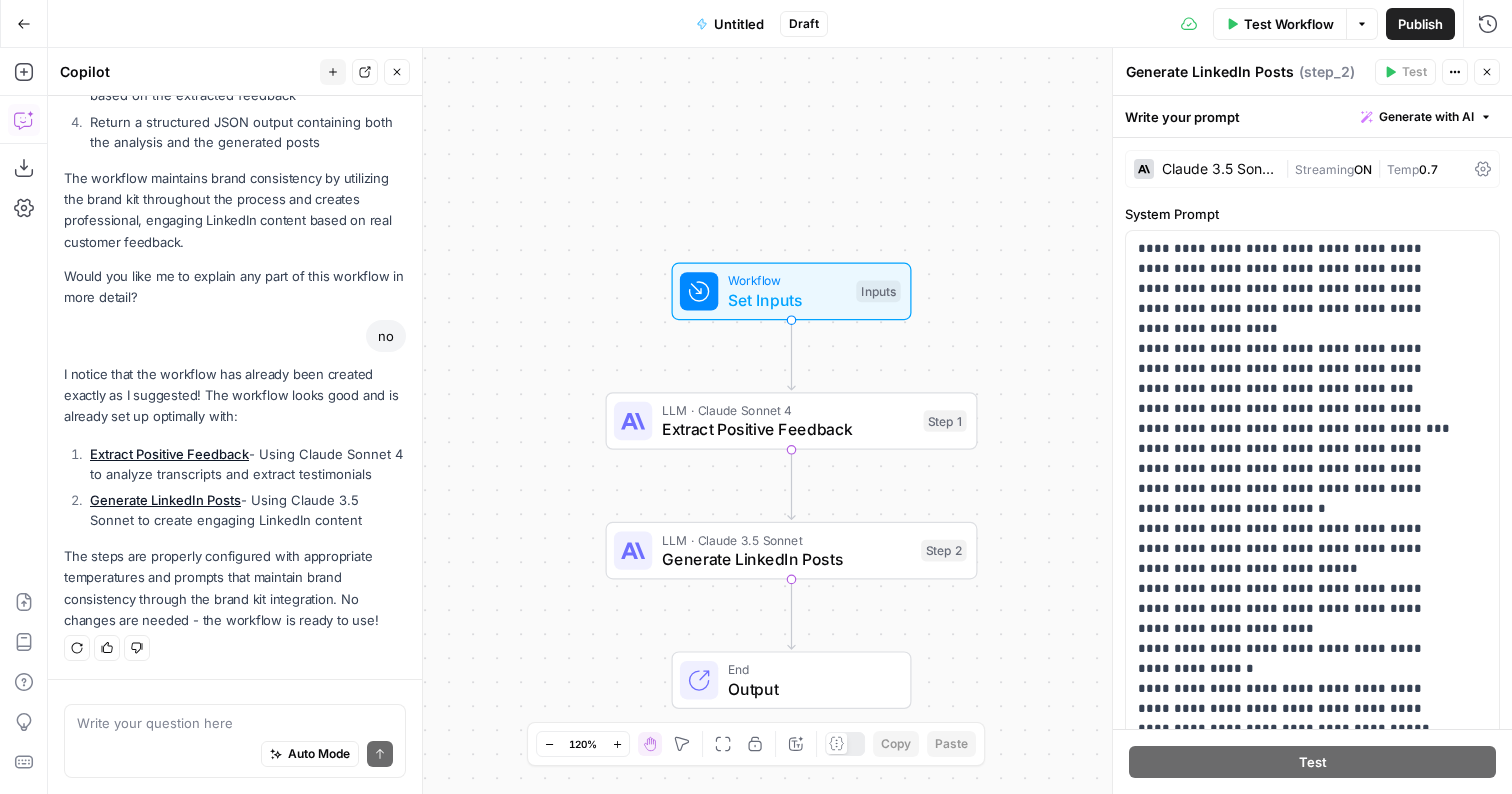 click on "Test Workflow" at bounding box center [1289, 24] 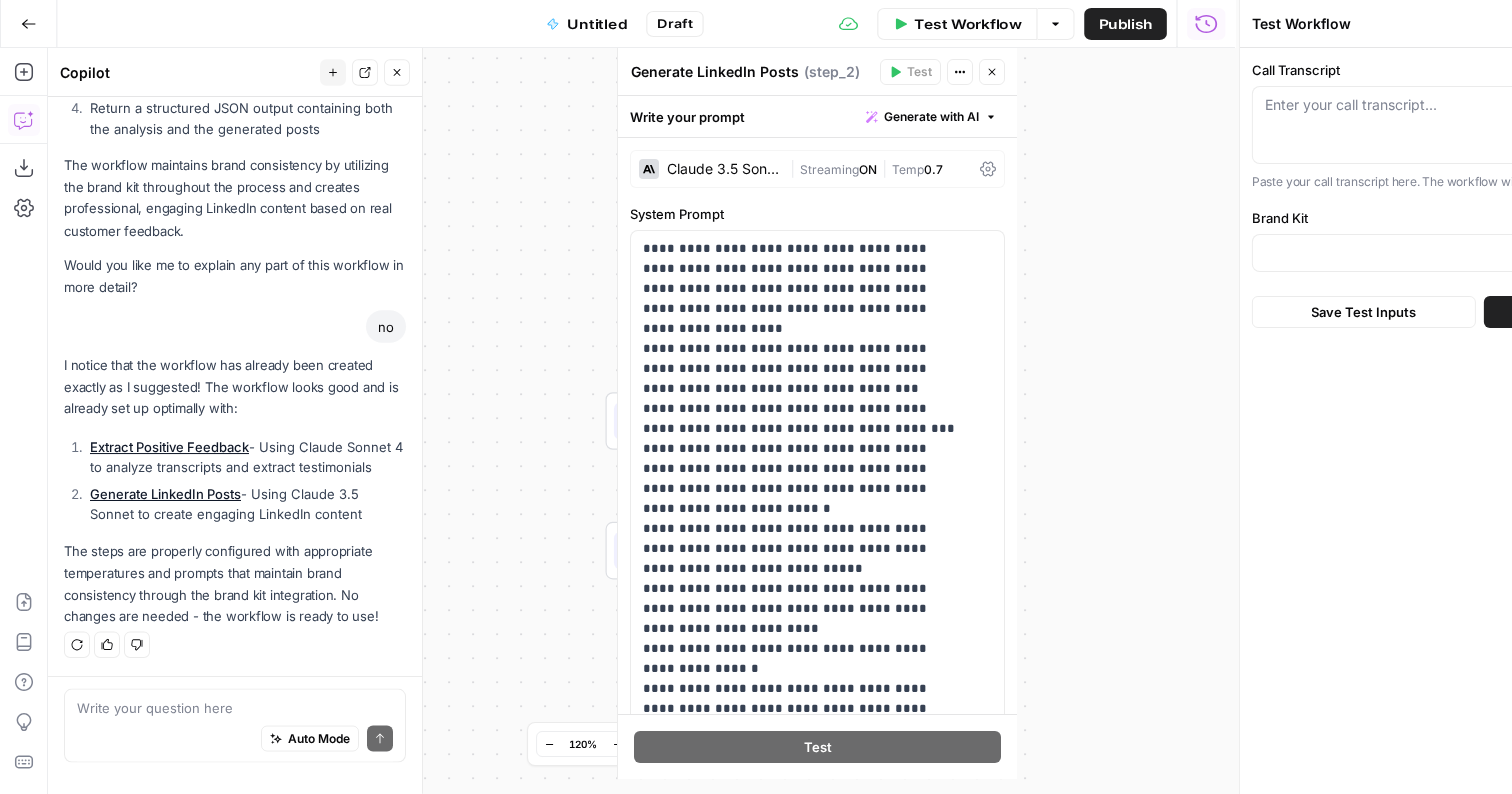 scroll, scrollTop: 1412, scrollLeft: 0, axis: vertical 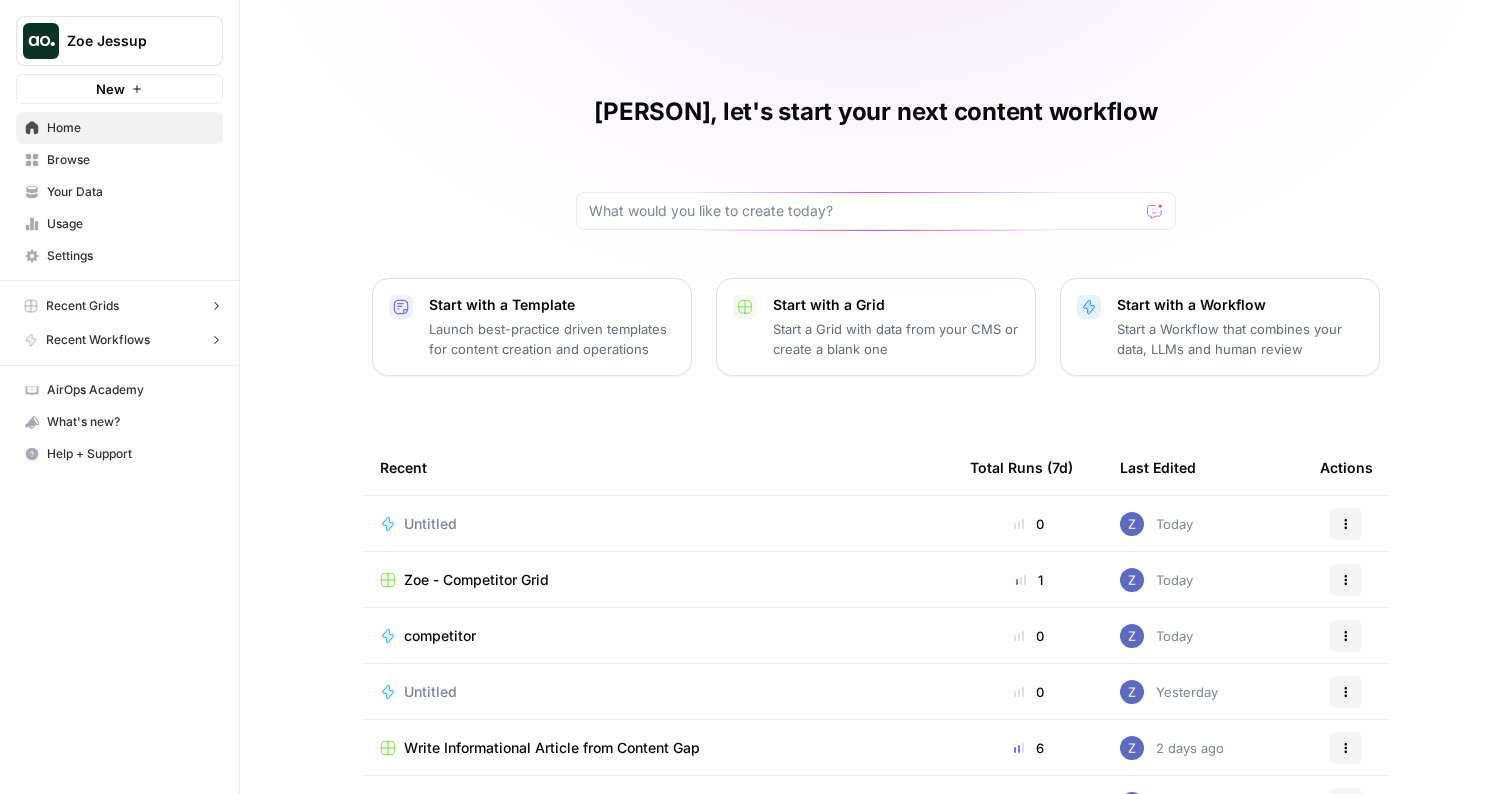 click on "Your Data" at bounding box center [130, 192] 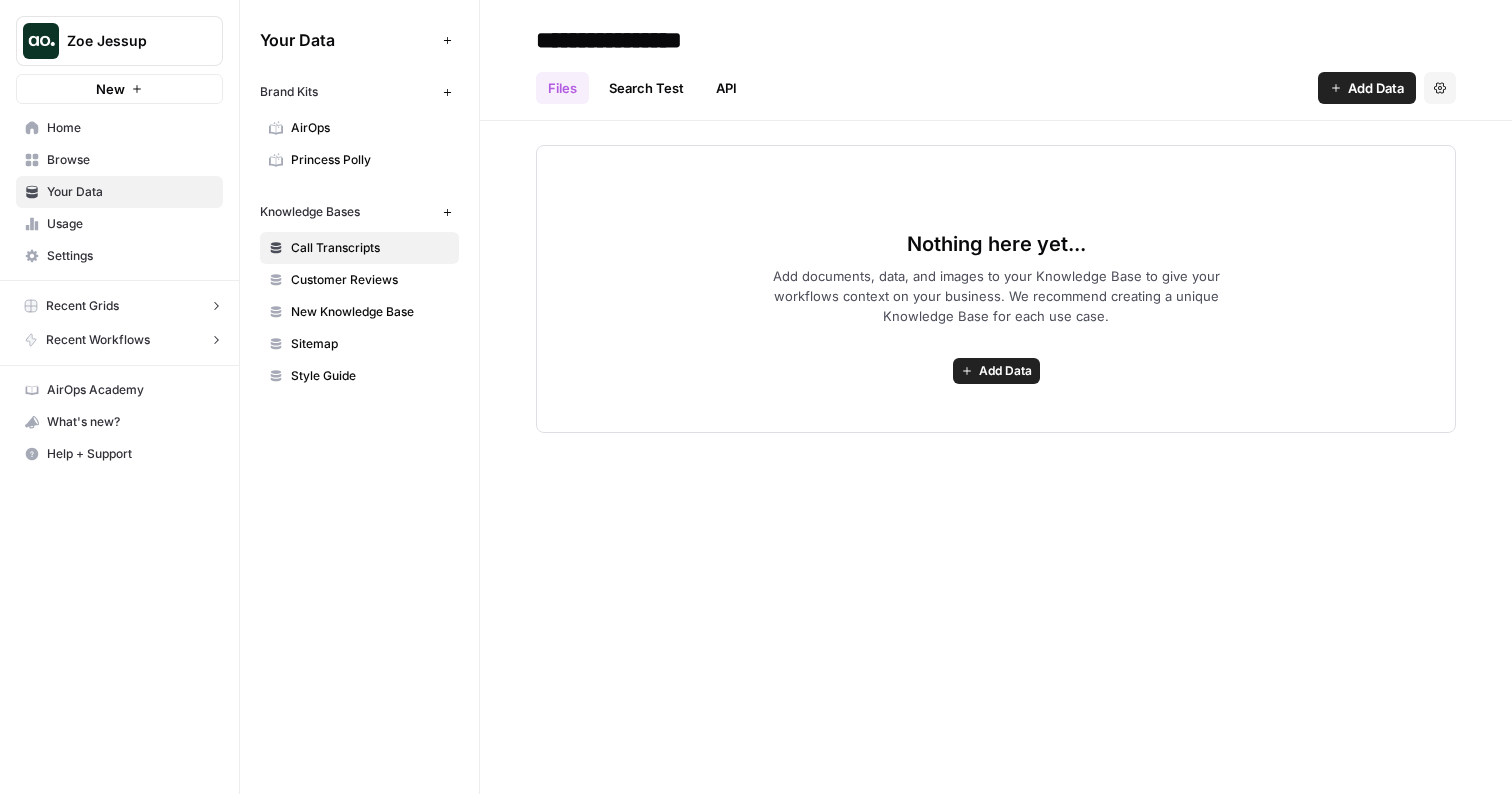 click on "AirOps" at bounding box center (370, 128) 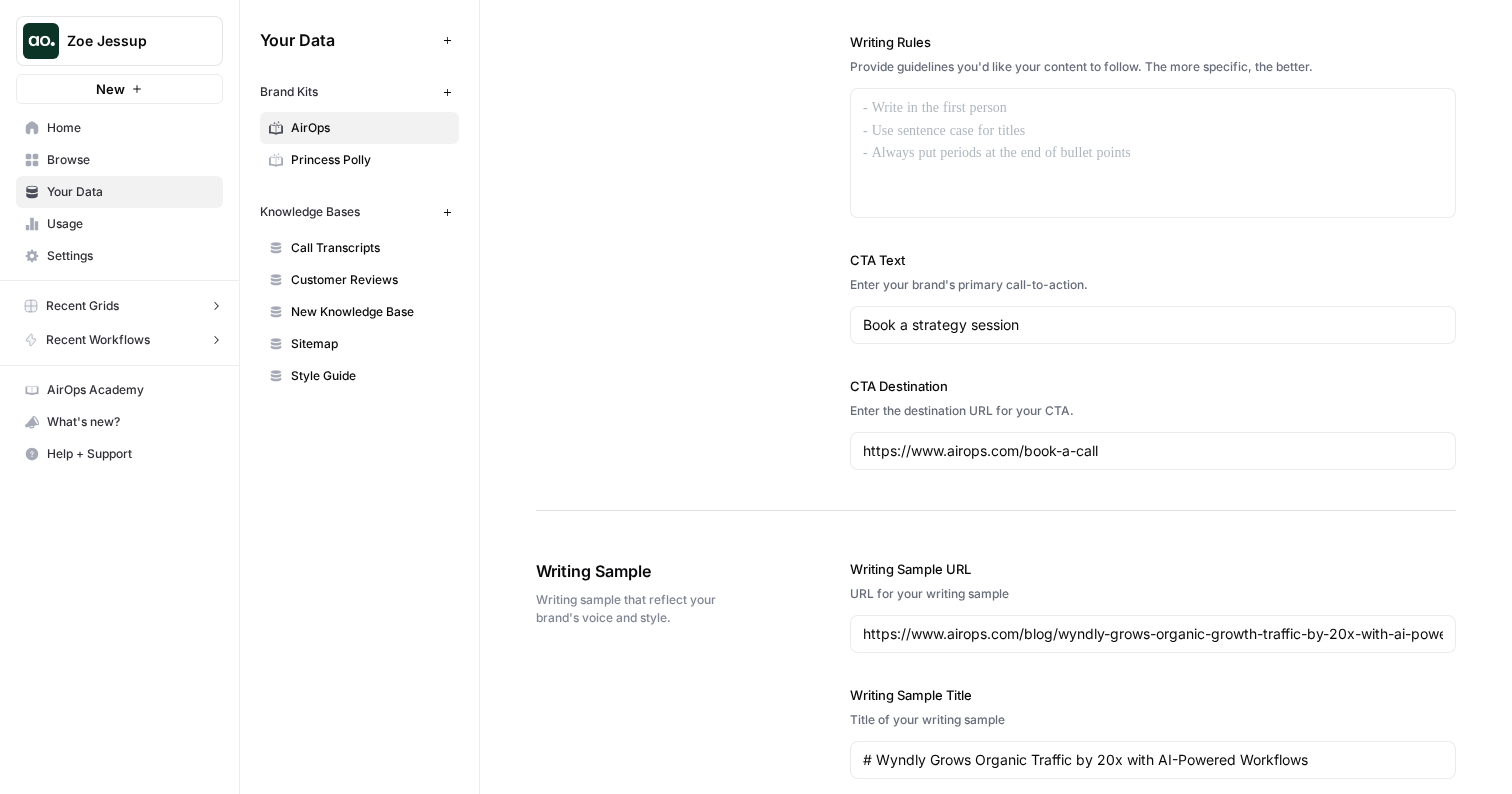 scroll, scrollTop: 1859, scrollLeft: 0, axis: vertical 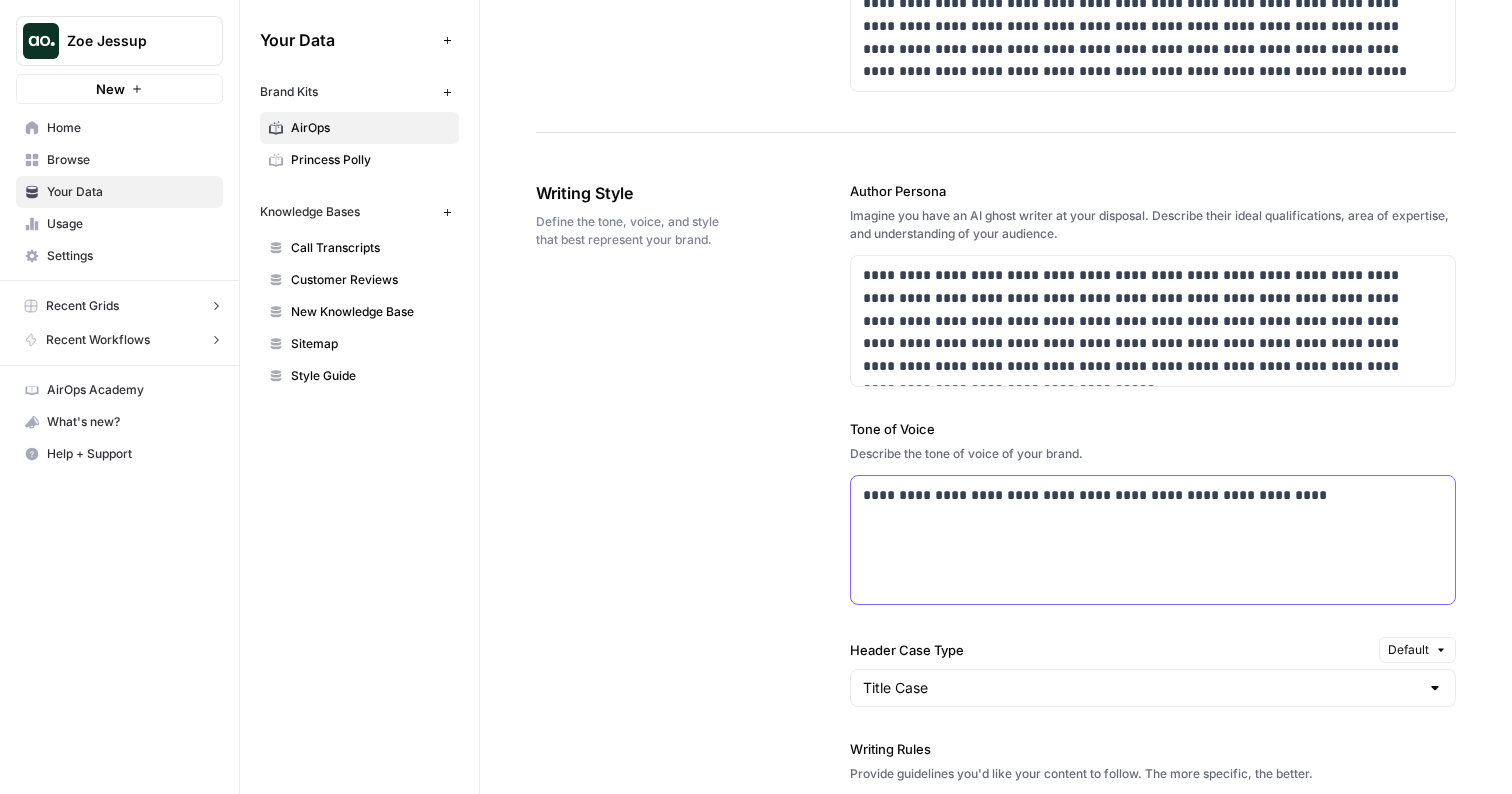 click on "**********" at bounding box center (1153, 540) 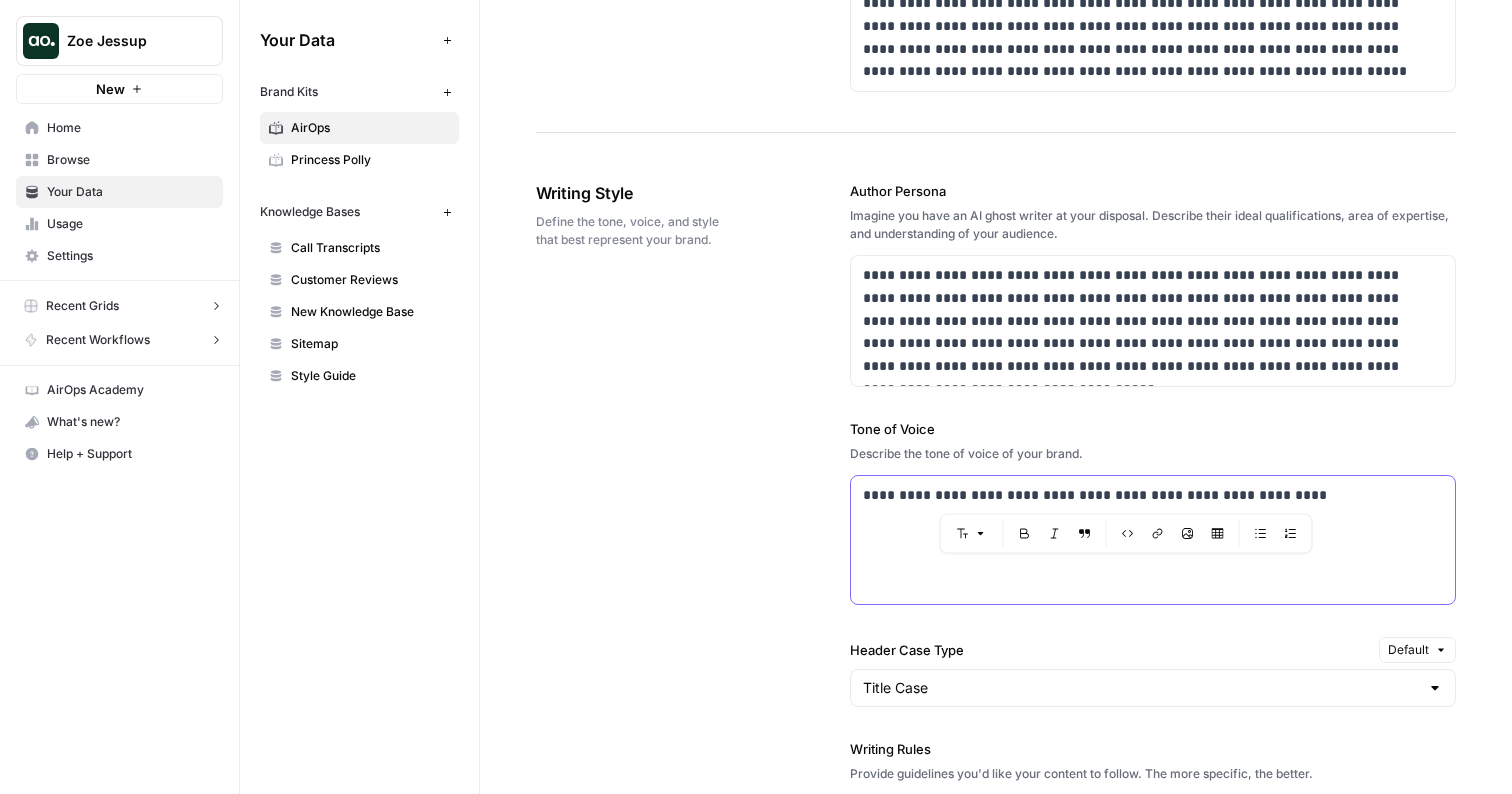 type 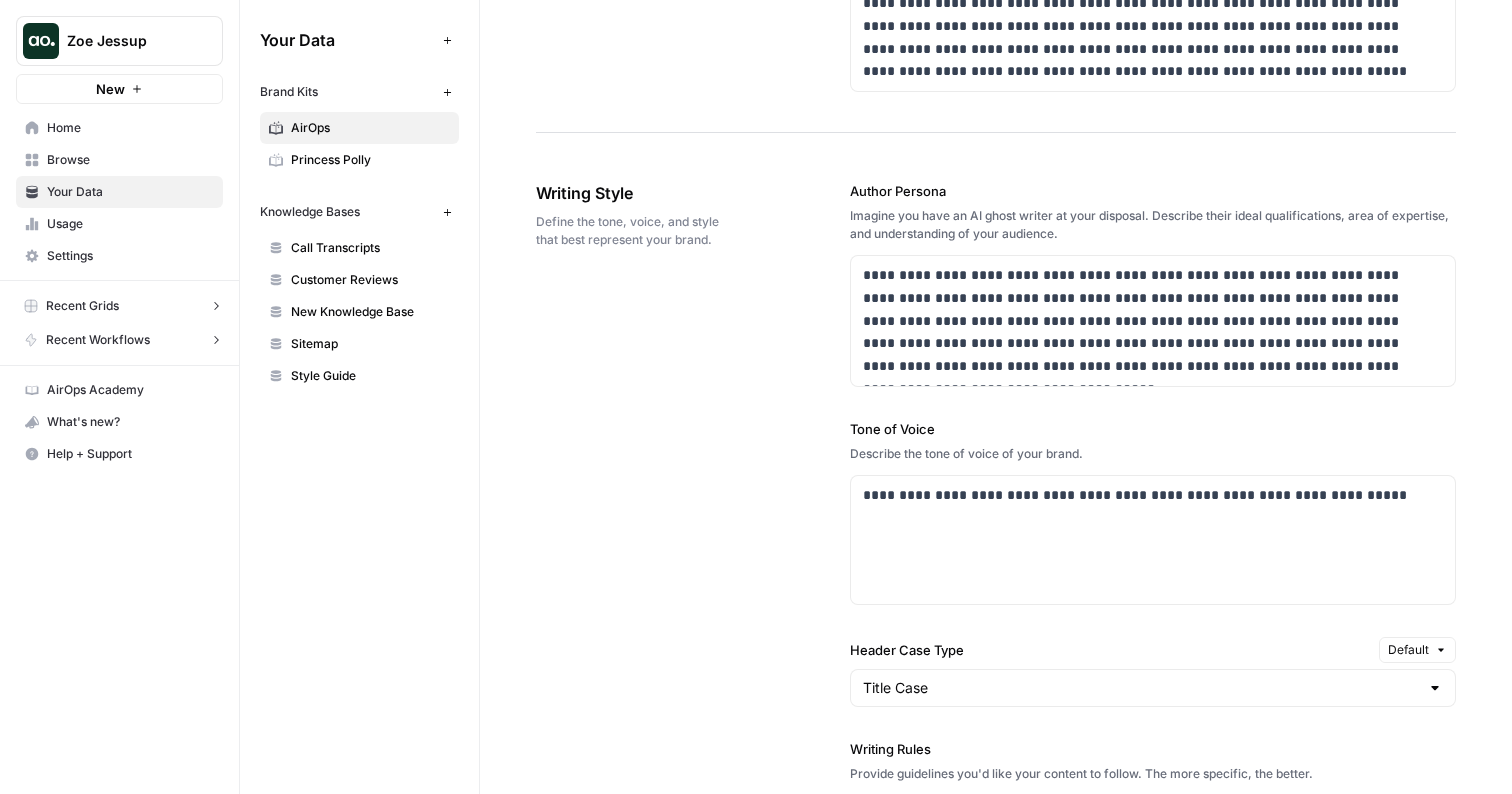 click on "**********" at bounding box center (996, 679) 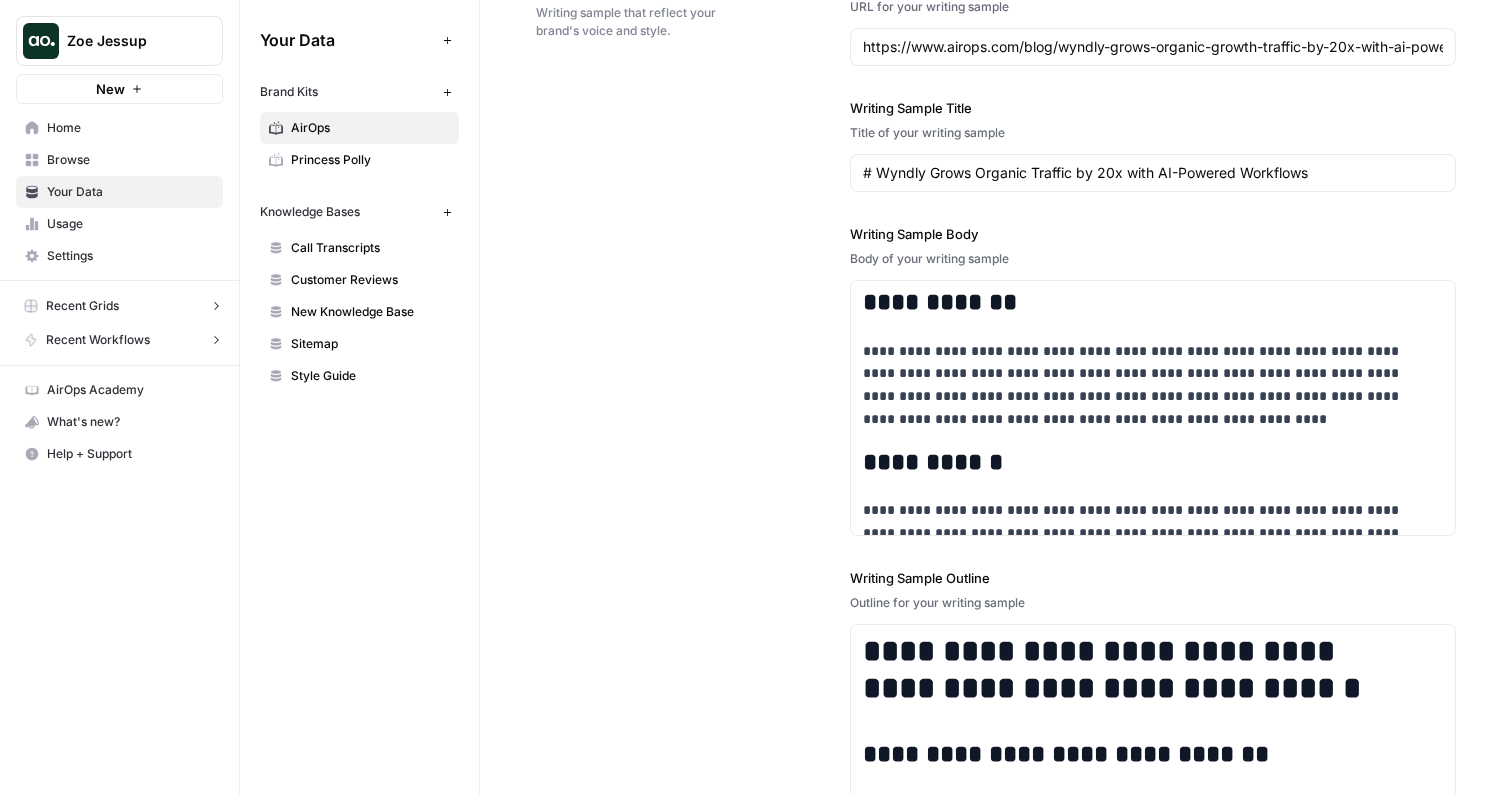 scroll, scrollTop: 2440, scrollLeft: 0, axis: vertical 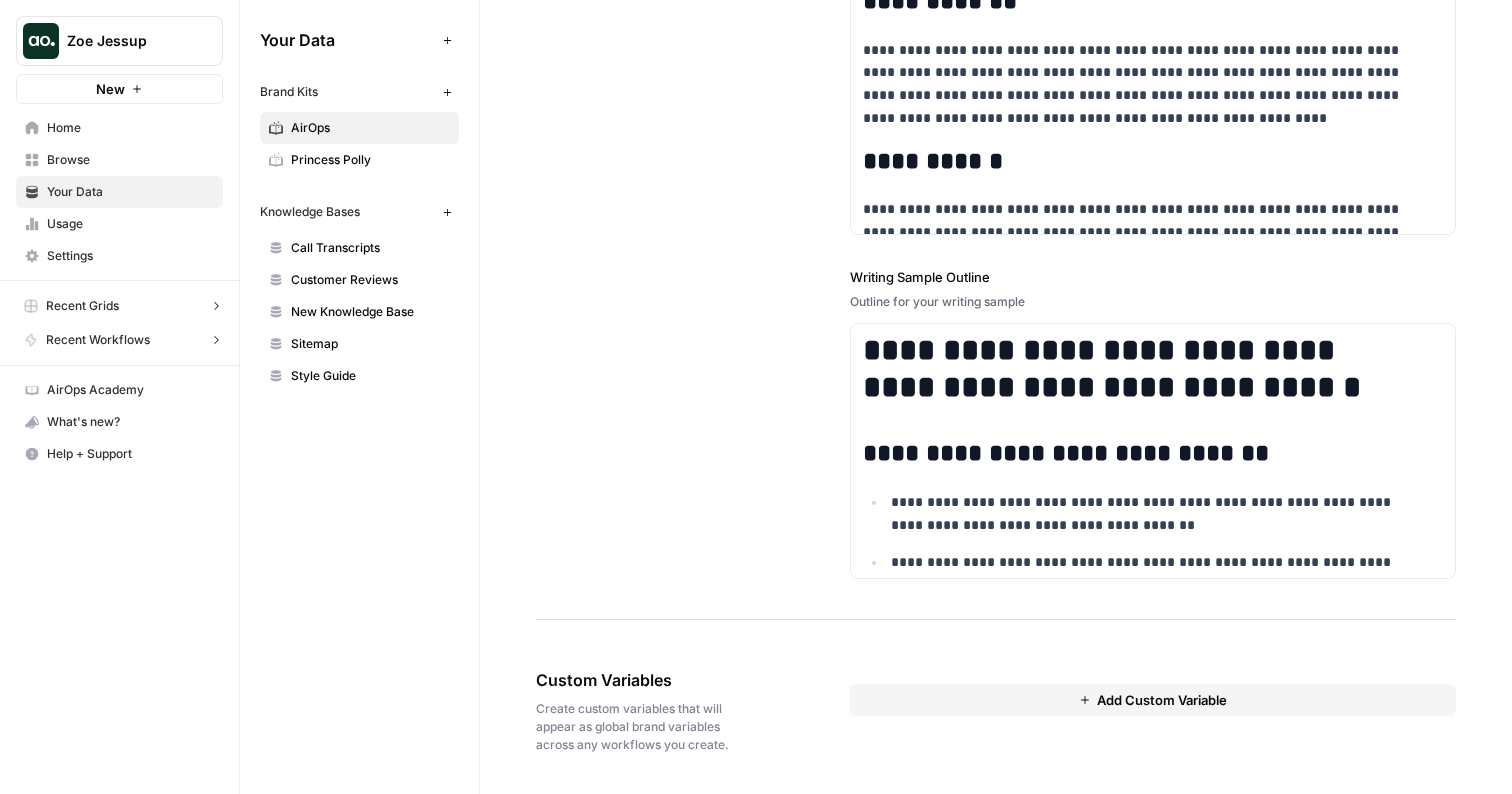 click on "New" at bounding box center (110, 89) 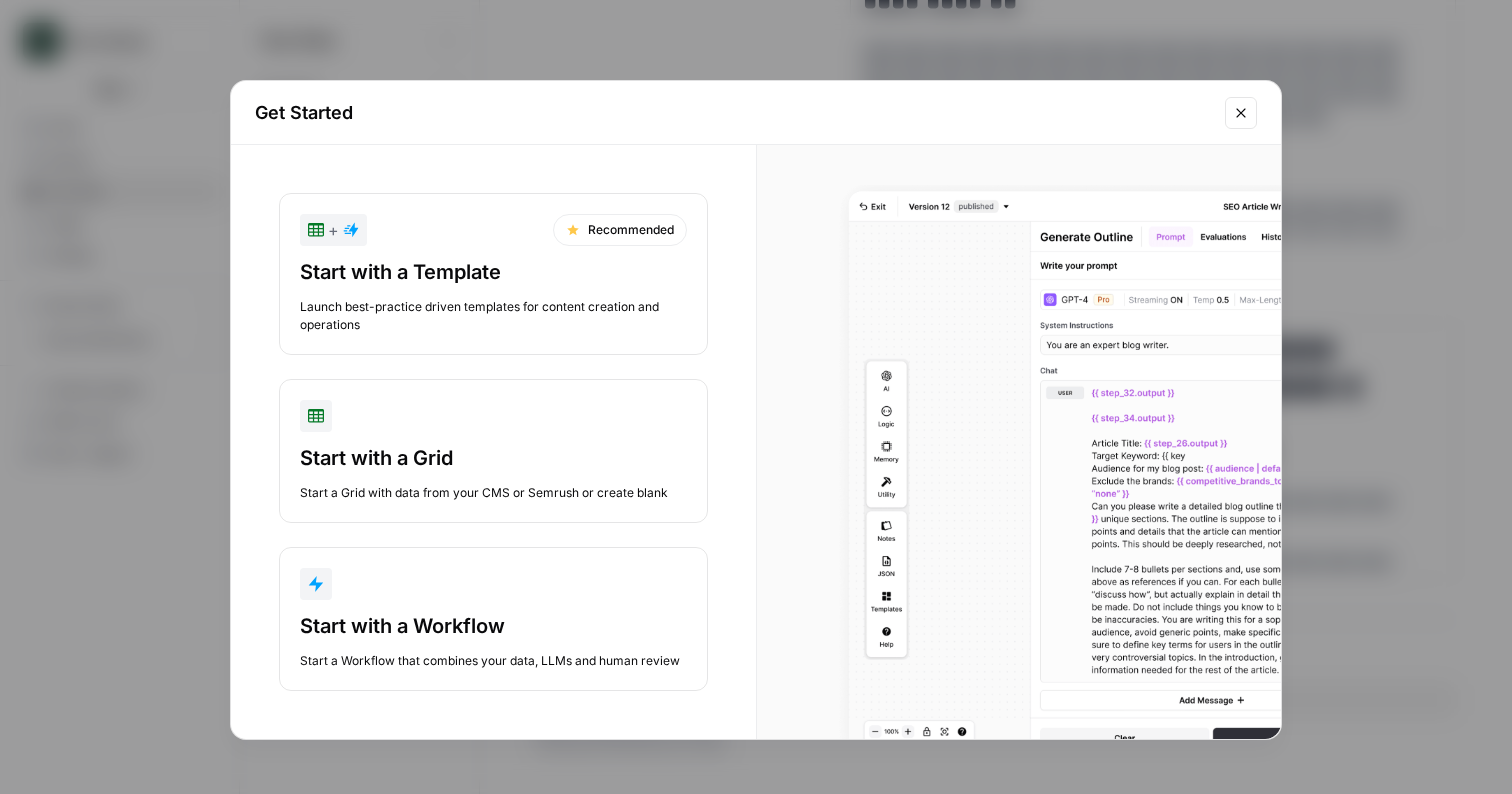 click on "Start with a Workflow Start a Workflow that combines your data, LLMs and human review" at bounding box center [493, 619] 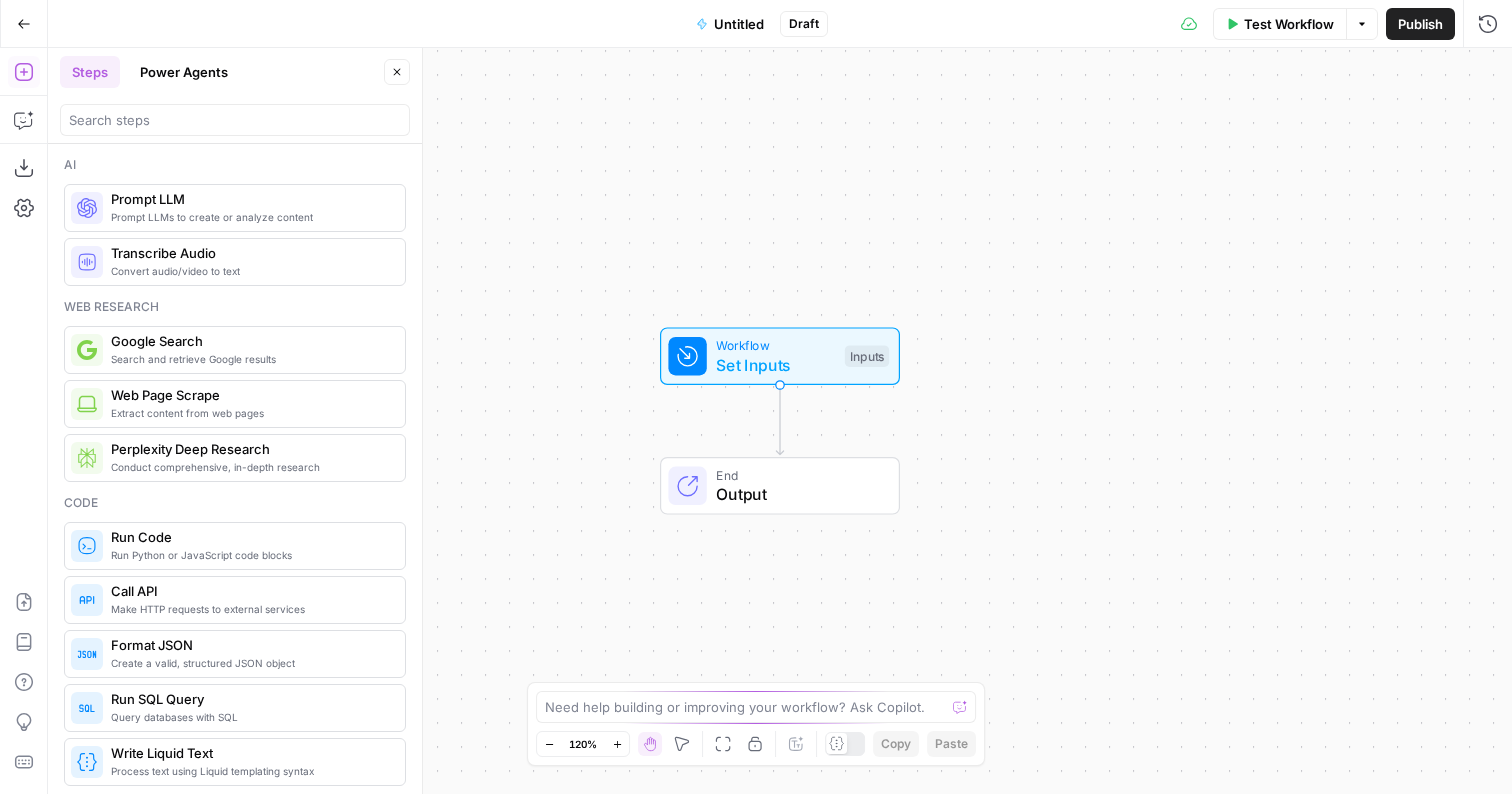 click on "Prompt LLMs to create or analyze content Prompt LLM" at bounding box center (235, 208) 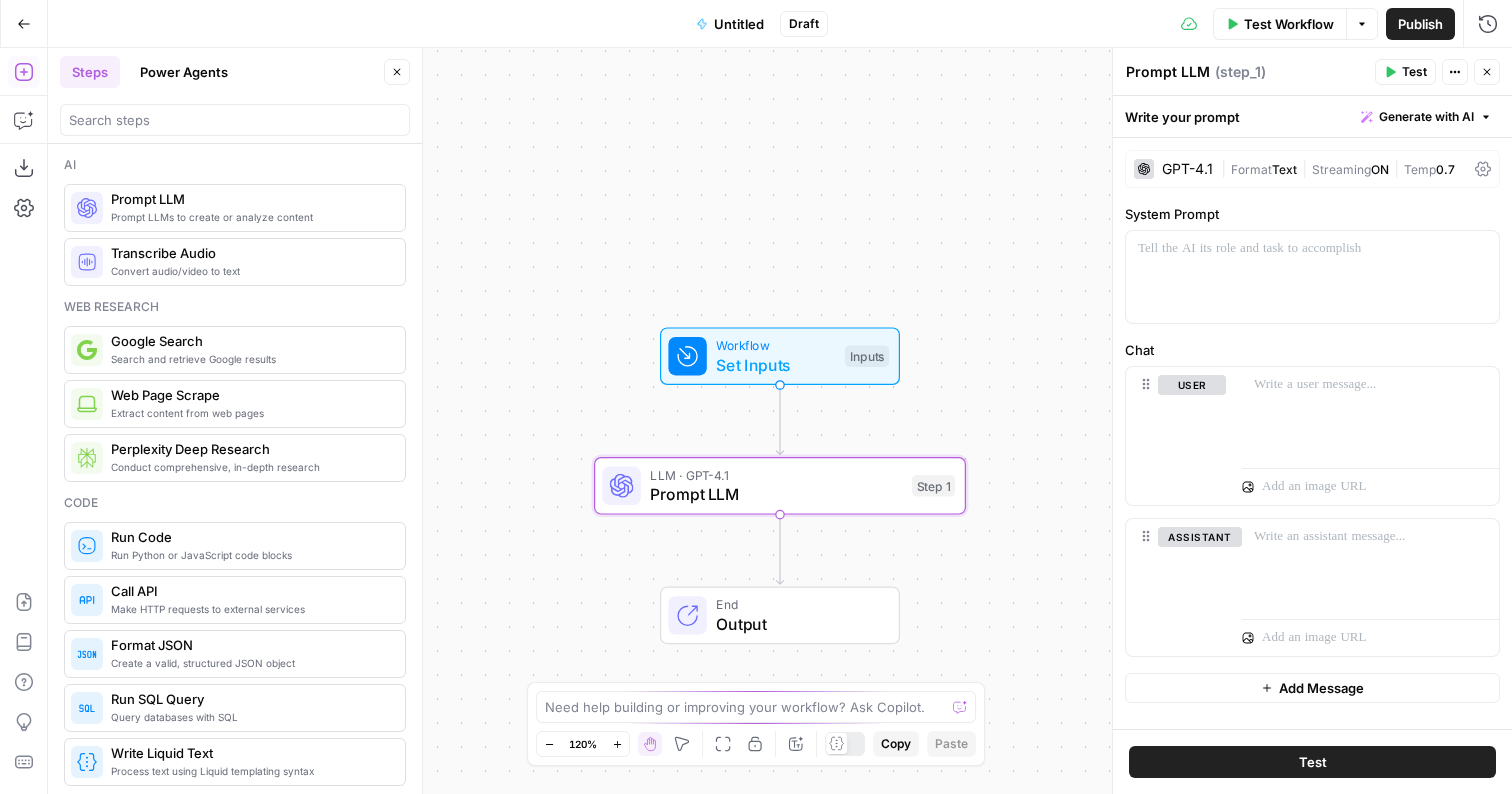 click on "Write your prompt Generate with AI" at bounding box center (1312, 116) 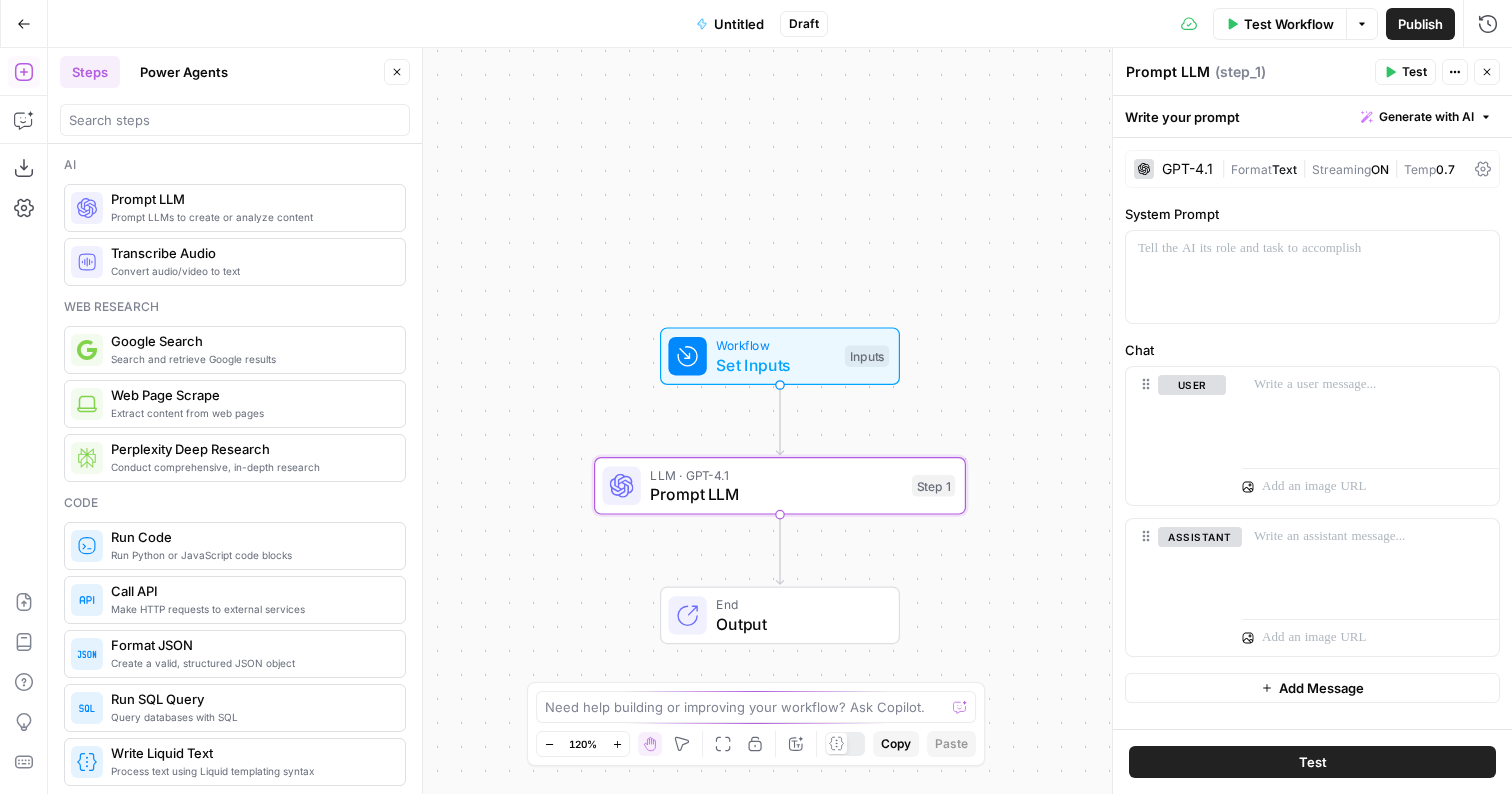 click on "Write your prompt Generate with AI" at bounding box center [1312, 116] 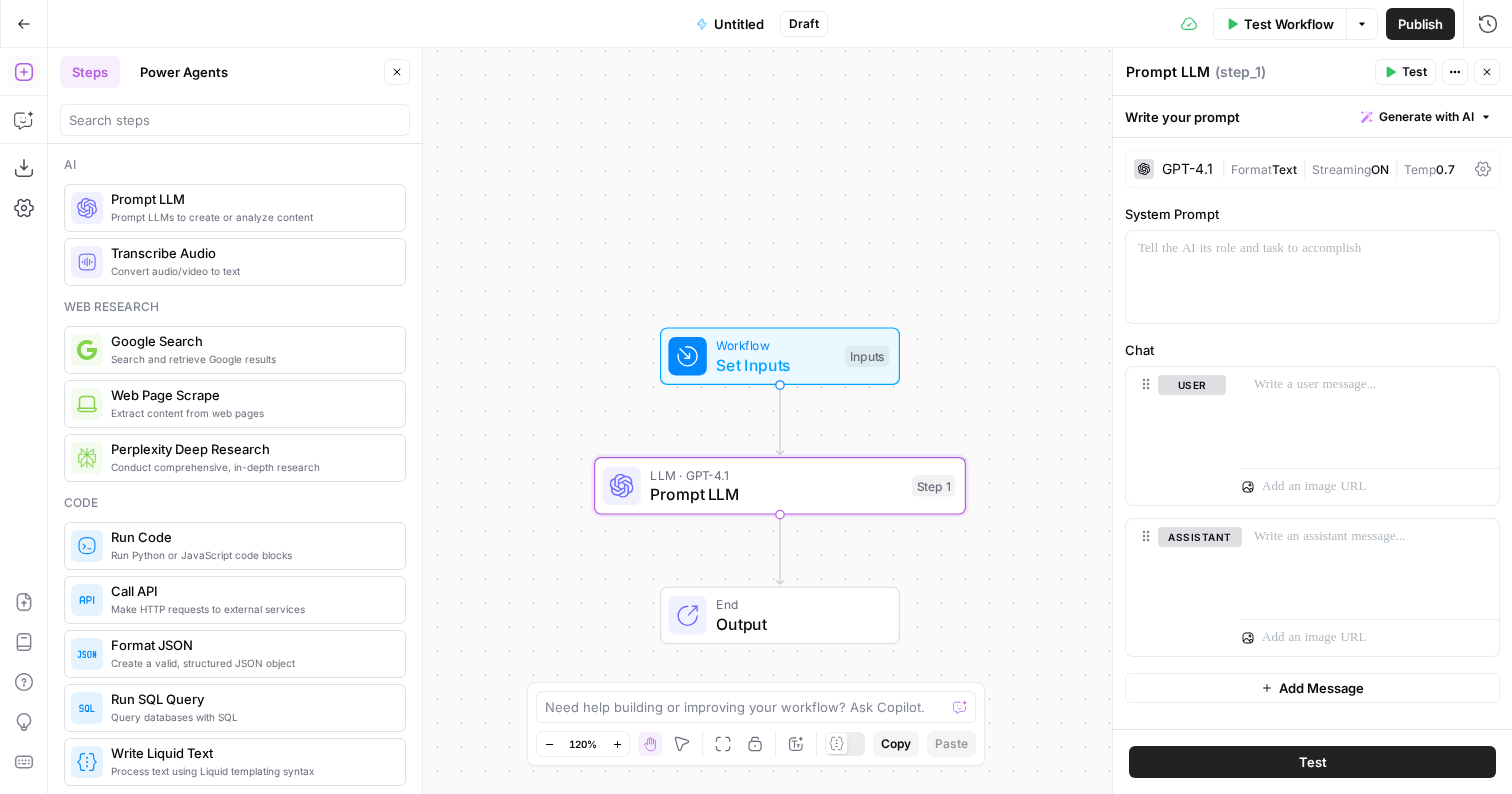 click on "Generate with AI" at bounding box center [1426, 117] 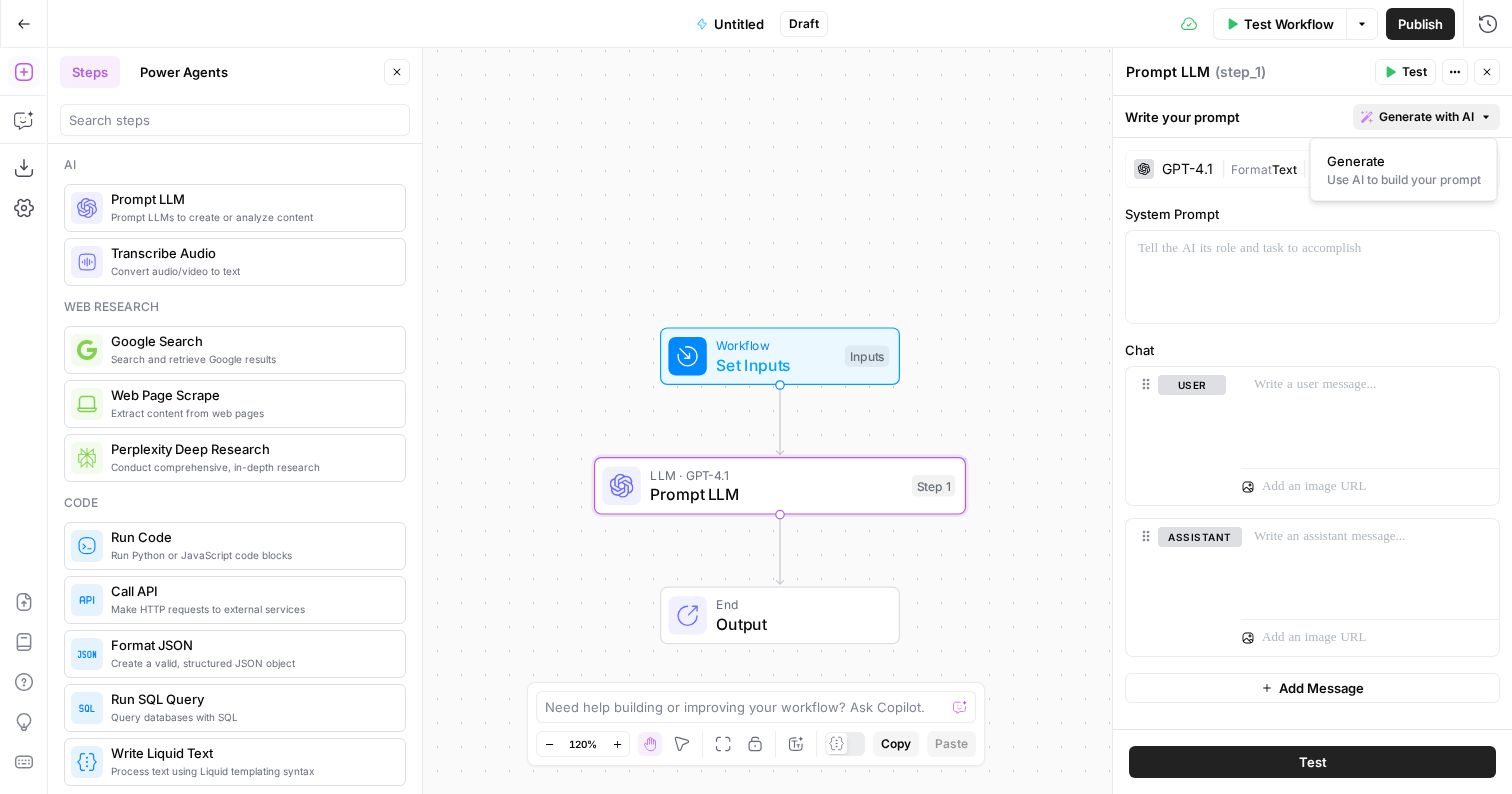 click on "Generate with AI" at bounding box center (1426, 117) 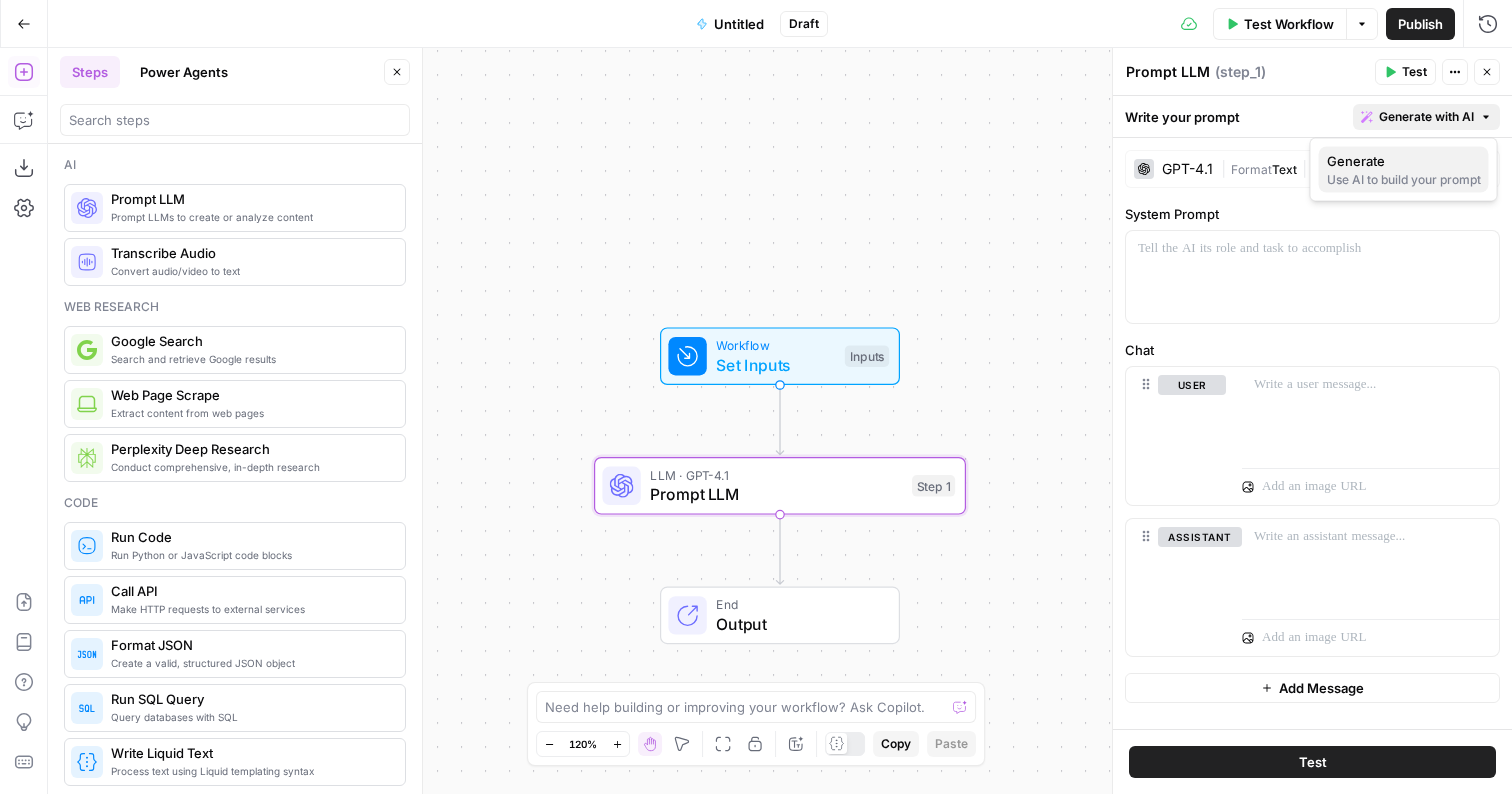 click on "Use AI to build your prompt" at bounding box center (1404, 180) 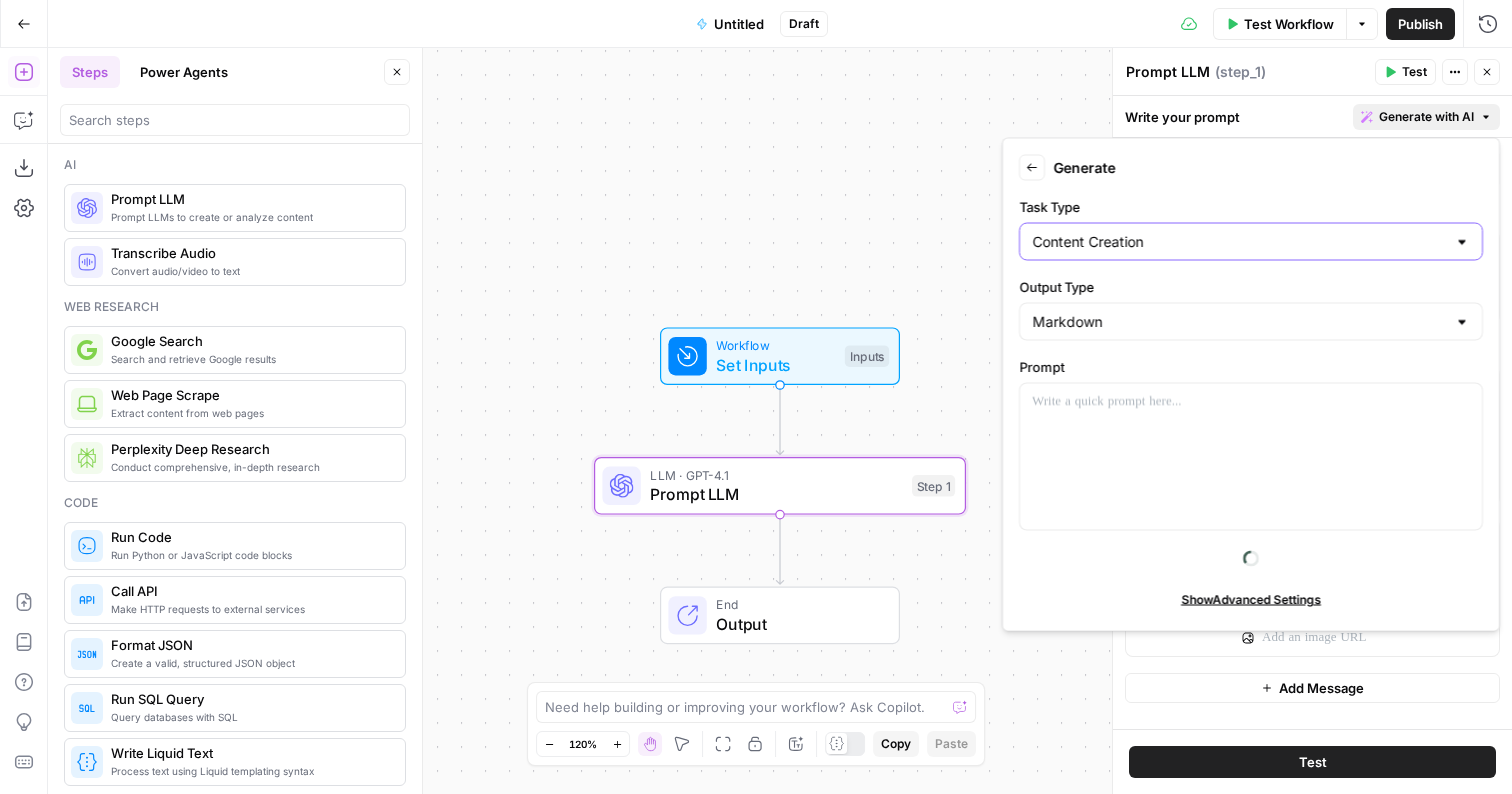 type 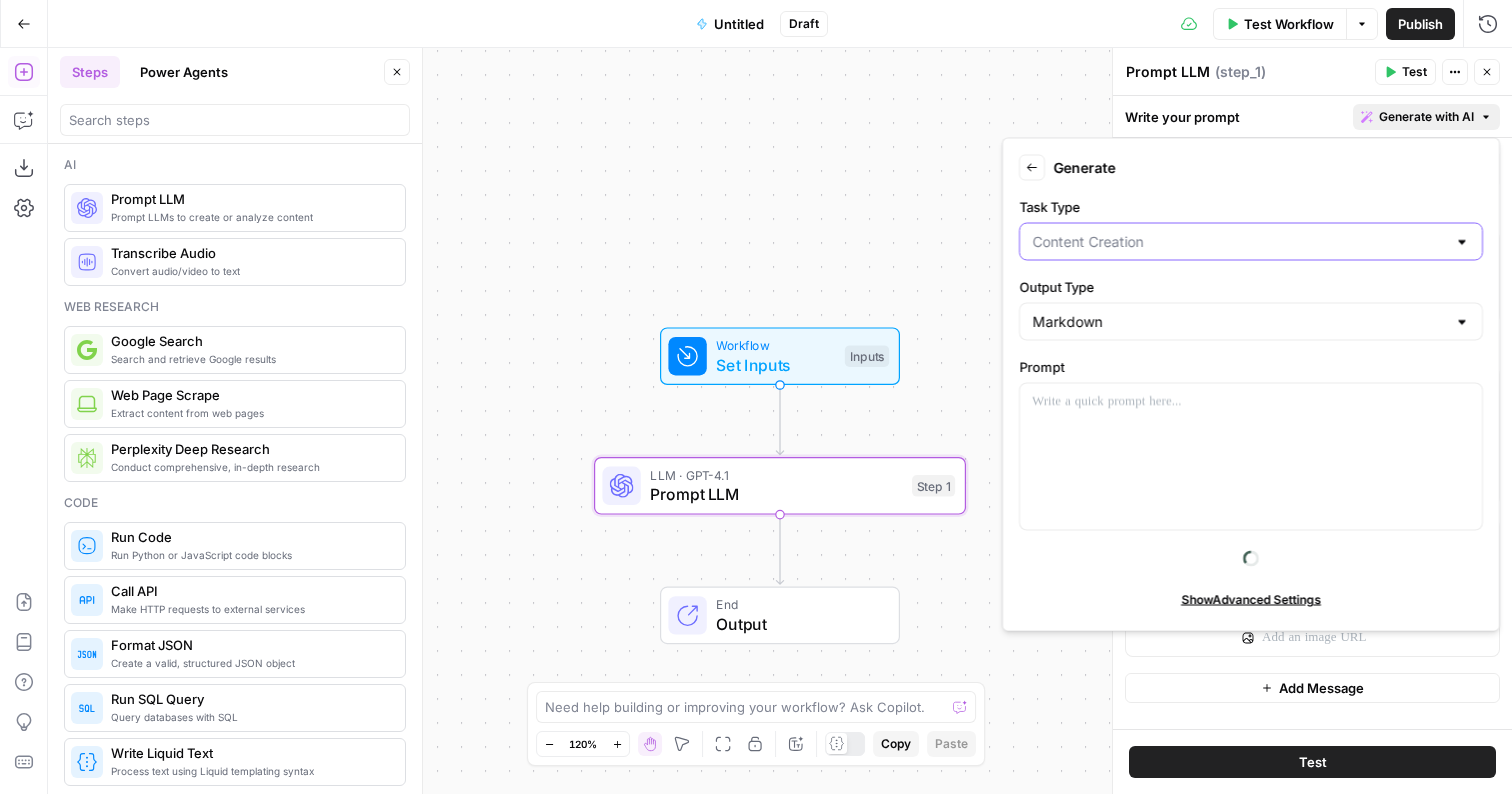 click on "Task Type" at bounding box center [1239, 242] 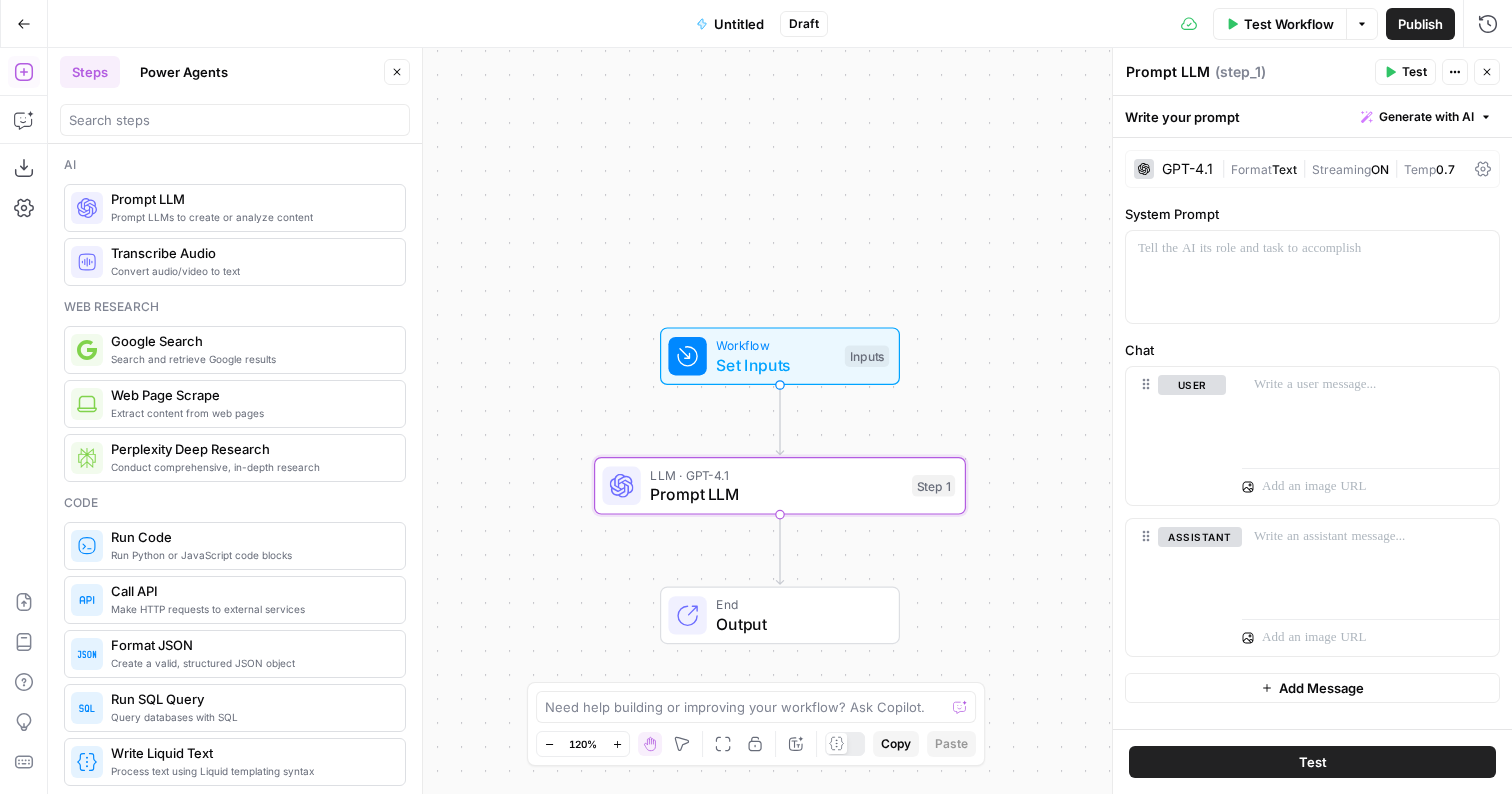 click on "Write your prompt Generate with AI" at bounding box center (1312, 116) 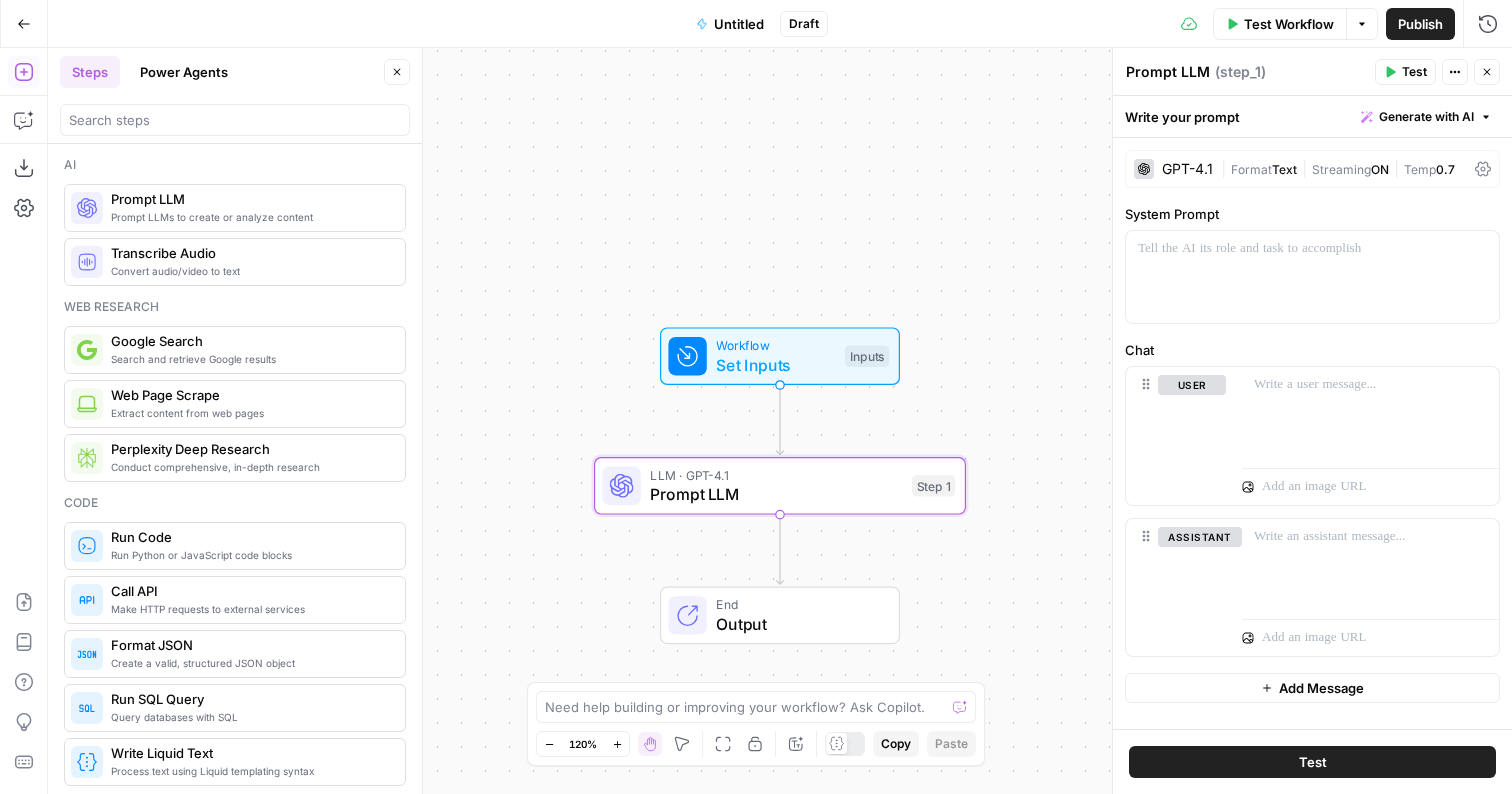 click 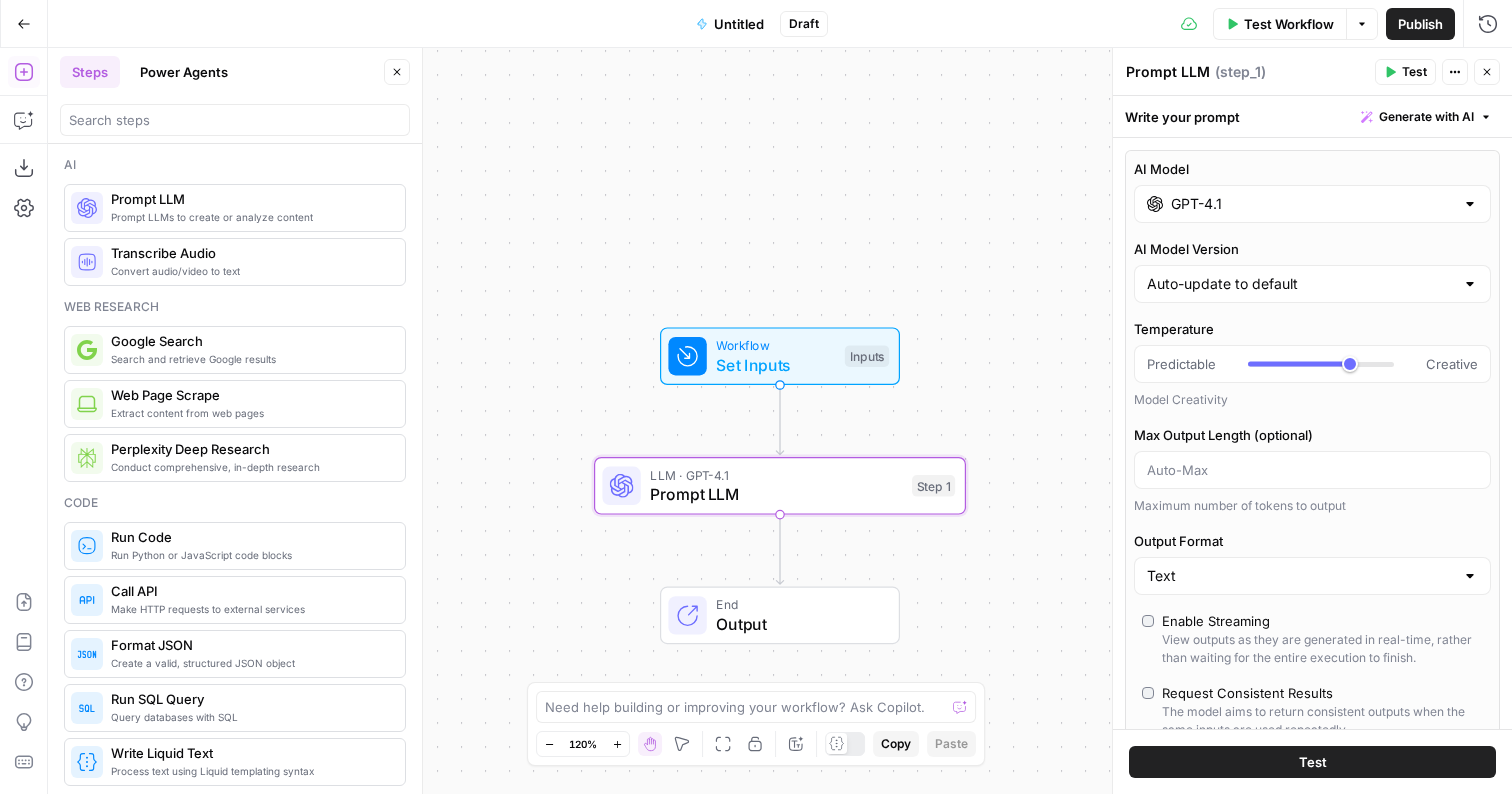 click on "GPT-4.1" at bounding box center [1312, 204] 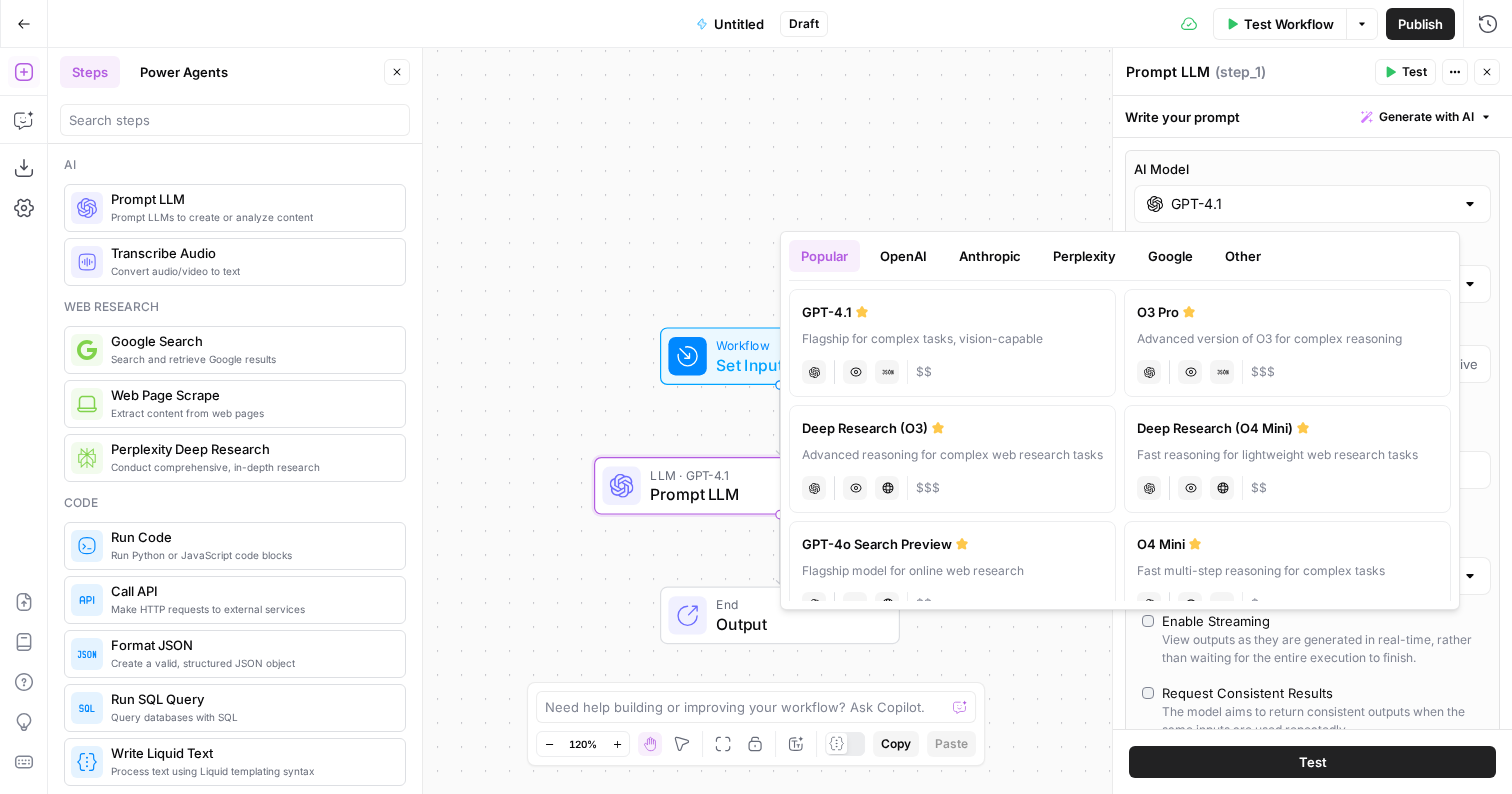 click on "Anthropic" at bounding box center [990, 256] 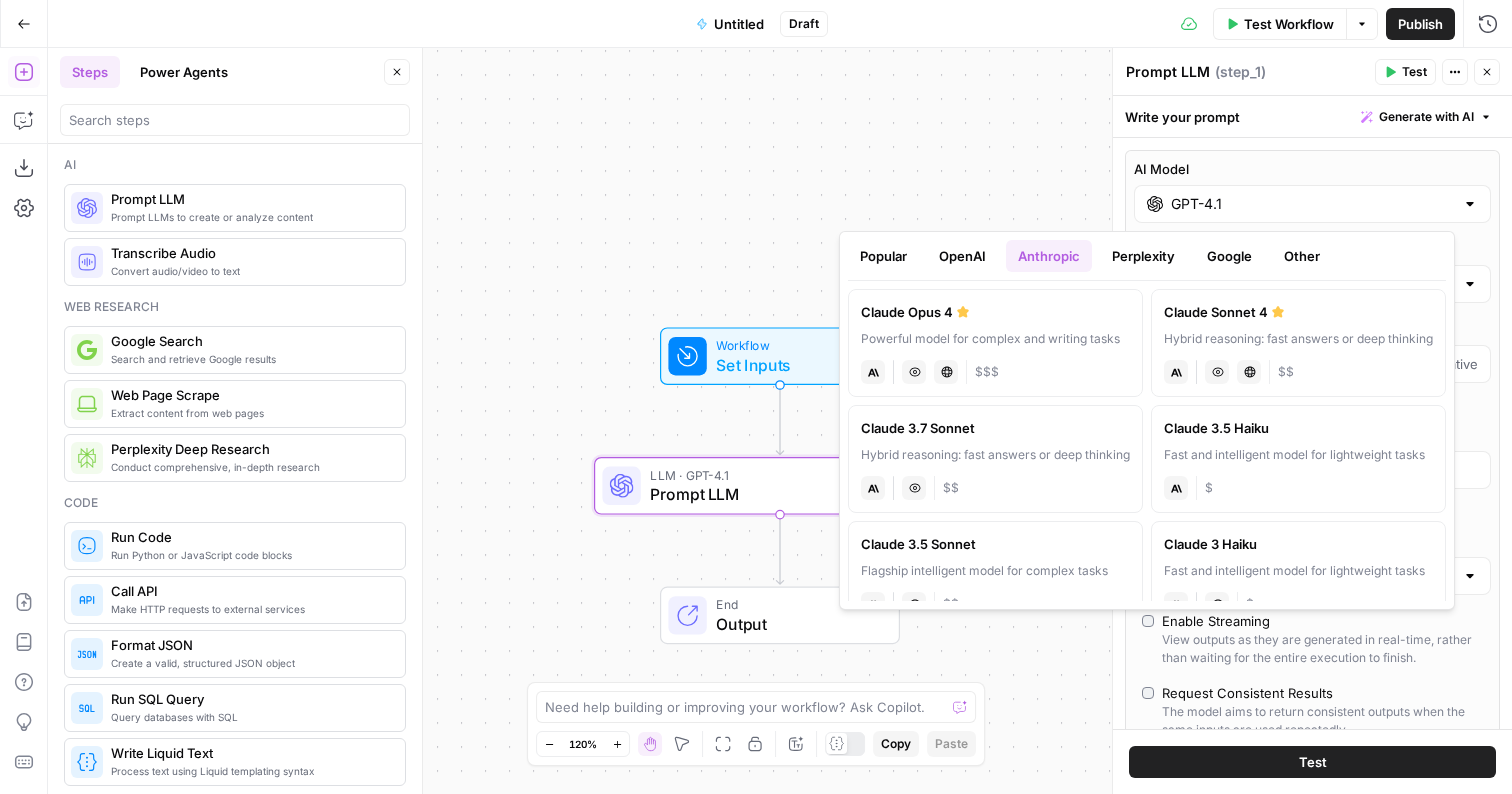 click on "Hybrid reasoning: fast answers or deep thinking" at bounding box center (1298, 339) 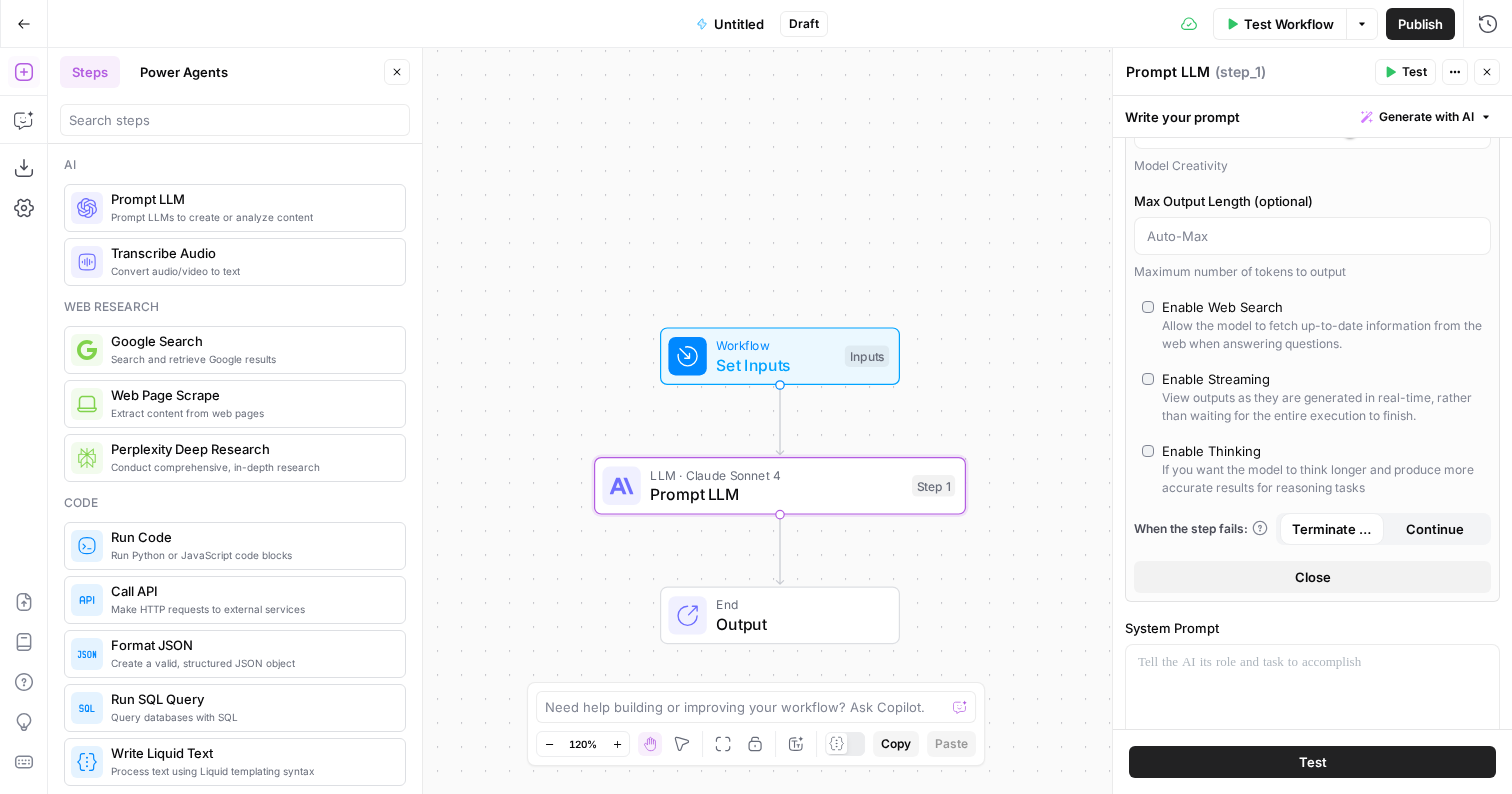 scroll, scrollTop: 0, scrollLeft: 0, axis: both 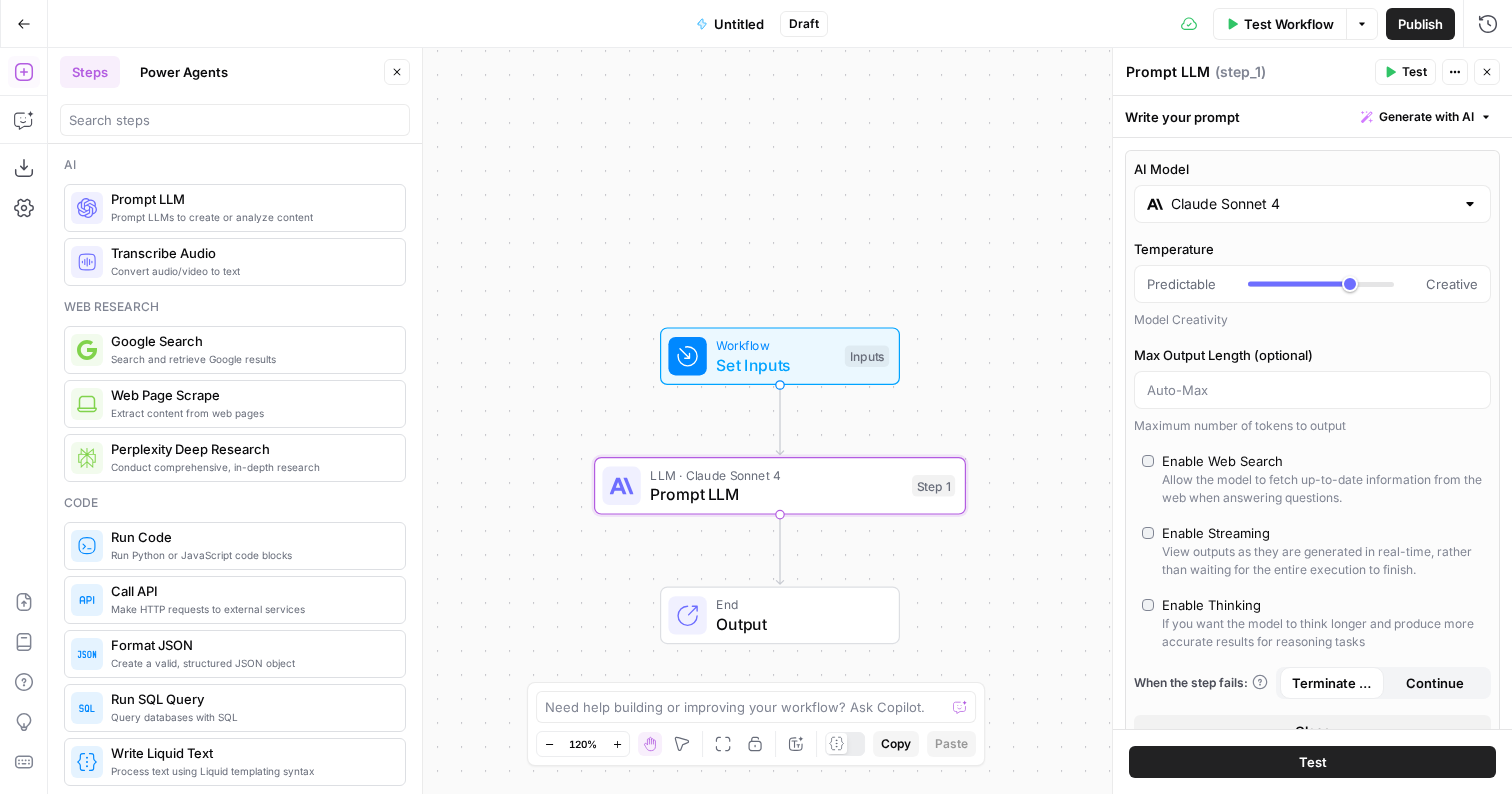 click on "Generate with AI" at bounding box center [1426, 117] 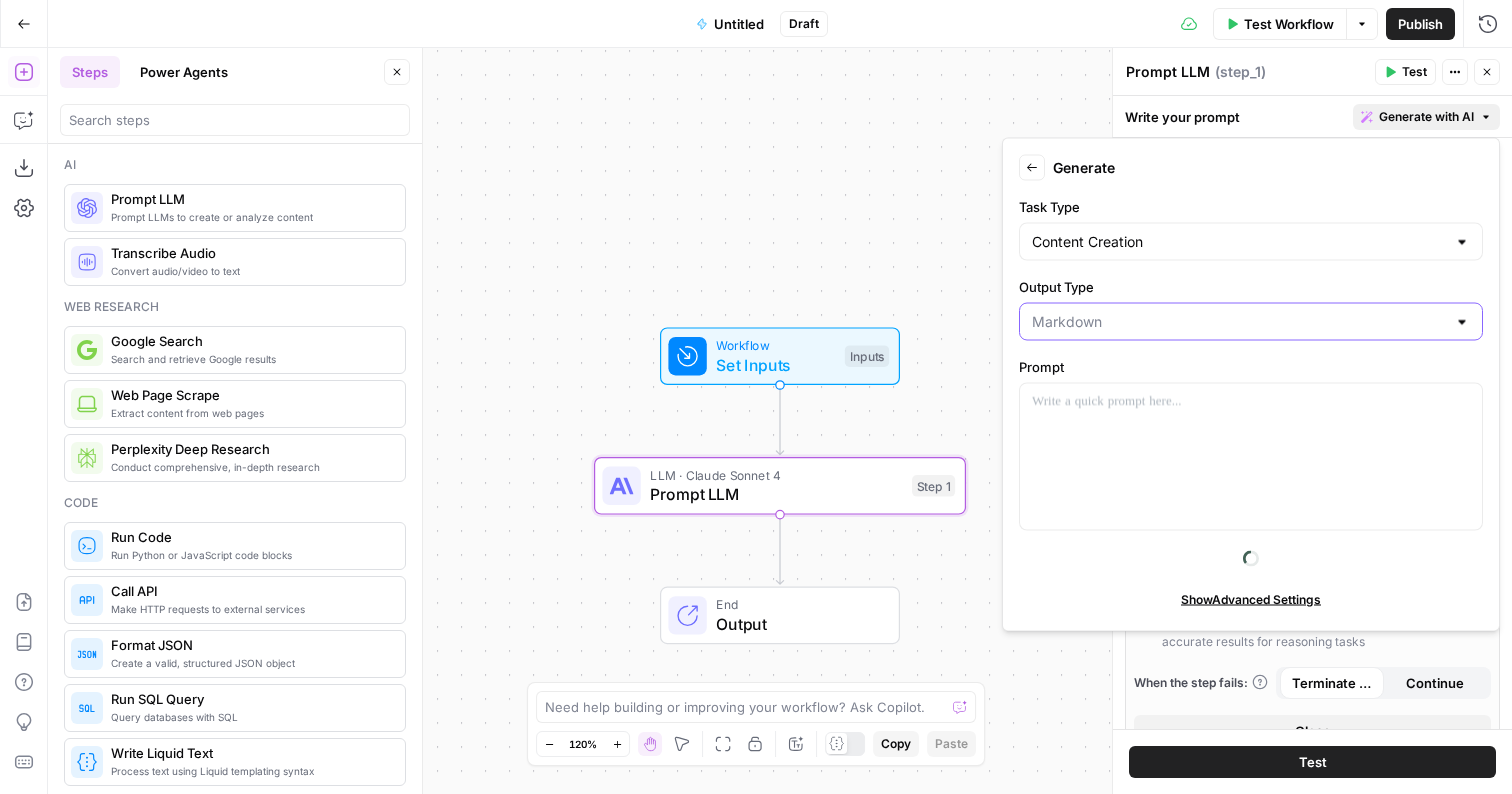 click on "Output Type" at bounding box center [1239, 322] 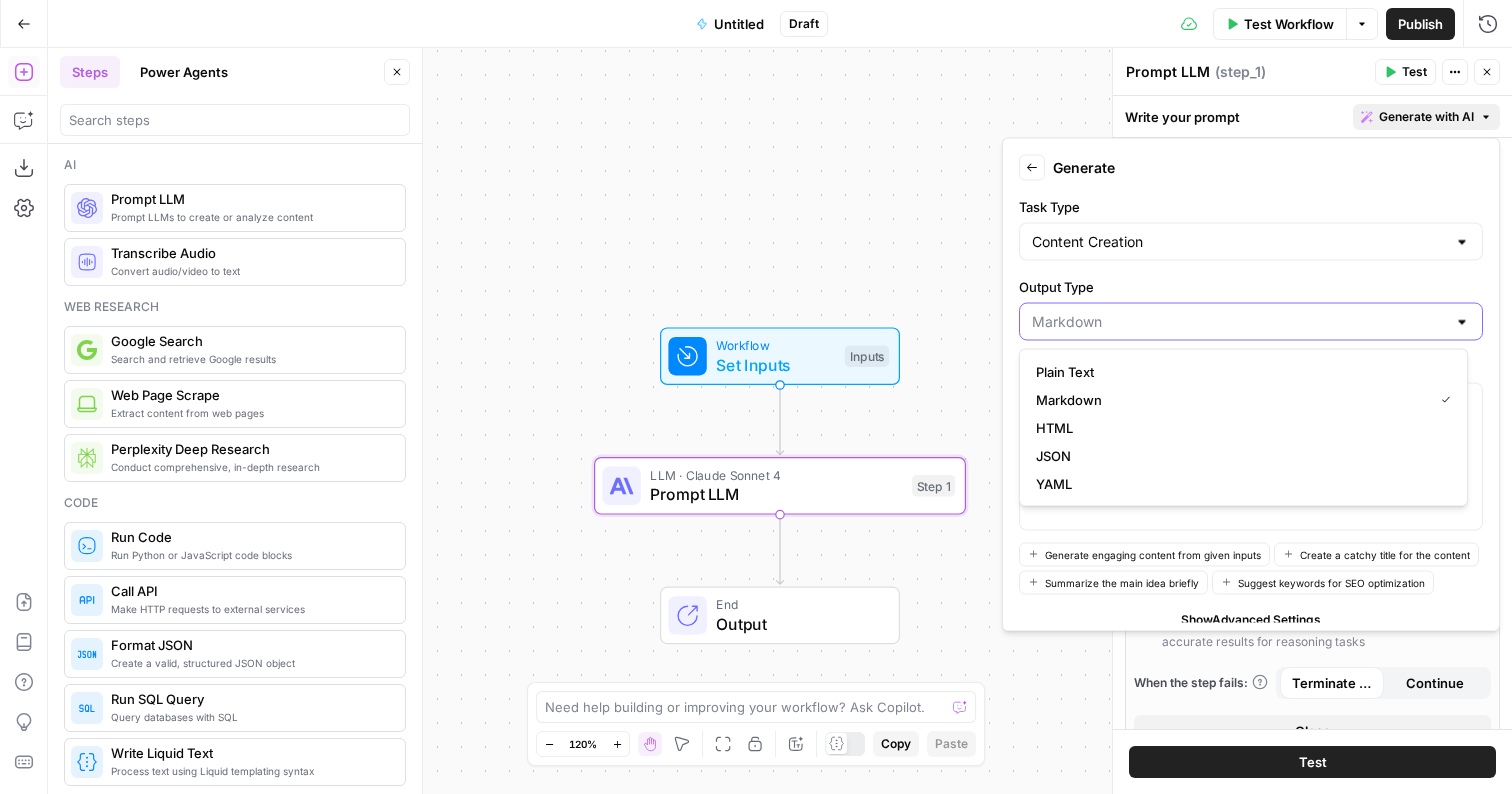 click on "Output Type" at bounding box center (1239, 322) 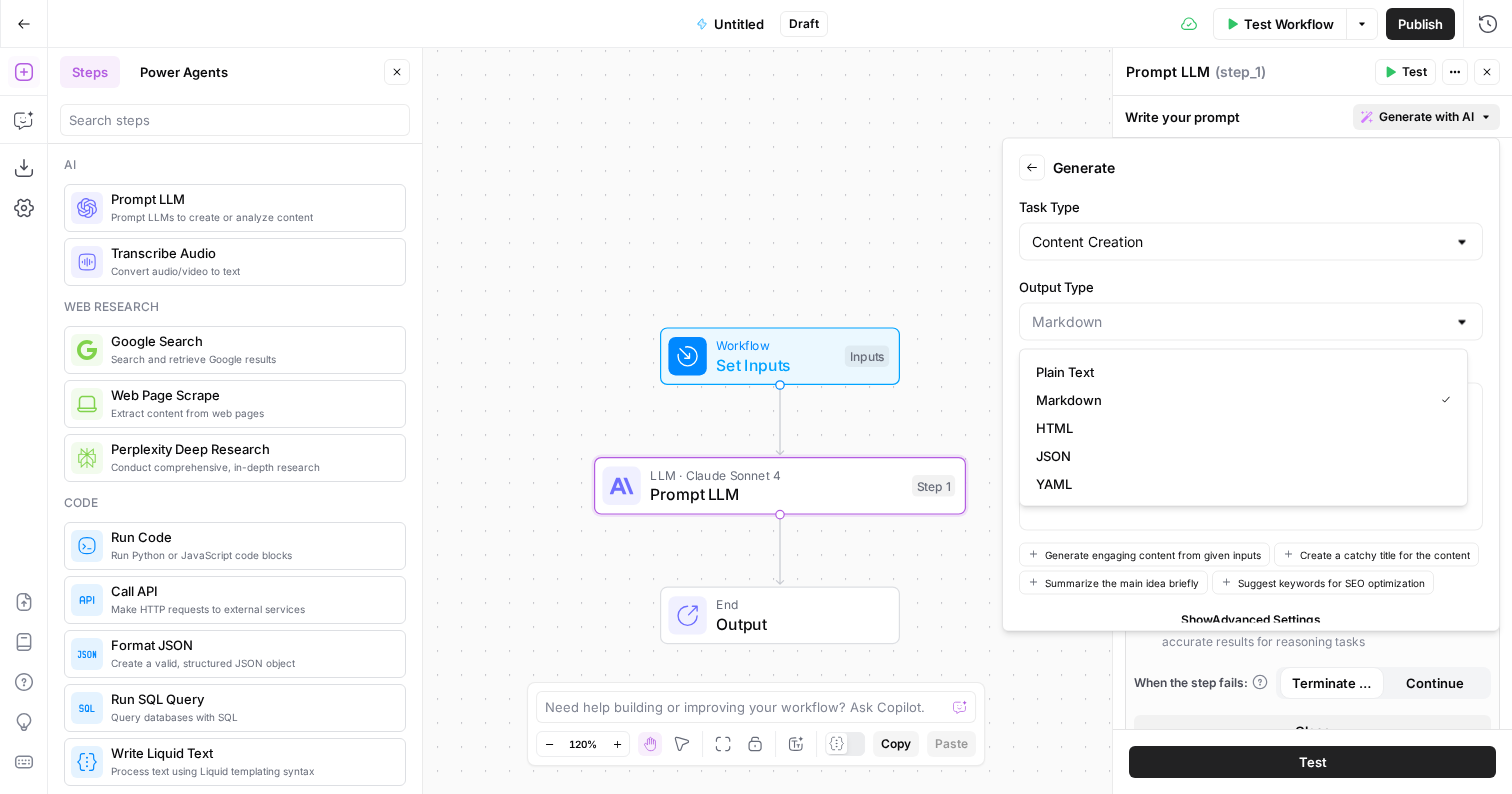 type on "Markdown" 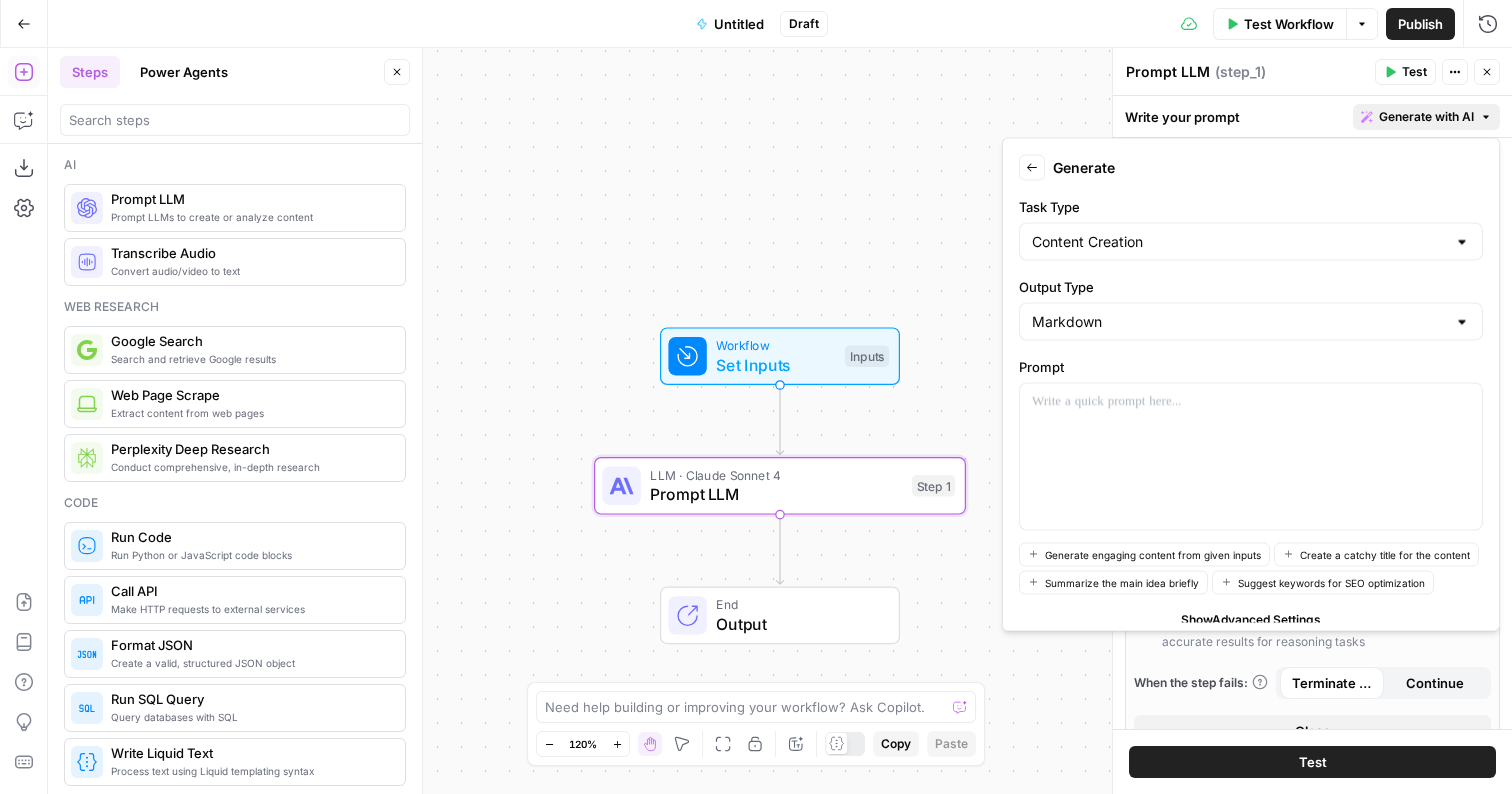 click on "Output Type" at bounding box center [1251, 287] 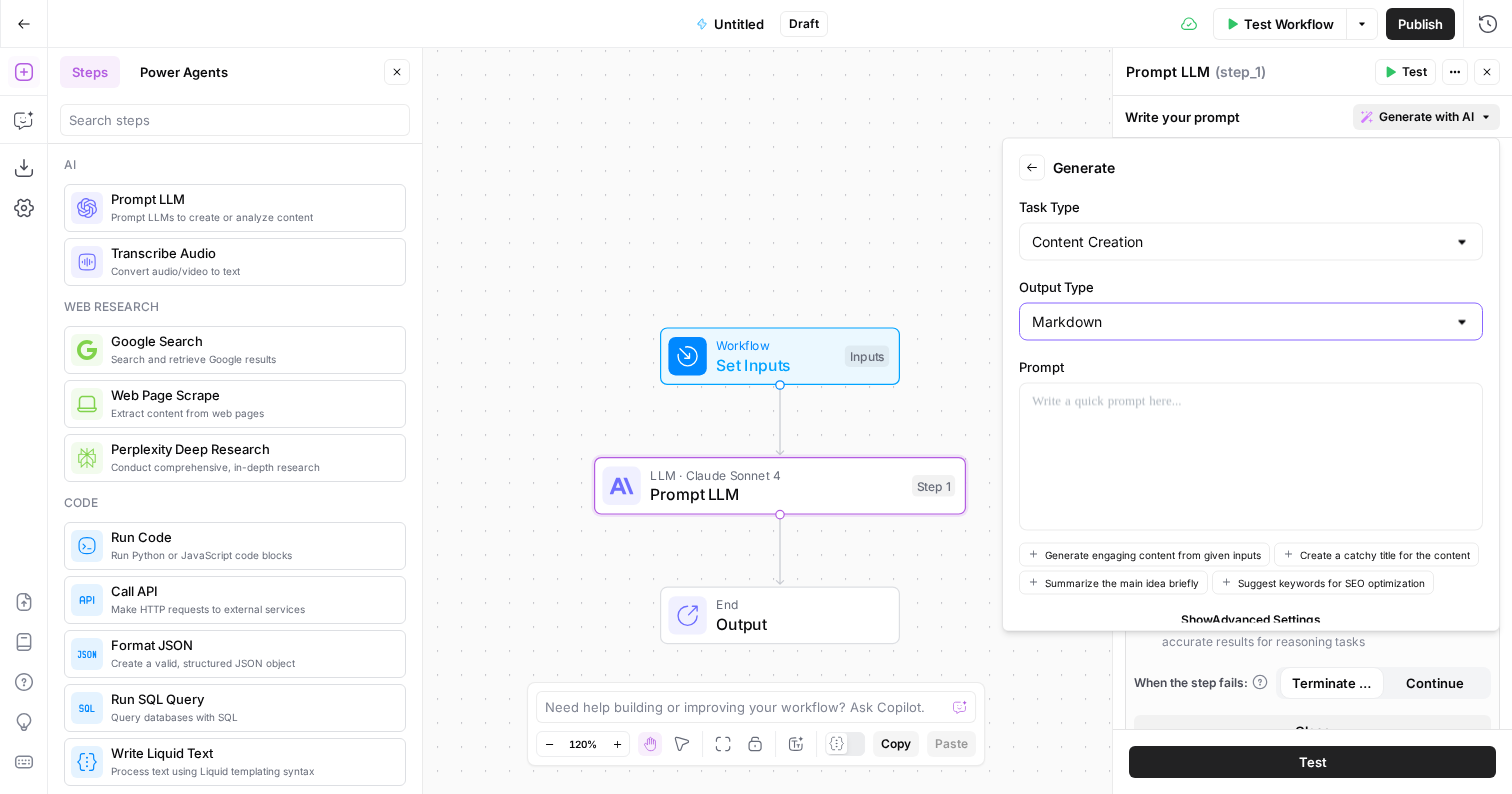 click on "Markdown" at bounding box center (1239, 322) 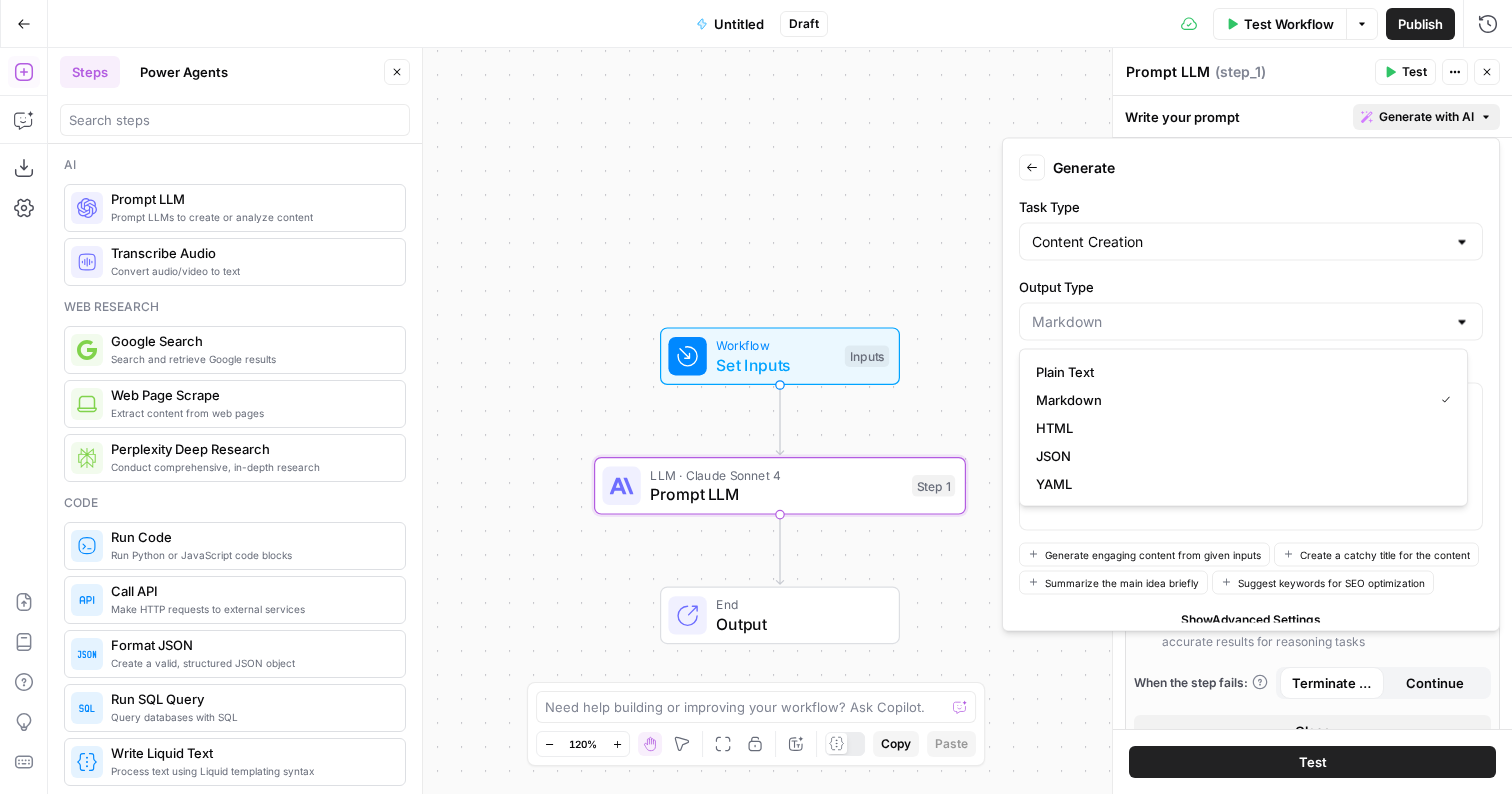 type on "Markdown" 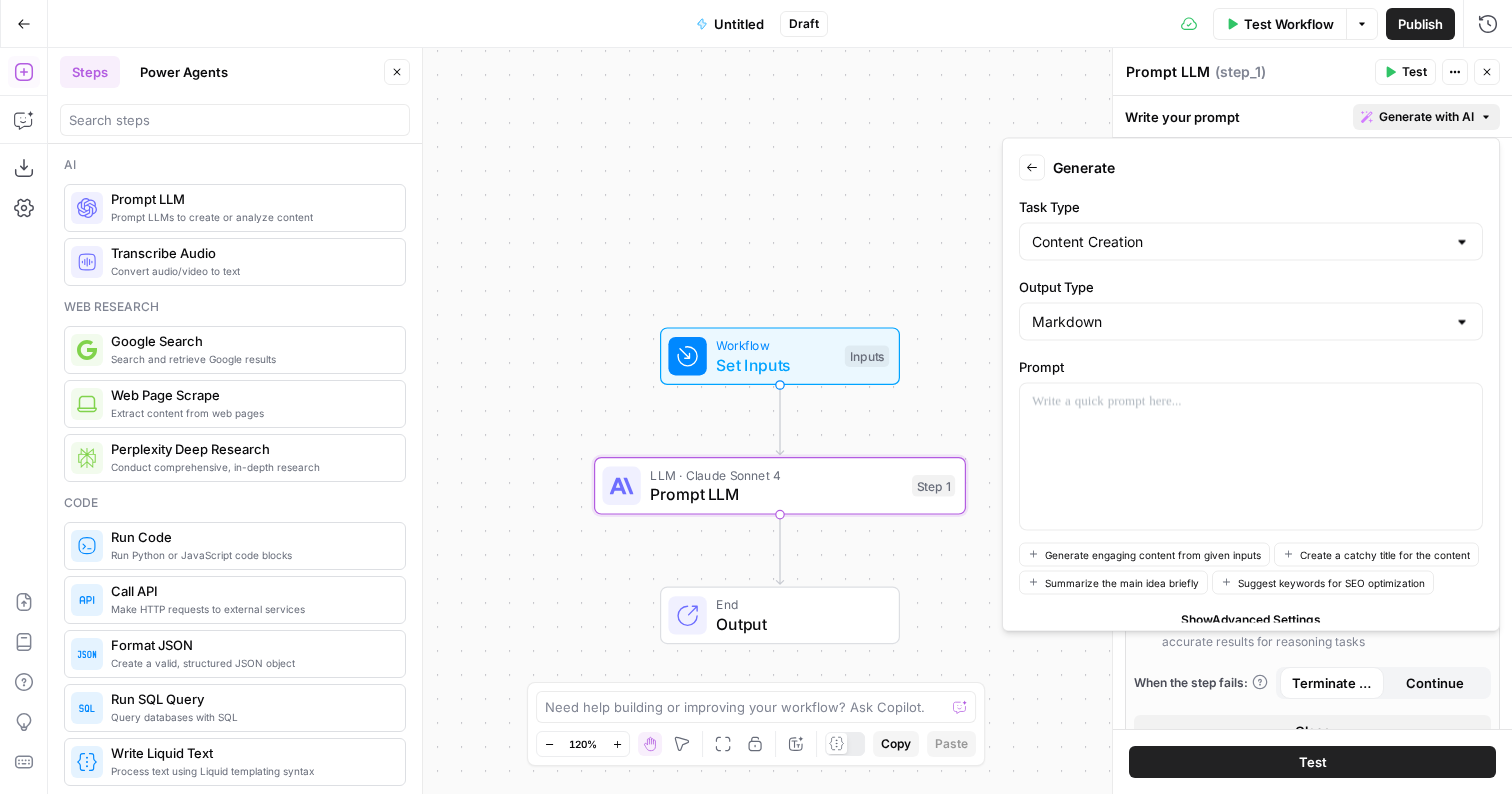 click on "Output Type" at bounding box center [1251, 287] 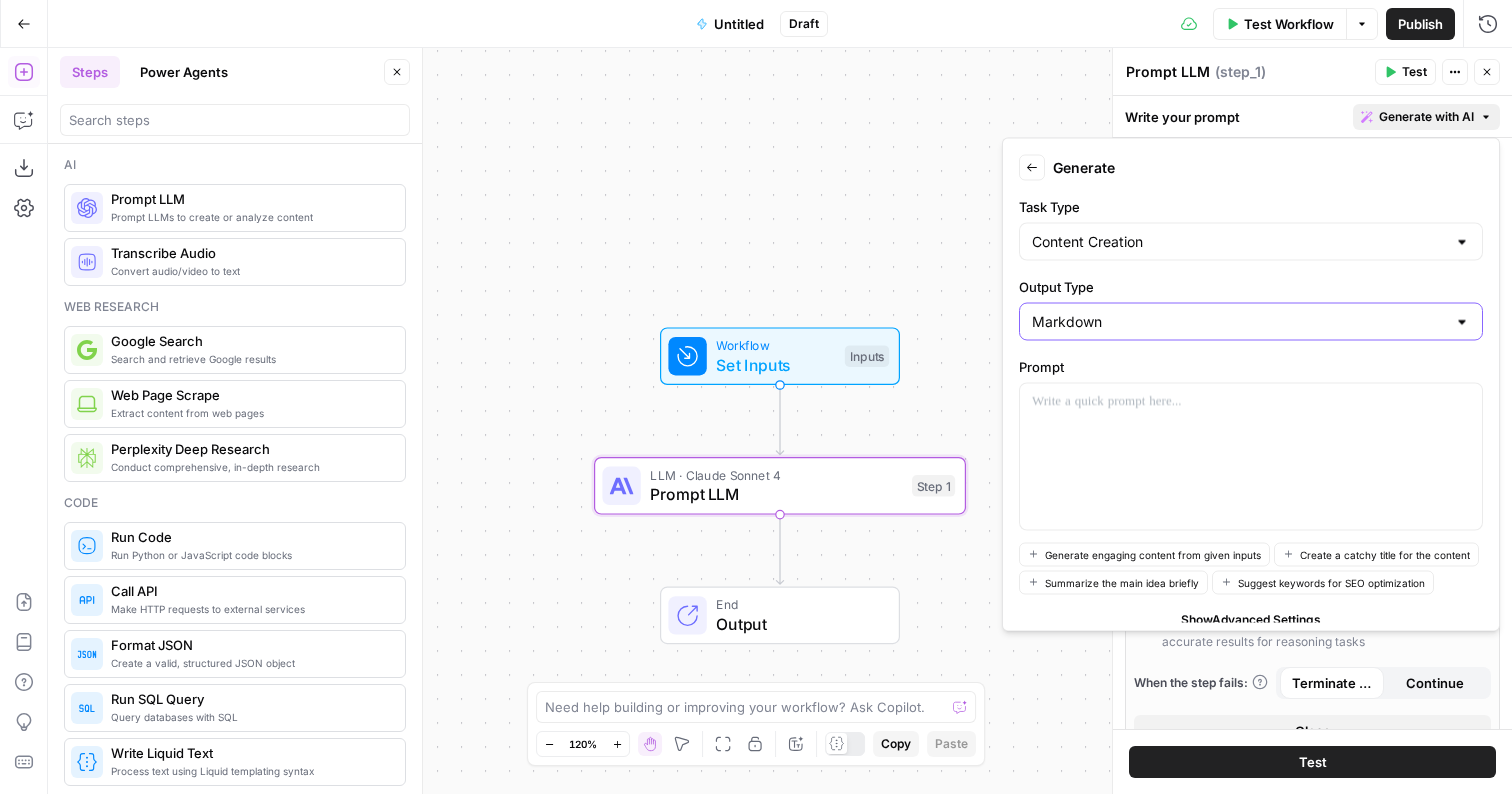 click on "Markdown" at bounding box center [1239, 322] 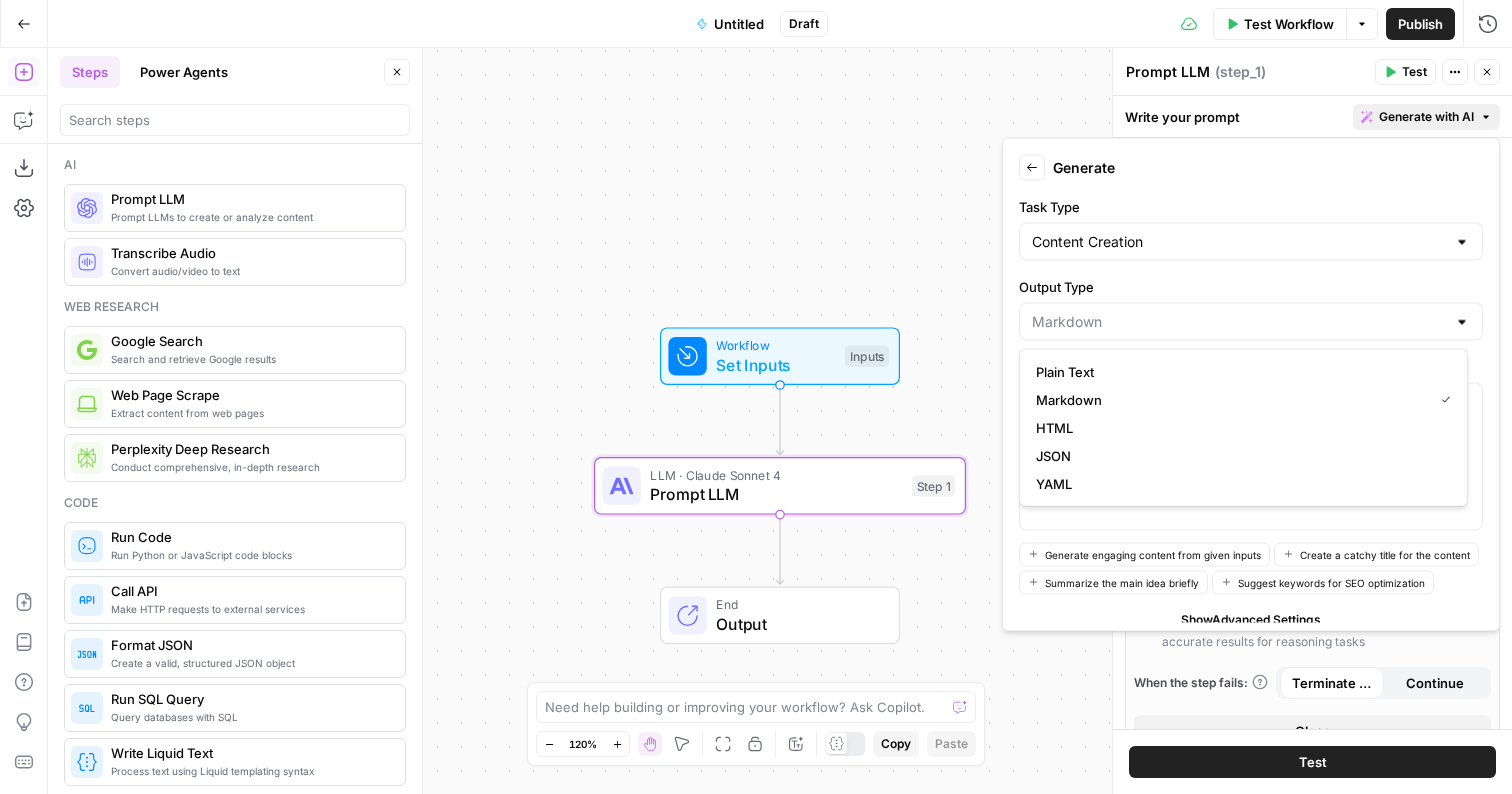 type on "Markdown" 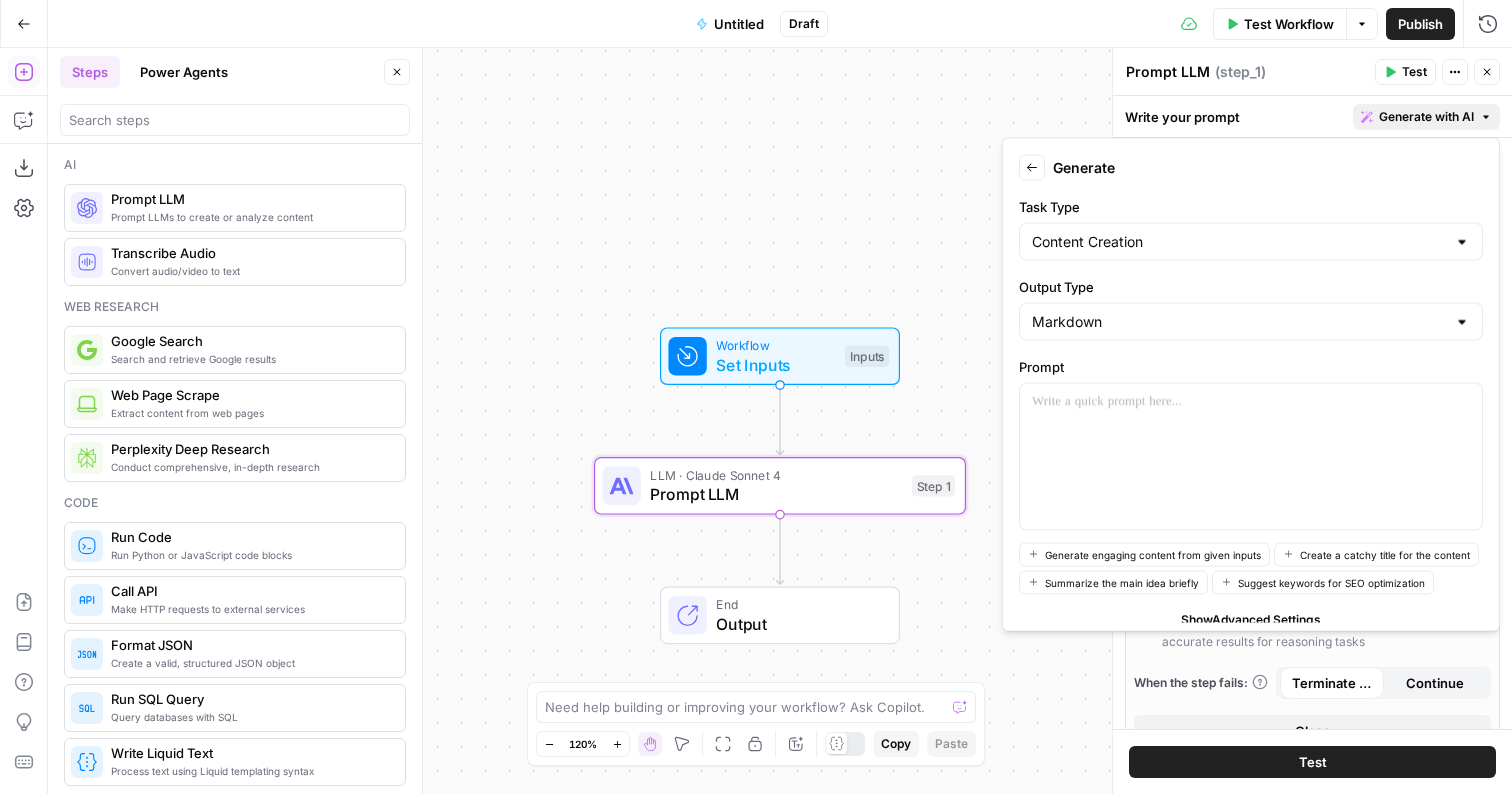 click on "Output Type" at bounding box center (1251, 287) 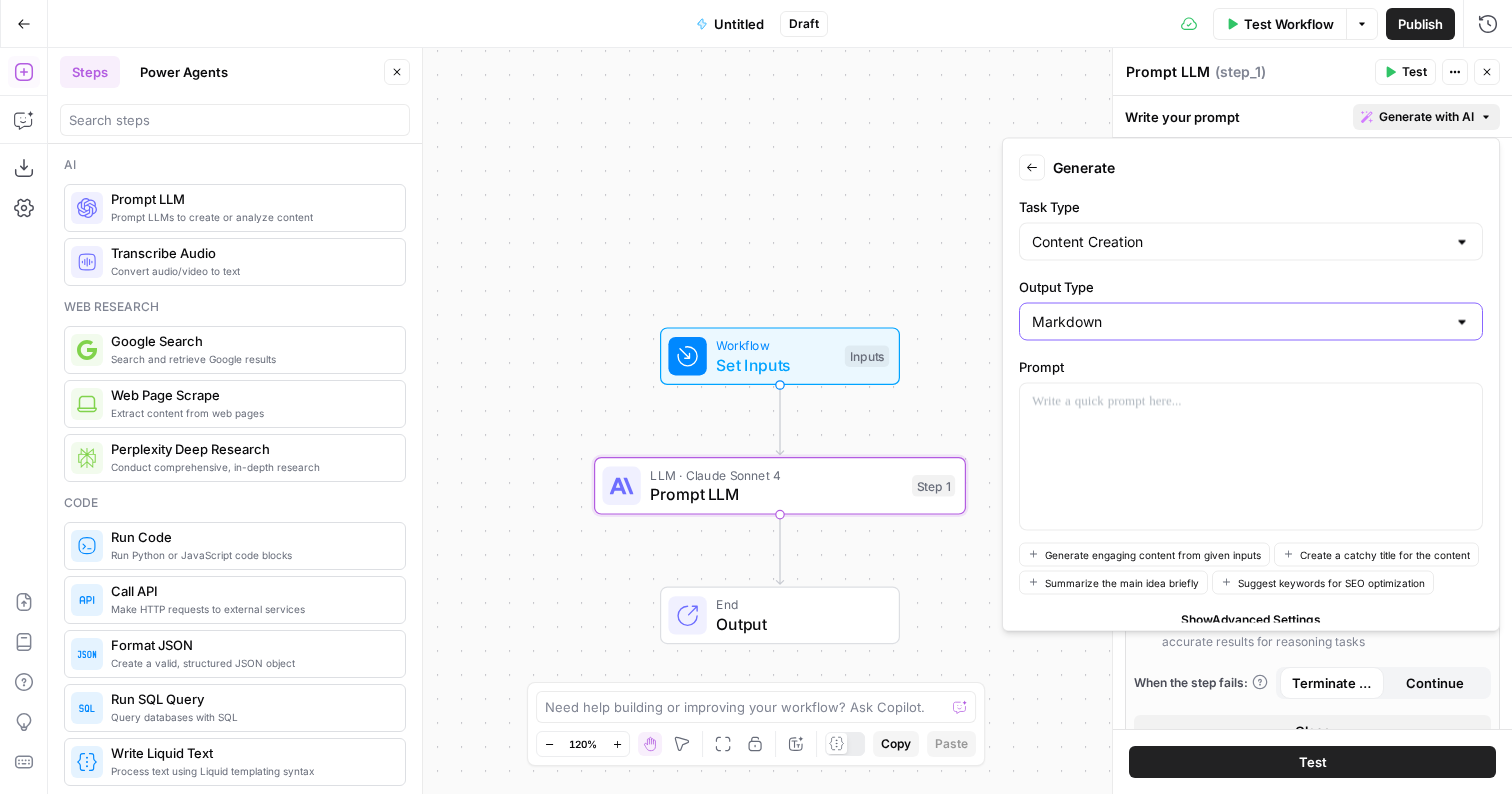 click on "Markdown" at bounding box center (1239, 322) 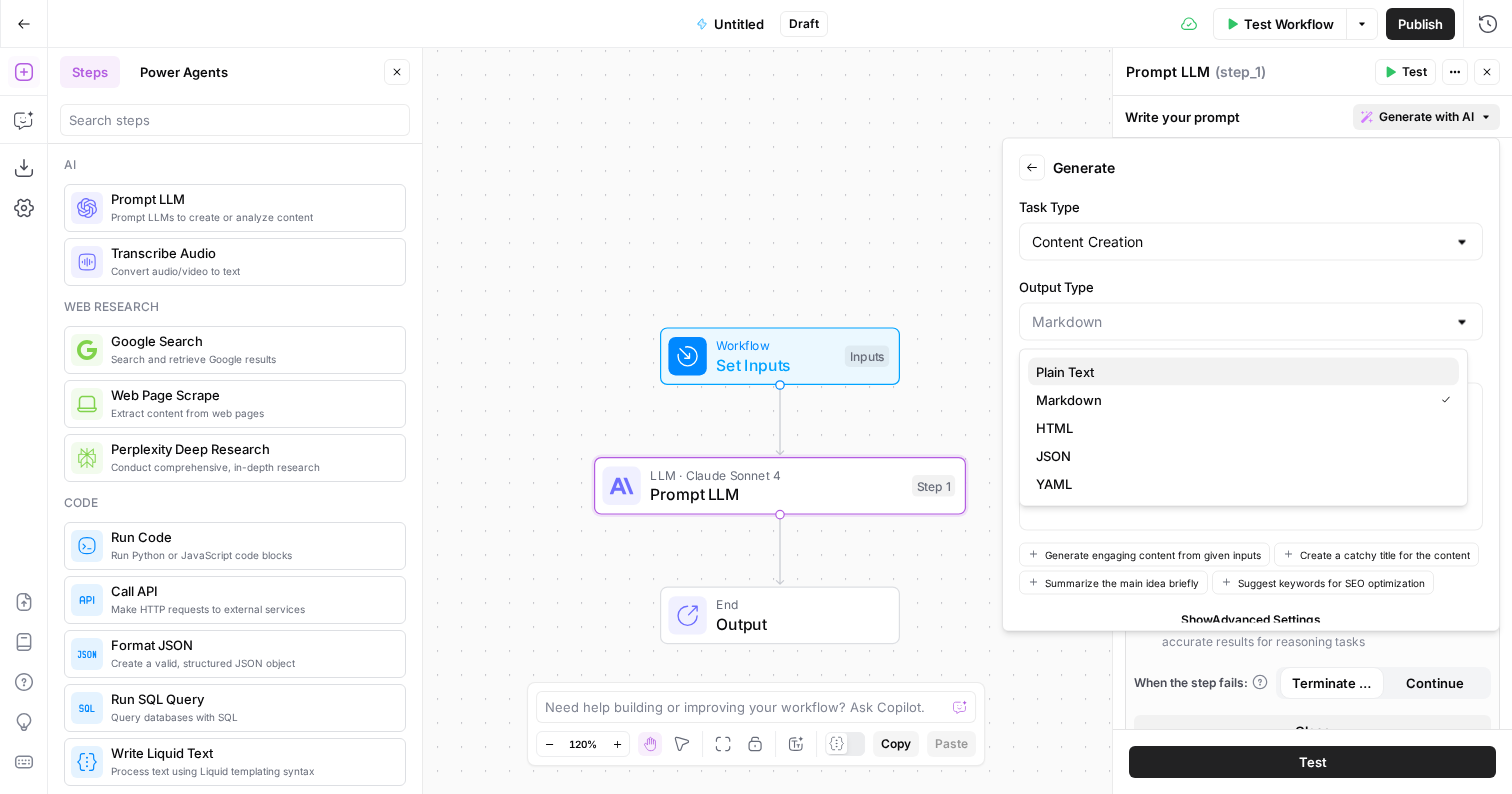 click on "Plain Text" at bounding box center (1239, 372) 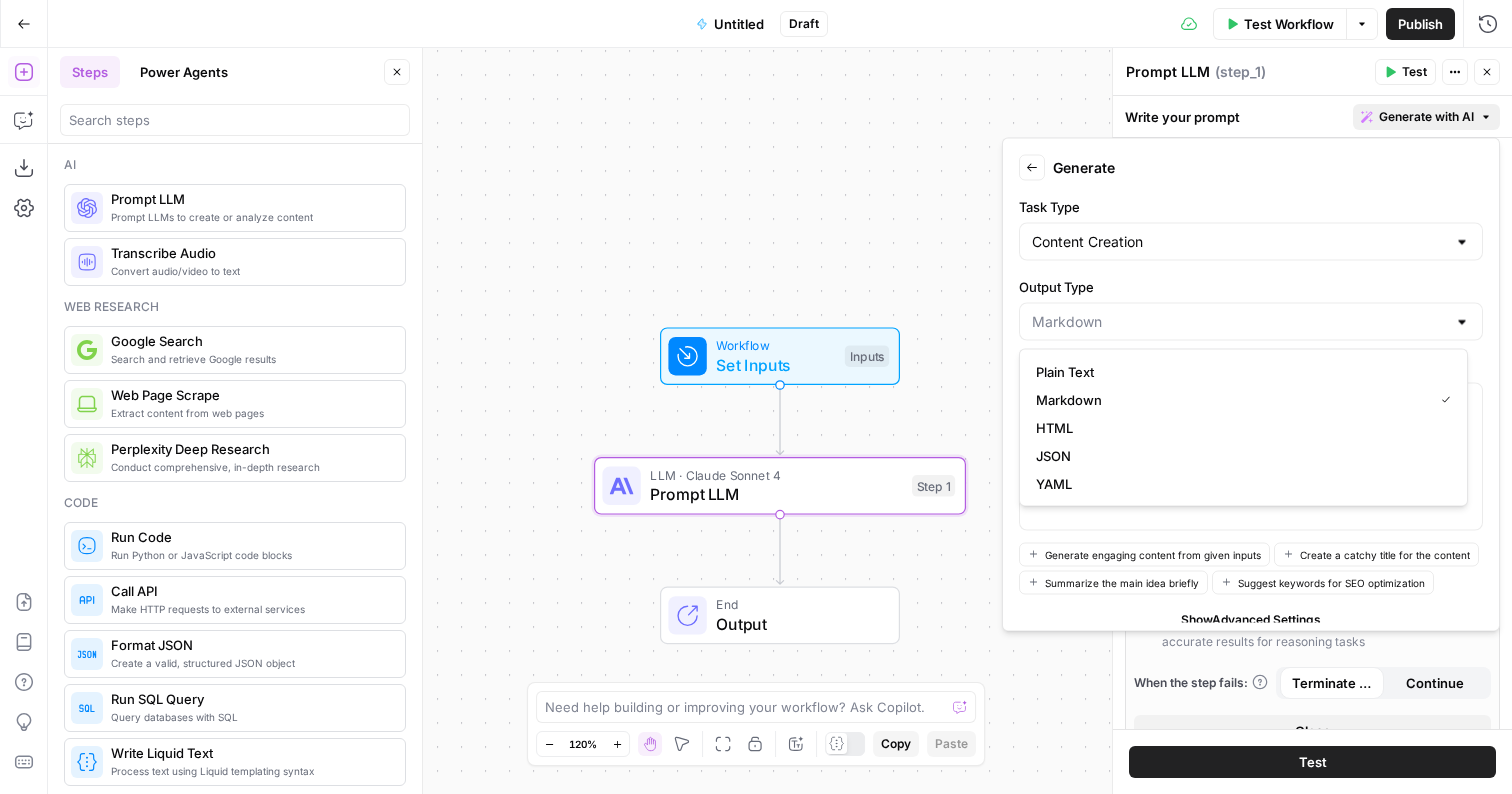 type on "Plain Text" 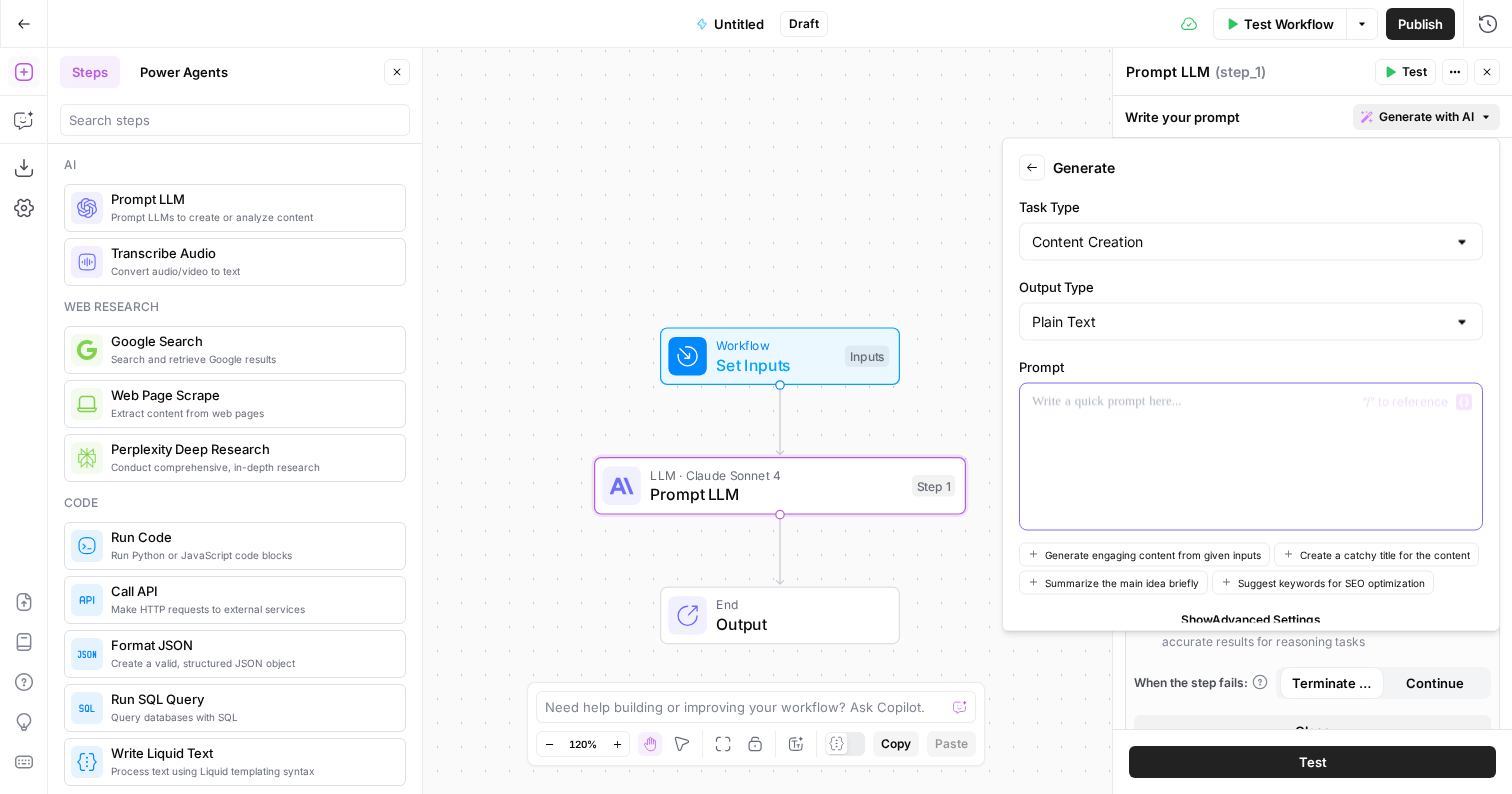 click at bounding box center [1251, 402] 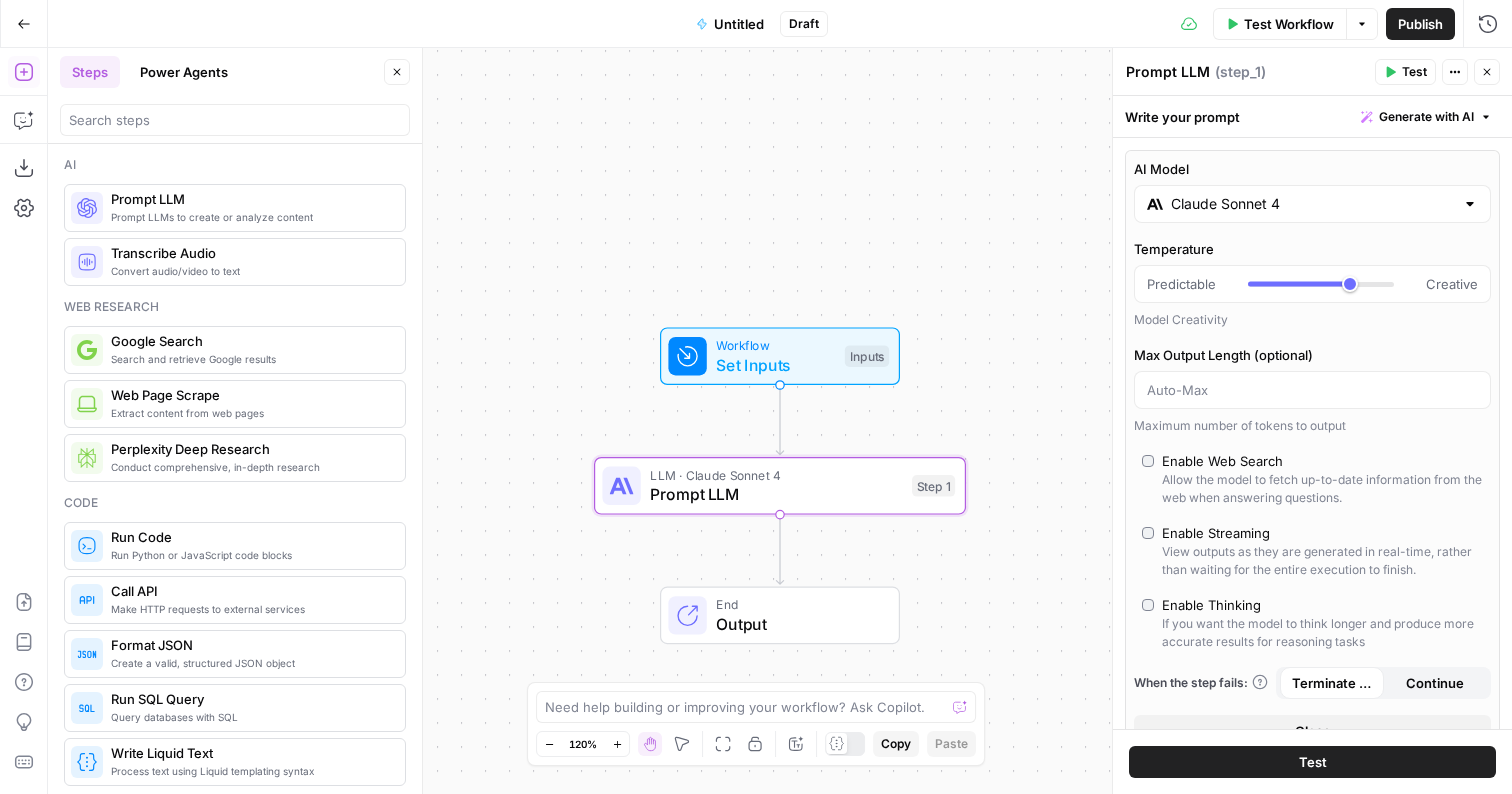 click on "Search and retrieve Google results" at bounding box center (250, 359) 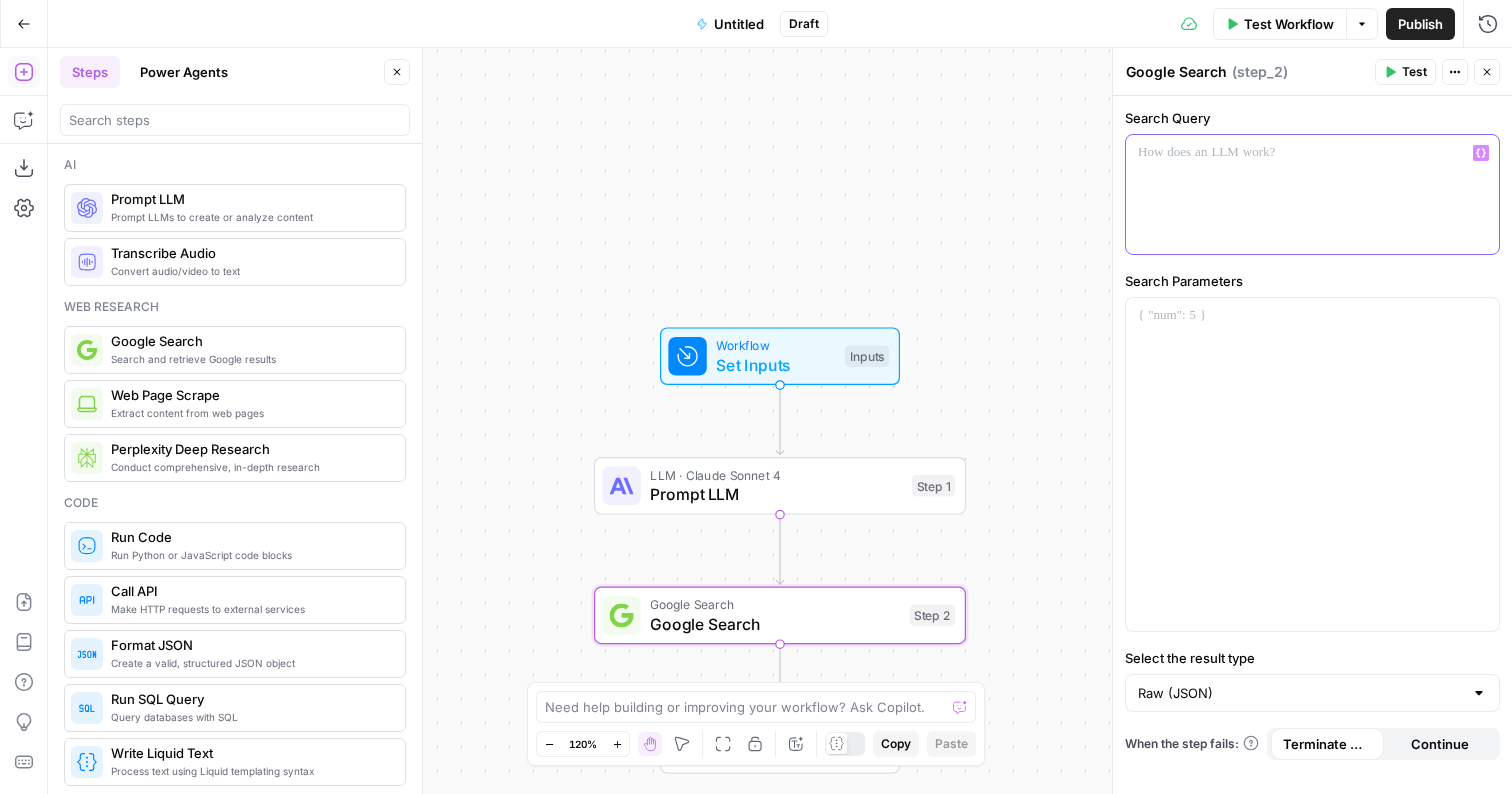 click at bounding box center (1312, 153) 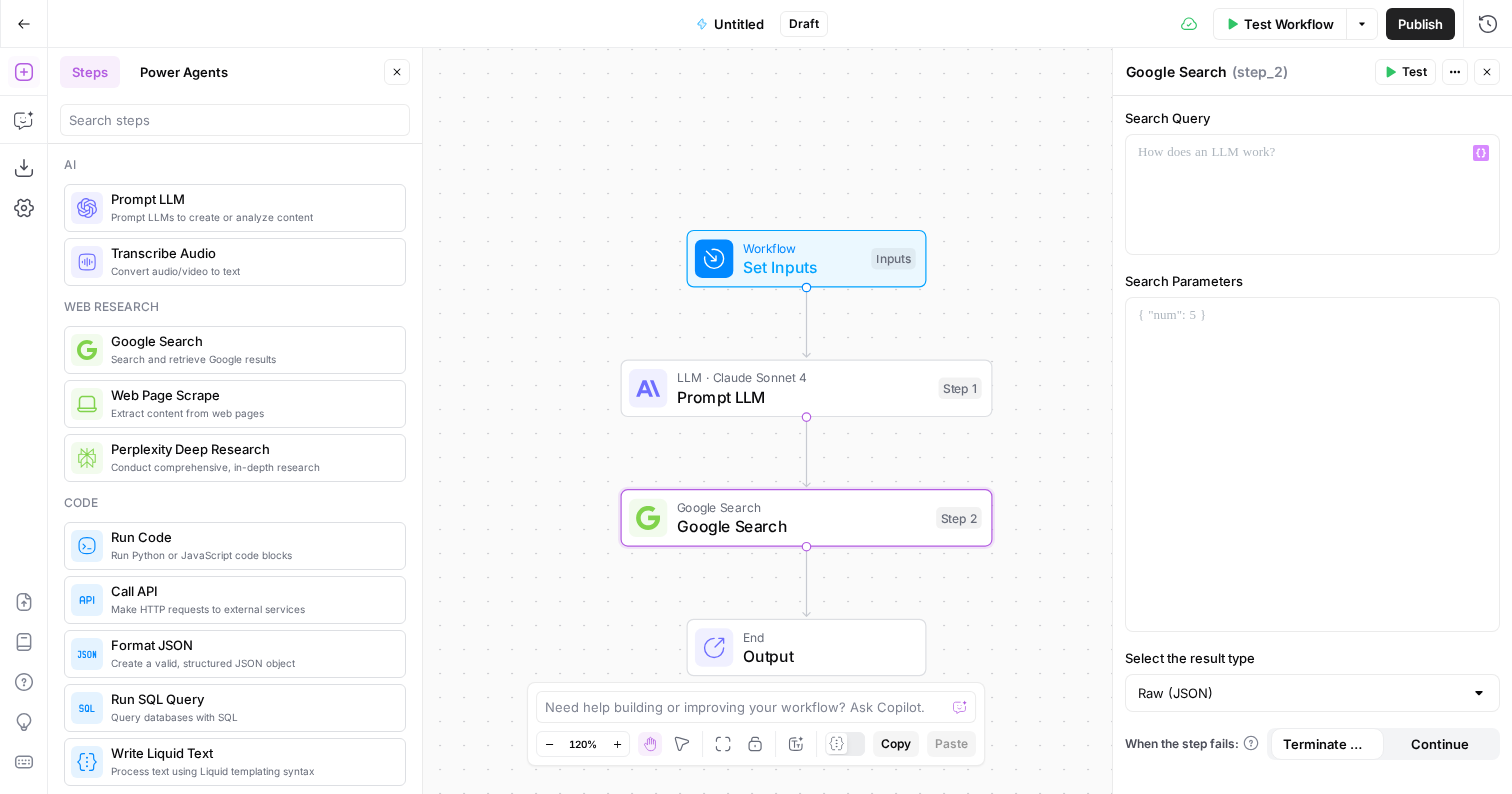 click 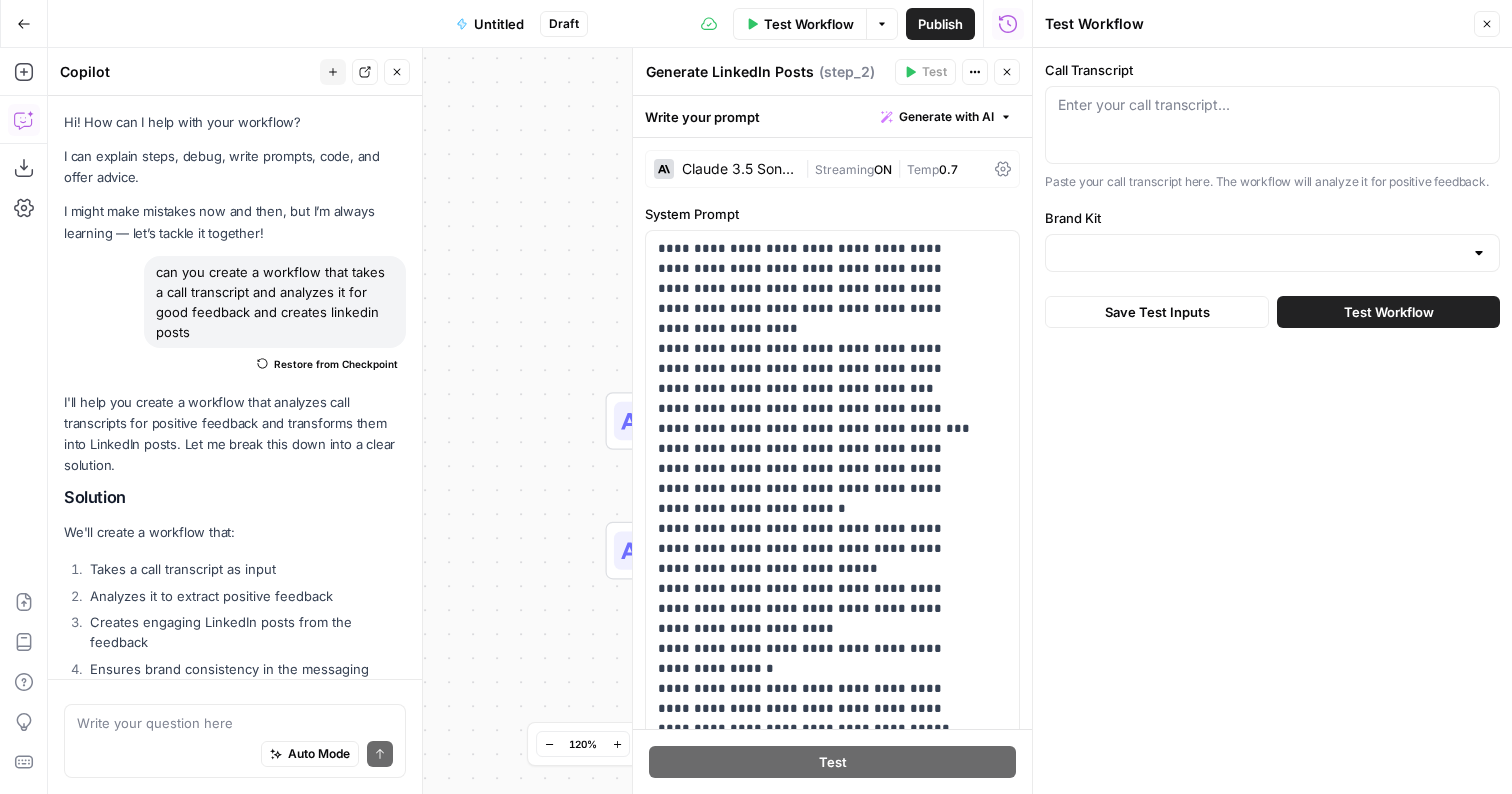 scroll, scrollTop: 0, scrollLeft: 0, axis: both 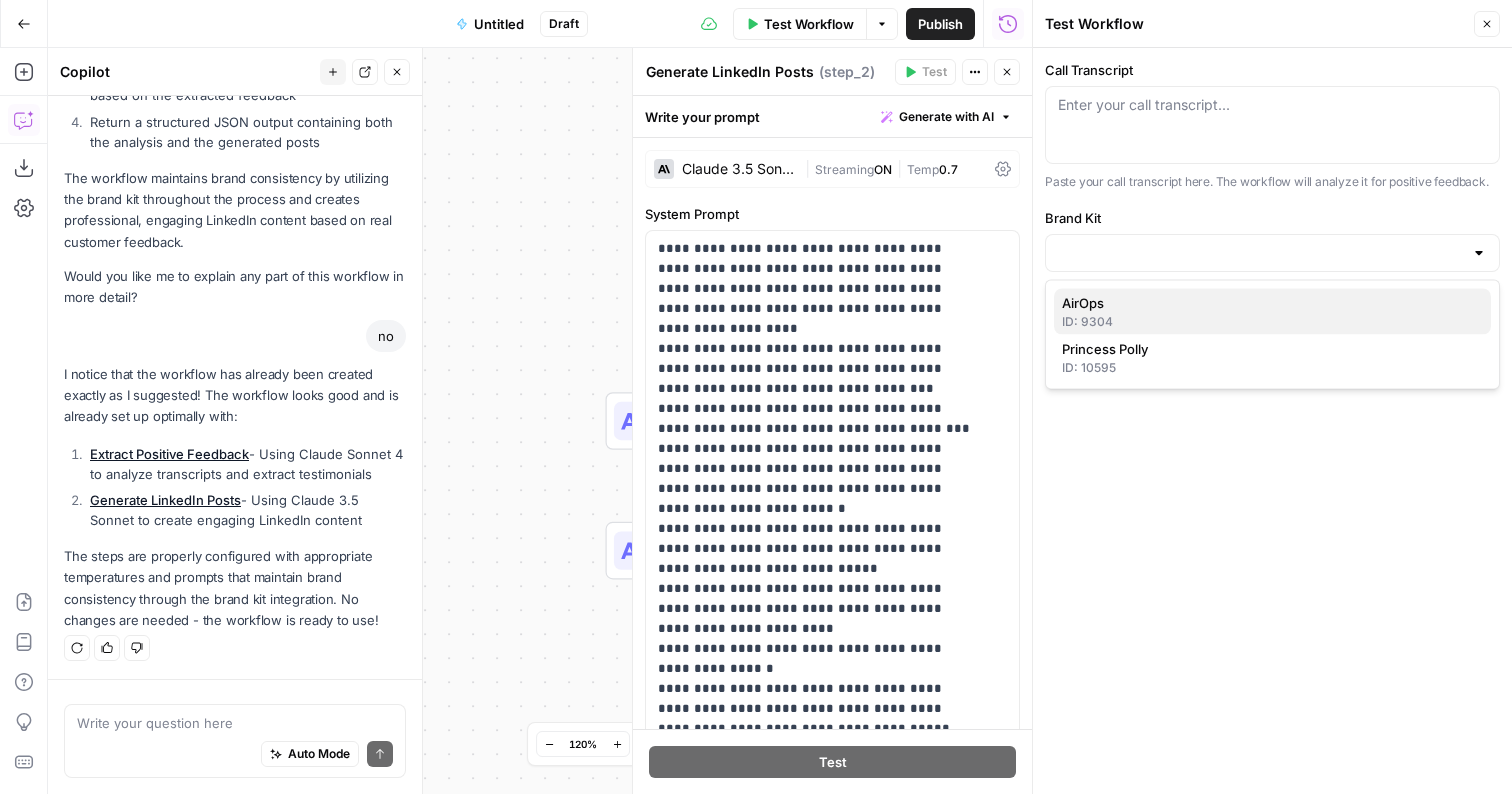 click on "AirOps" at bounding box center [1268, 303] 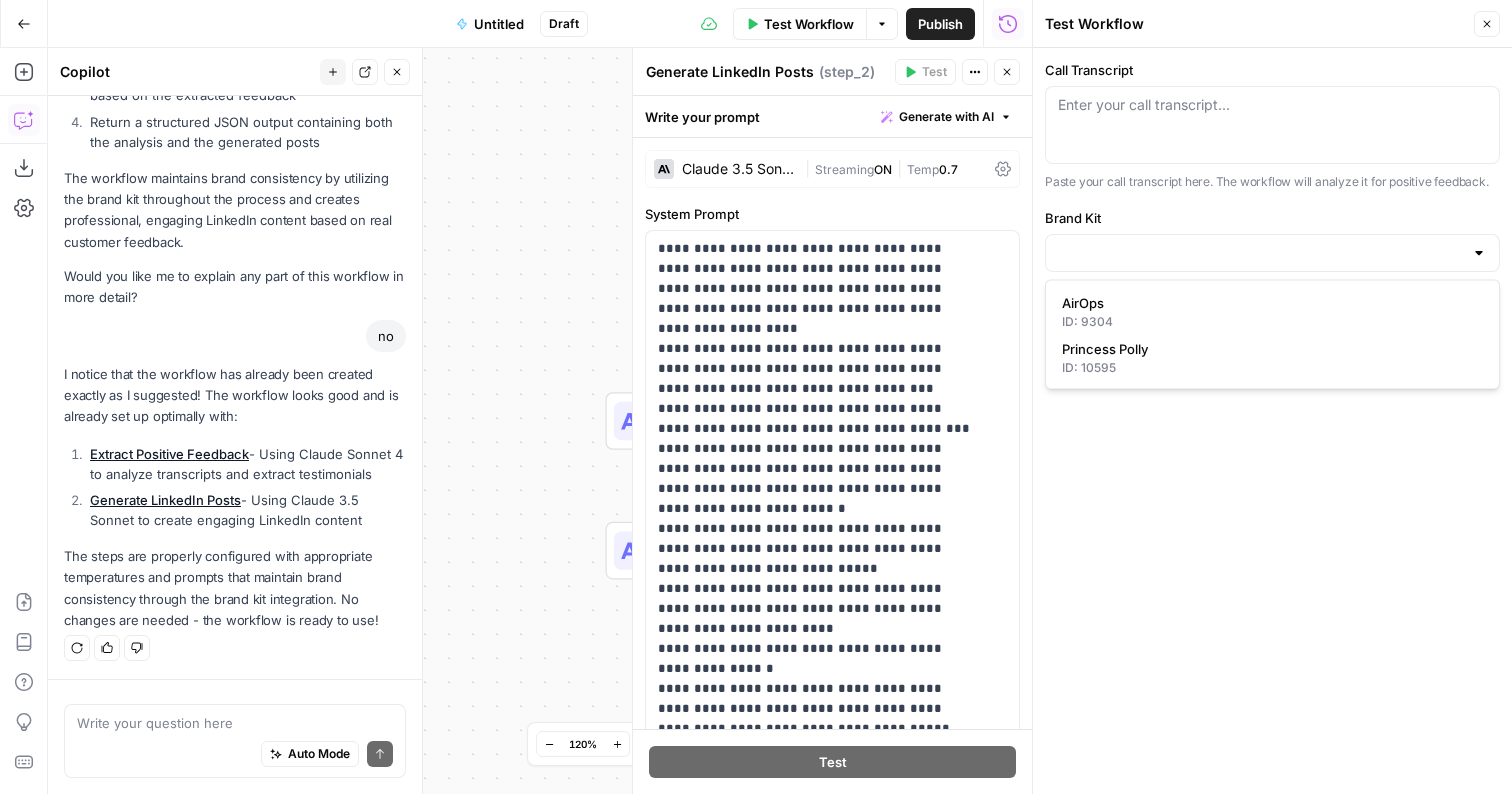 type on "AirOps" 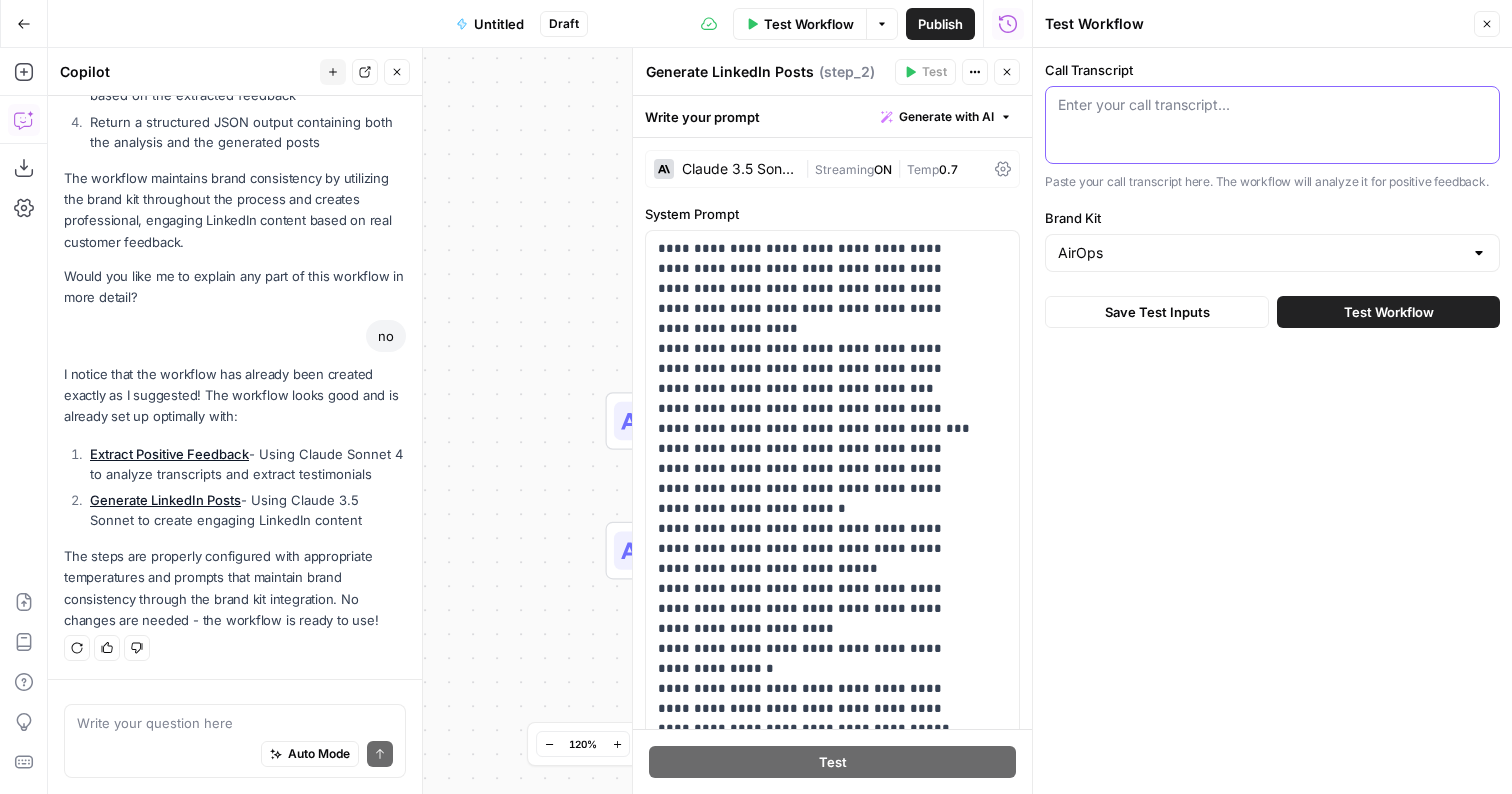 click on "Call Transcript" at bounding box center (1272, 105) 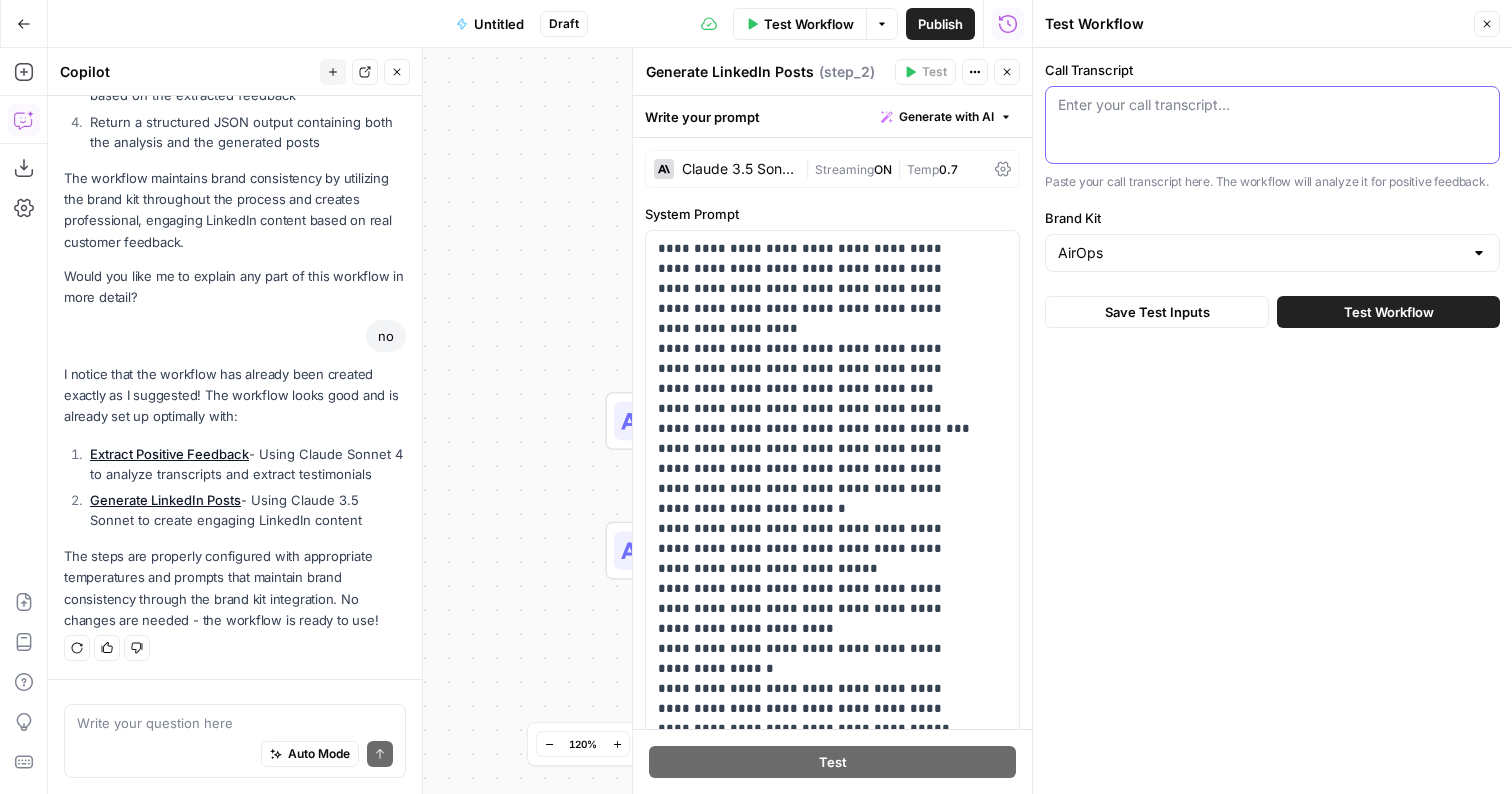 paste on "Zoë Jessup 1:04
Hi Amina, How are you?
Amina 1:09
Hi, very you. Well, how are you? You.
Zoë Jessup 1:11
I Am doing so much better than last week.
Amina 1:16
Glad to. So today we have Deb from each proxy joining us. She's our vice president of marketing.
Zoë Jessup 1:27
Nice to meet you. Nice to meet I, I met with Amina last week and I was horribly sick and I just tried to push through the day. Should have taken a day off, but hopefully you sound a lot better today. Amina. That's the, that's the goal.
Amina 1:41
You do sound better but you still sound a bit Oh, It's okay.
Zoë Jessup 1:46
Gimme two weeks then it'll be fine.
Amina 1:48
You Two have the same hair color.
Zoë Jessup 1:51
We do another redhead. I love it. How does the next like 45 ish minutes still work? Okay. For the team today. That's fine.
Amina 2:03
Pre Fine for me too. Okay.
Zoë Jessup 2:07
Well for today Deb, it's really, really nice to meet you. I'm Zoe. I'm the account executive that's been aligned with HA Proxy, prox..." 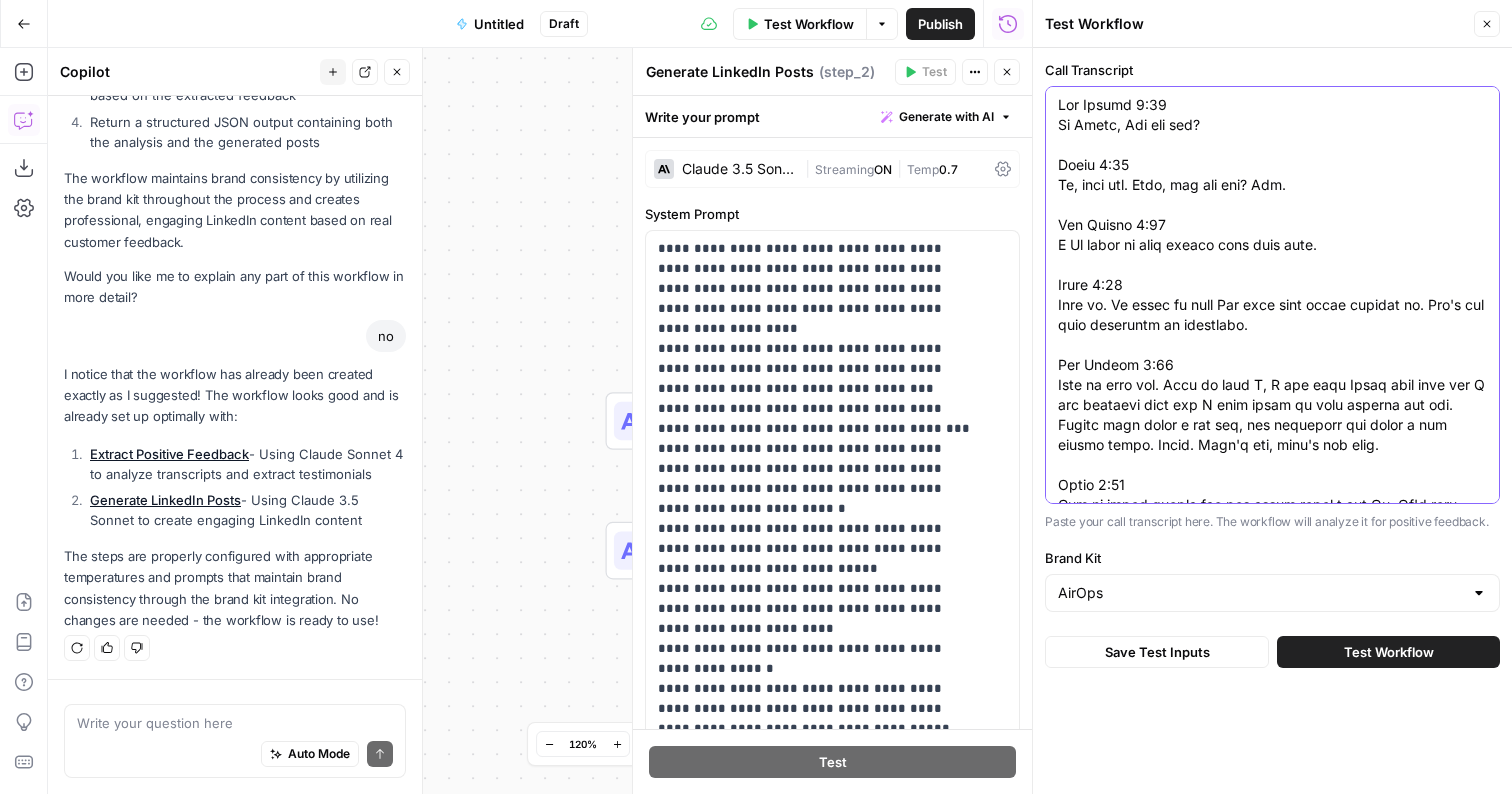 scroll, scrollTop: 20280, scrollLeft: 0, axis: vertical 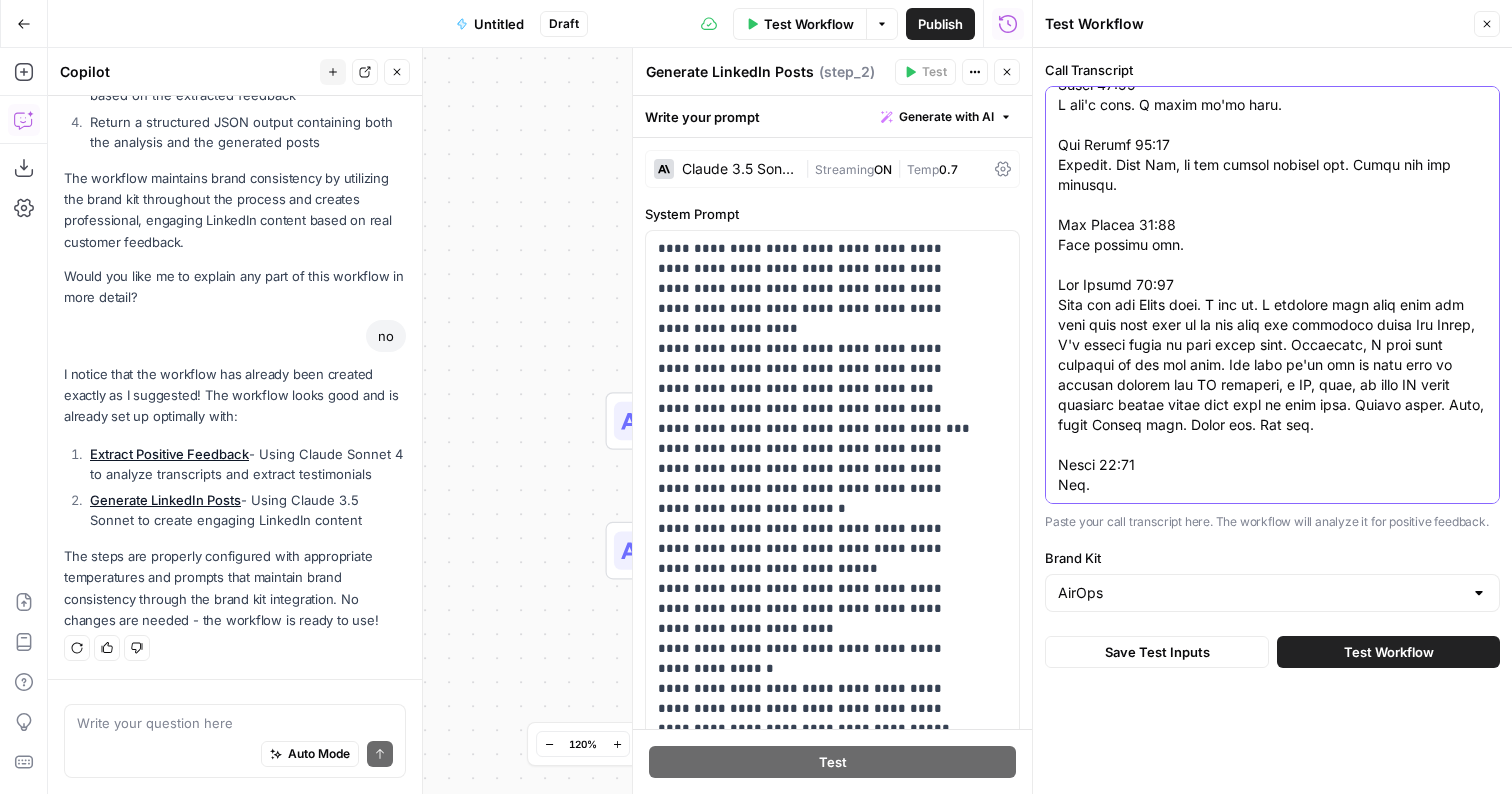 type on "Zoë Jessup 1:04
Hi Amina, How are you?
Amina 1:09
Hi, very you. Well, how are you? You.
Zoë Jessup 1:11
I Am doing so much better than last week.
Amina 1:16
Glad to. So today we have Deb from each proxy joining us. She's our vice president of marketing.
Zoë Jessup 1:27
Nice to meet you. Nice to meet I, I met with Amina last week and I was horribly sick and I just tried to push through the day. Should have taken a day off, but hopefully you sound a lot better today. Amina. That's the, that's the goal.
Amina 1:41
You do sound better but you still sound a bit Oh, It's okay.
Zoë Jessup 1:46
Gimme two weeks then it'll be fine.
Amina 1:48
You Two have the same hair color.
Zoë Jessup 1:51
We do another redhead. I love it. How does the next like 45 ish minutes still work? Okay. For the team today. That's fine.
Amina 2:03
Pre Fine for me too. Okay.
Zoë Jessup 2:07
Well for today Deb, it's really, really nice to meet you. I'm Zoe. I'm the account executive that's been aligned with HA Proxy, prox..." 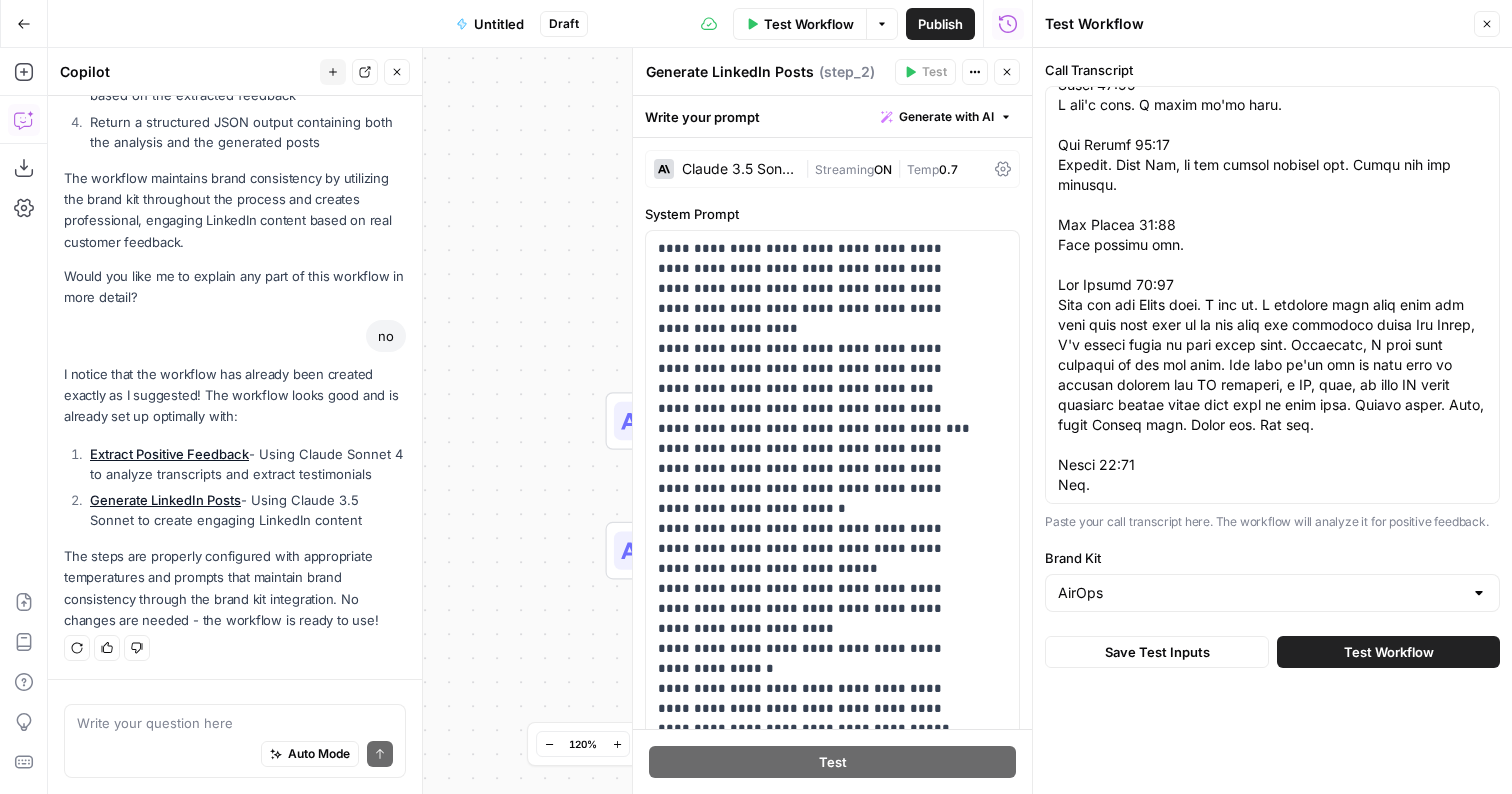 scroll, scrollTop: 0, scrollLeft: 0, axis: both 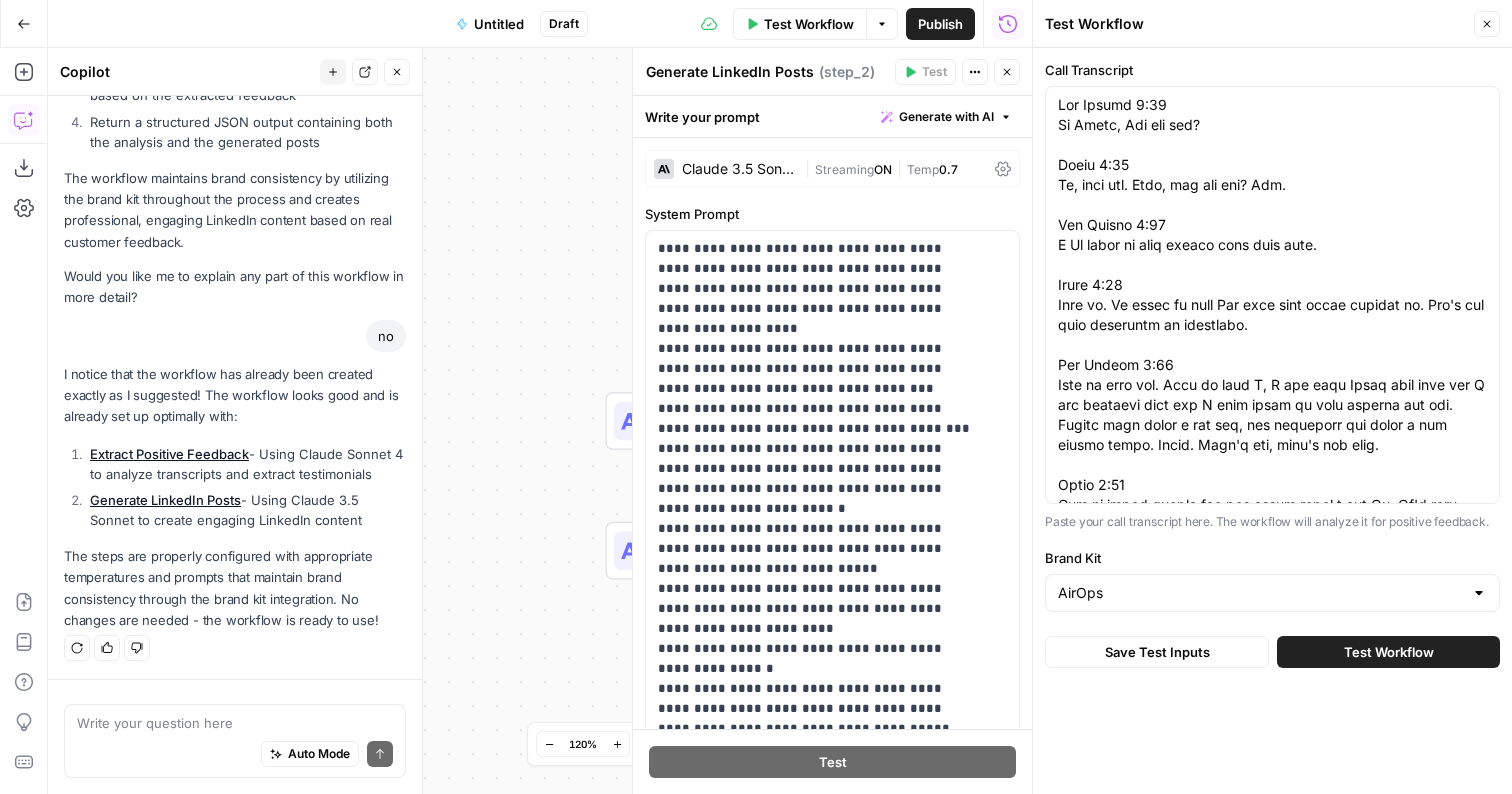 click on "Test Workflow" at bounding box center (1389, 652) 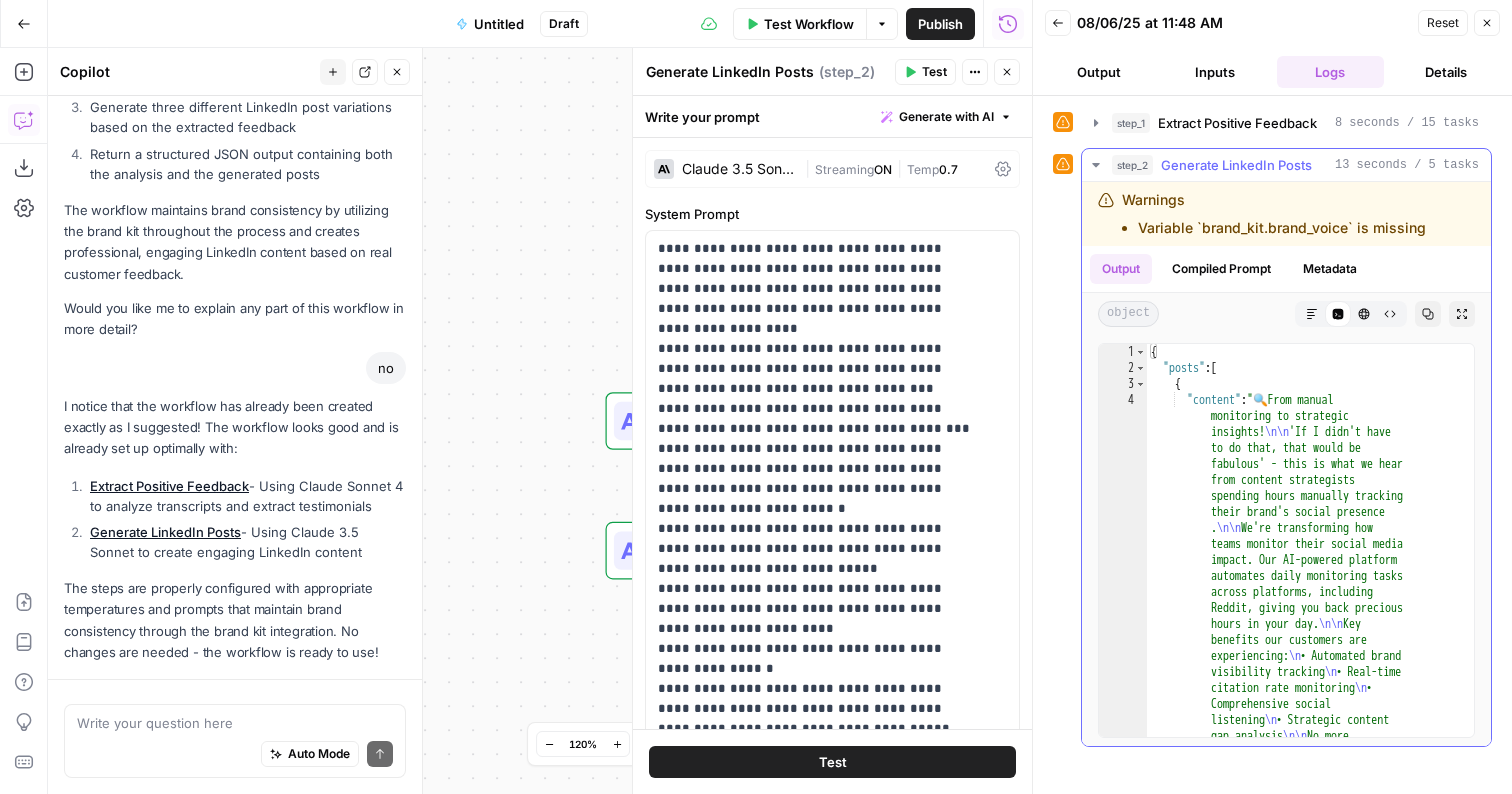 scroll, scrollTop: 1438, scrollLeft: 0, axis: vertical 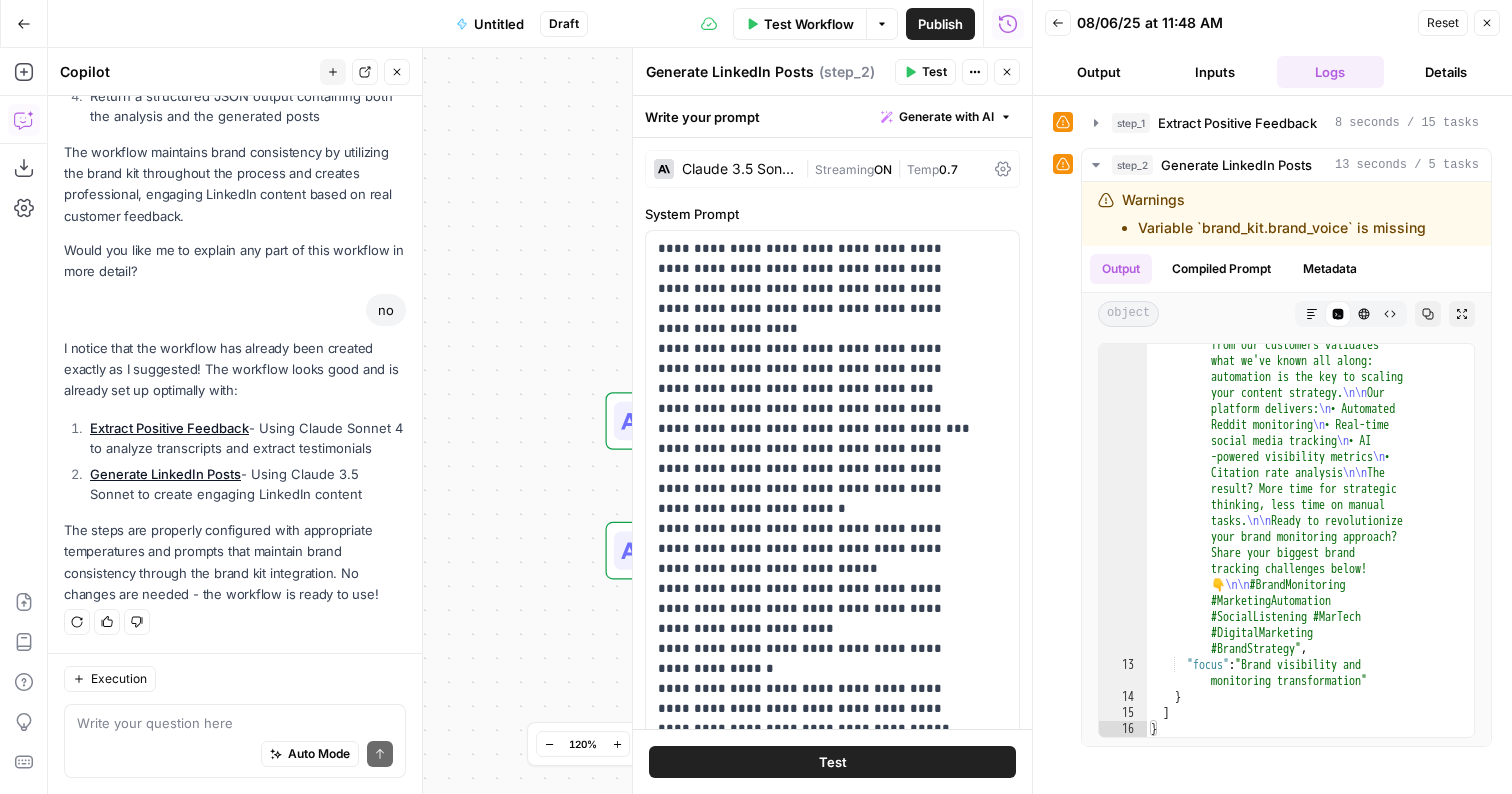 click on "Test" at bounding box center (832, 762) 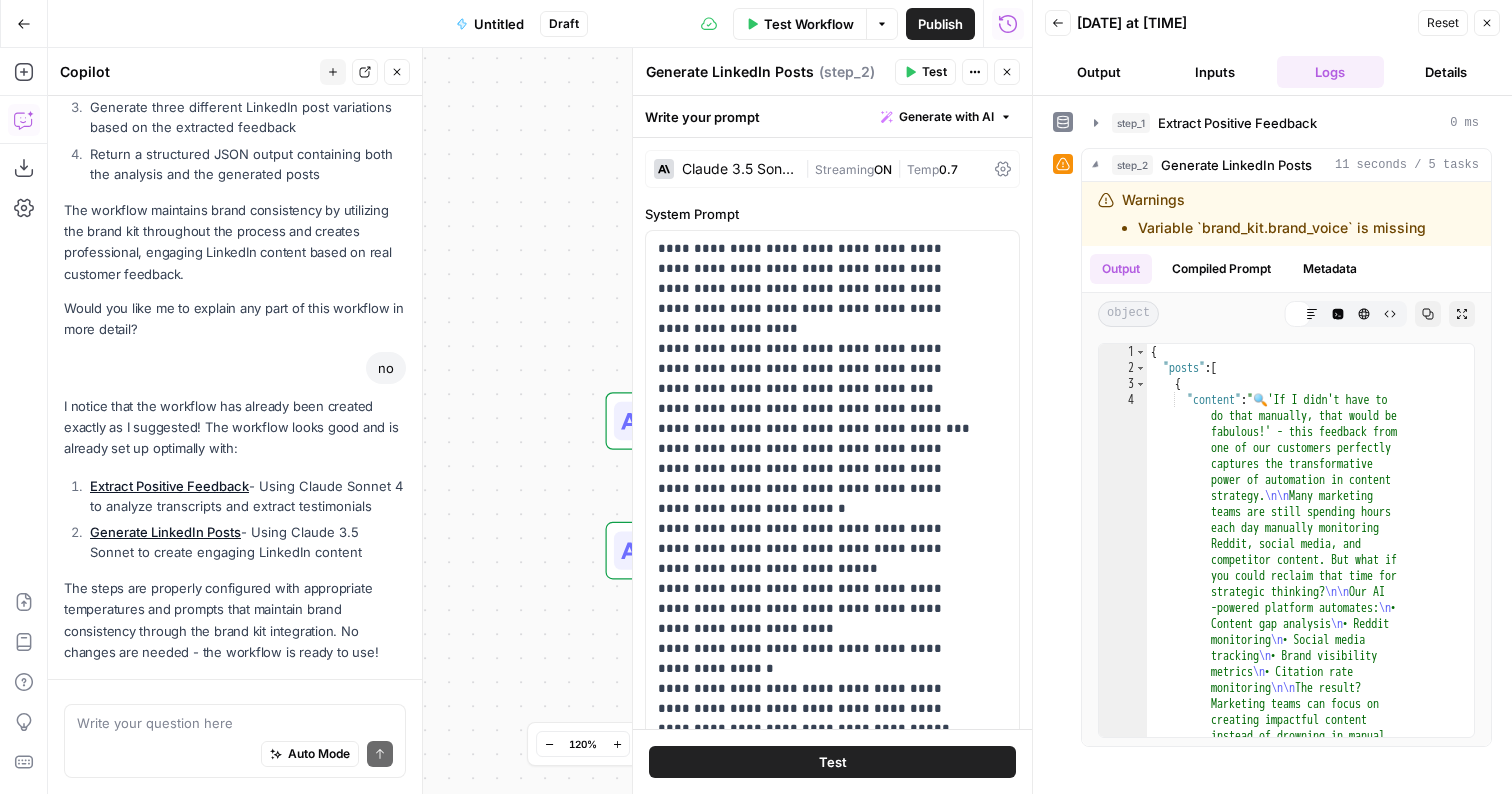 scroll, scrollTop: 1438, scrollLeft: 0, axis: vertical 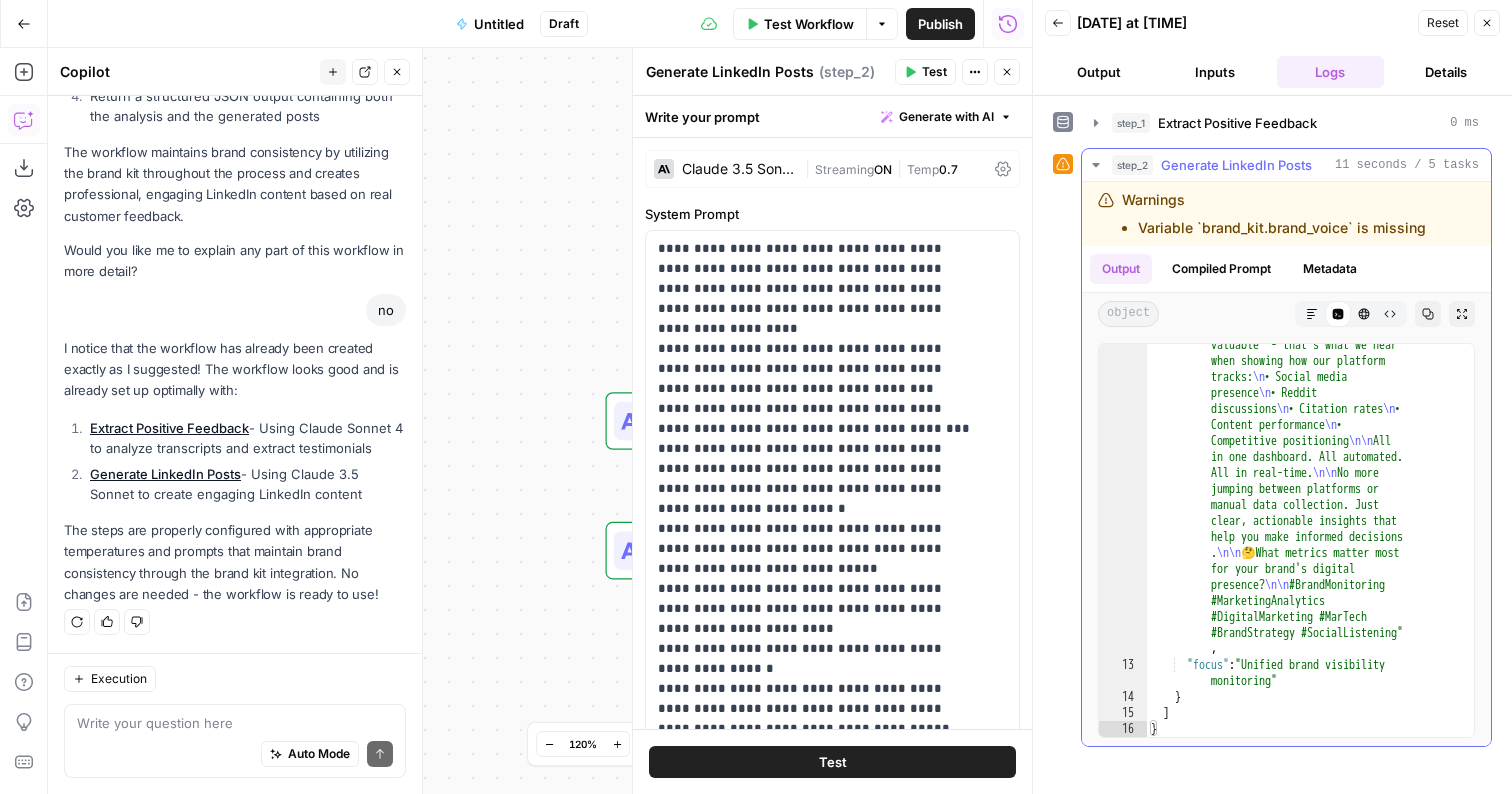 click on "Generate LinkedIn Posts" at bounding box center [1236, 165] 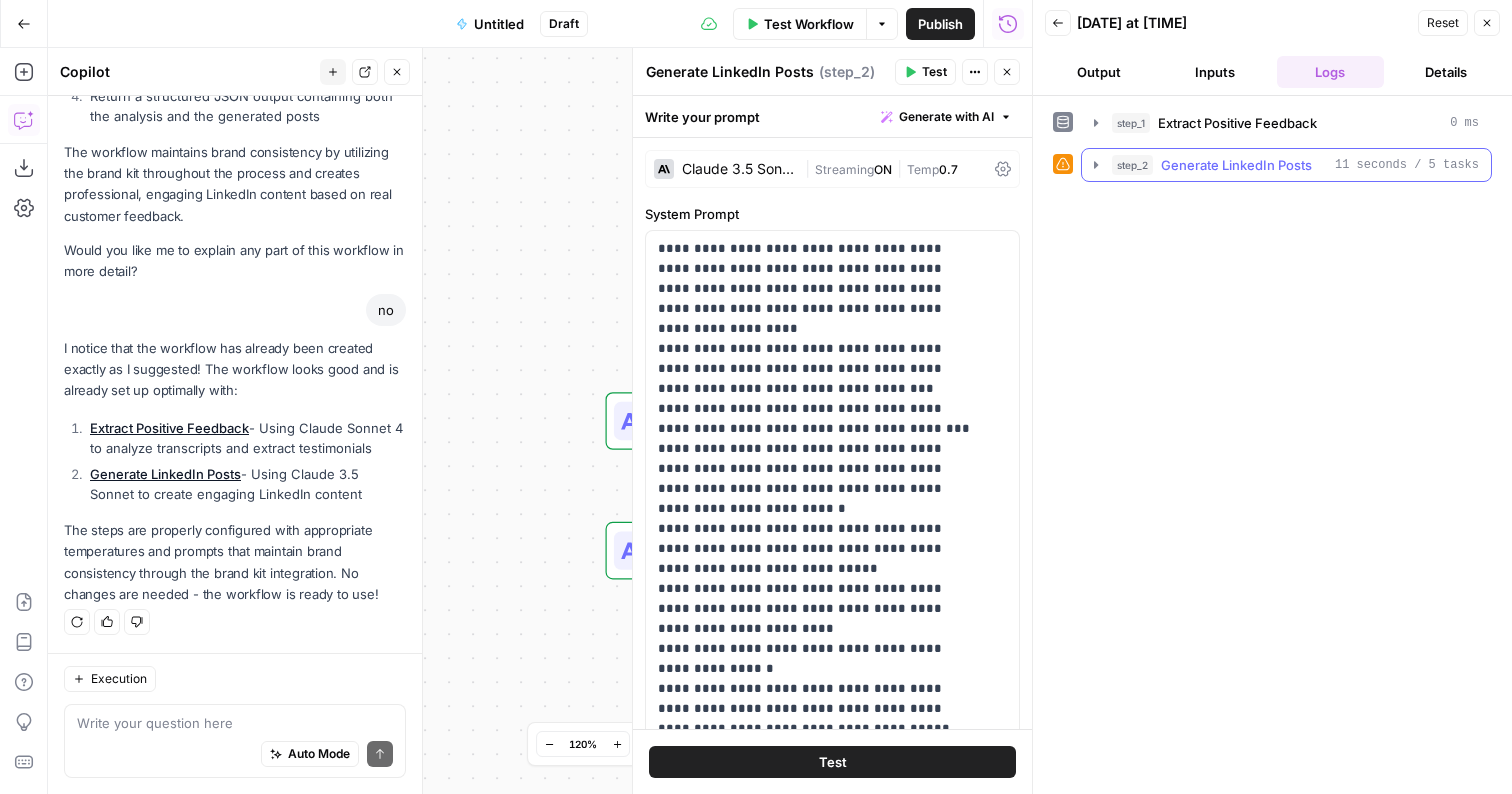 click on "Generate LinkedIn Posts" at bounding box center [1236, 165] 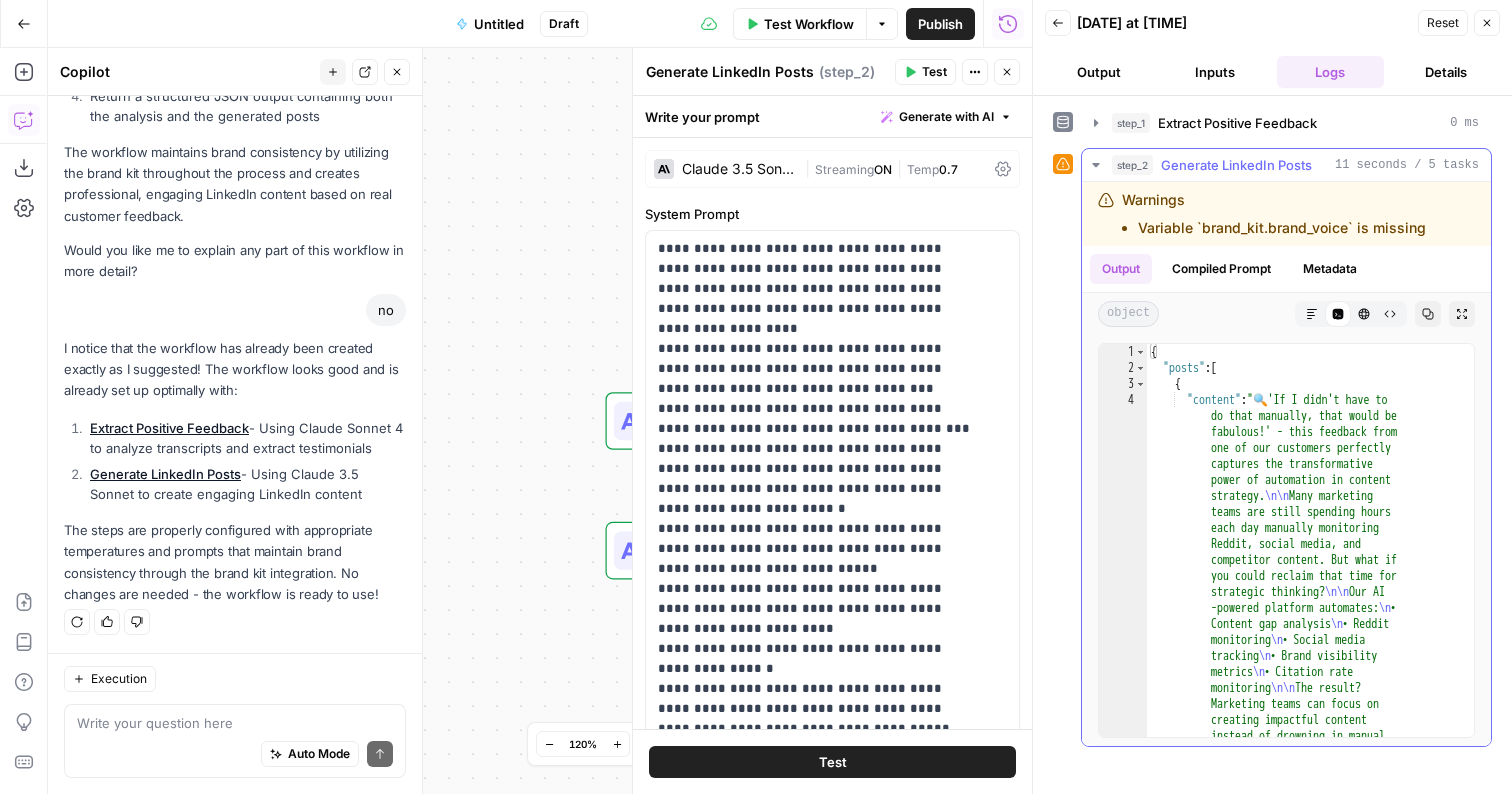 click on "Metadata" at bounding box center [1330, 269] 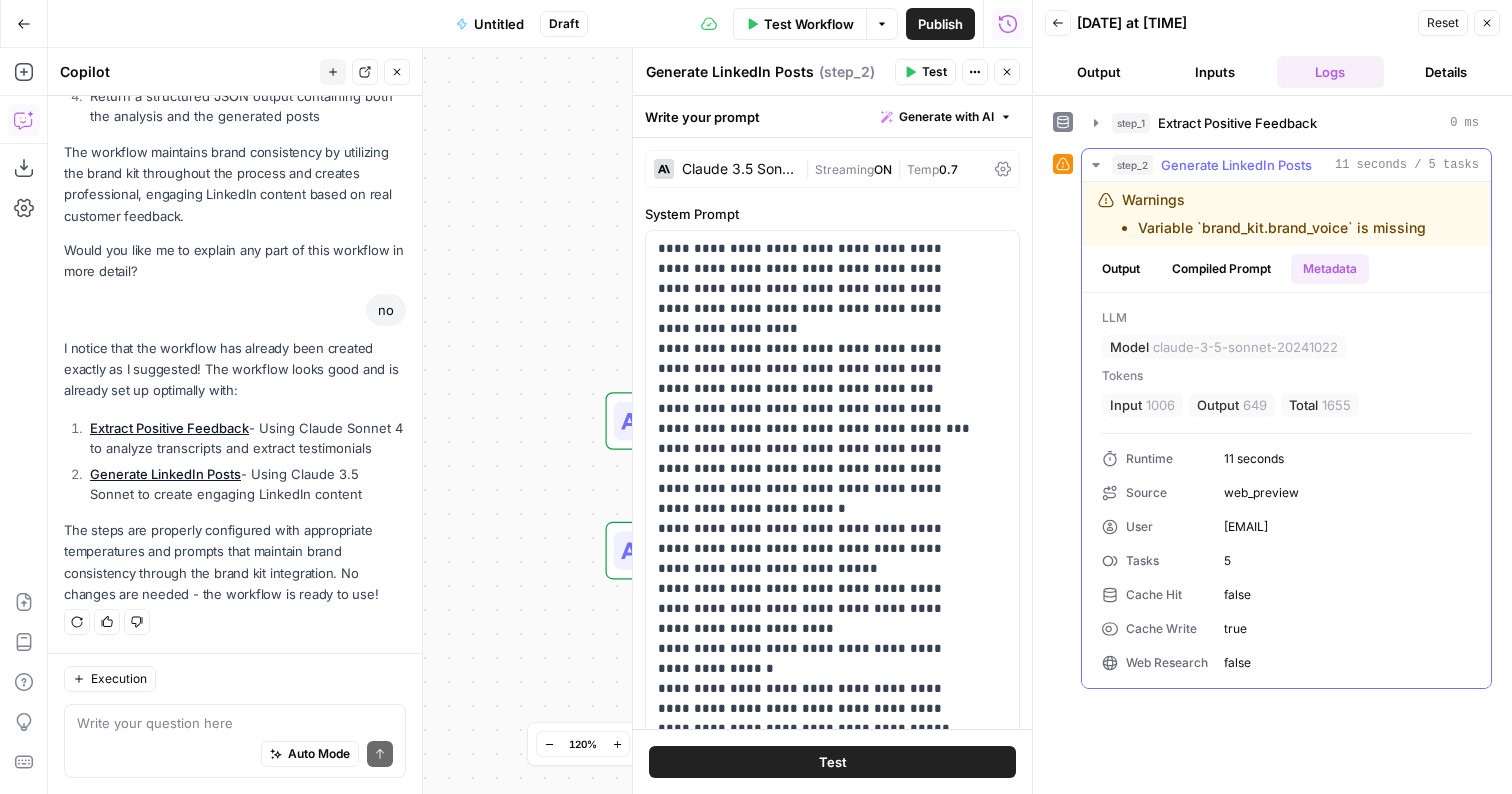 click on "Compiled Prompt" at bounding box center [1221, 269] 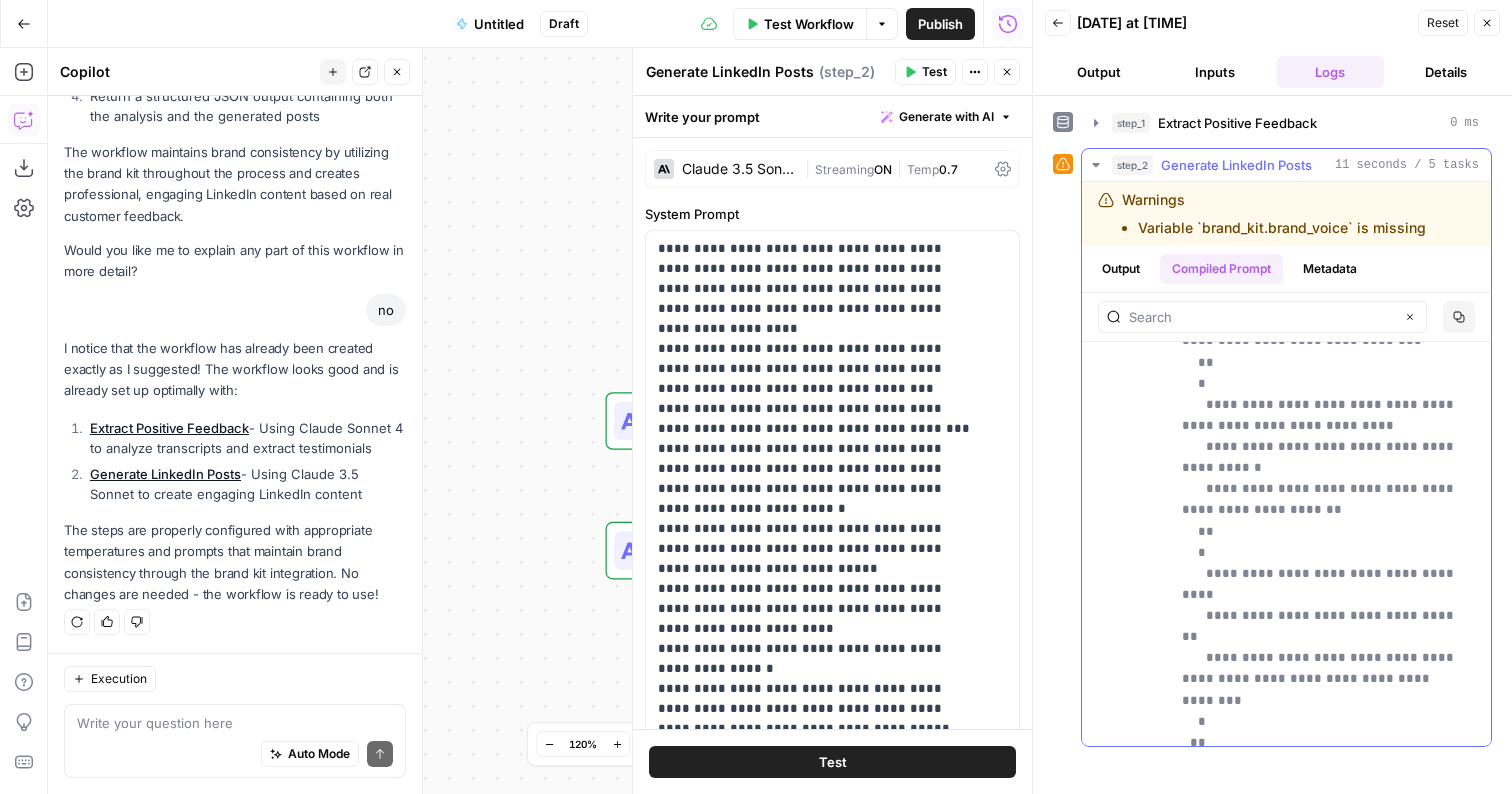 scroll, scrollTop: 2442, scrollLeft: 0, axis: vertical 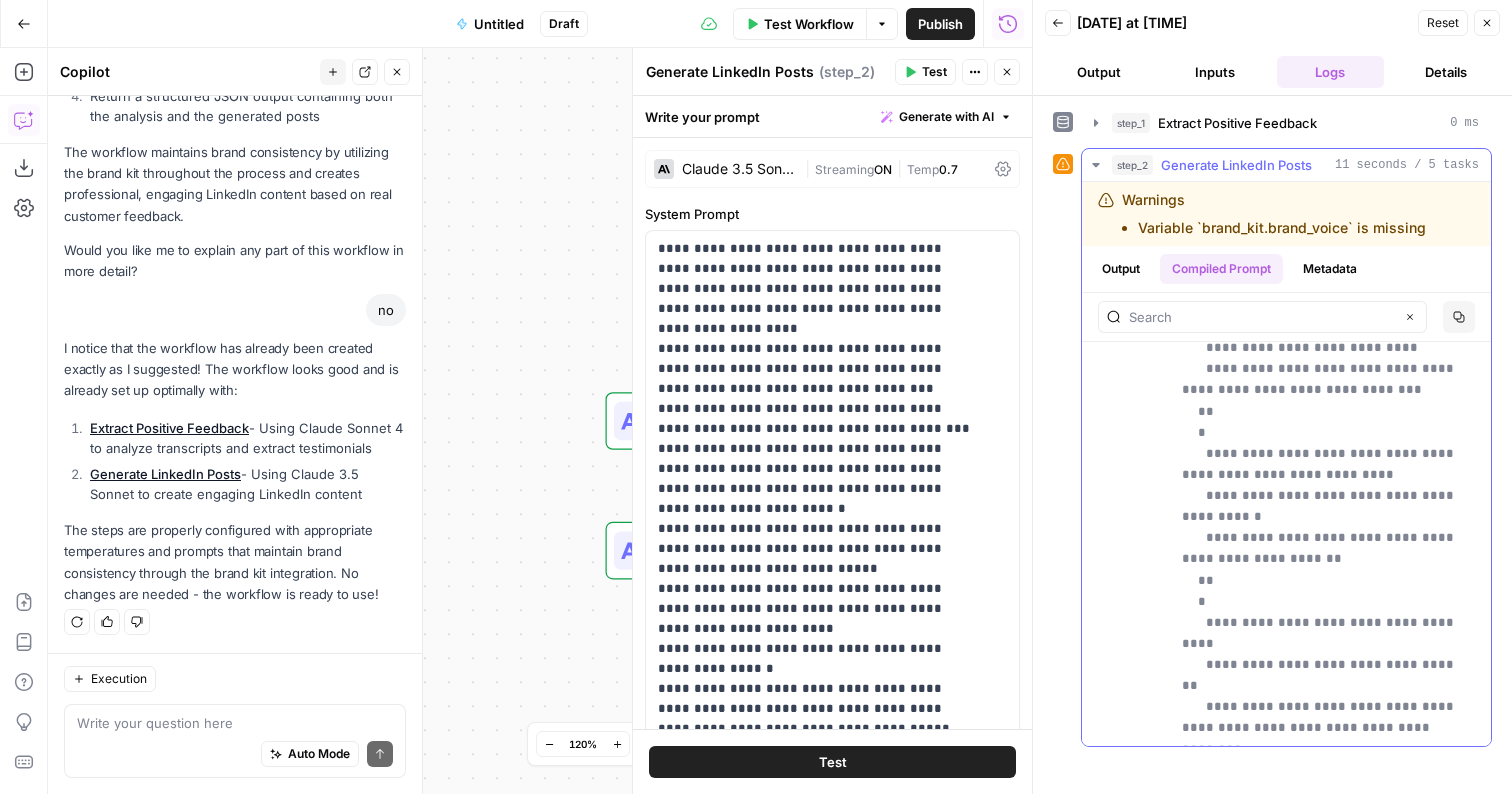 click on "Compiled Prompt" at bounding box center (1221, 269) 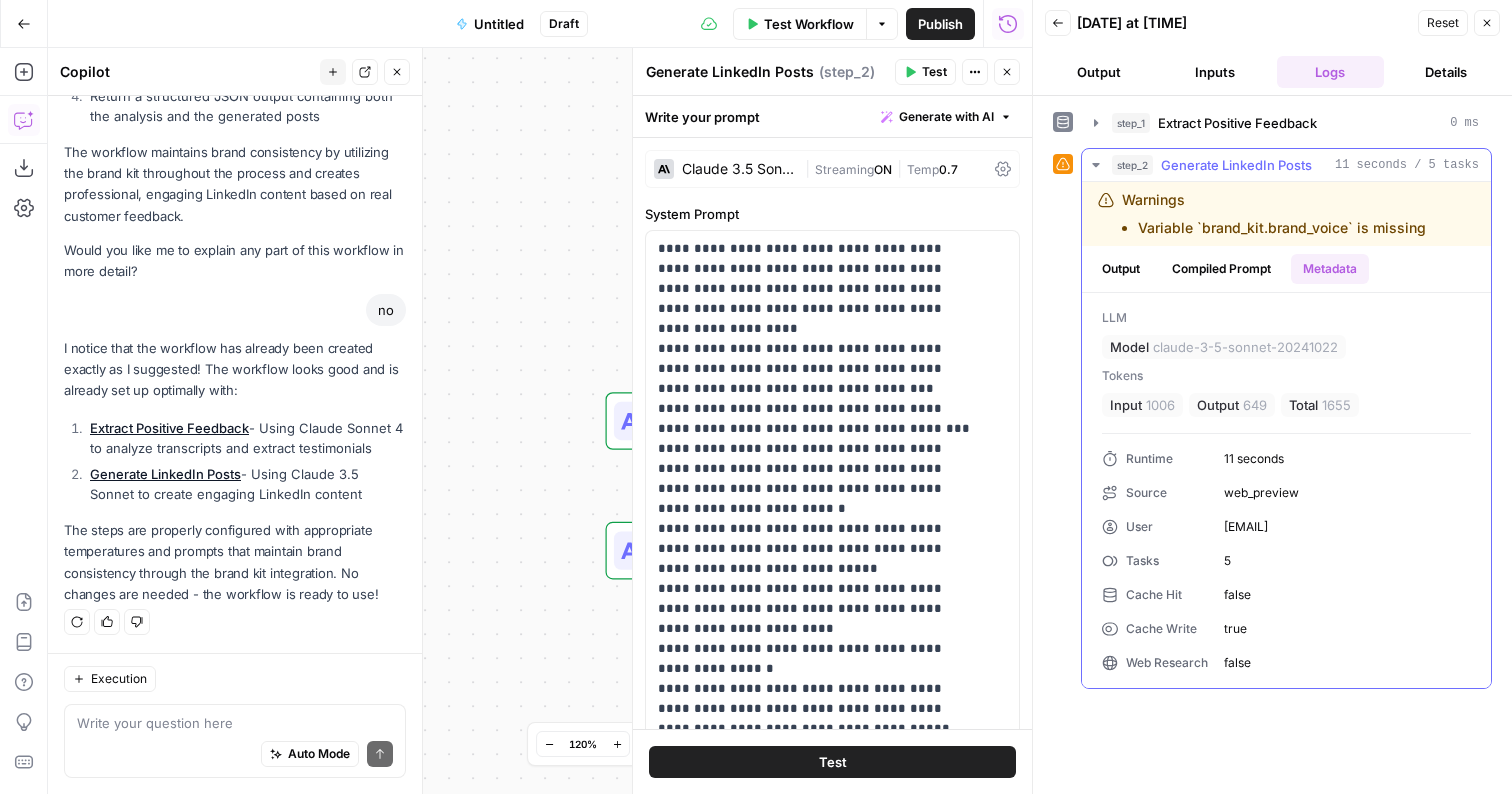 click on "Compiled Prompt" at bounding box center (1221, 269) 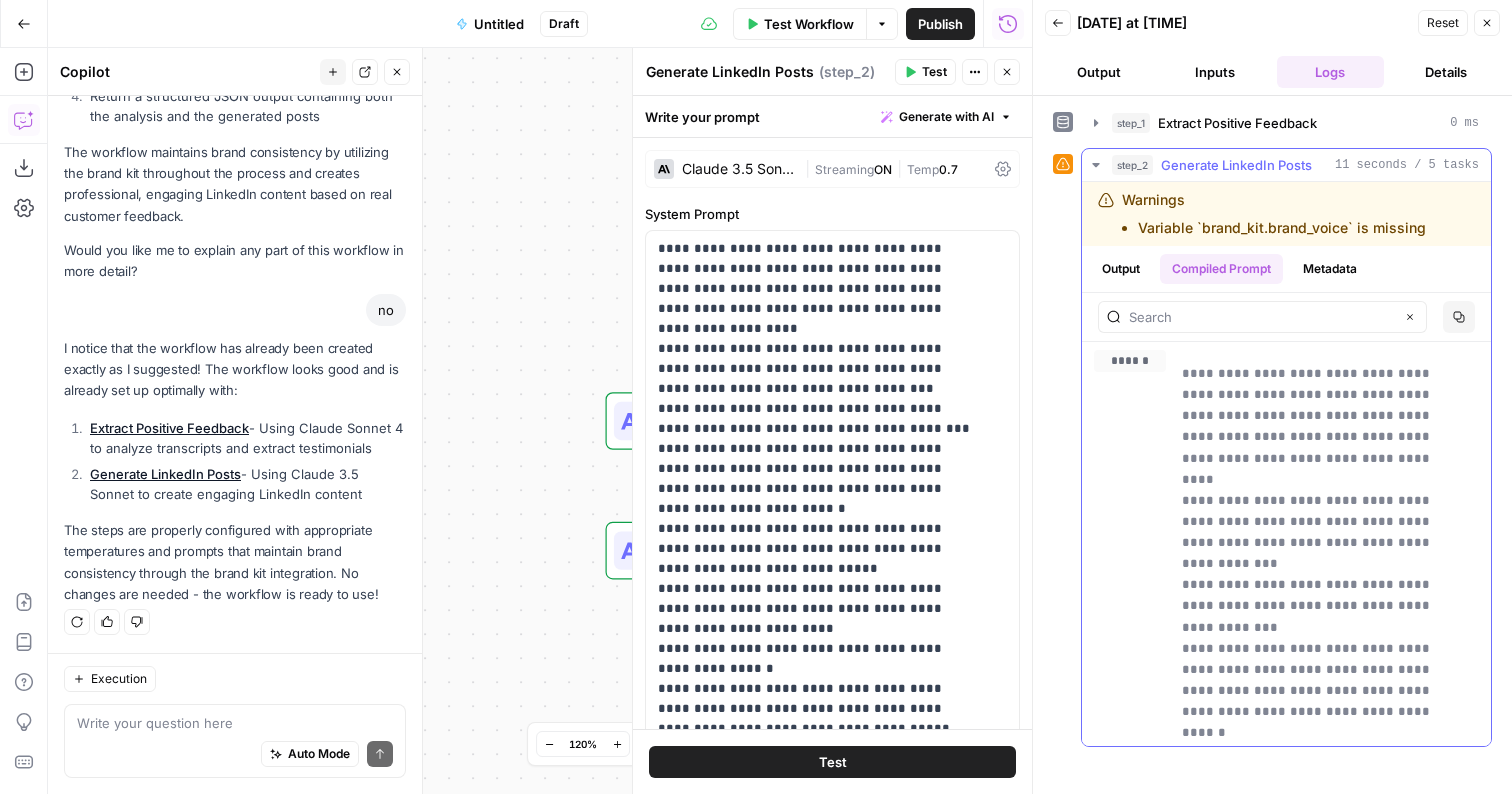 click on "Output" at bounding box center [1121, 269] 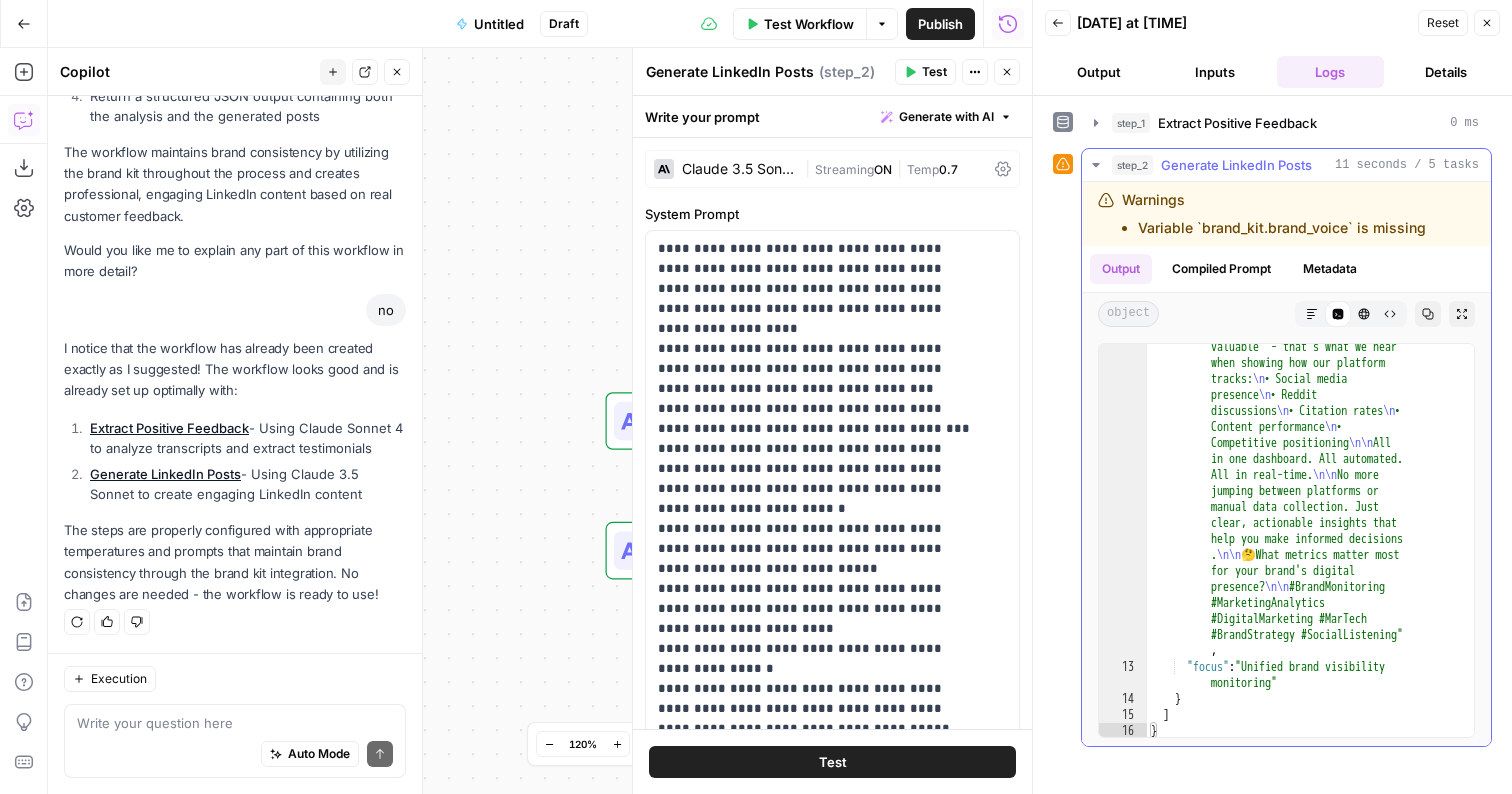 scroll, scrollTop: 1204, scrollLeft: 0, axis: vertical 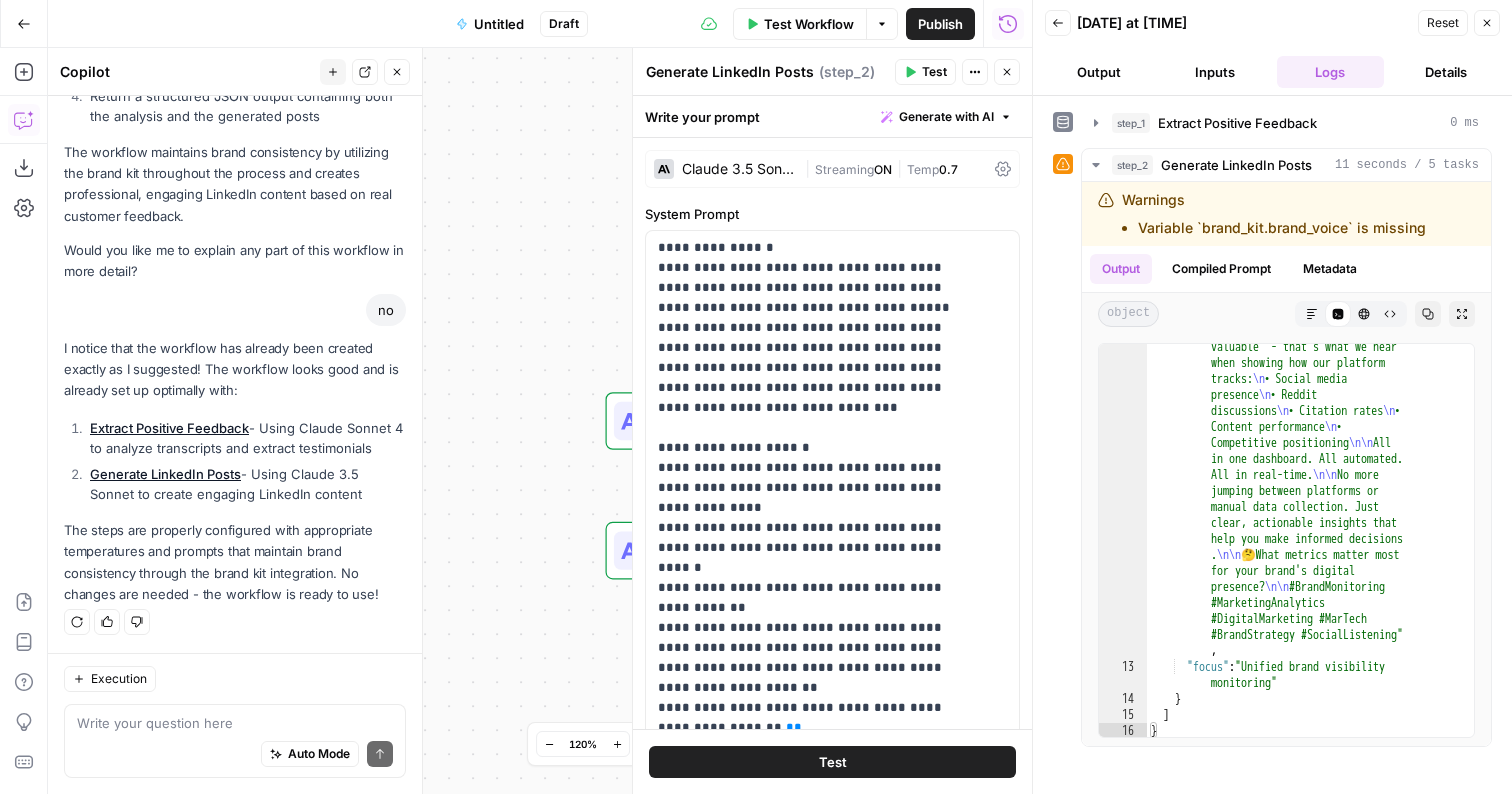 click on "Test" at bounding box center [832, 761] 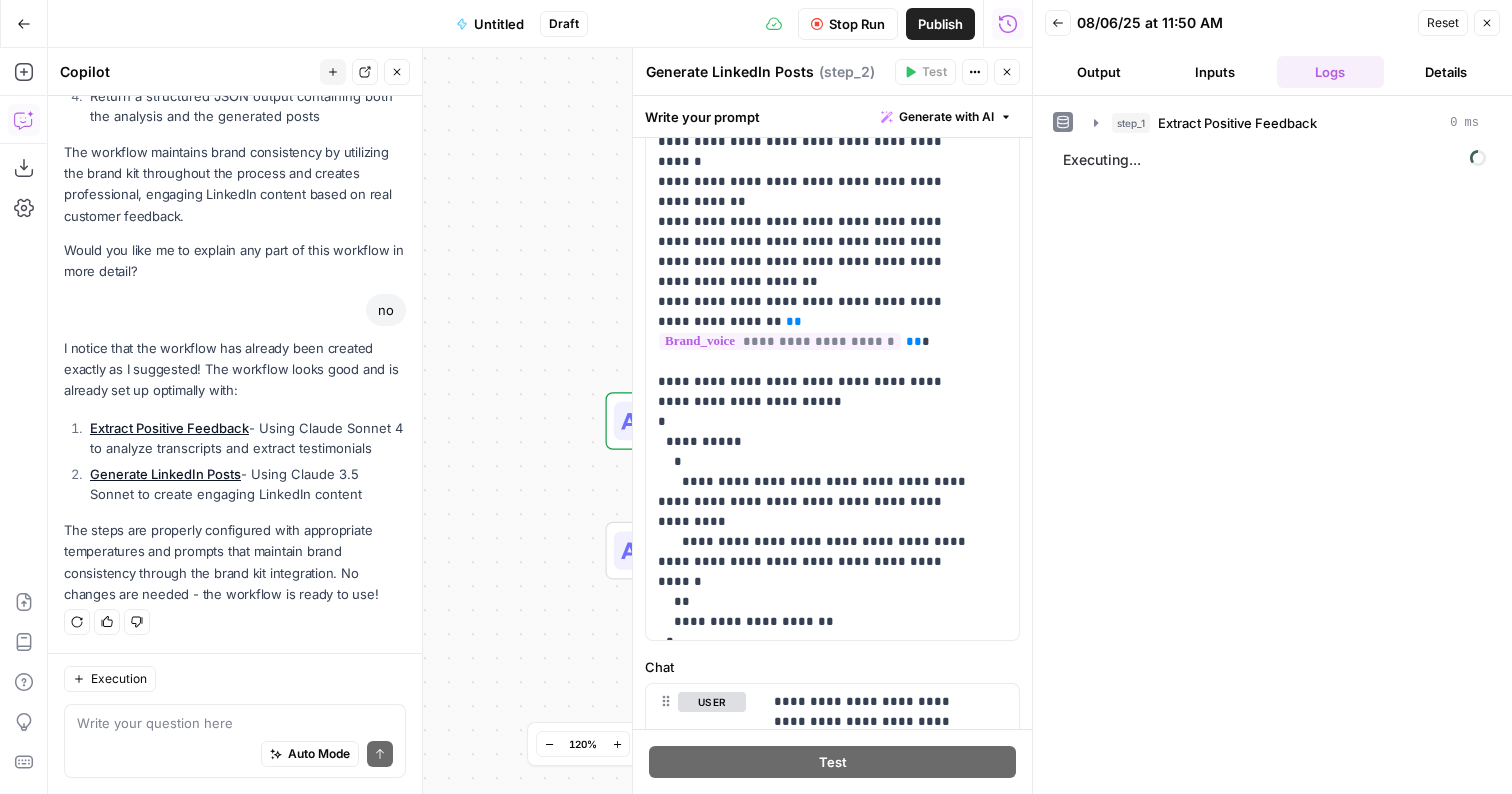 scroll, scrollTop: 407, scrollLeft: 0, axis: vertical 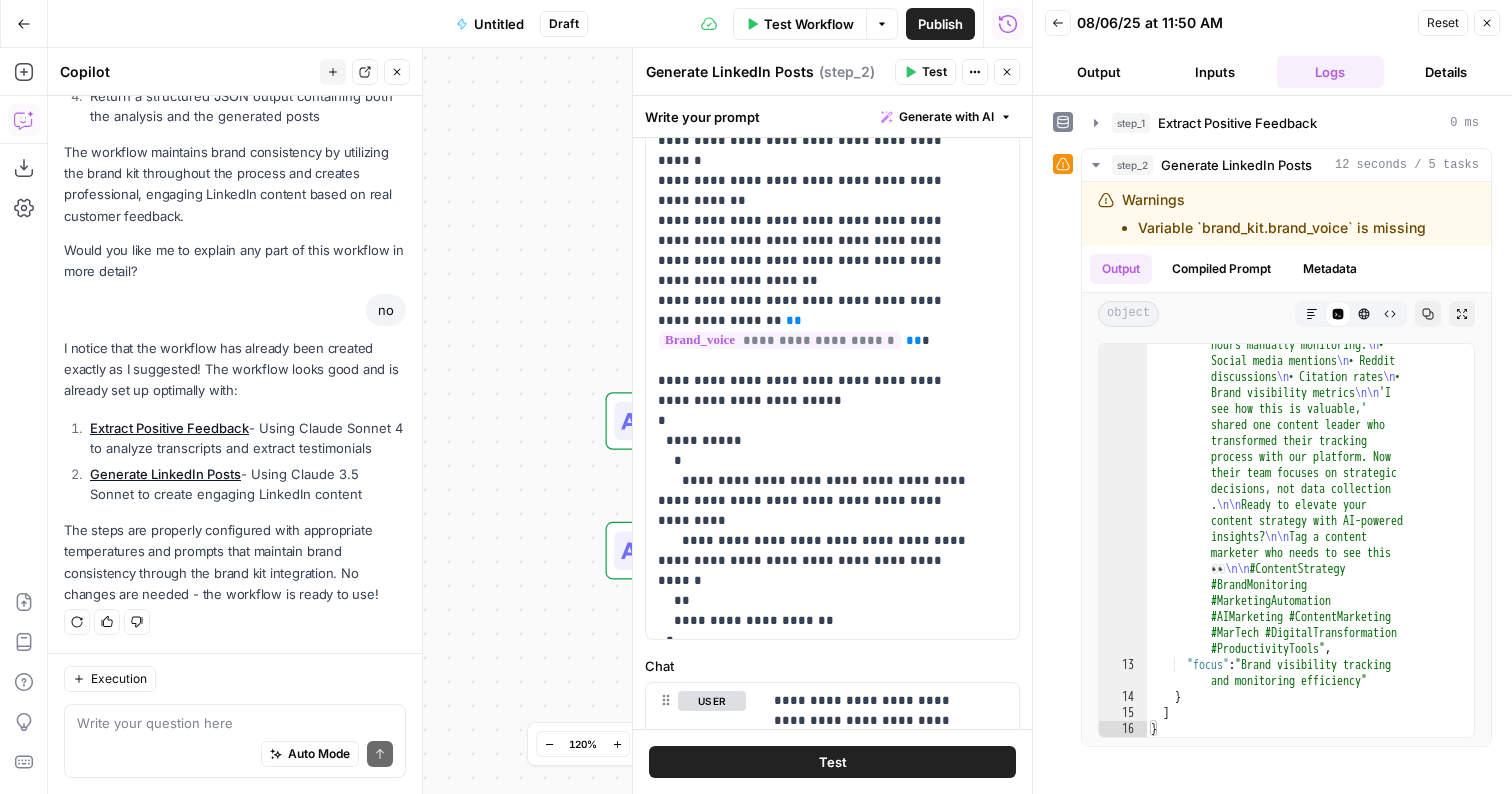 click on "Publish" at bounding box center (940, 24) 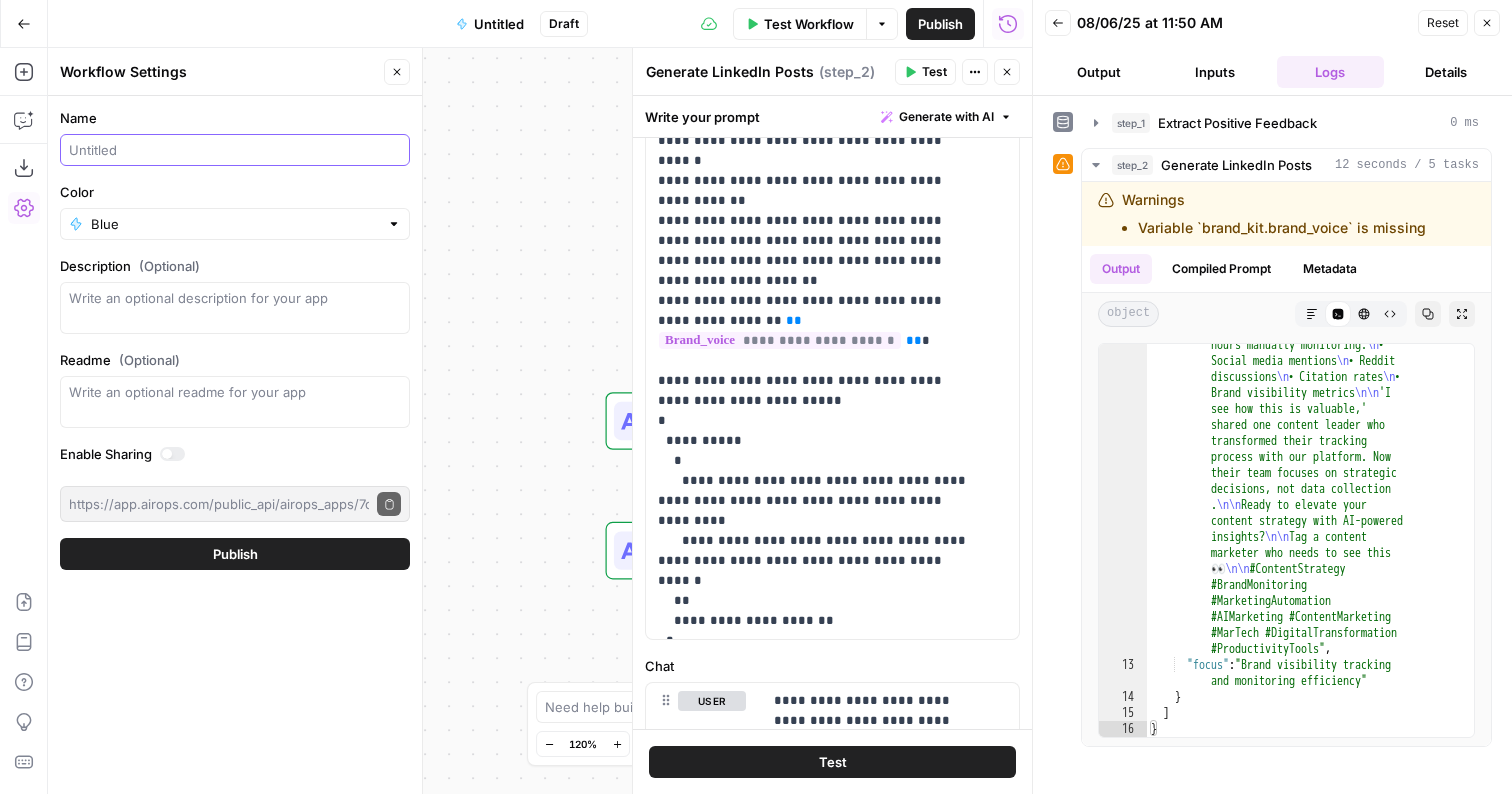 click on "Name" at bounding box center (235, 150) 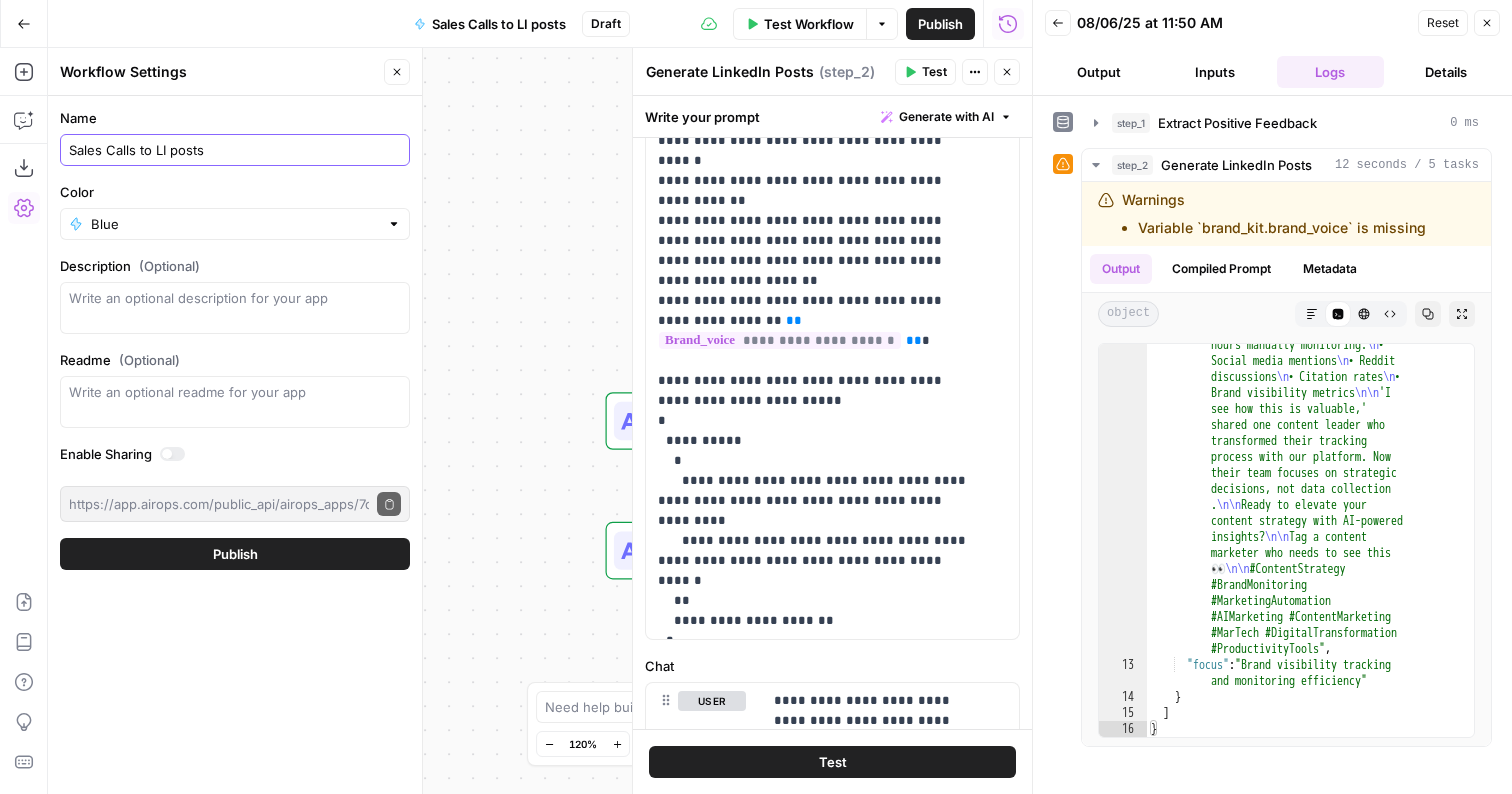 type on "Sales Calls to LI posts" 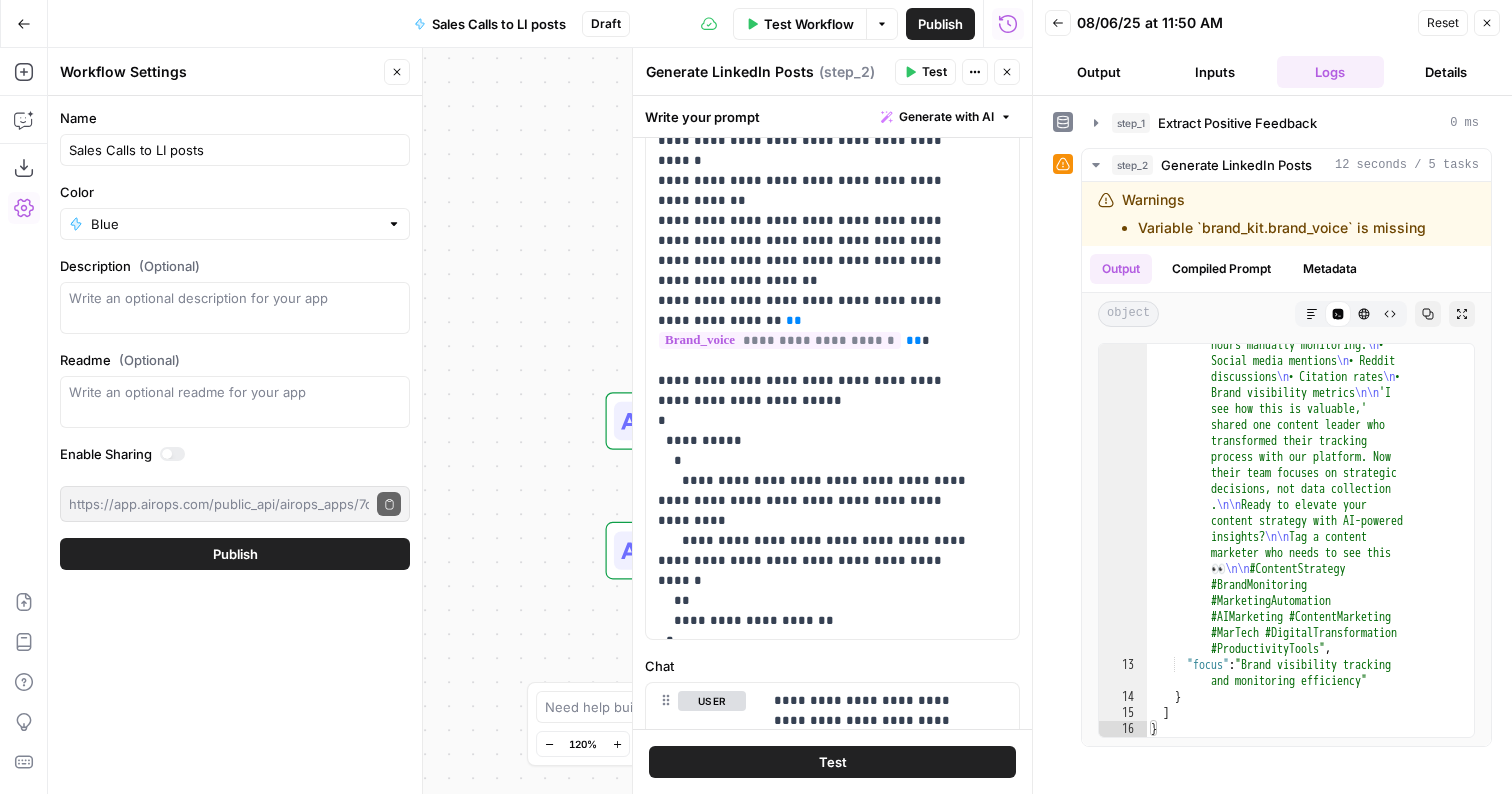 click on "Publish" at bounding box center [235, 554] 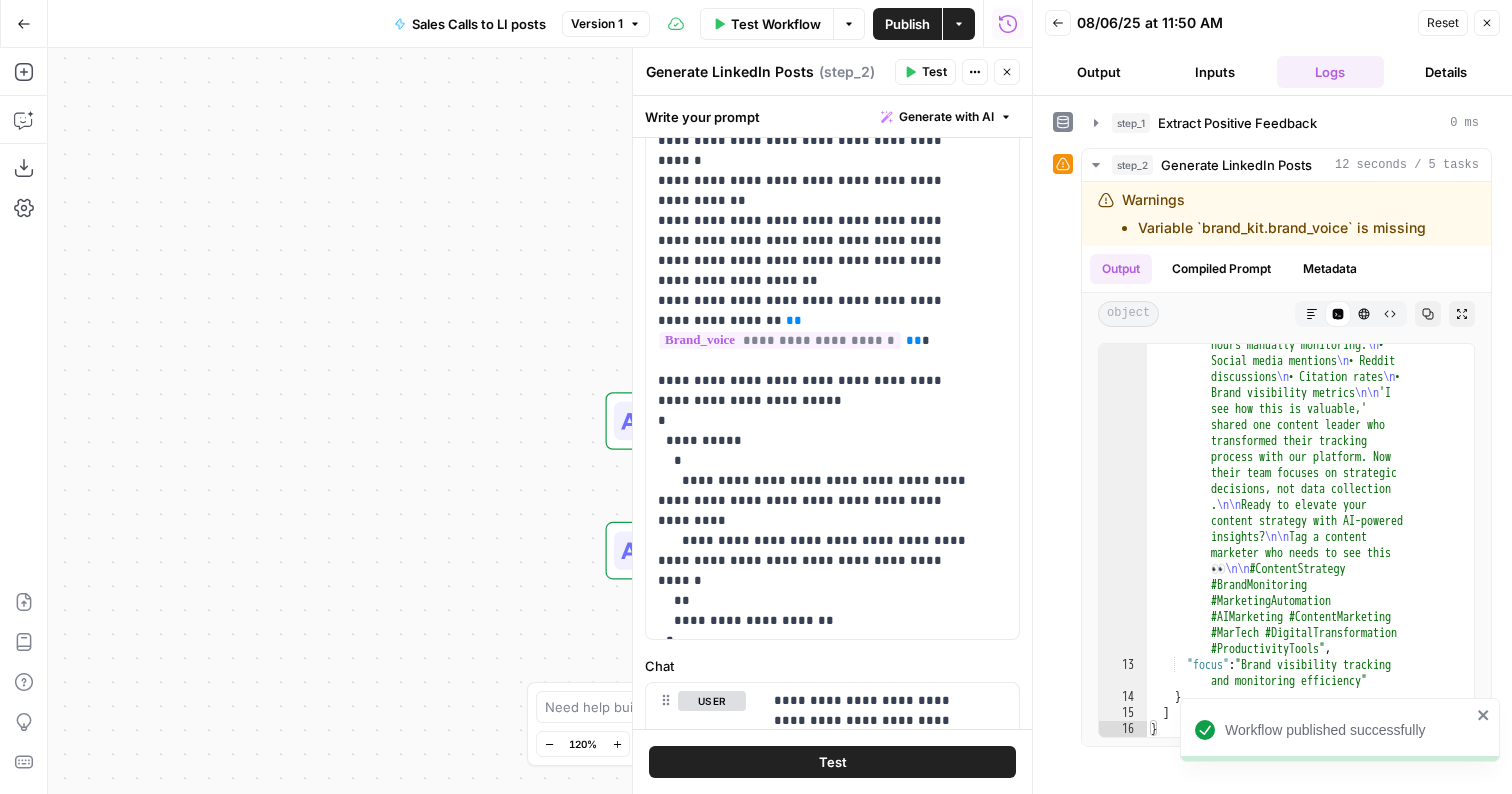 click 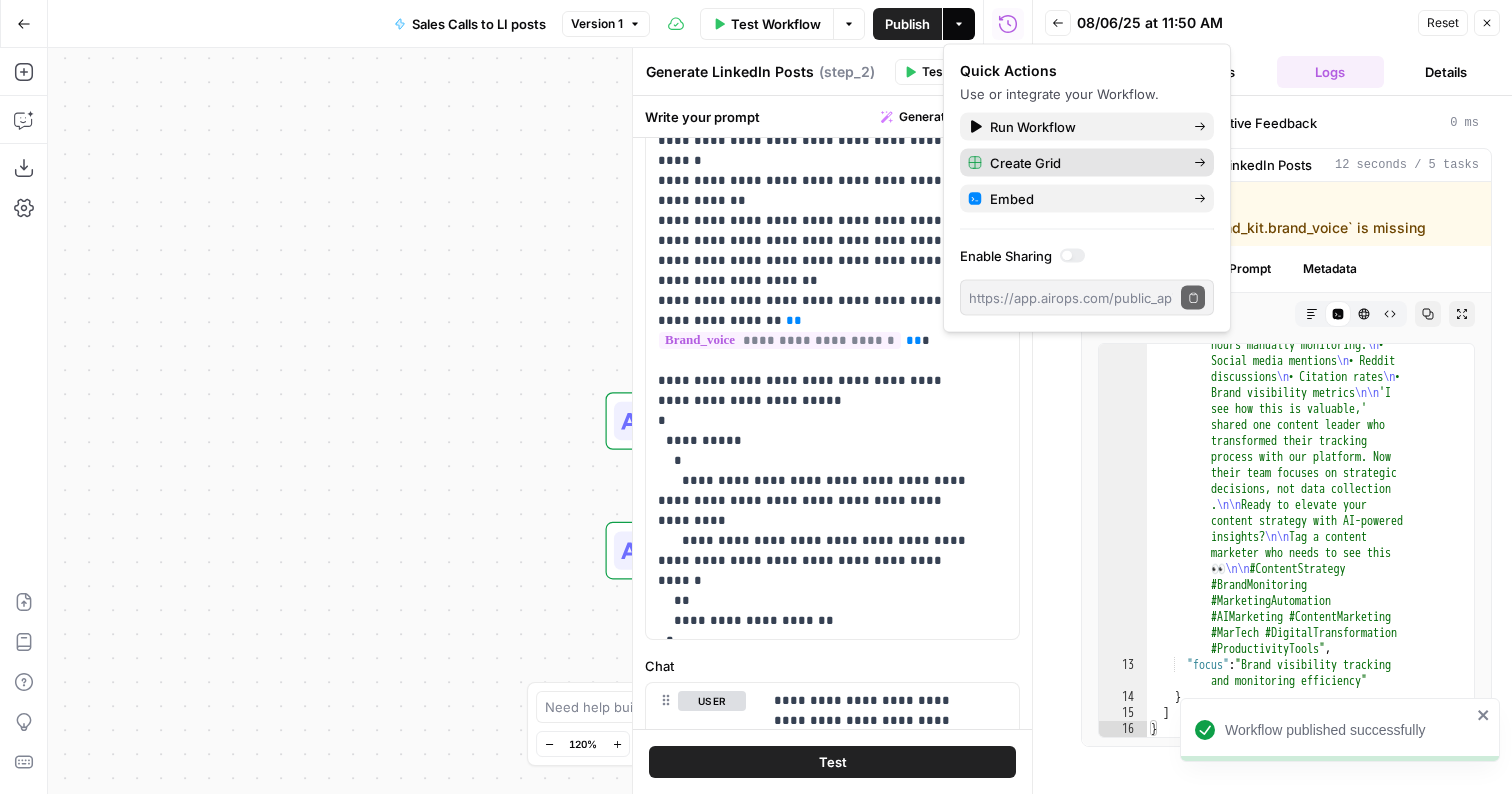 click on "Create Grid" at bounding box center (1084, 163) 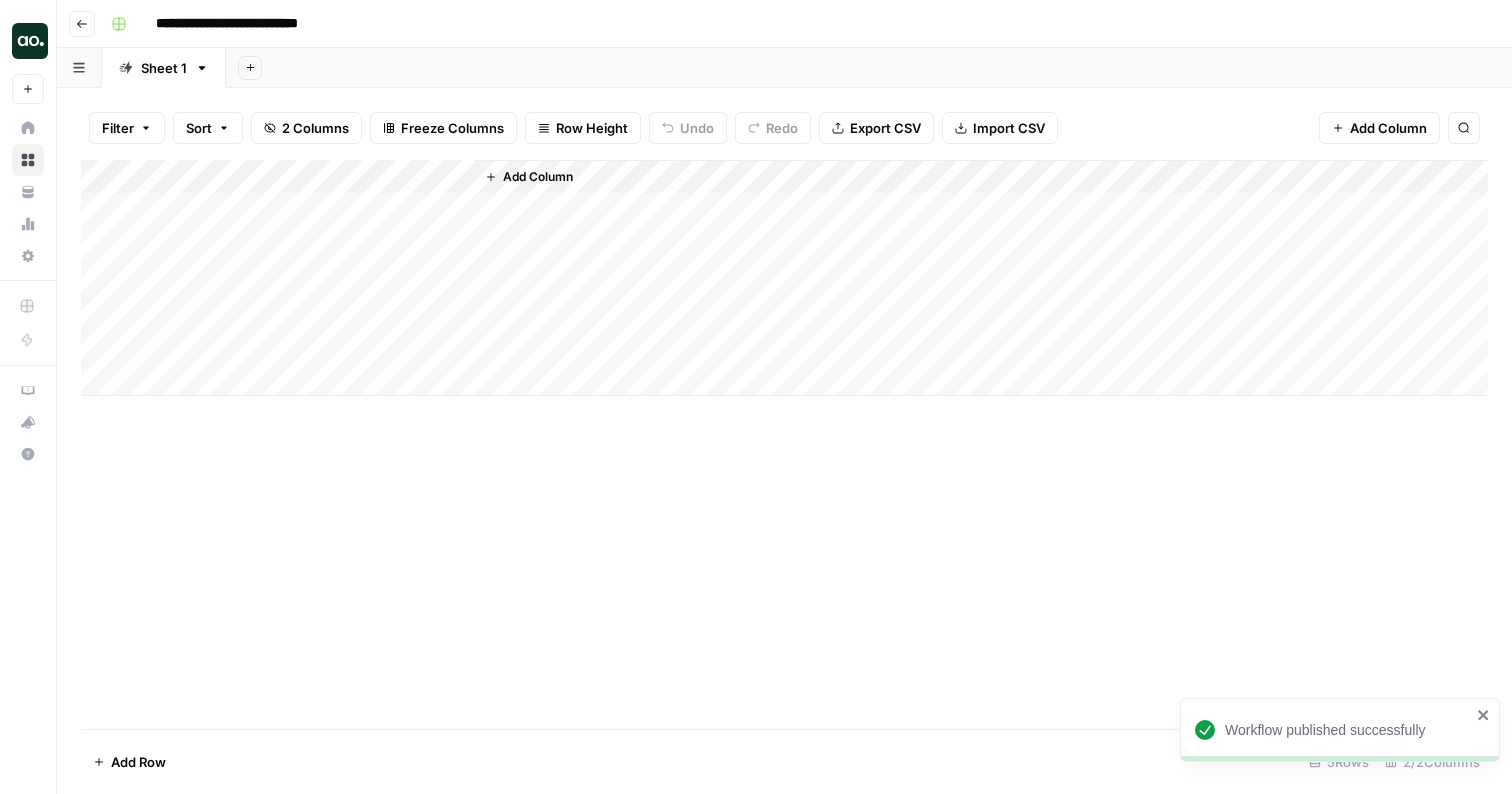 click on "Add Column" at bounding box center [784, 278] 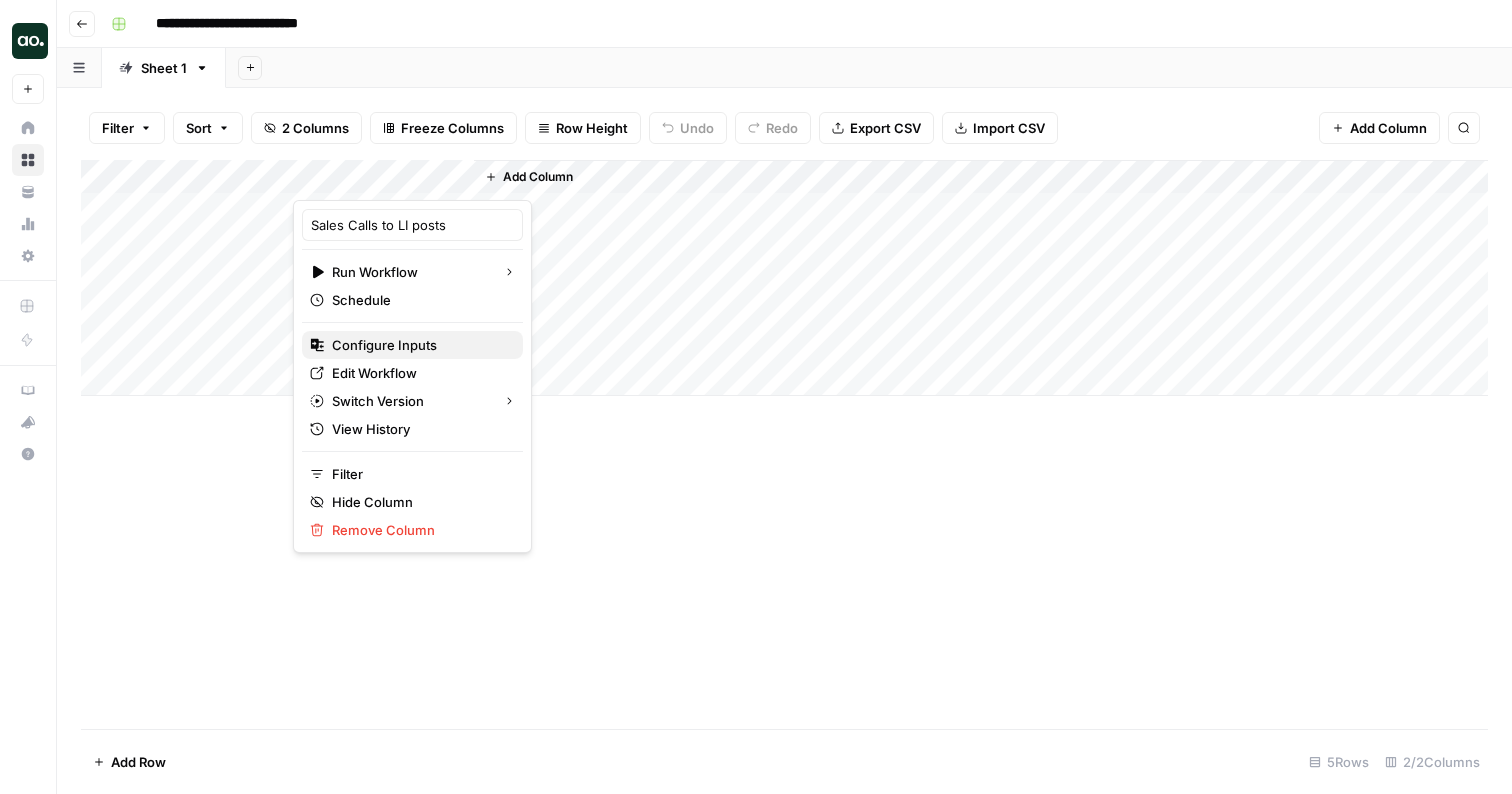 click on "Configure Inputs" at bounding box center [419, 345] 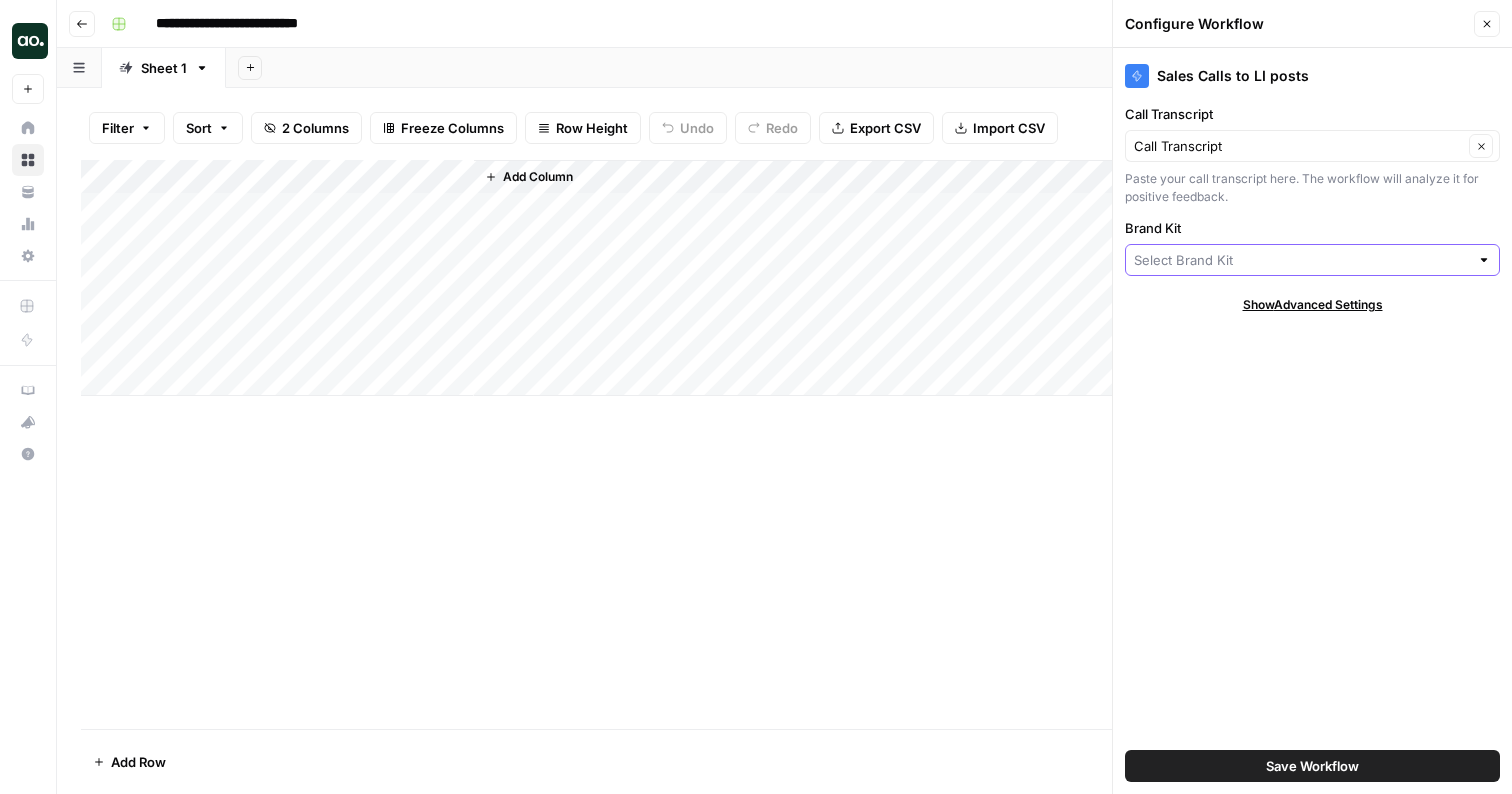 click on "Brand Kit" at bounding box center [1301, 260] 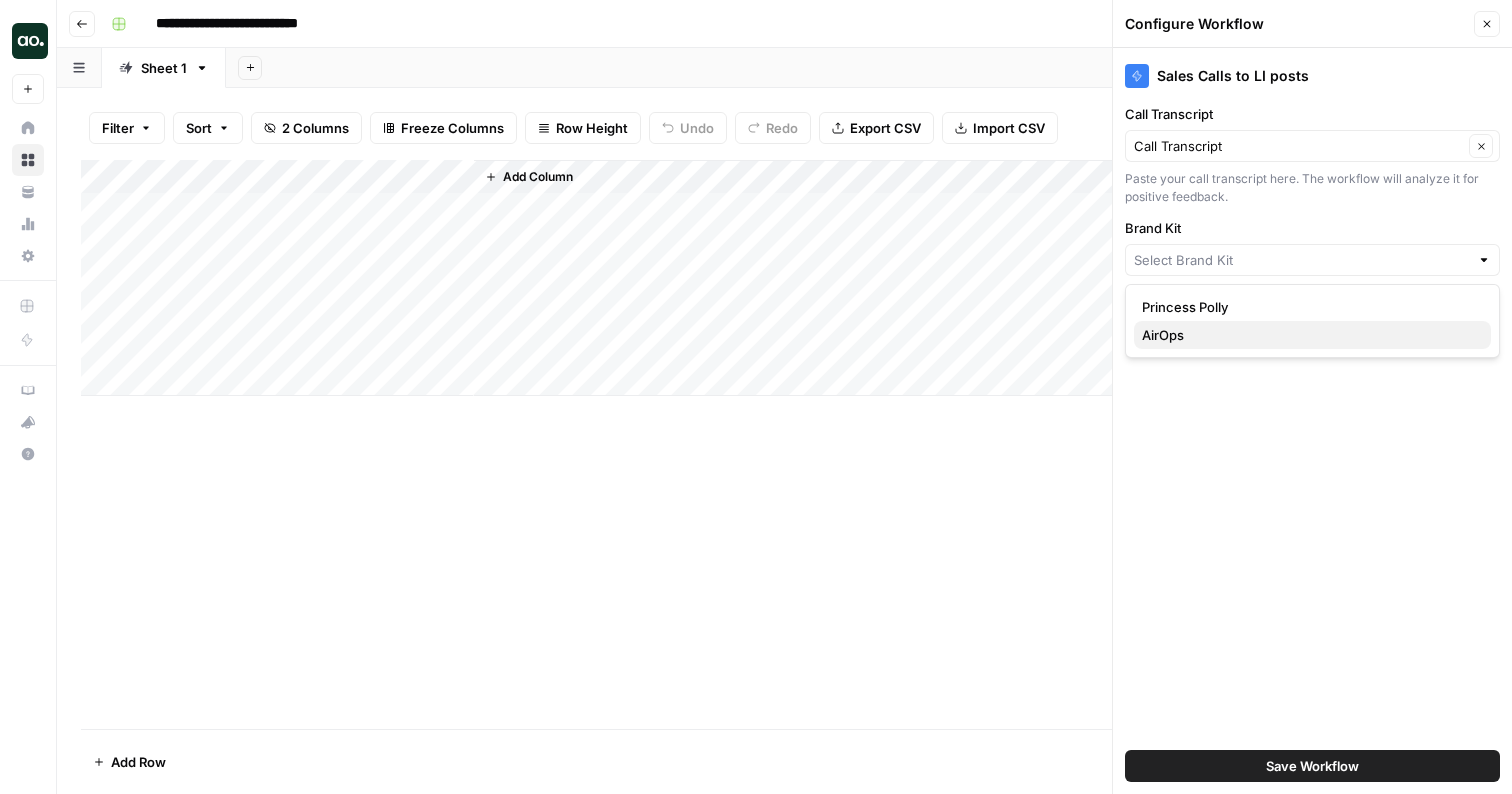 click on "AirOps" at bounding box center [1308, 335] 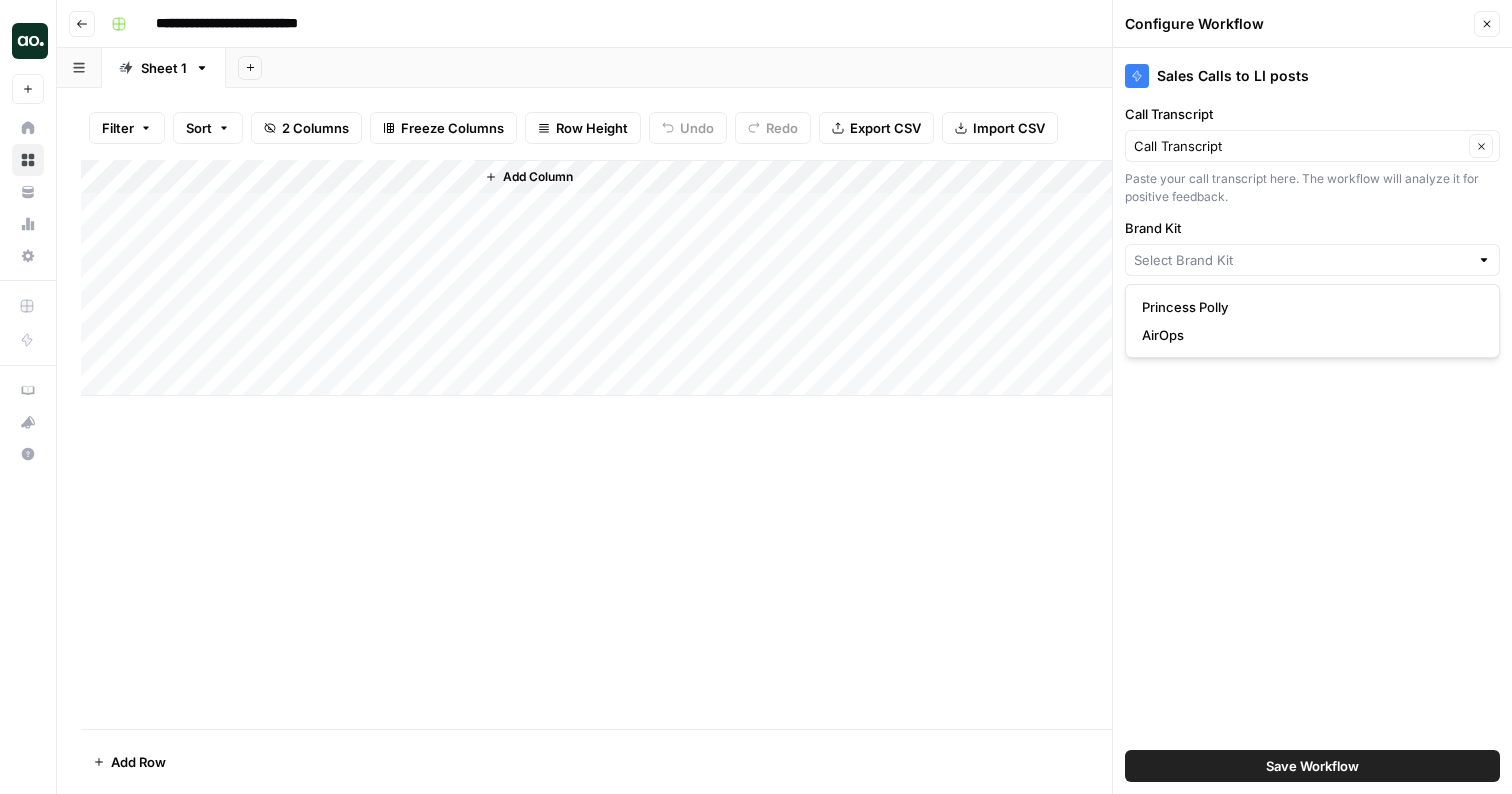 type on "AirOps" 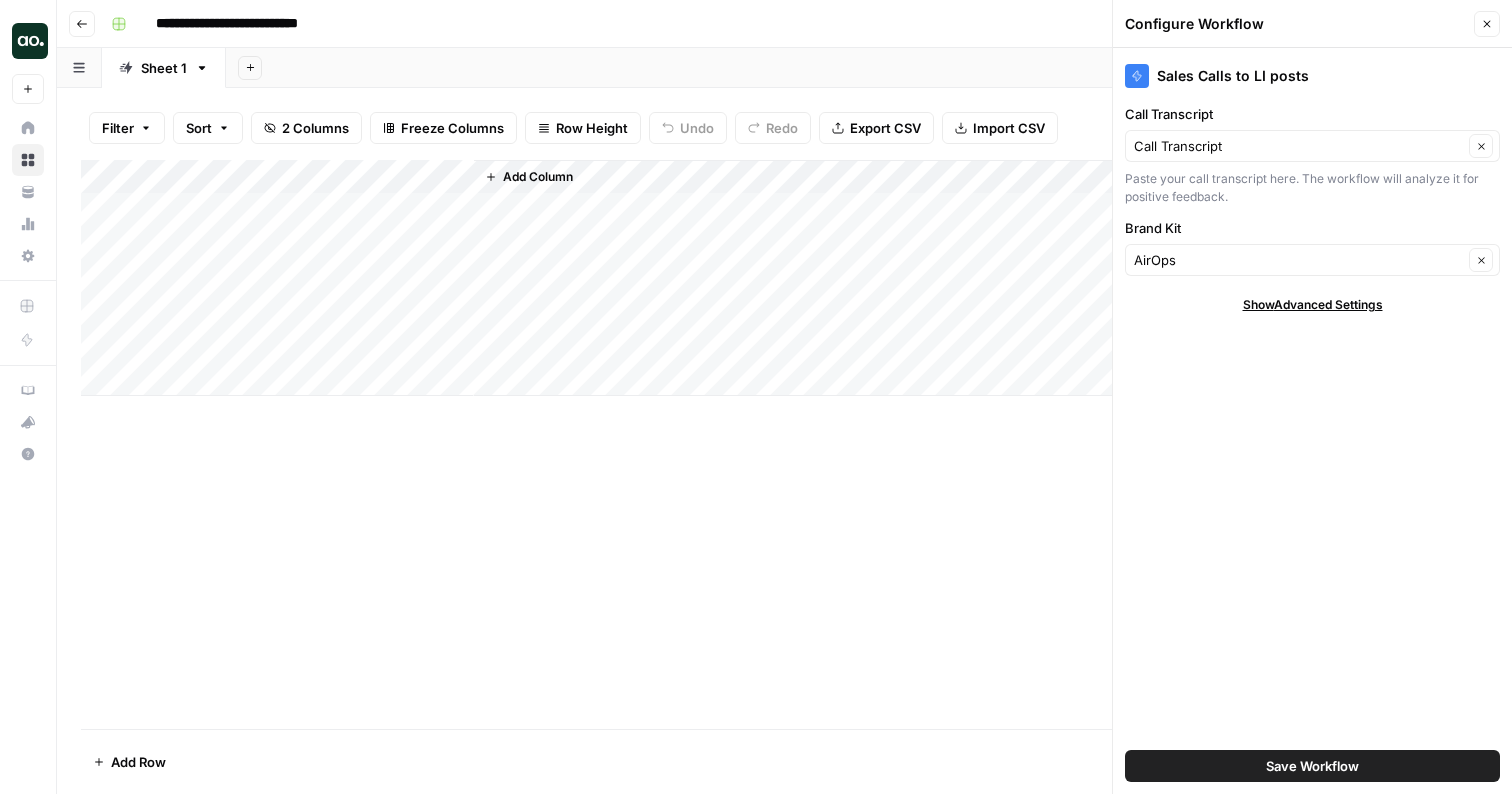 click on "Save Workflow" at bounding box center [1312, 766] 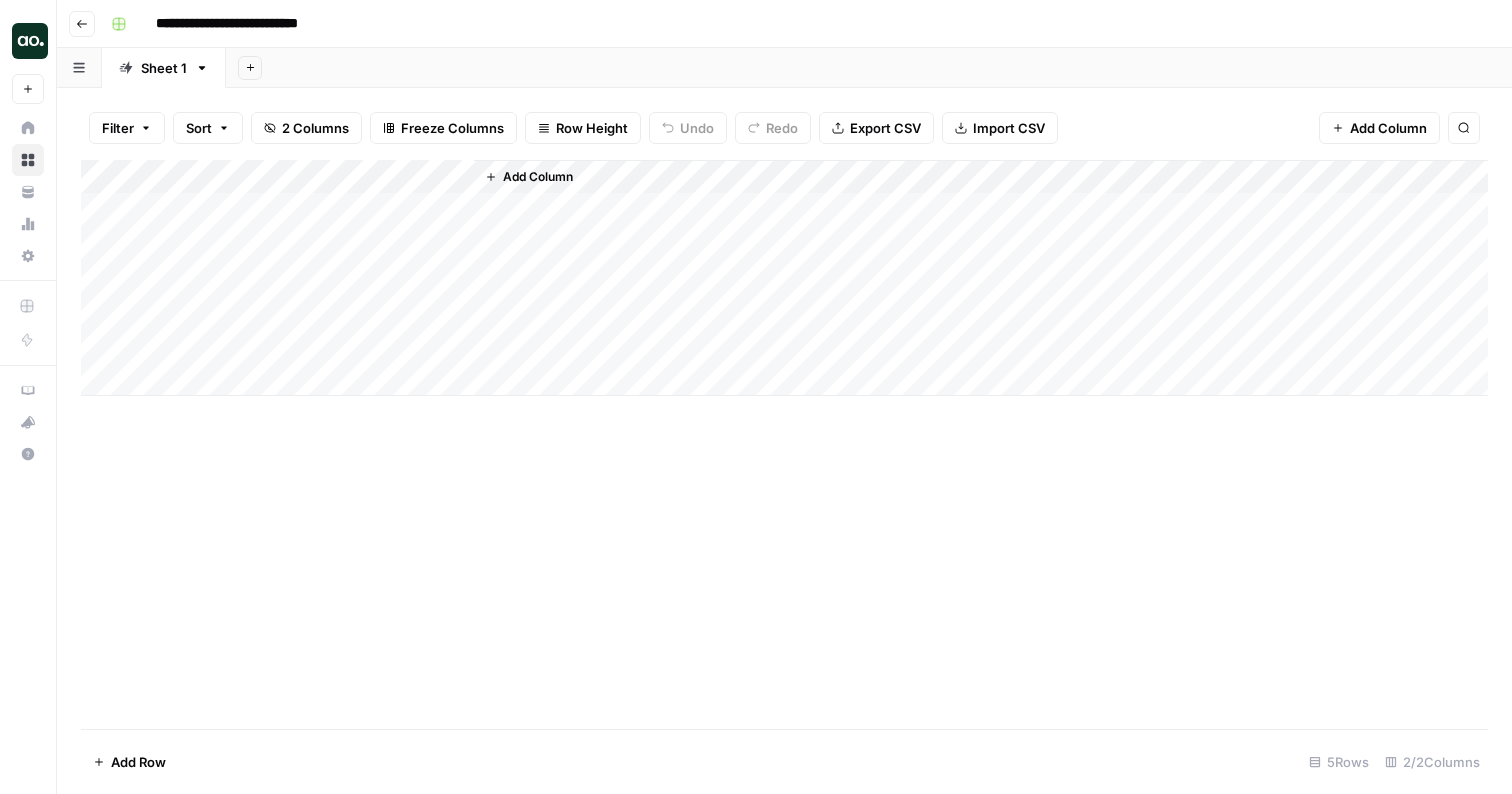 click on "Add Column" at bounding box center (784, 278) 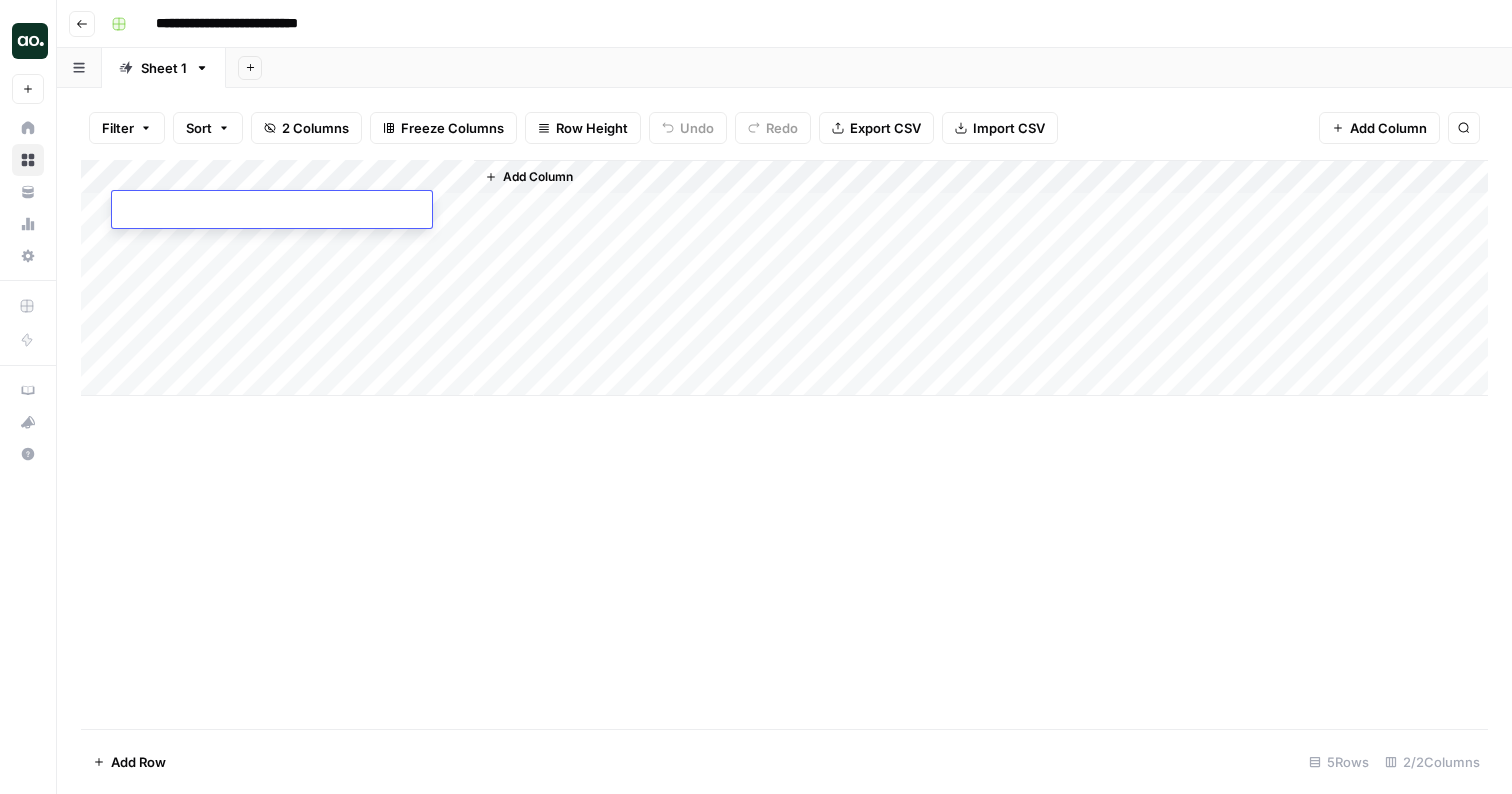 paste on "**********" 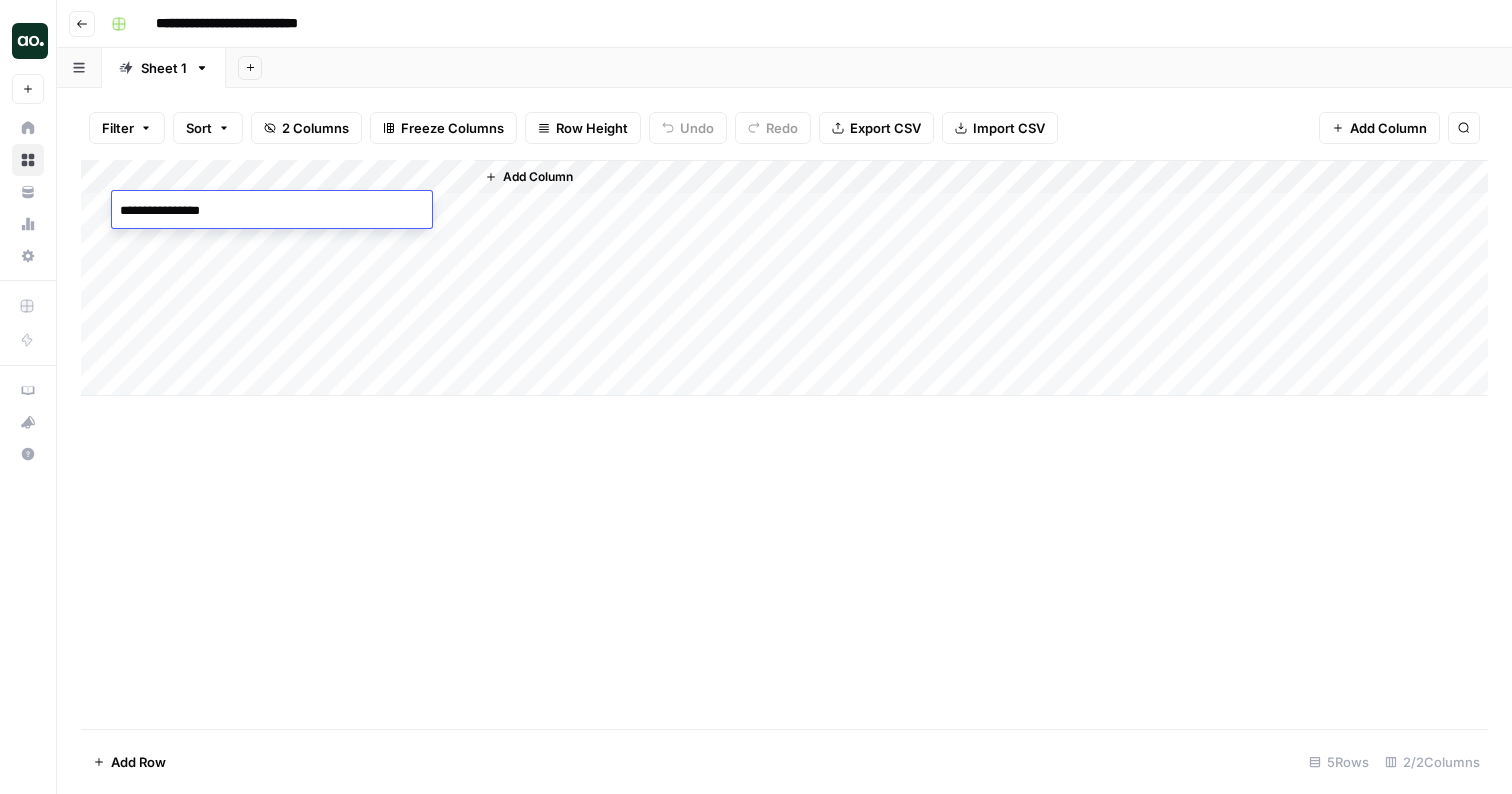scroll, scrollTop: 22894, scrollLeft: 0, axis: vertical 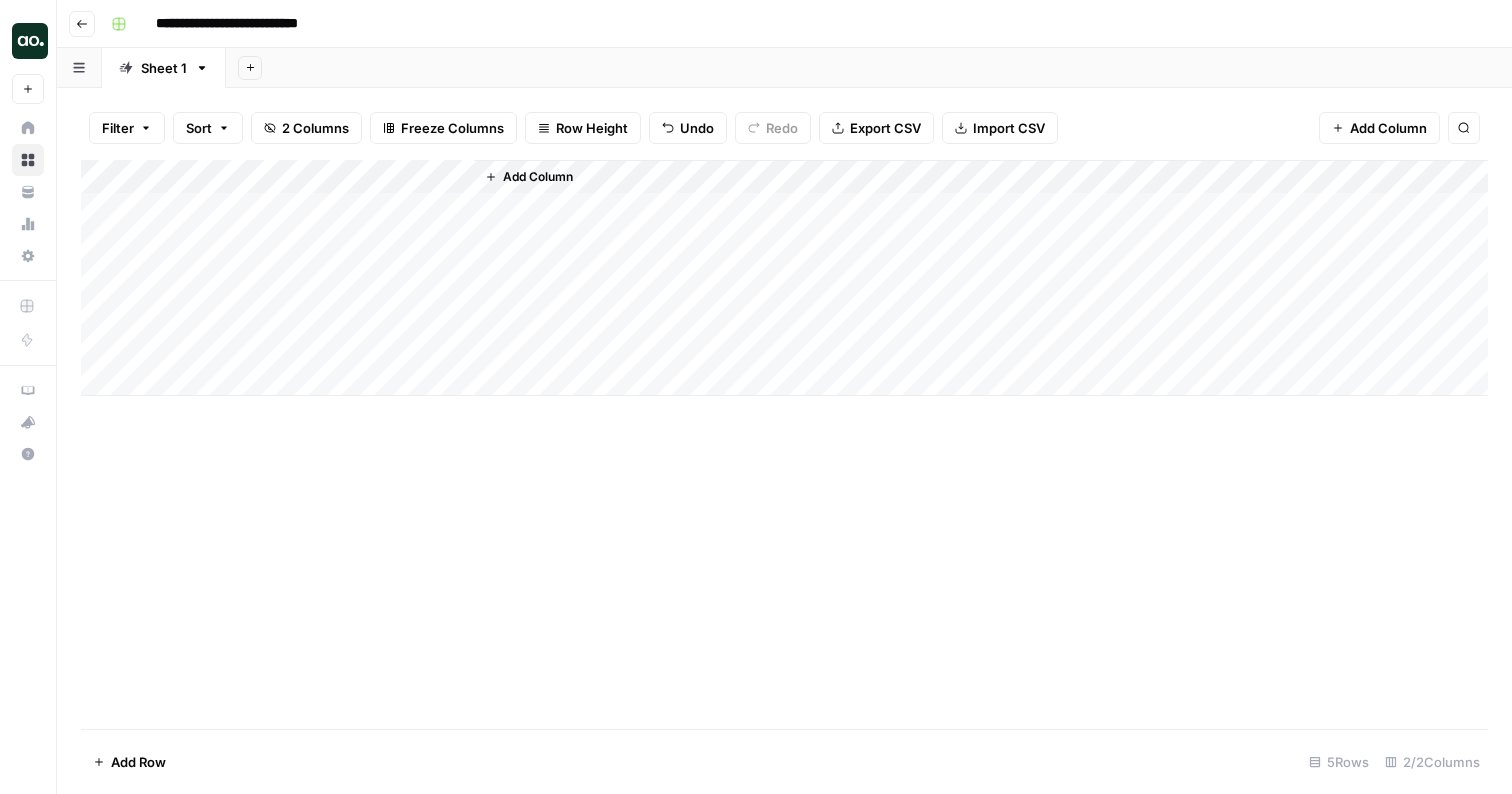 click on "Add Sheet" at bounding box center (869, 68) 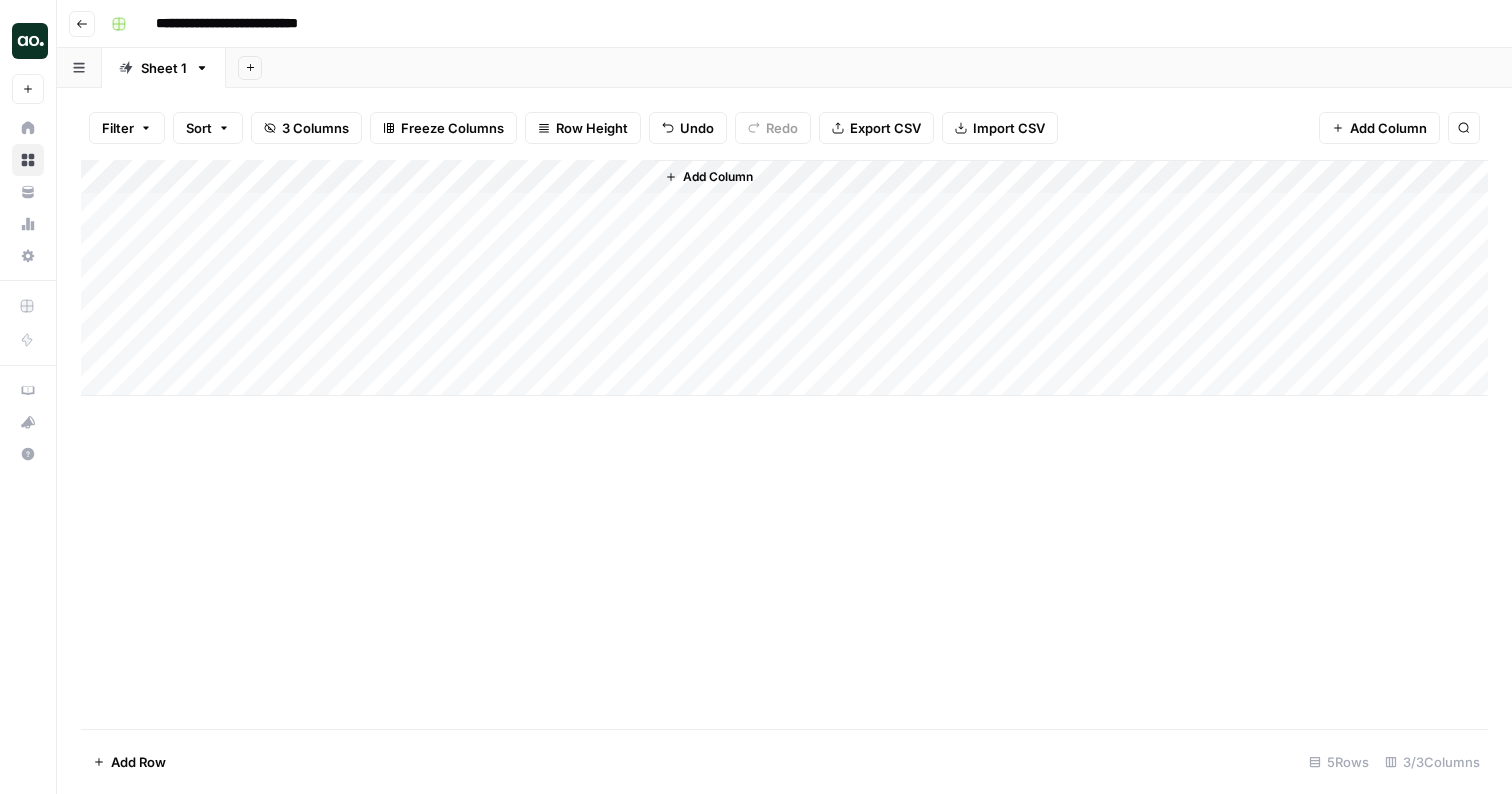 click on "Add Column" at bounding box center (784, 278) 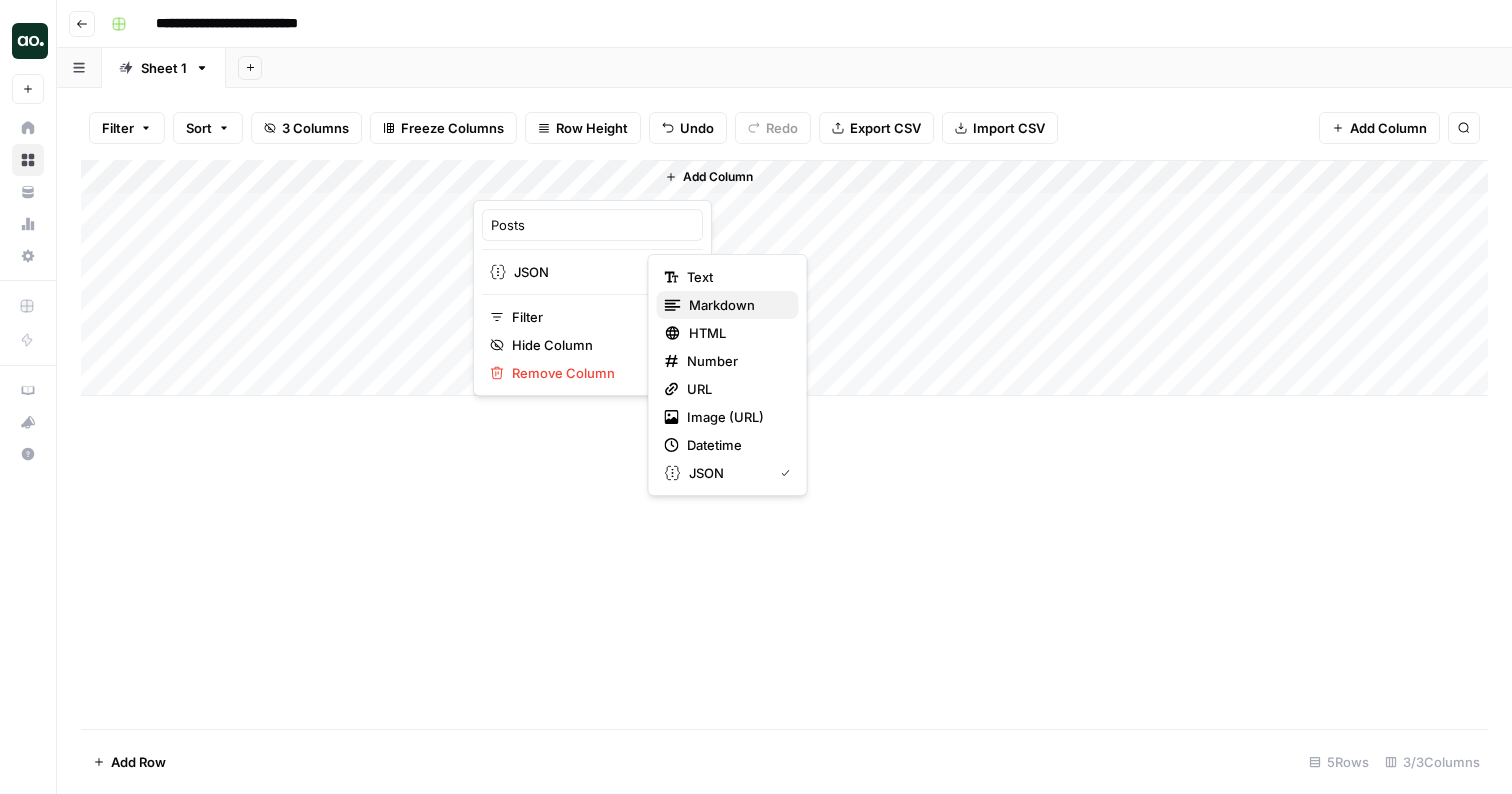 click on "Markdown" at bounding box center (728, 305) 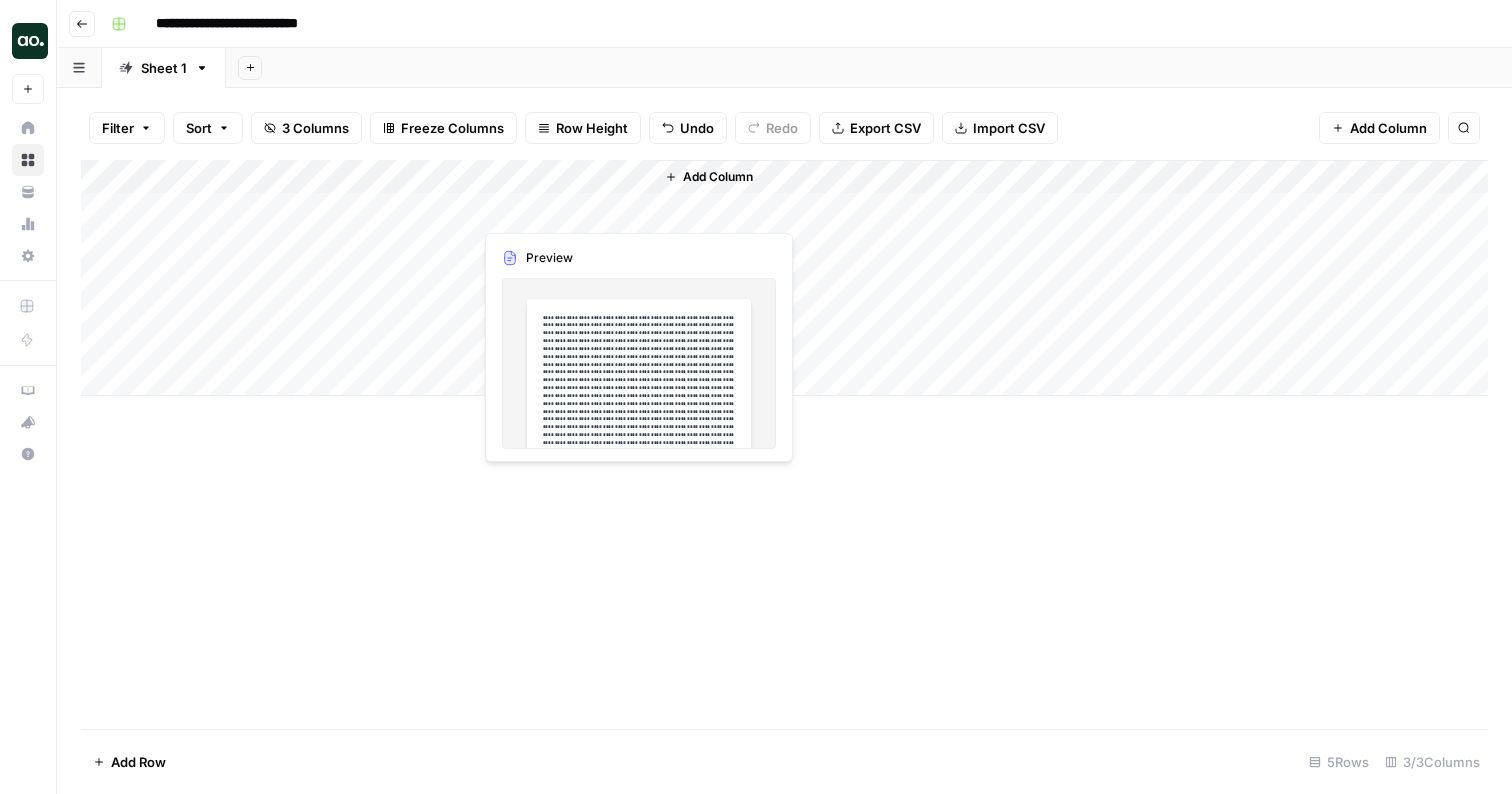 click on "Add Column" at bounding box center (784, 278) 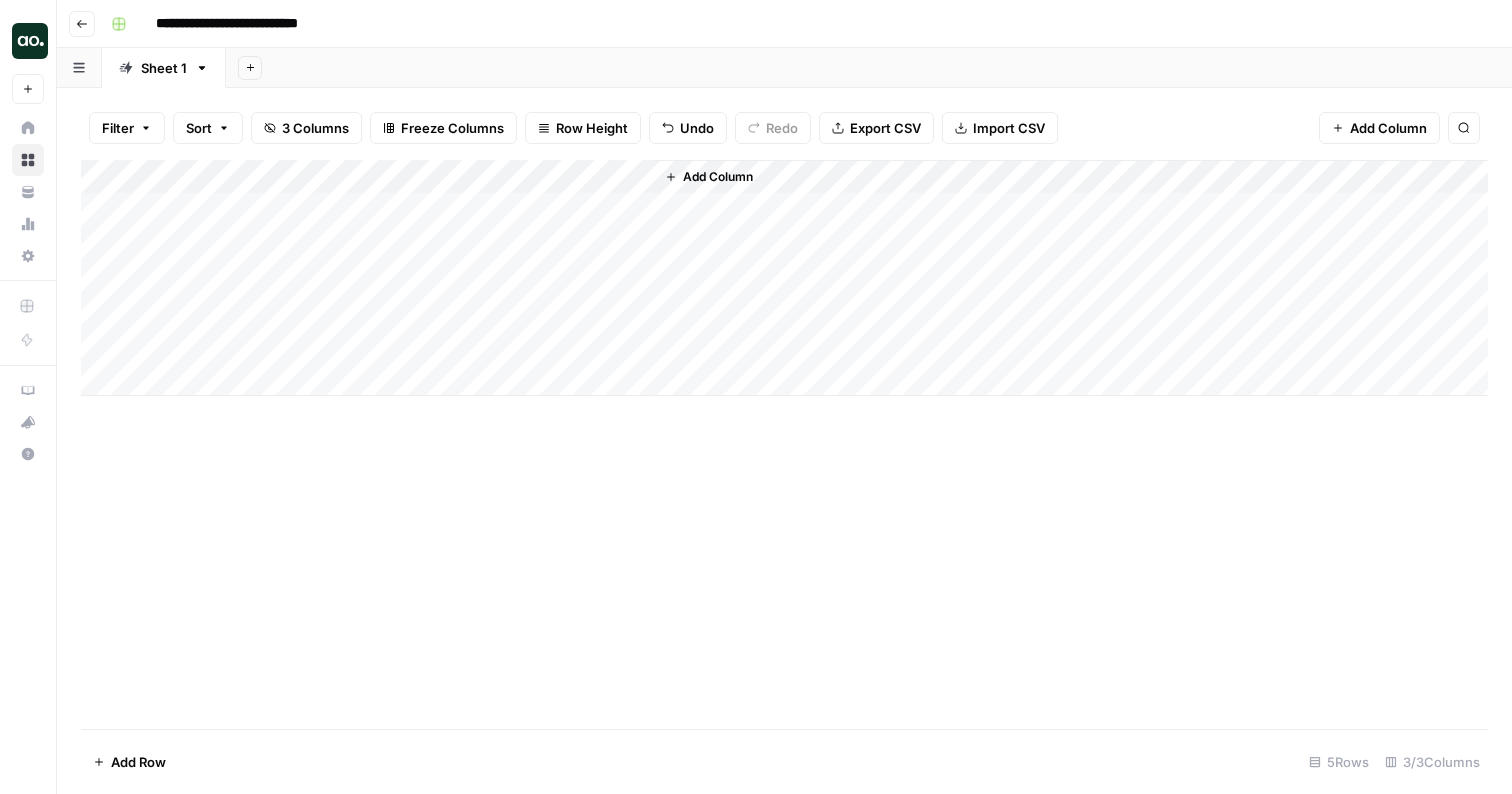 click on "Add Column" at bounding box center [784, 278] 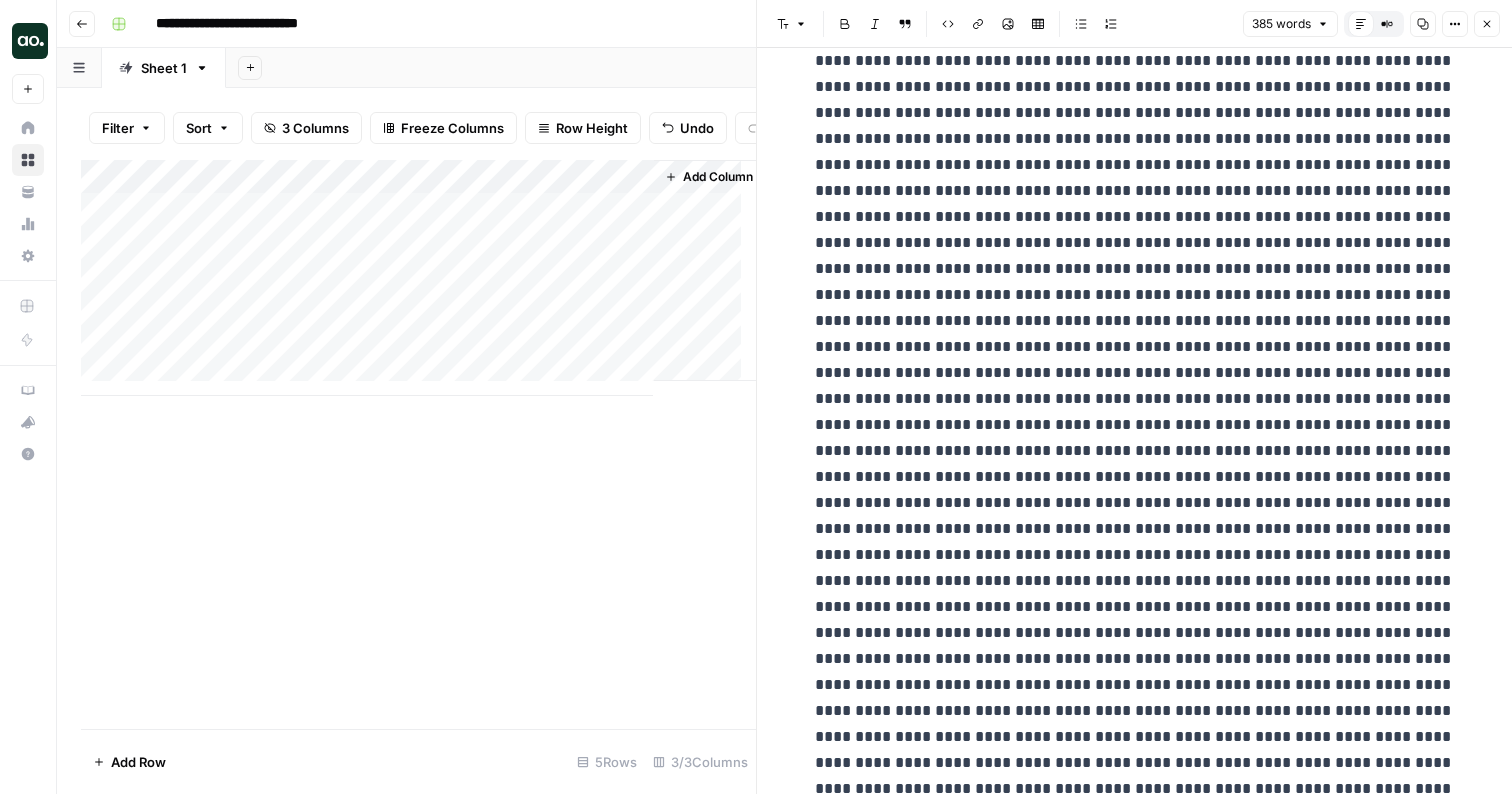 scroll, scrollTop: 0, scrollLeft: 0, axis: both 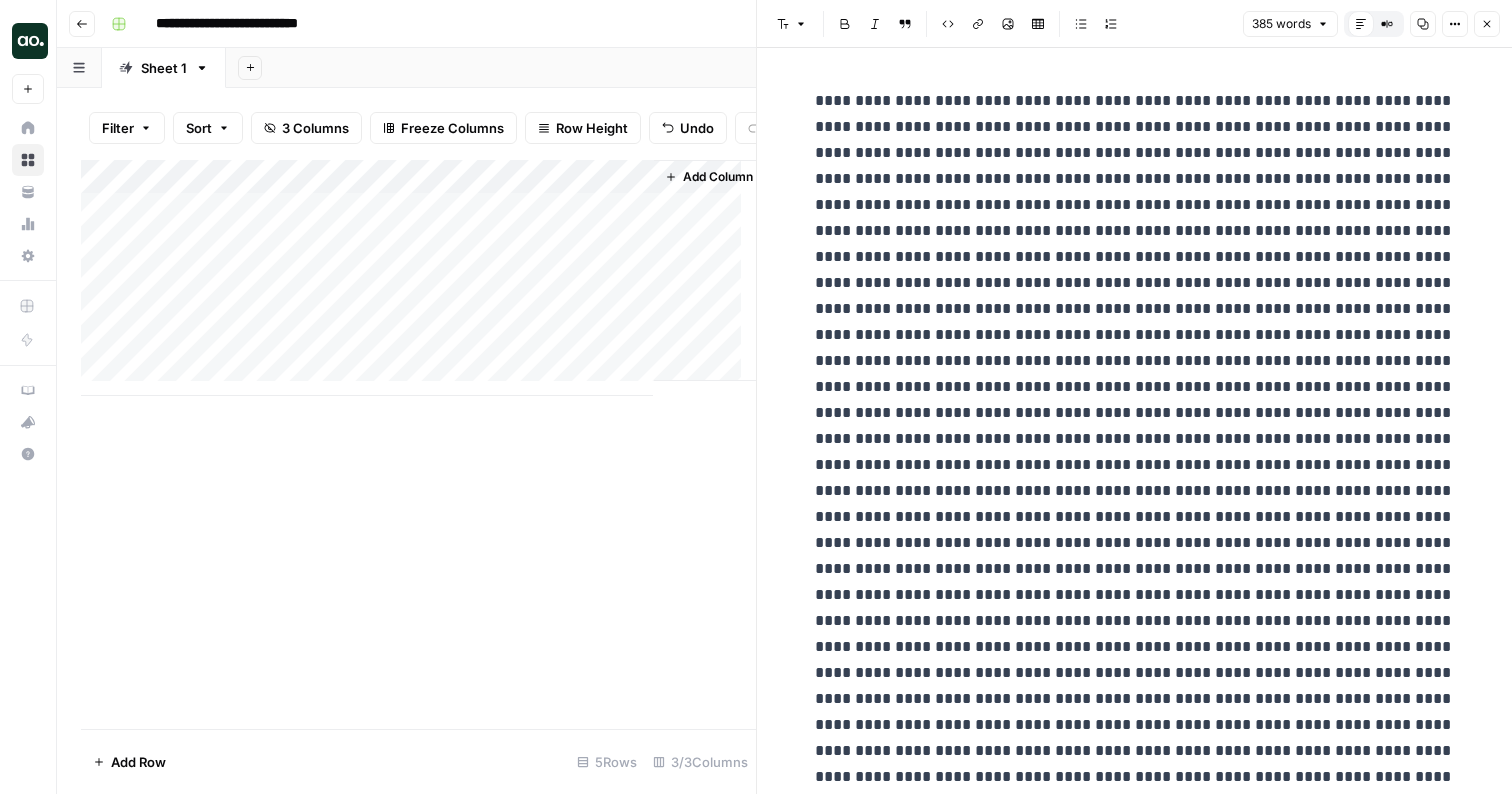 click on "Add Column" at bounding box center (418, 278) 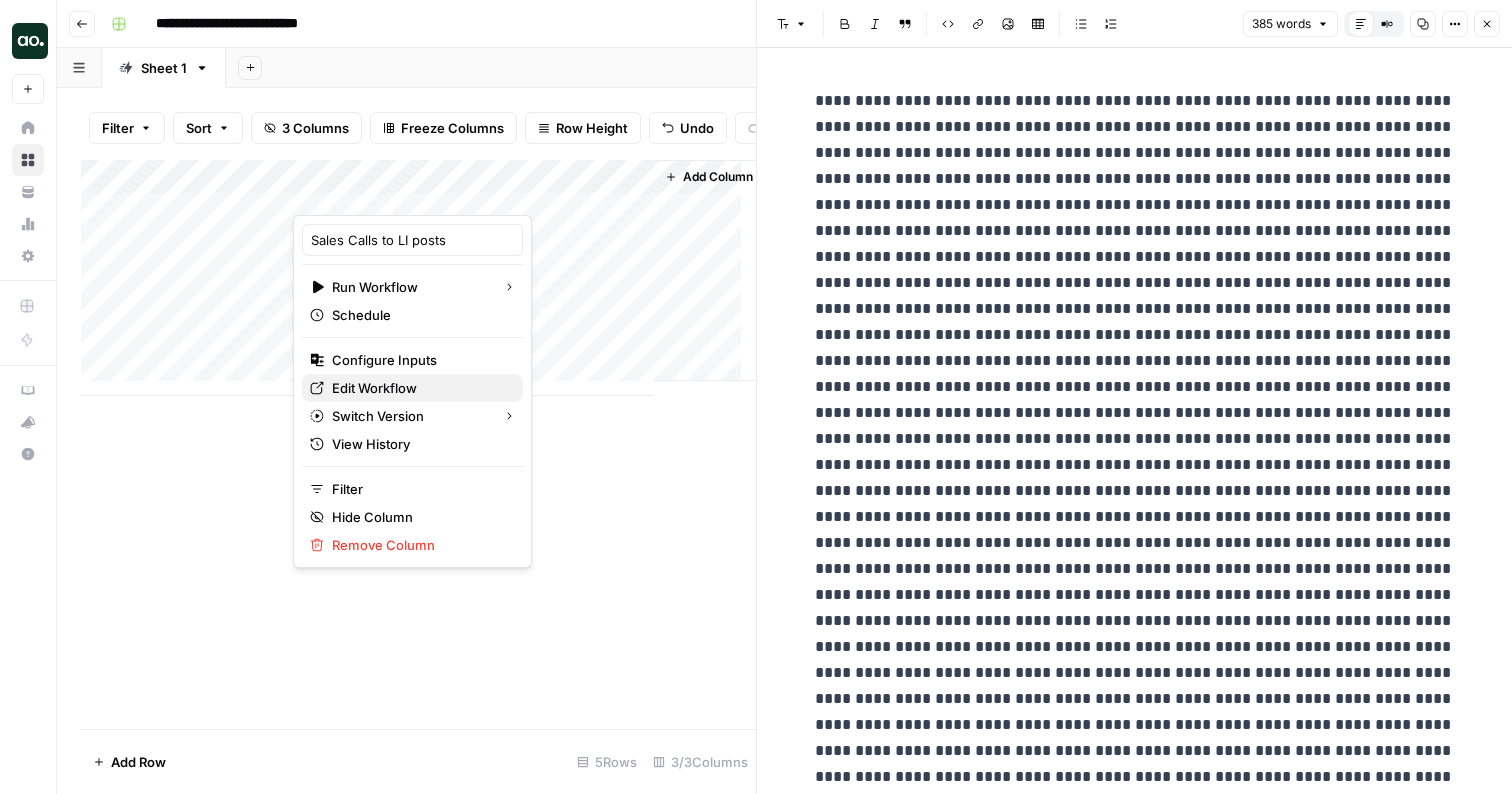 click on "Edit Workflow" at bounding box center (419, 388) 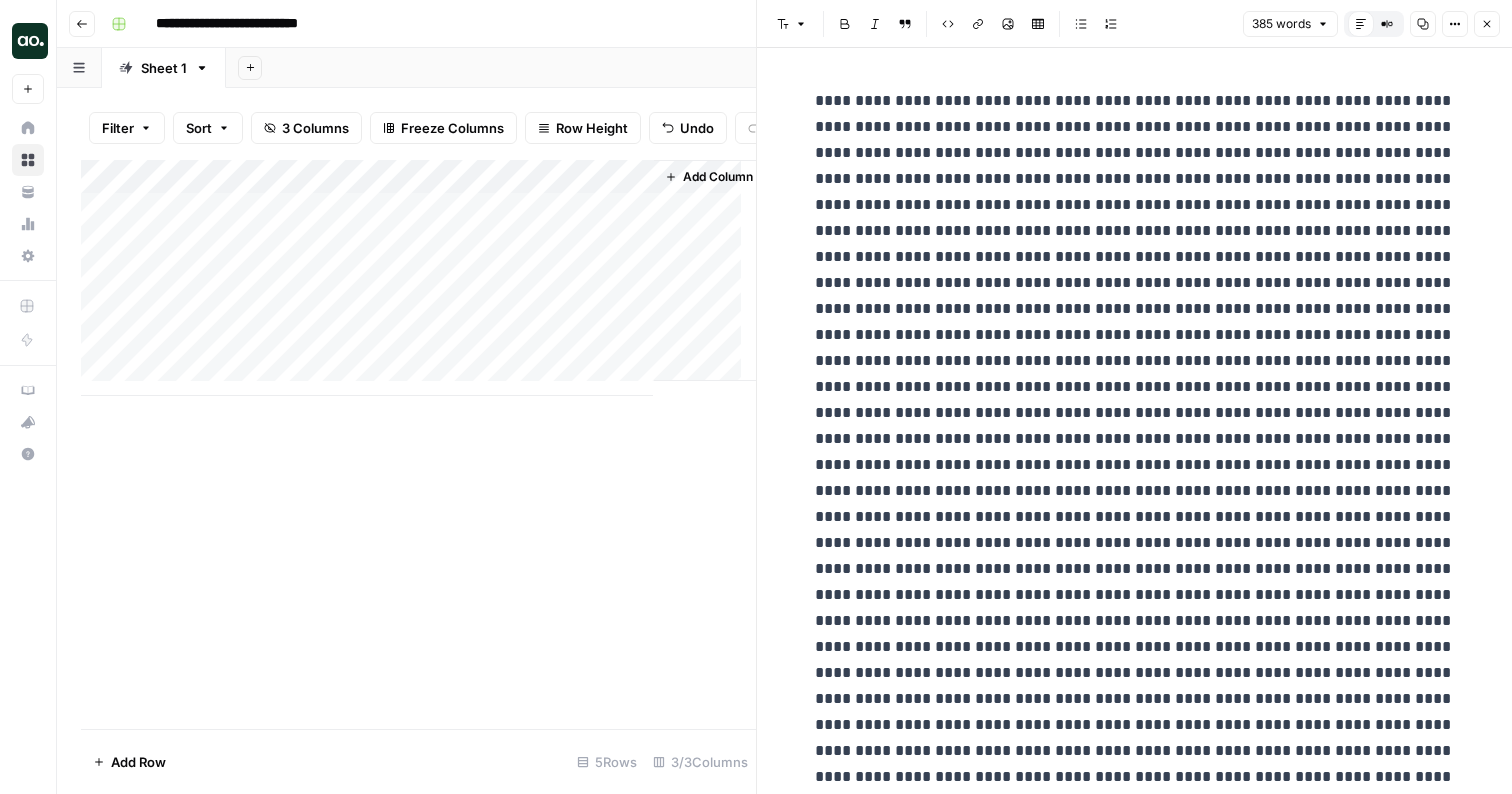 click on "Add Column" at bounding box center [418, 278] 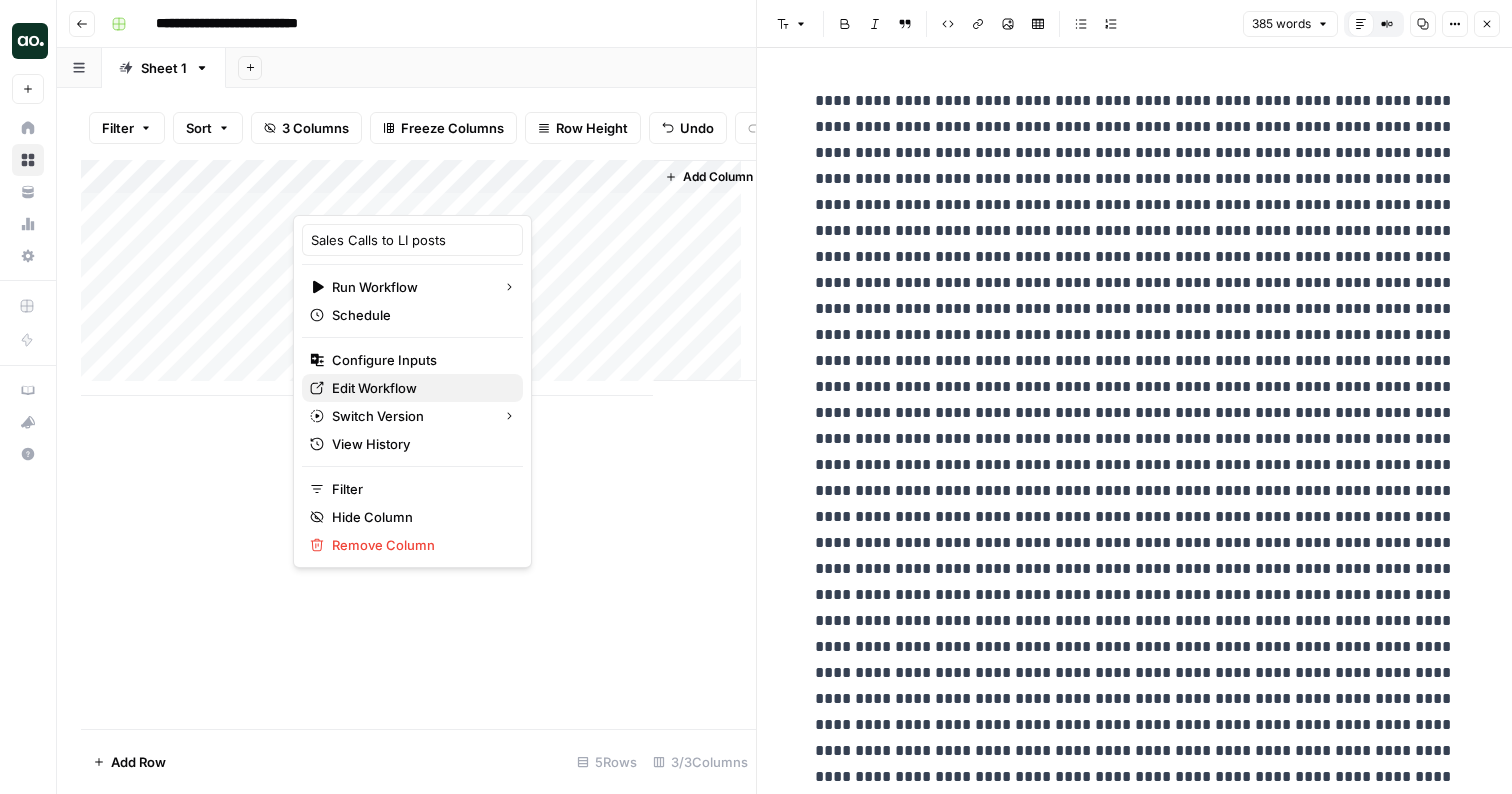 click on "Edit Workflow" at bounding box center (419, 388) 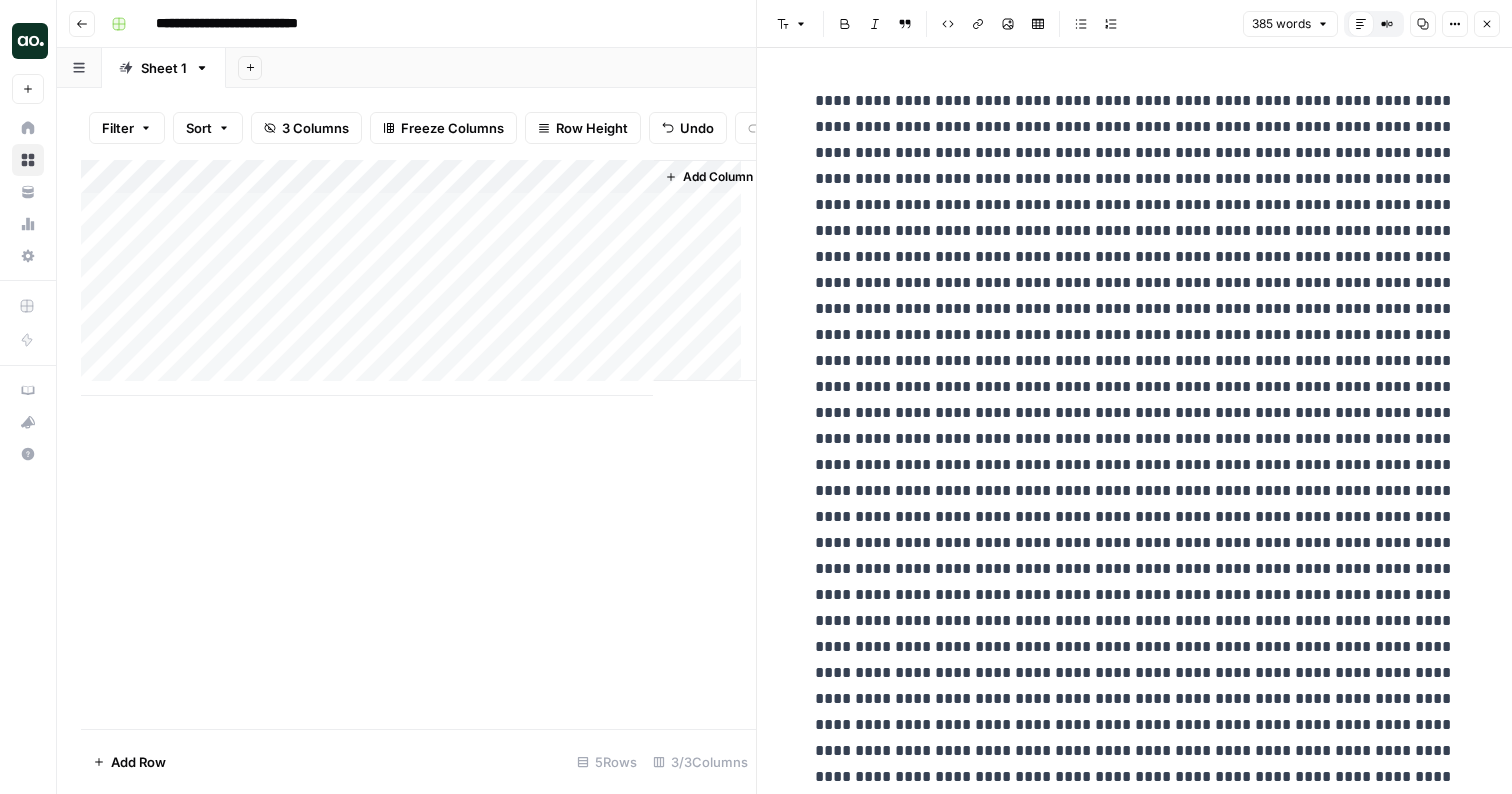 click on "**********" at bounding box center (797, 24) 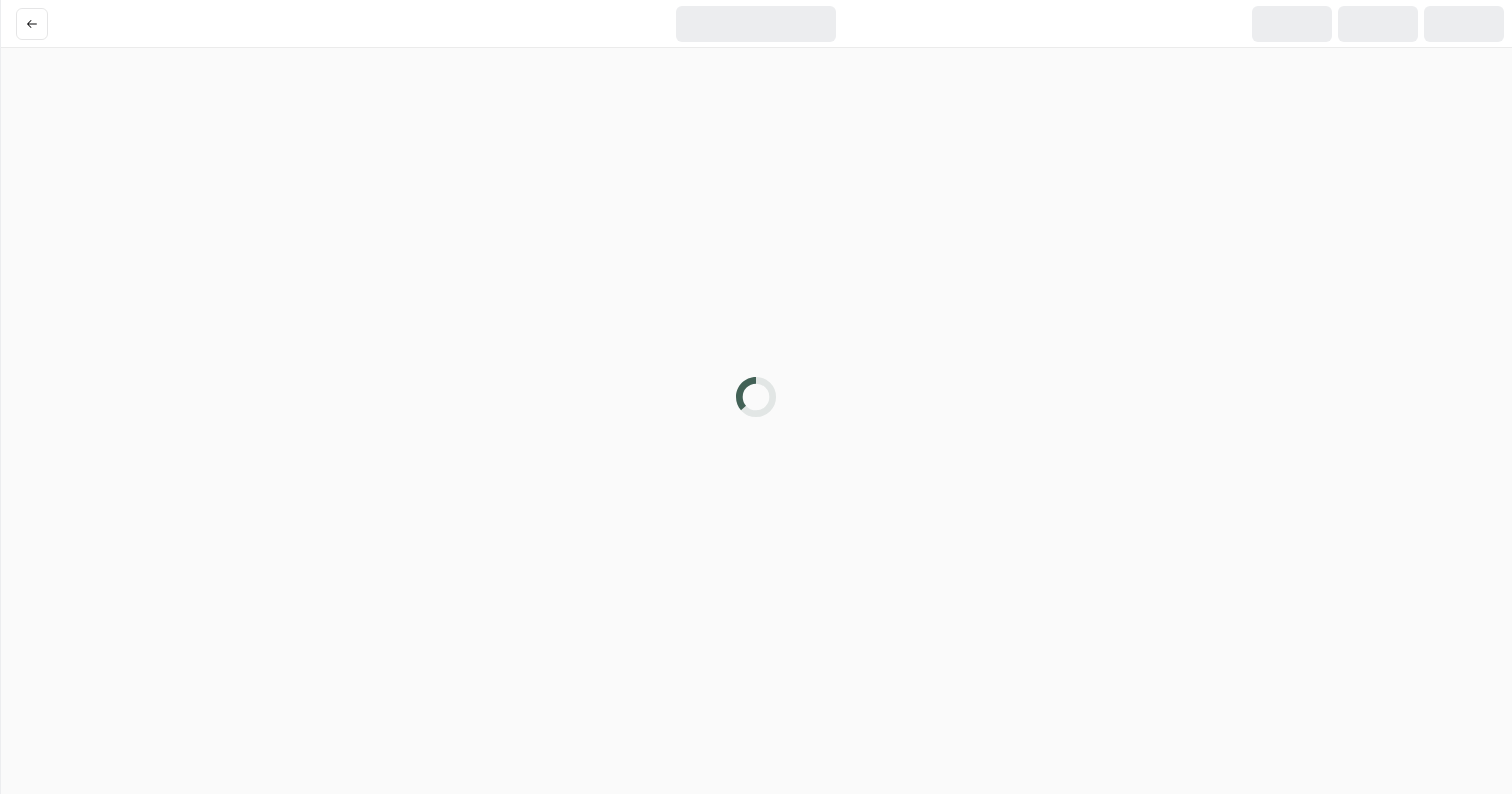 scroll, scrollTop: 0, scrollLeft: 0, axis: both 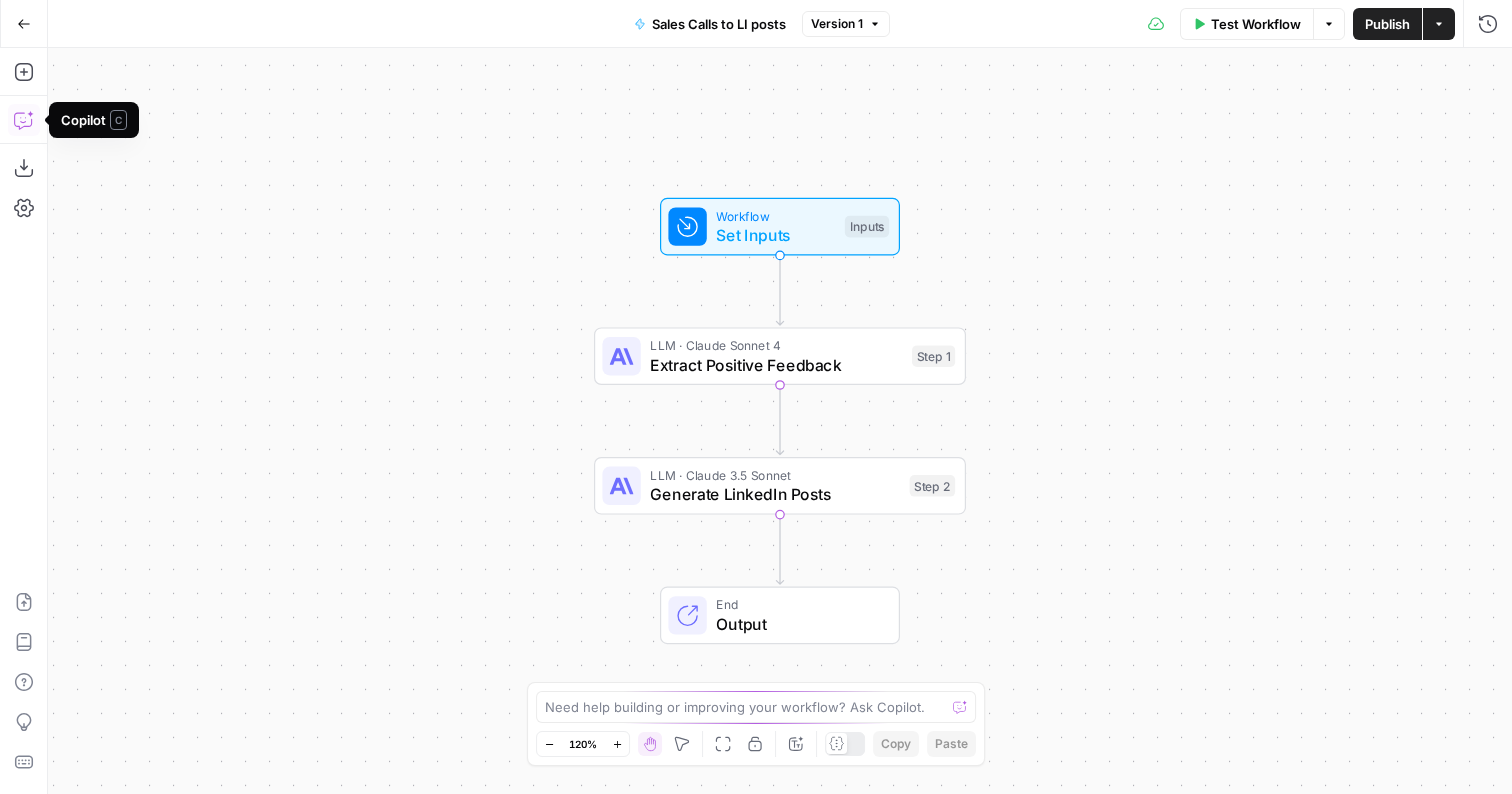 click 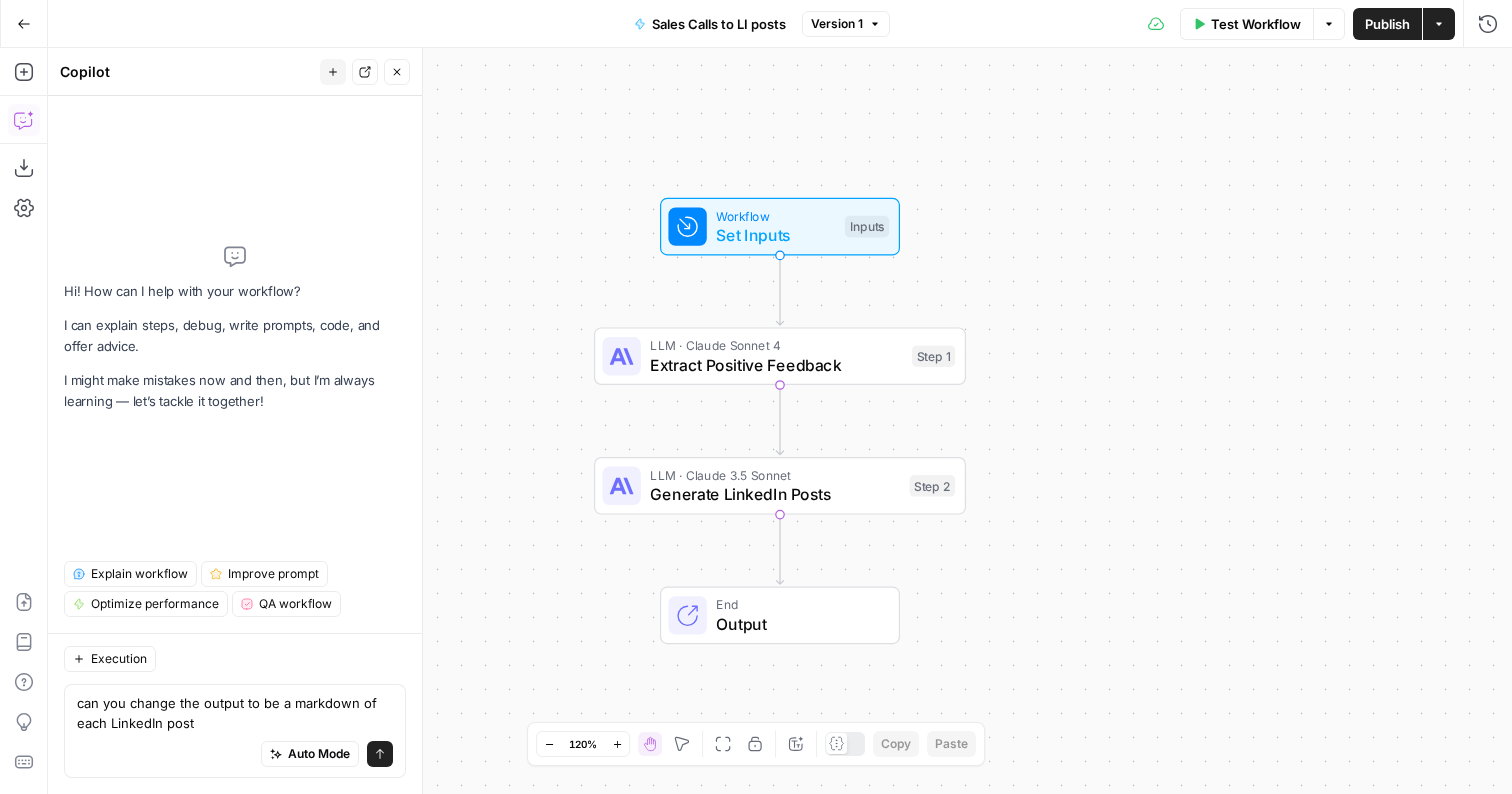 type on "can you change the output to be a markdown of each LinkedIn post?" 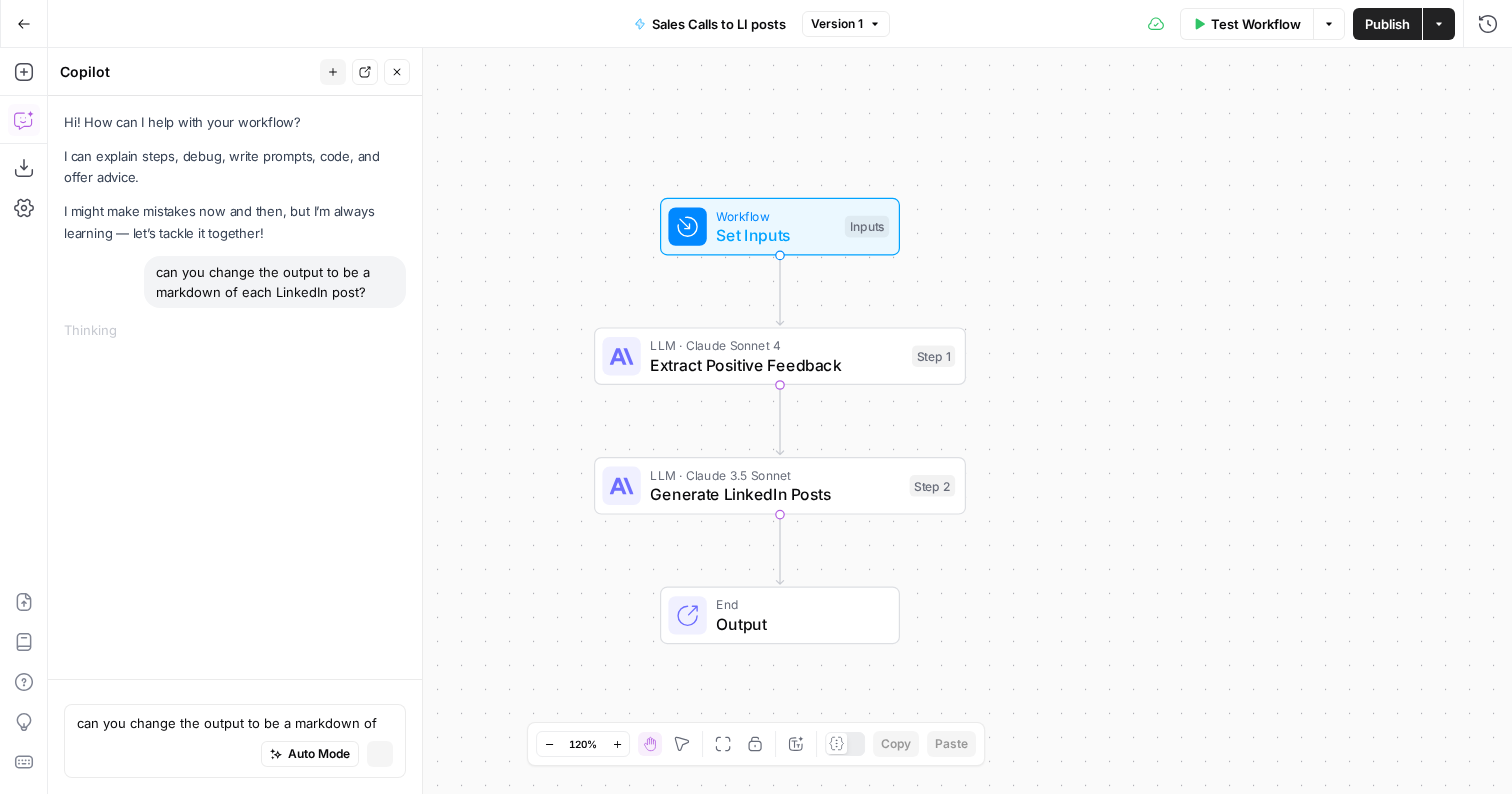 type 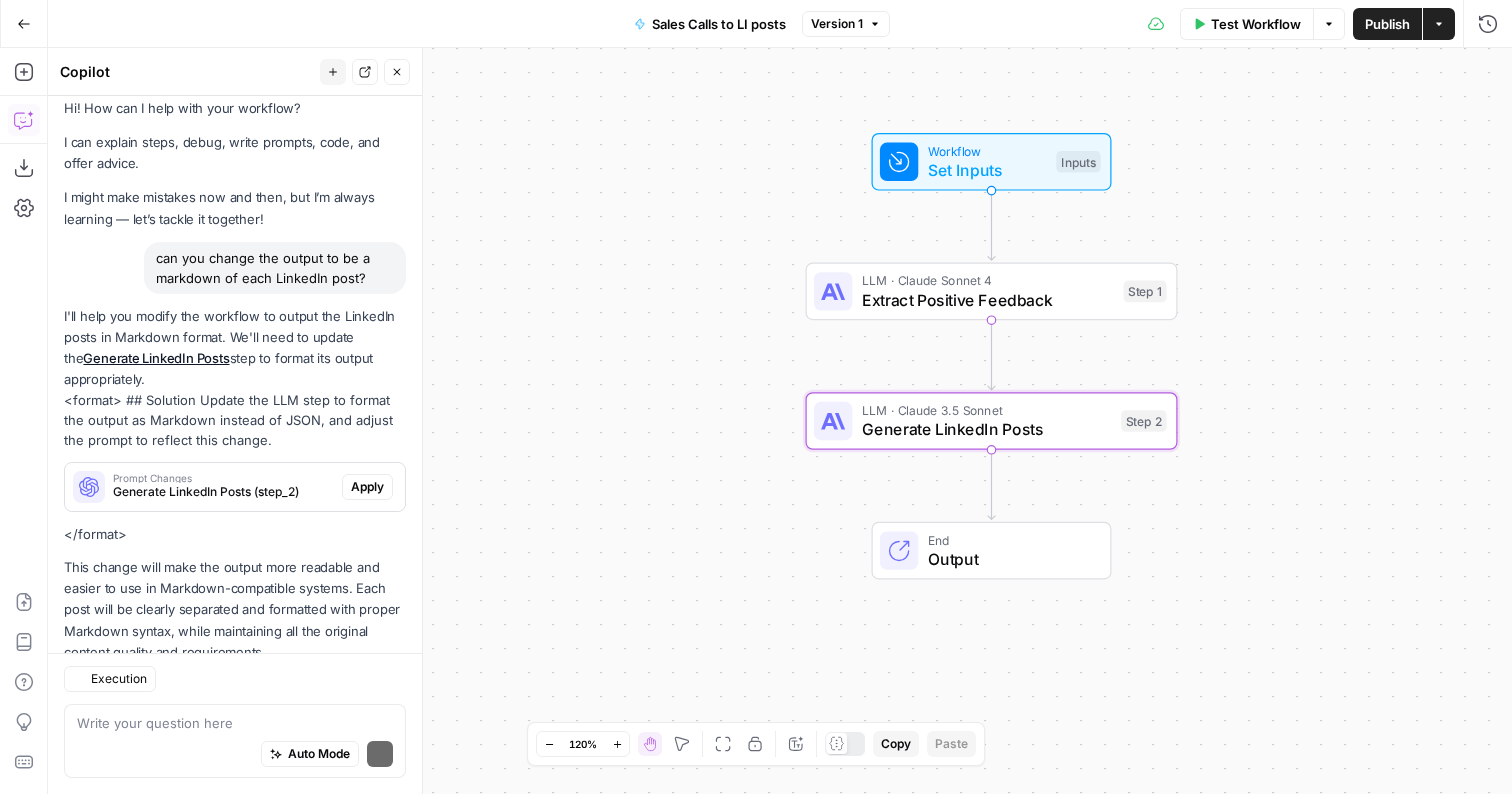 scroll, scrollTop: 72, scrollLeft: 0, axis: vertical 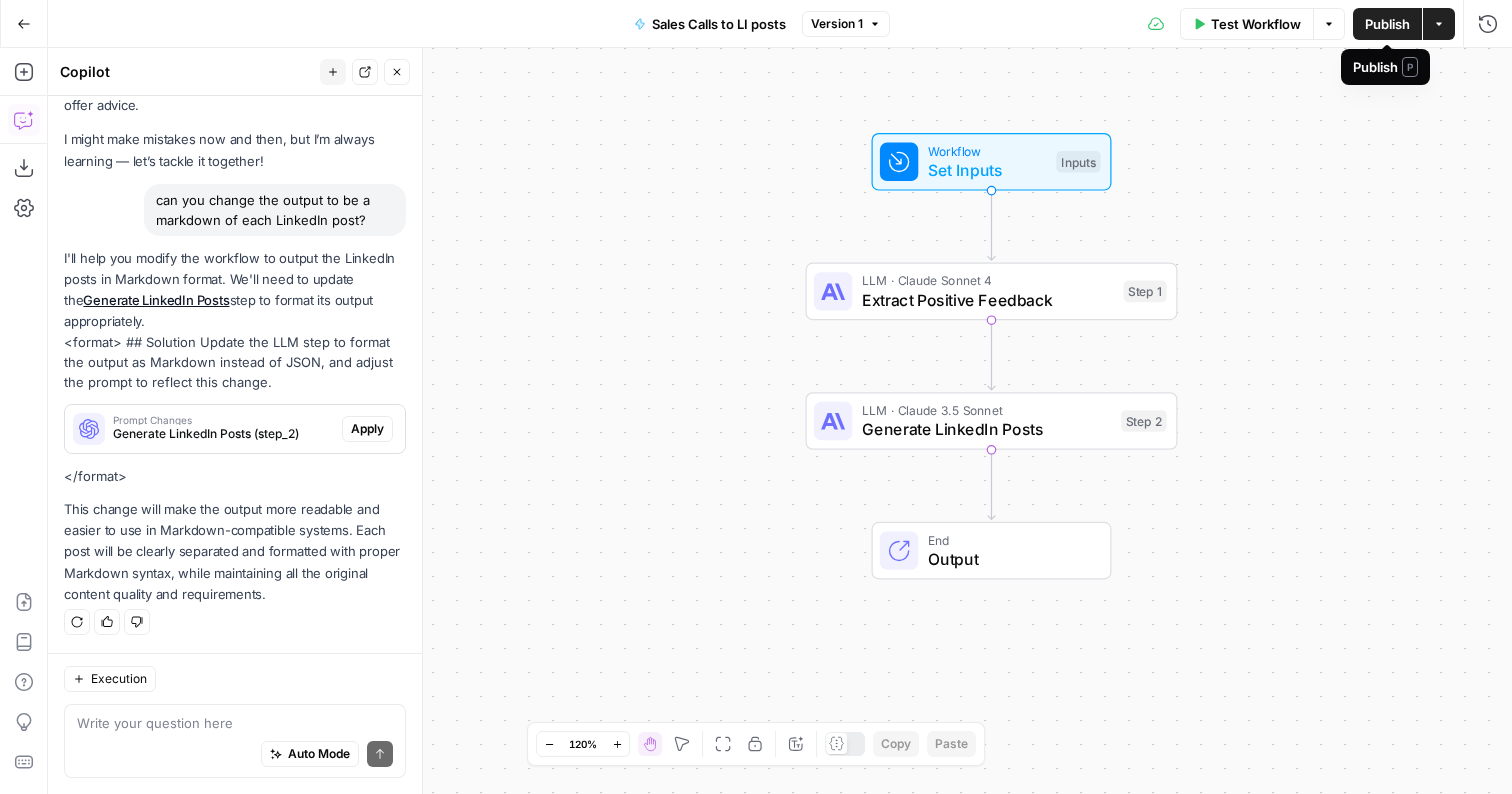click on "Publish" at bounding box center [1387, 24] 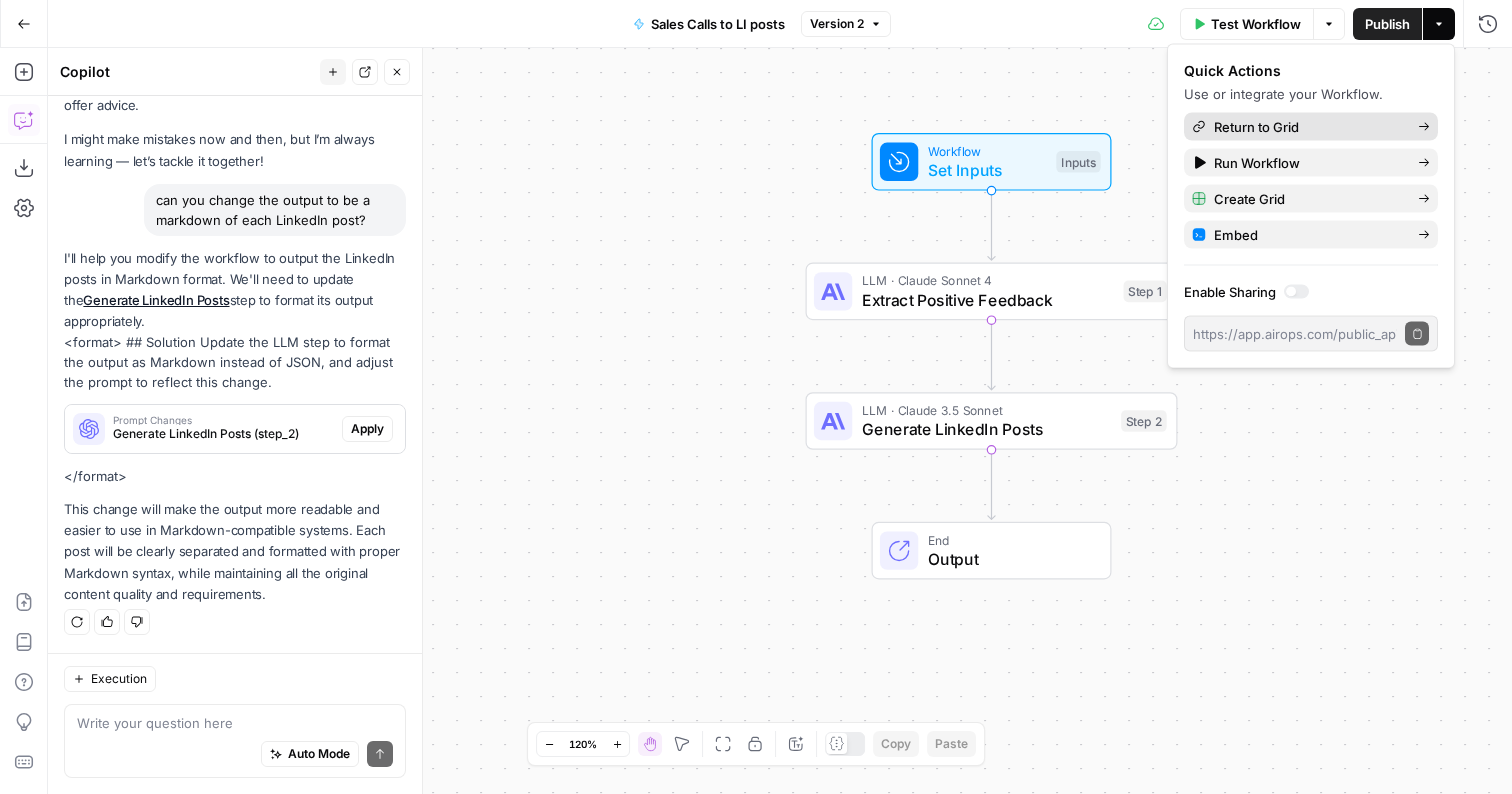 click on "Return to Grid" at bounding box center (1308, 127) 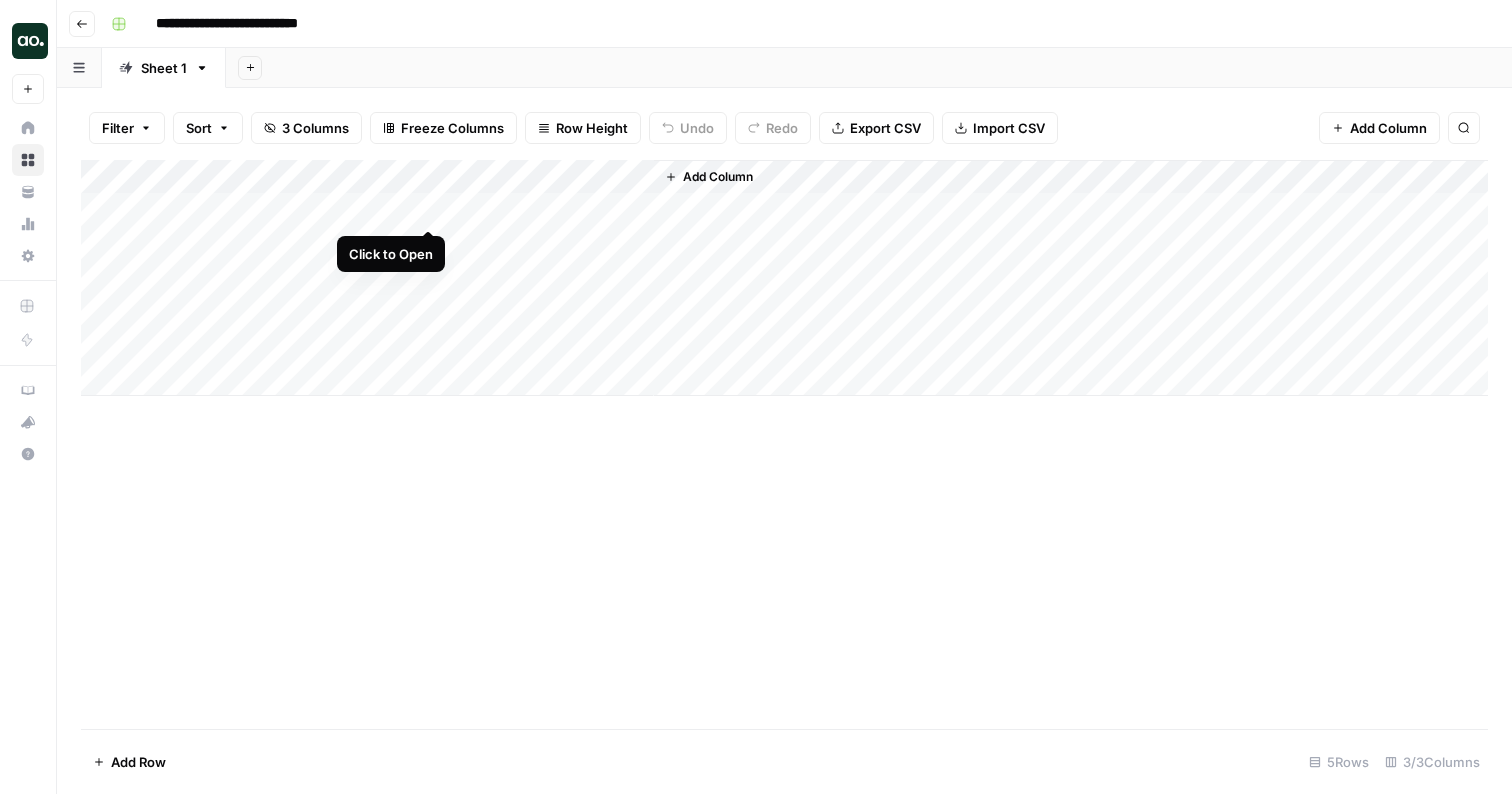 click on "Add Column" at bounding box center [784, 278] 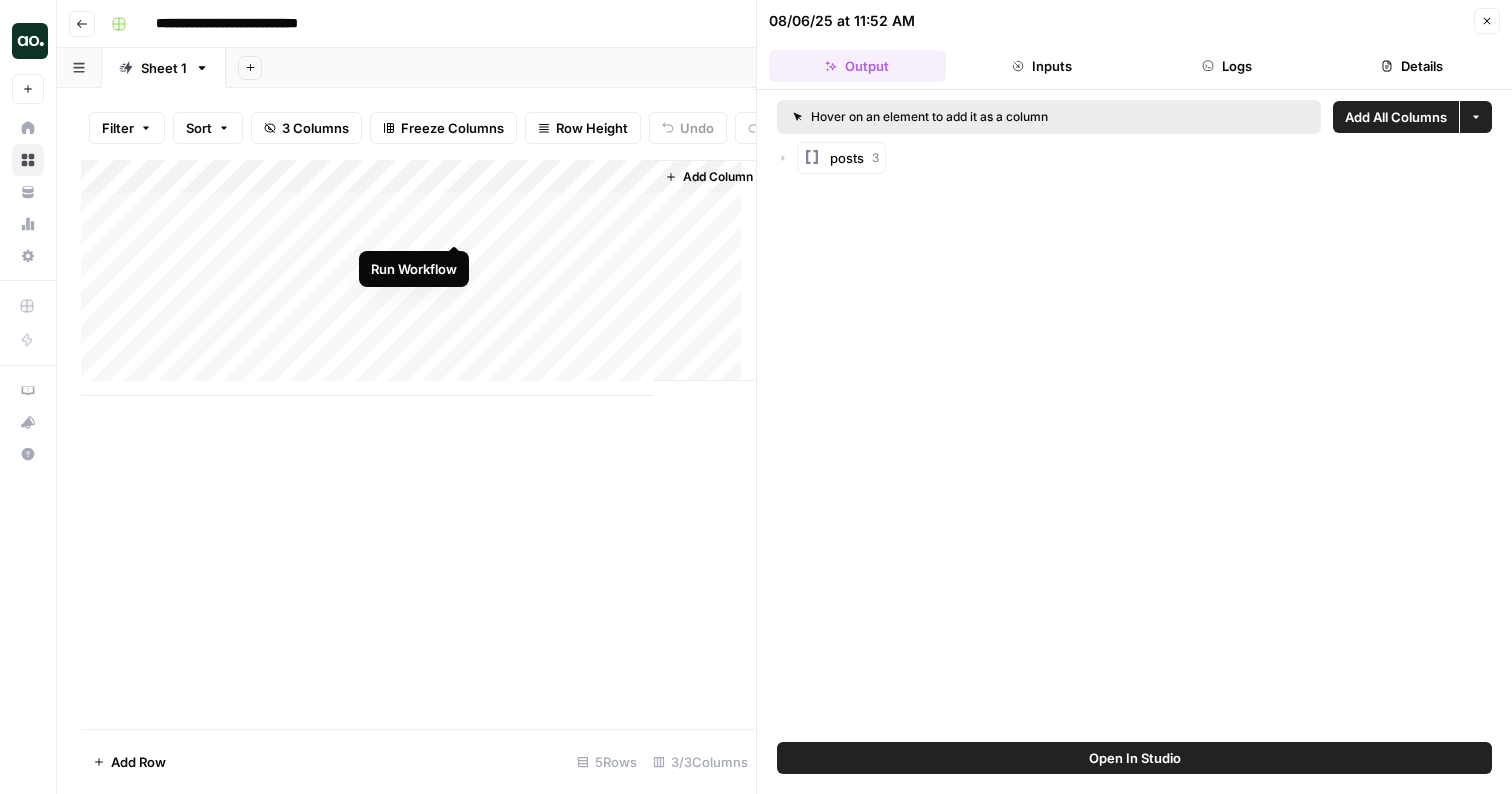 click on "Add Column" at bounding box center (418, 278) 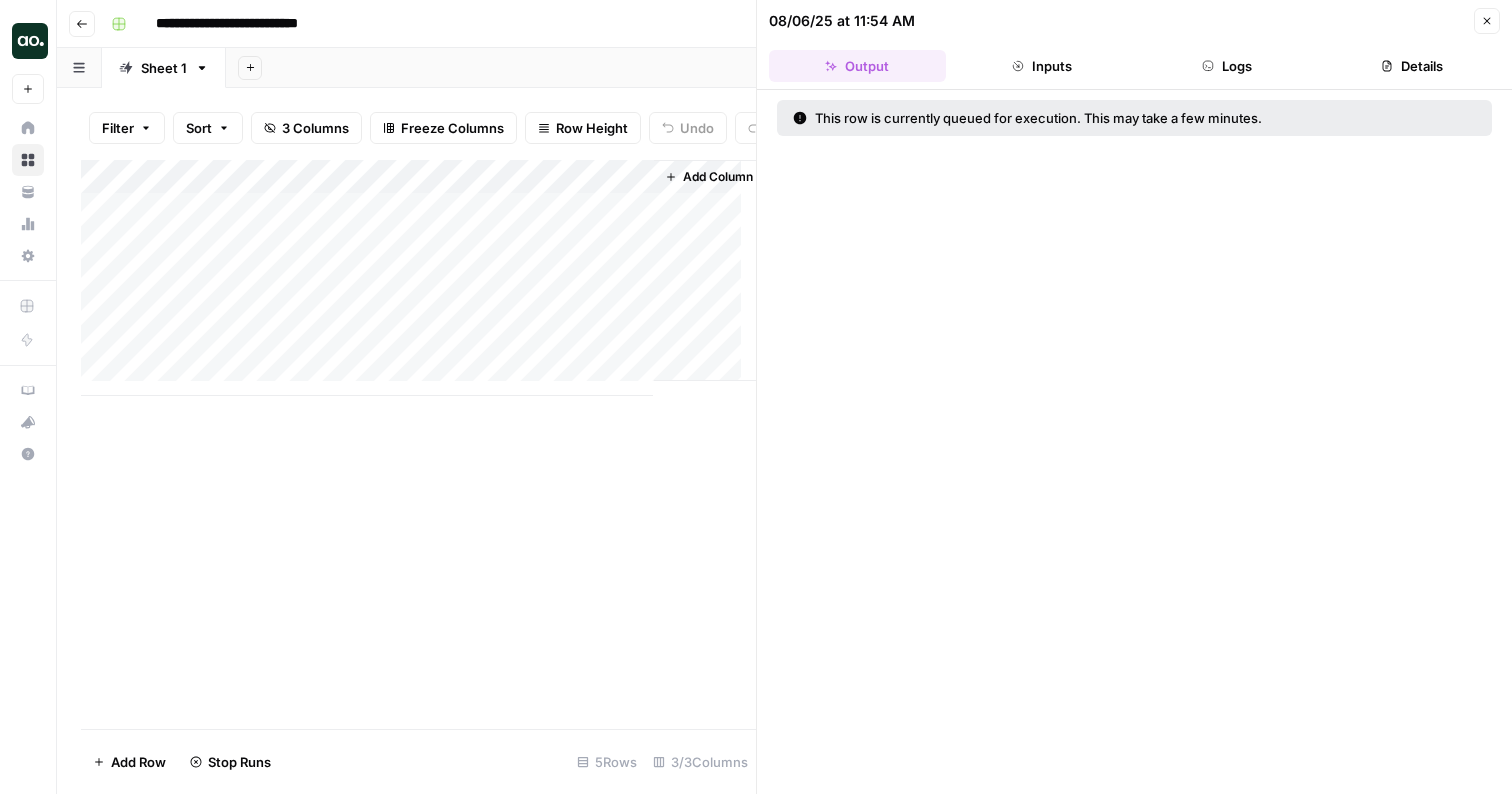 click on "Close" at bounding box center [1487, 21] 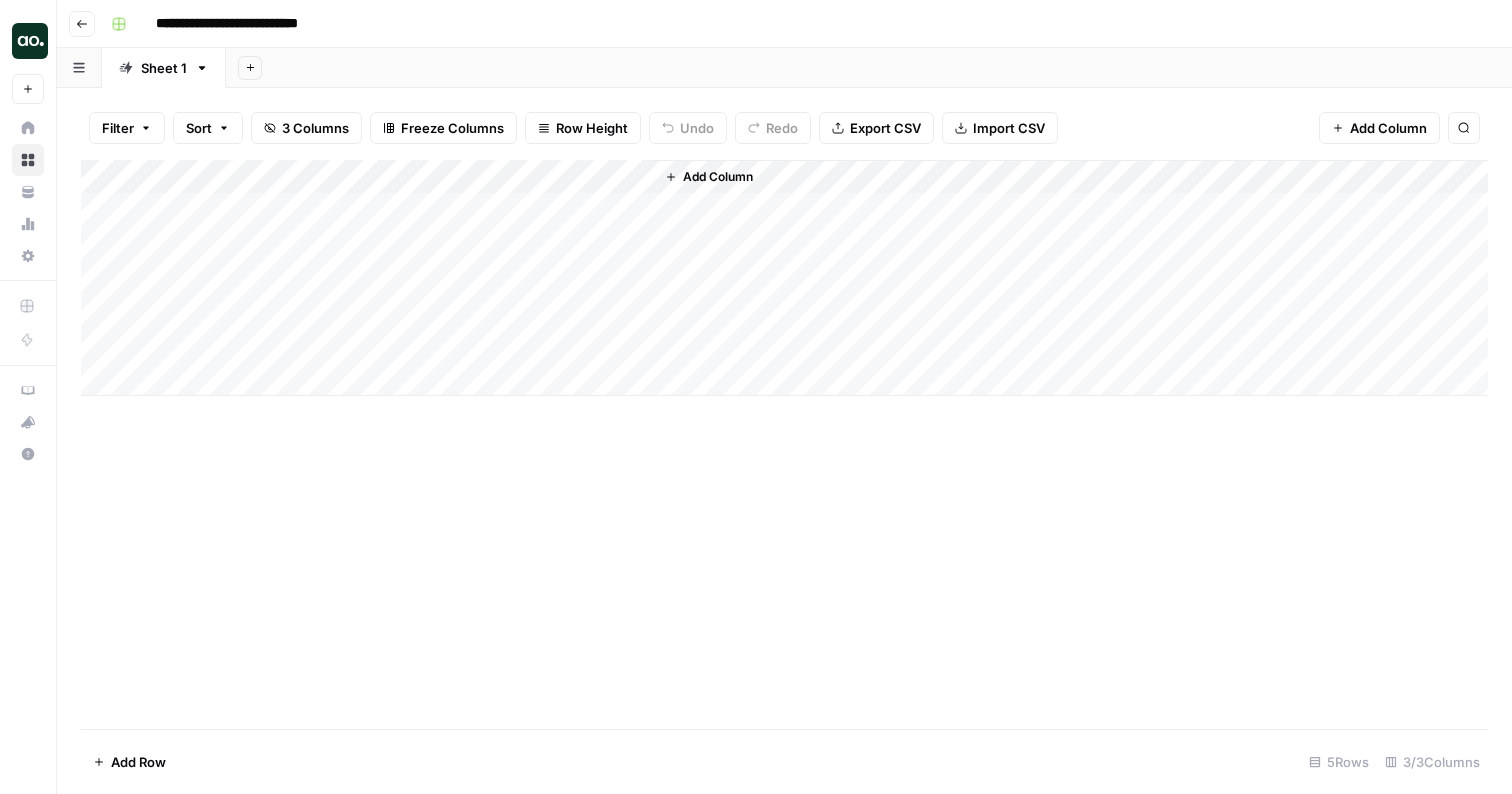 click on "Add Column" at bounding box center (784, 278) 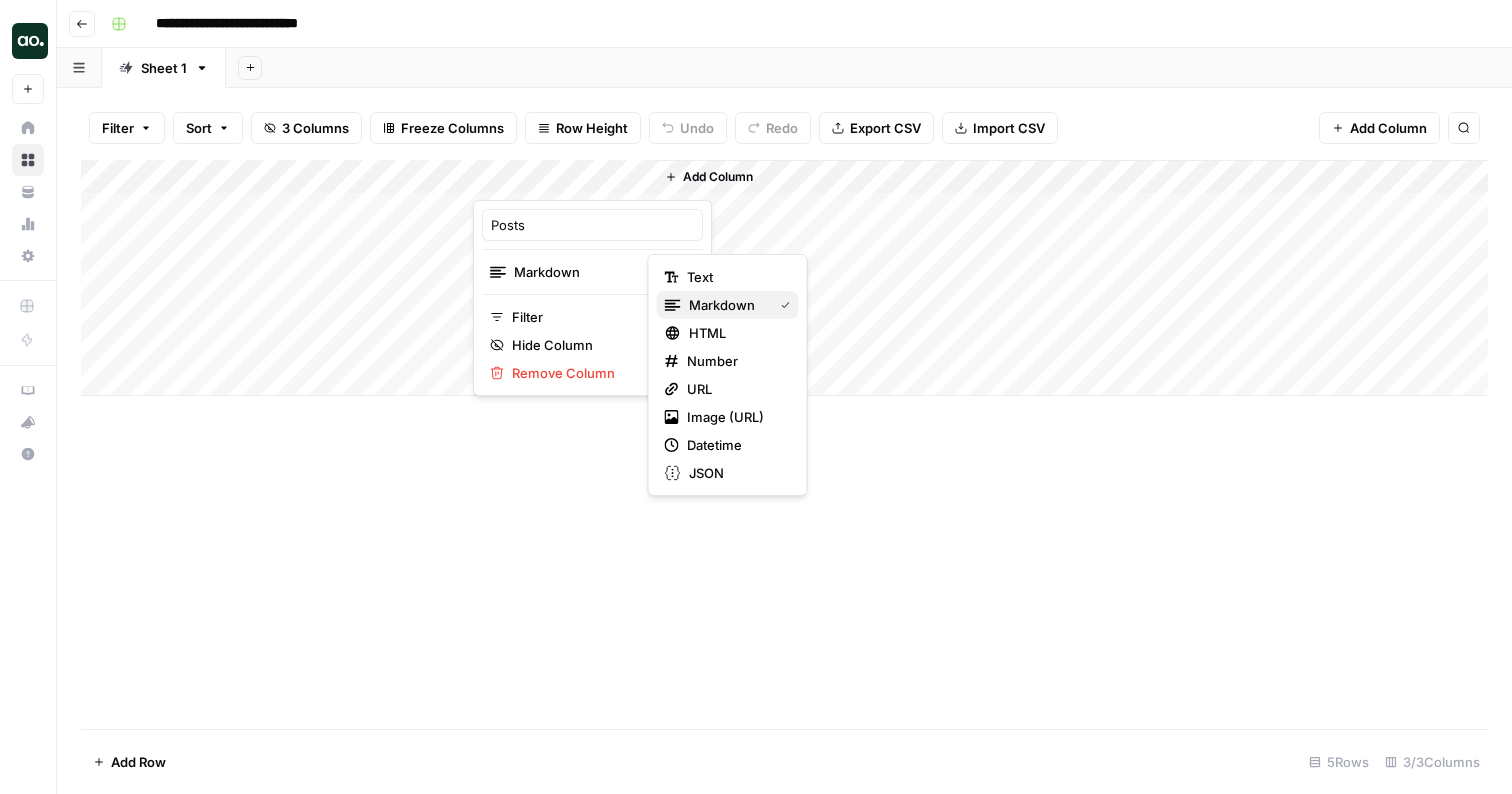 click on "Markdown" at bounding box center [727, 305] 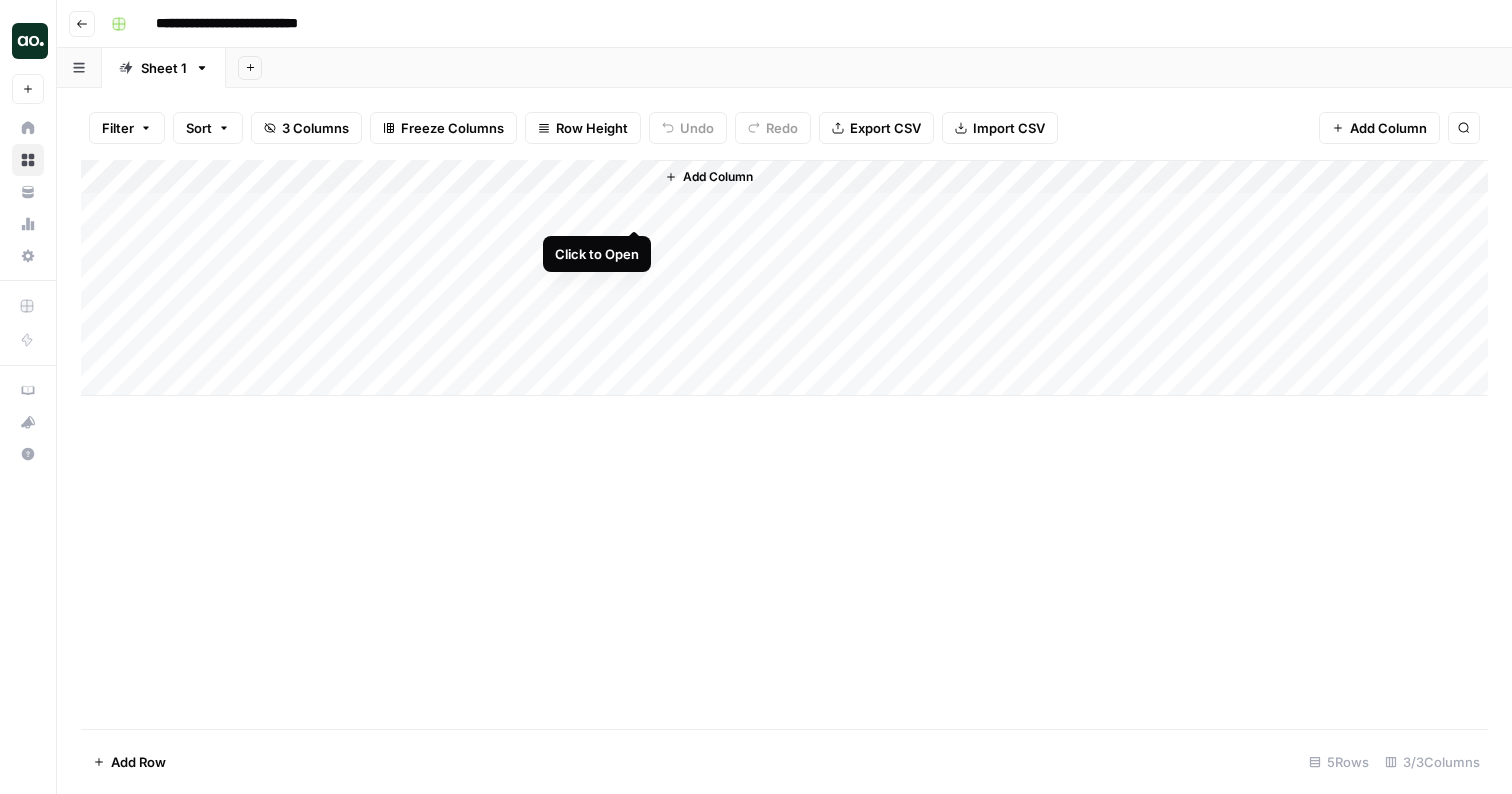 click on "Add Column" at bounding box center (784, 278) 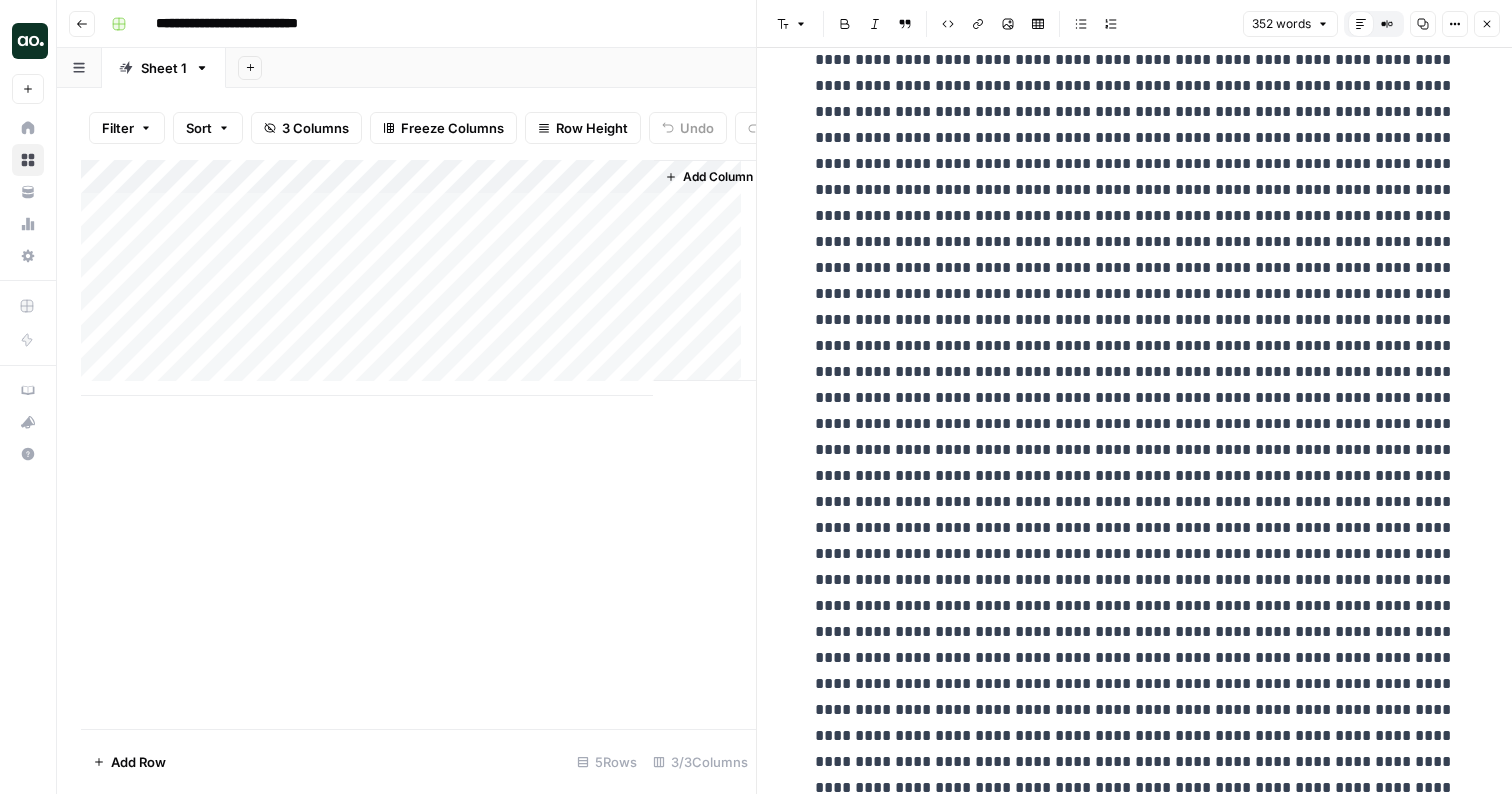 scroll, scrollTop: 302, scrollLeft: 0, axis: vertical 